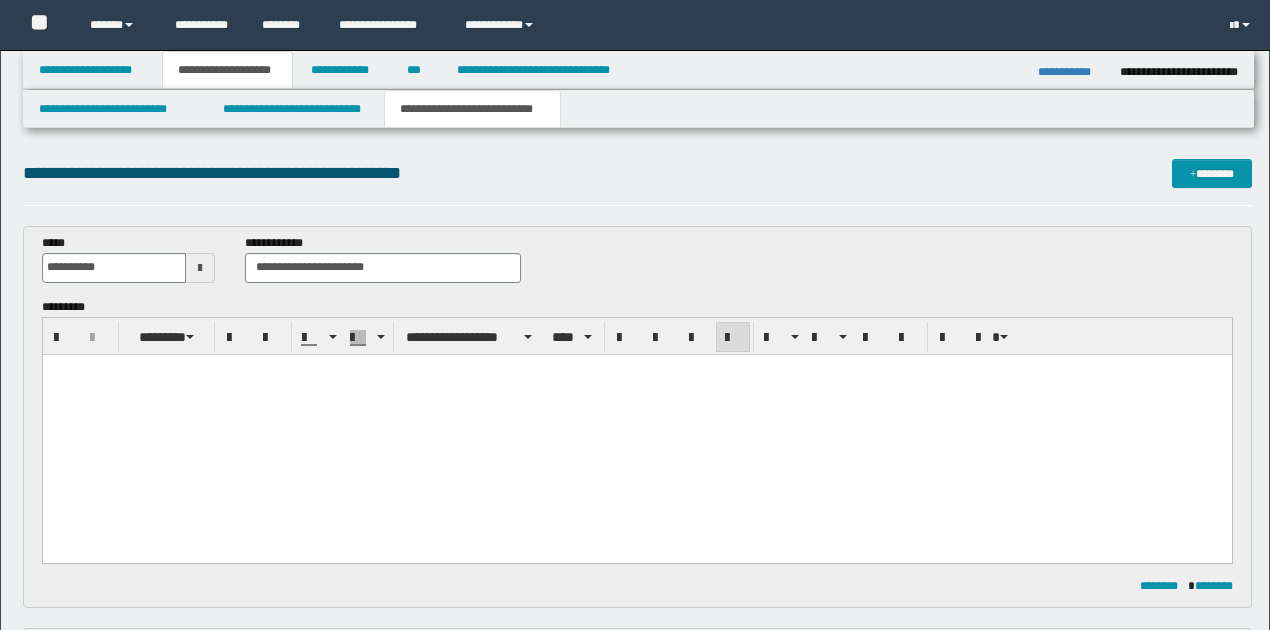 scroll, scrollTop: 1533, scrollLeft: 0, axis: vertical 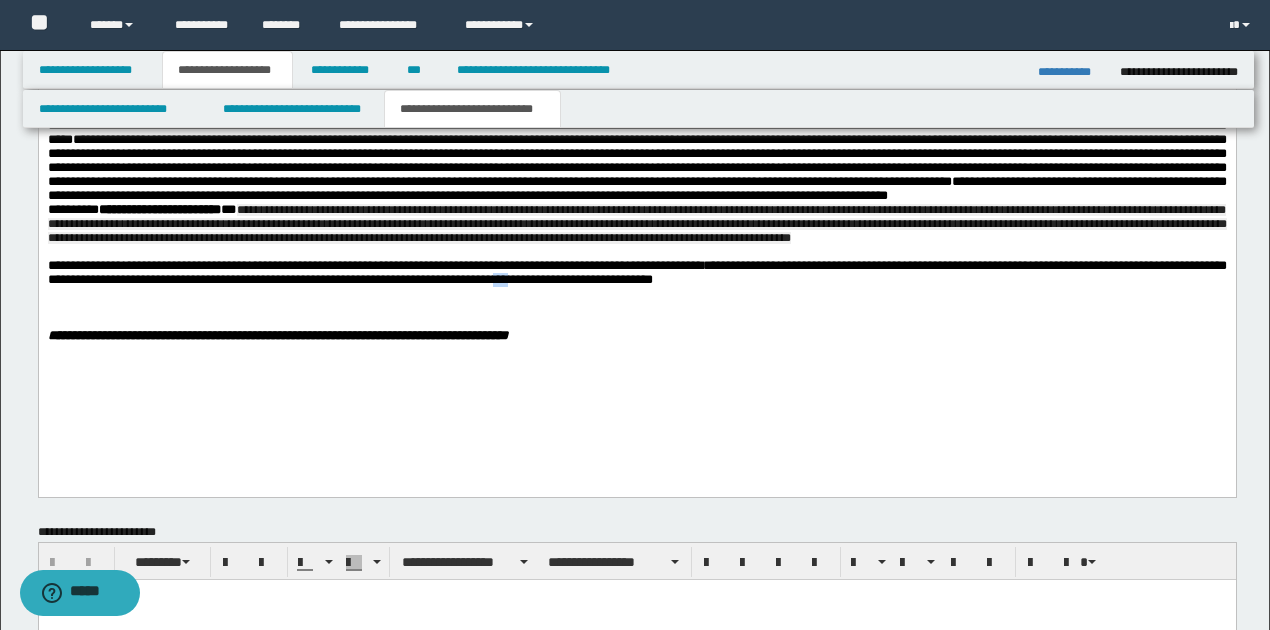 drag, startPoint x: 637, startPoint y: 320, endPoint x: 656, endPoint y: 317, distance: 19.235384 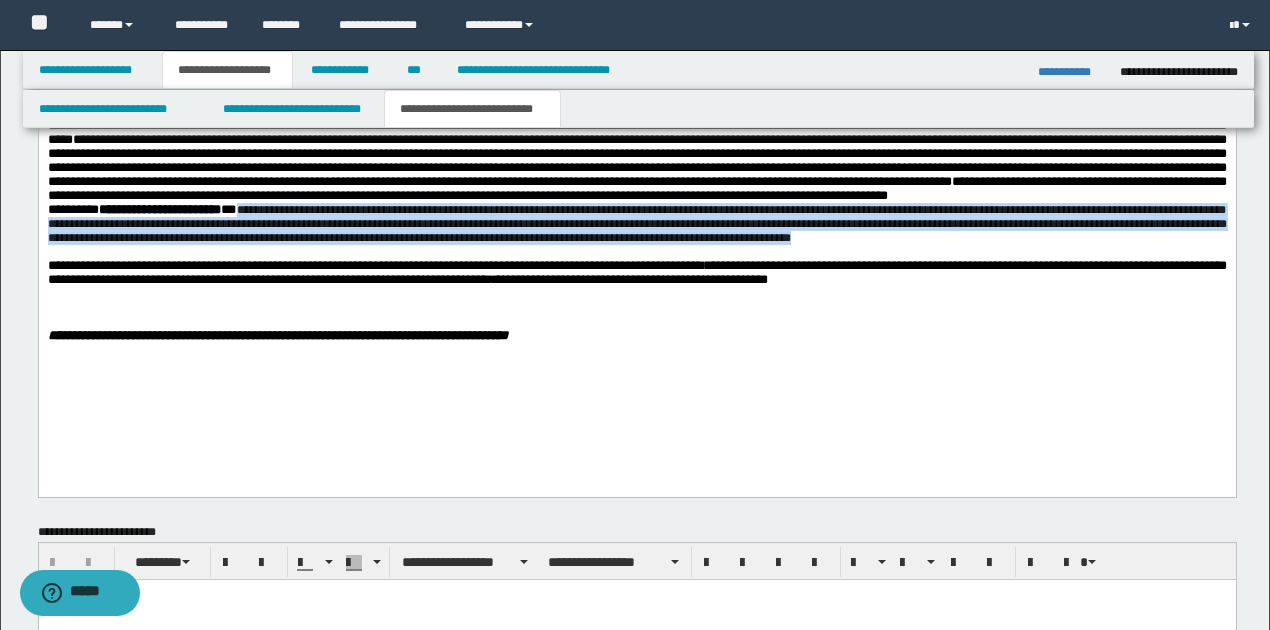 drag, startPoint x: 246, startPoint y: 241, endPoint x: 1030, endPoint y: 271, distance: 784.5738 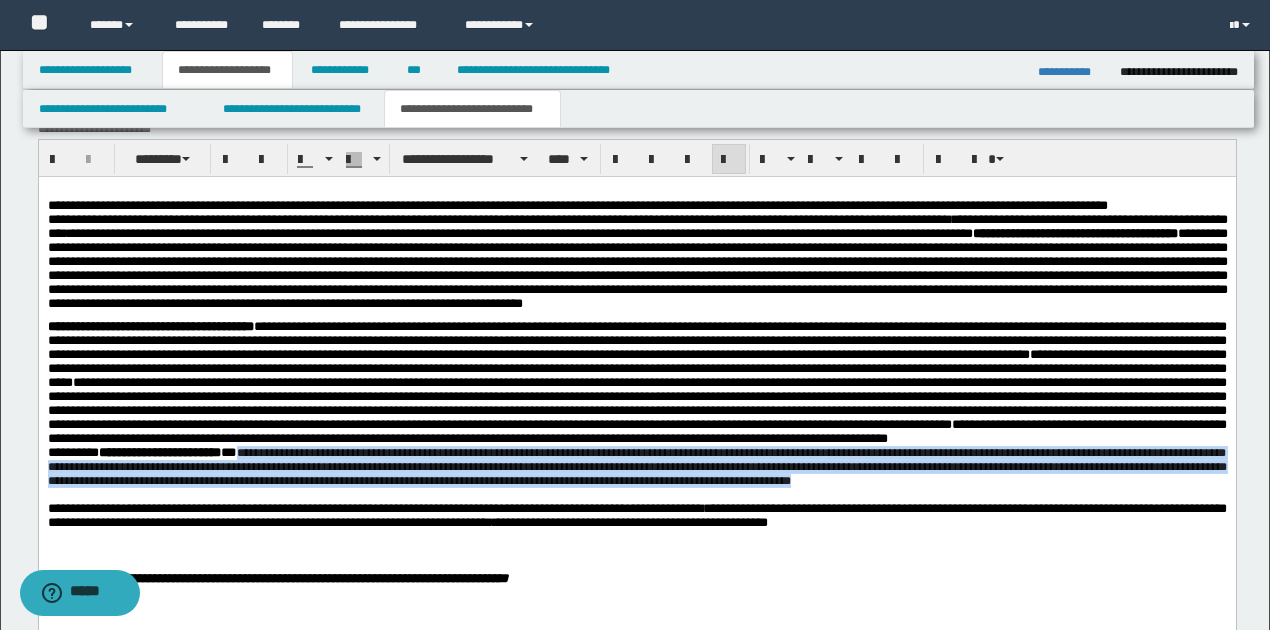 scroll, scrollTop: 1266, scrollLeft: 0, axis: vertical 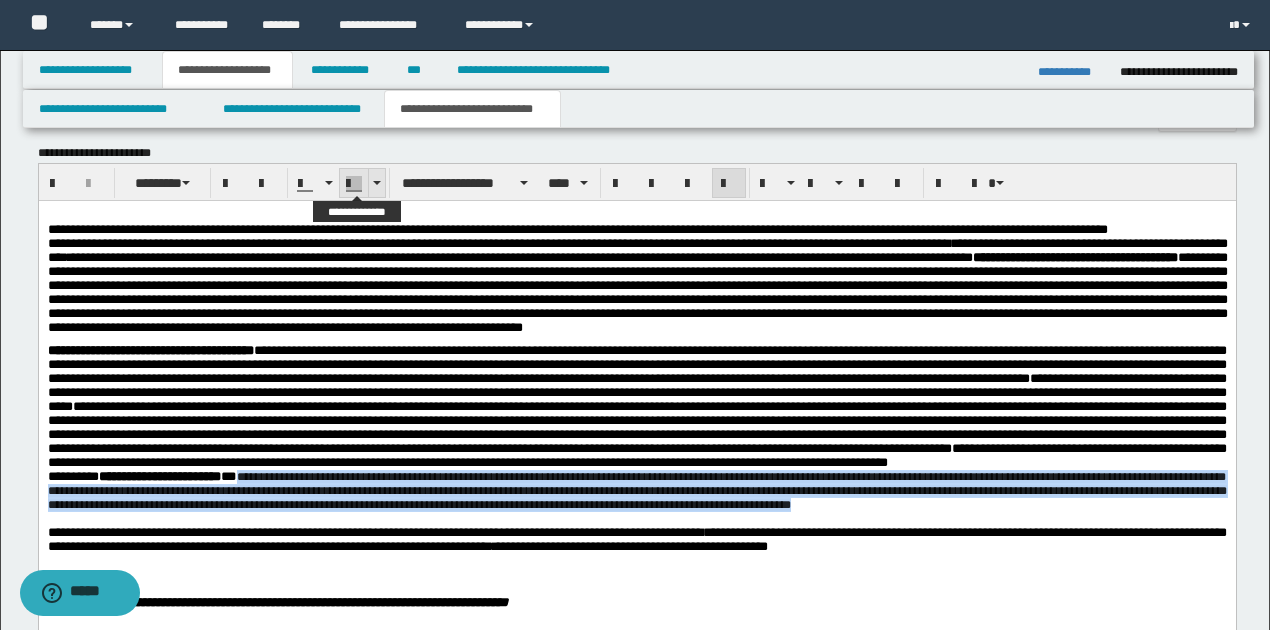 click at bounding box center [377, 183] 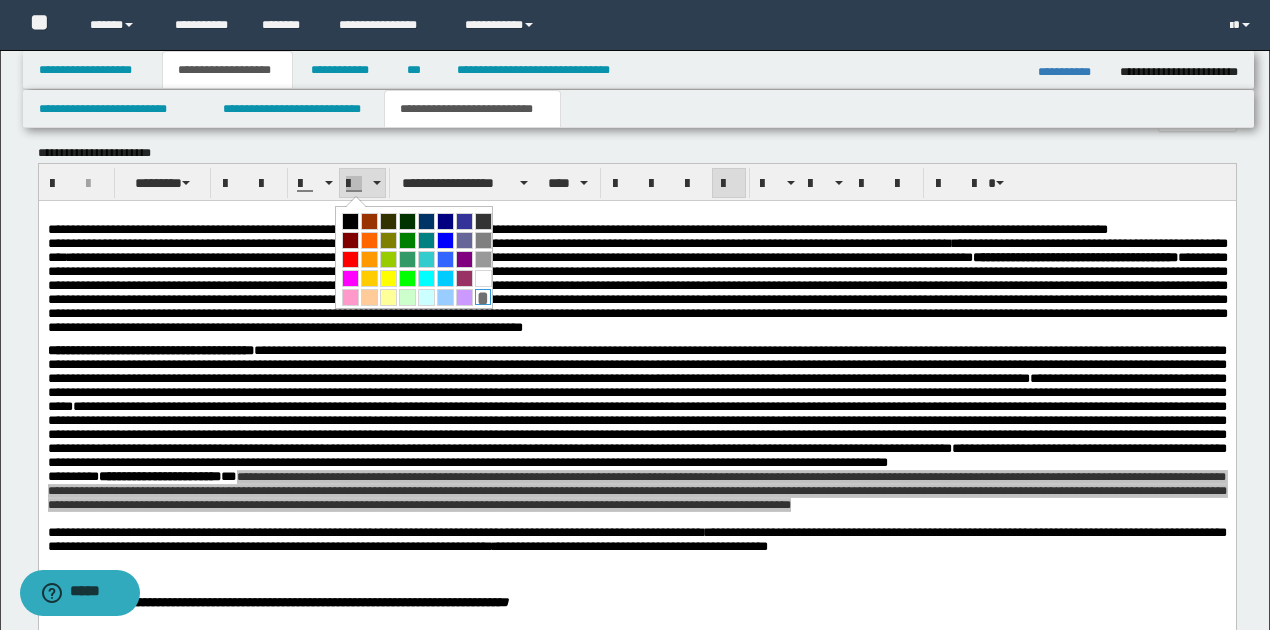 click on "*" at bounding box center (483, 297) 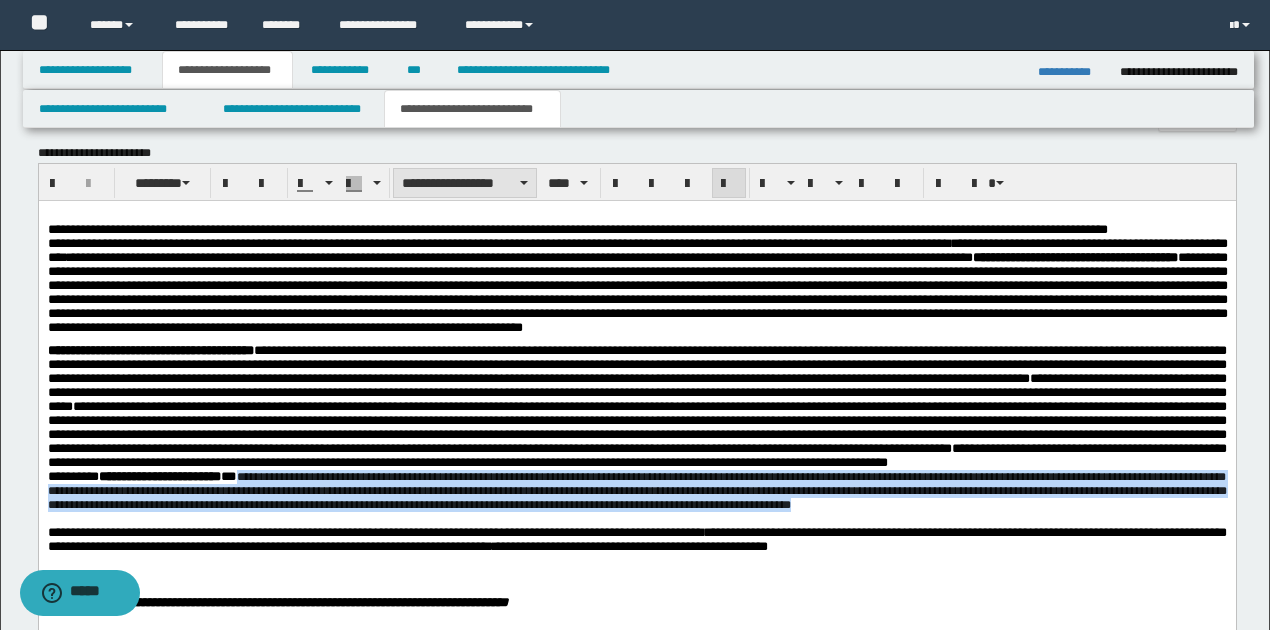click on "**********" at bounding box center [465, 183] 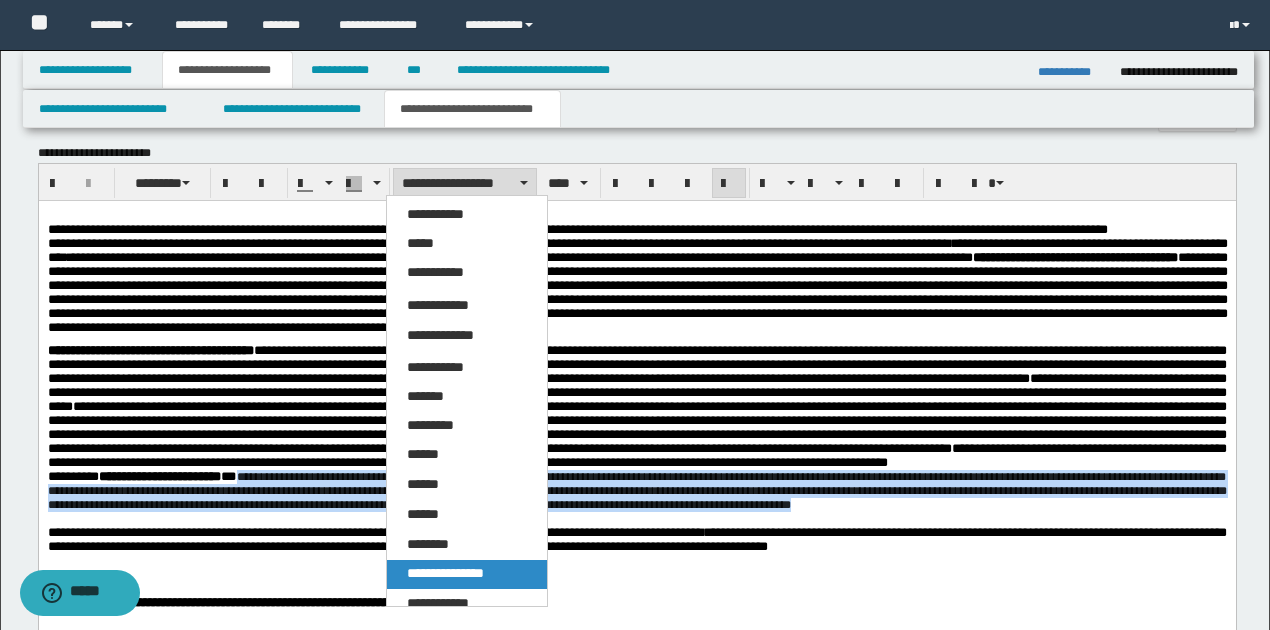 click on "**********" at bounding box center (445, 573) 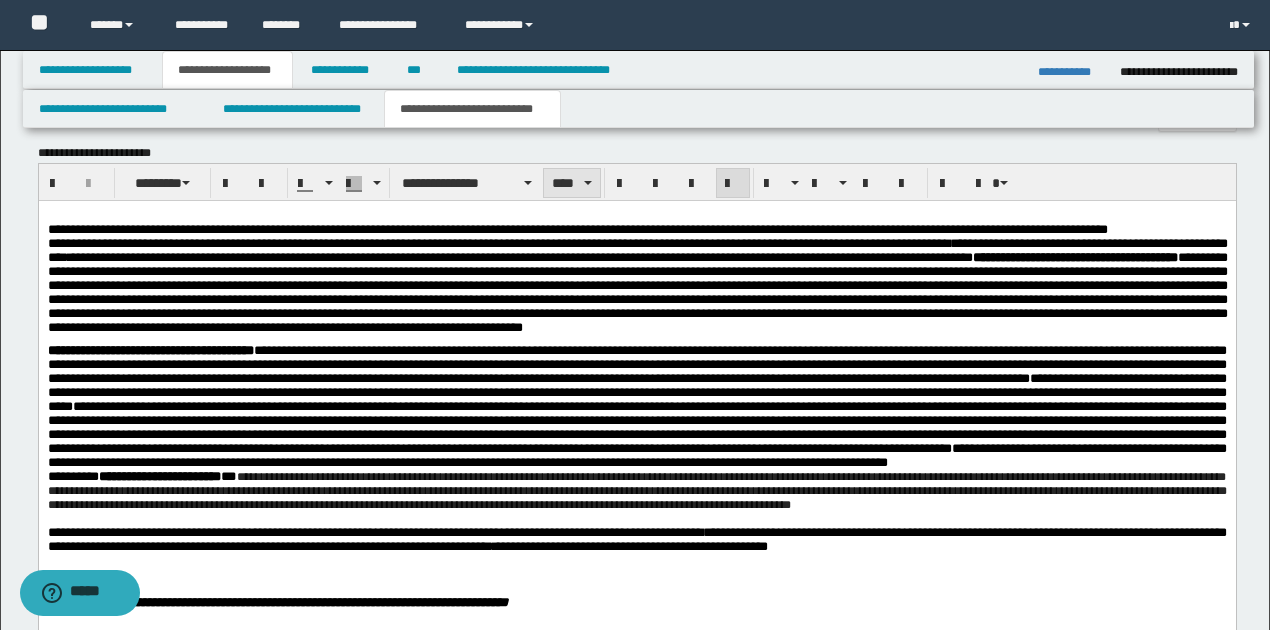 click at bounding box center (588, 183) 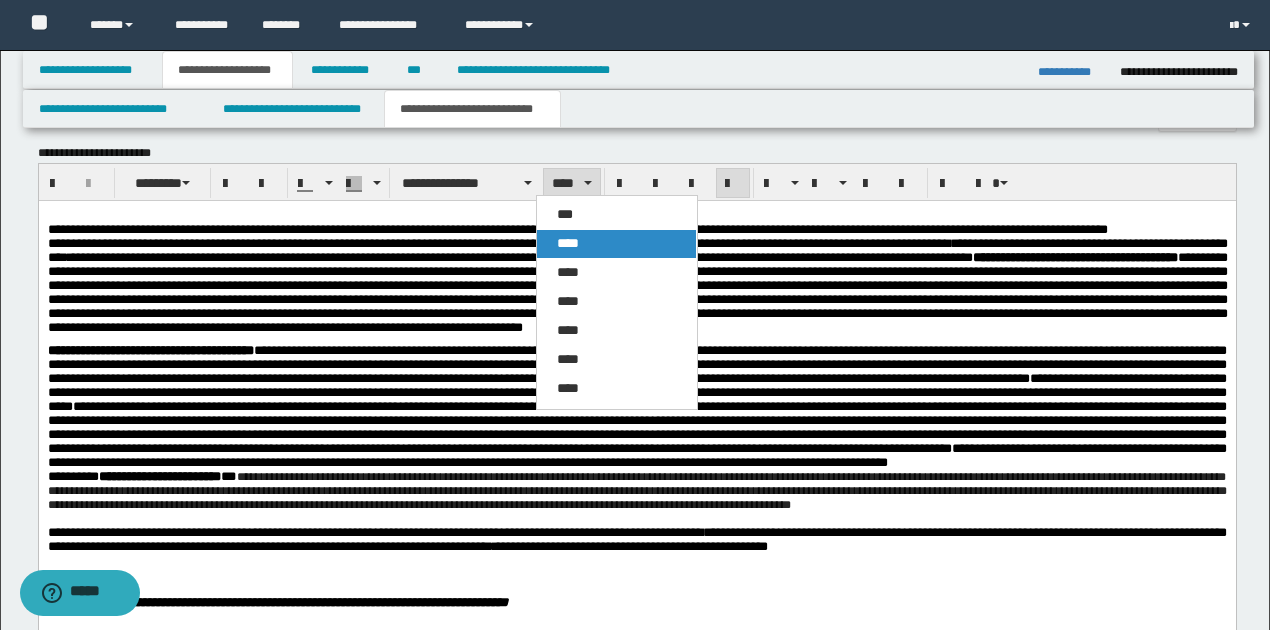 click on "****" at bounding box center [568, 243] 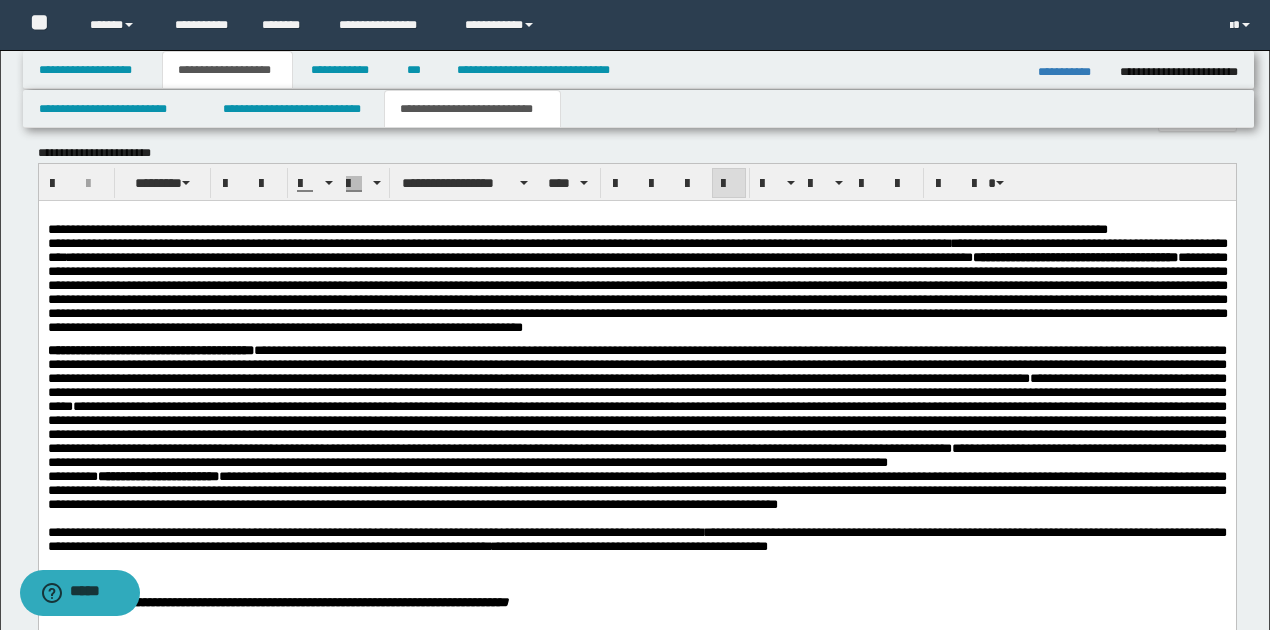 click on "**********" at bounding box center [636, 363] 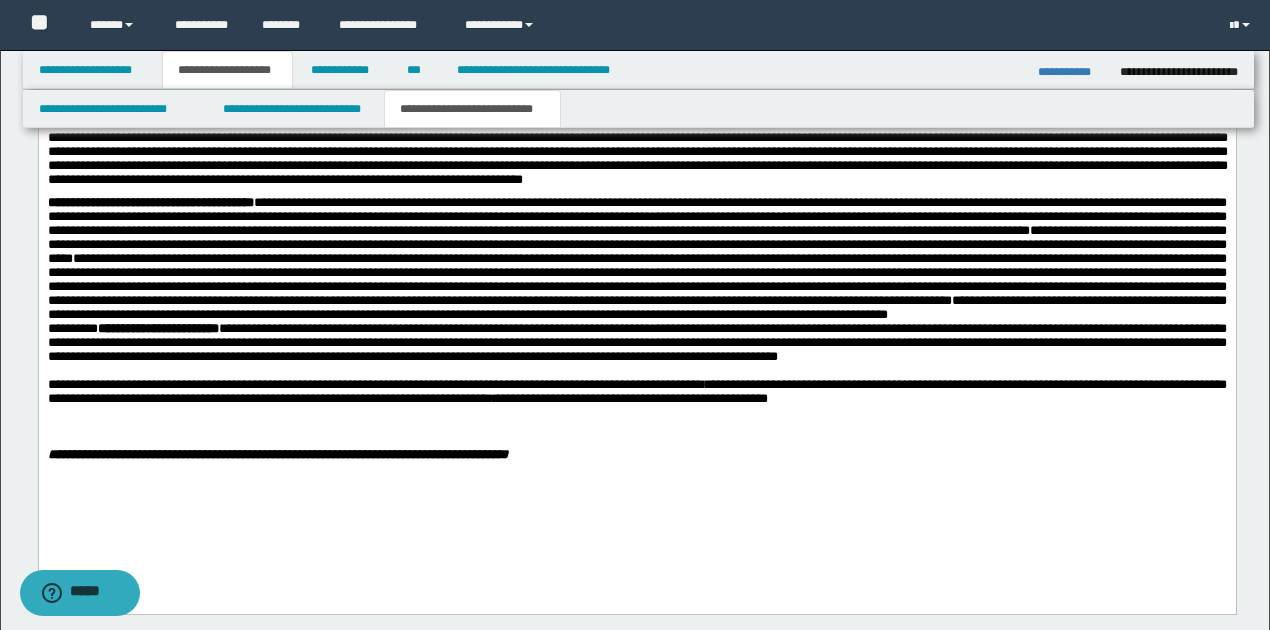 scroll, scrollTop: 1466, scrollLeft: 0, axis: vertical 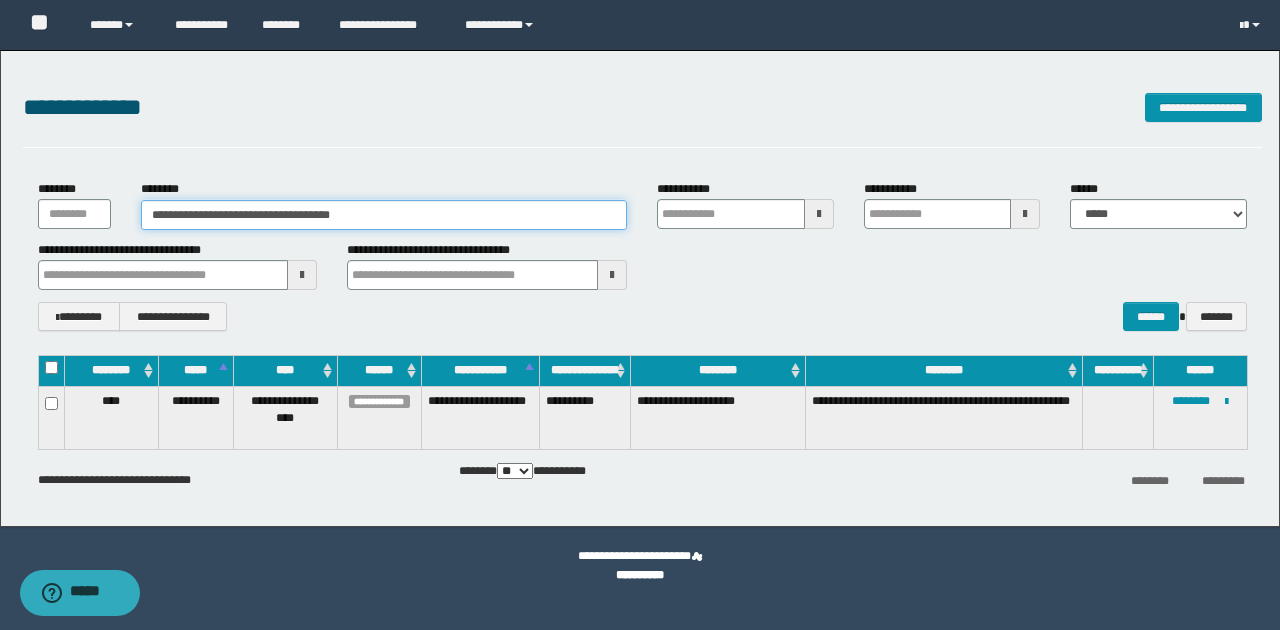 drag, startPoint x: 150, startPoint y: 210, endPoint x: 379, endPoint y: 210, distance: 229 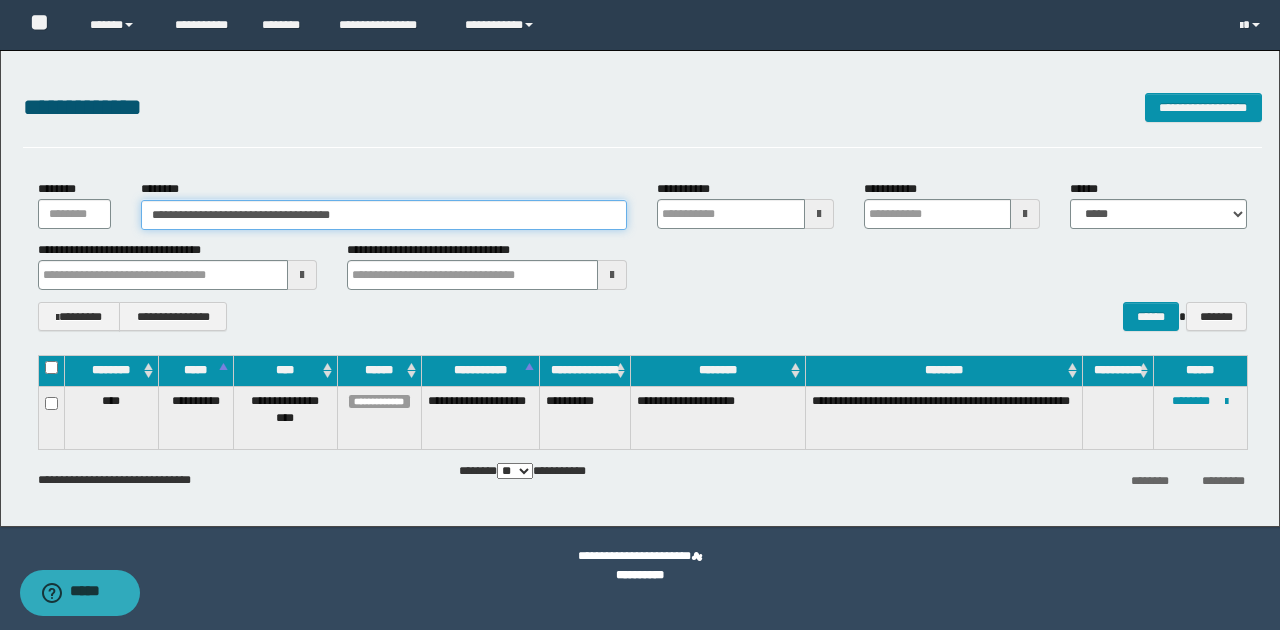 paste 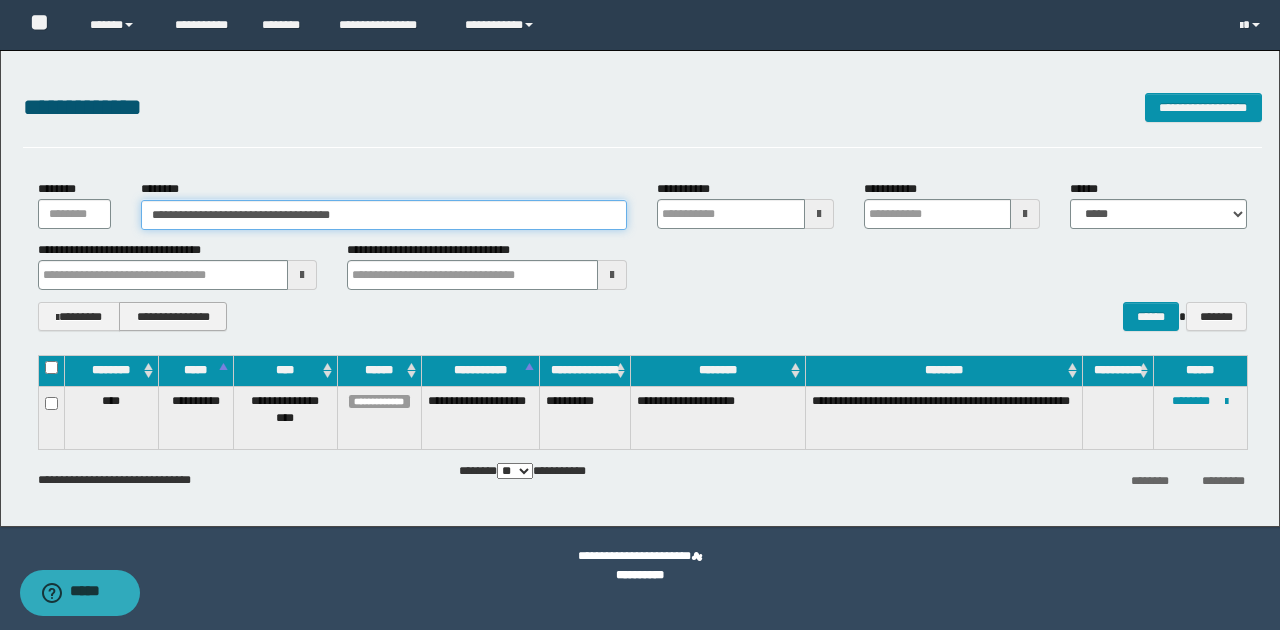 type on "**********" 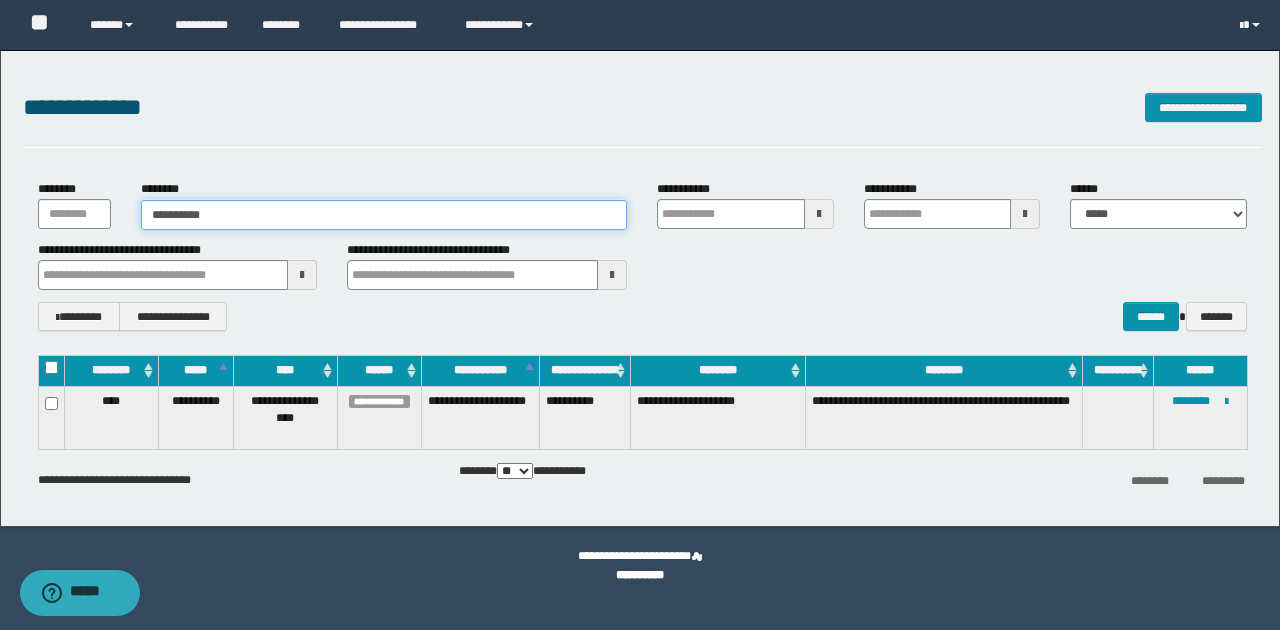 type on "**********" 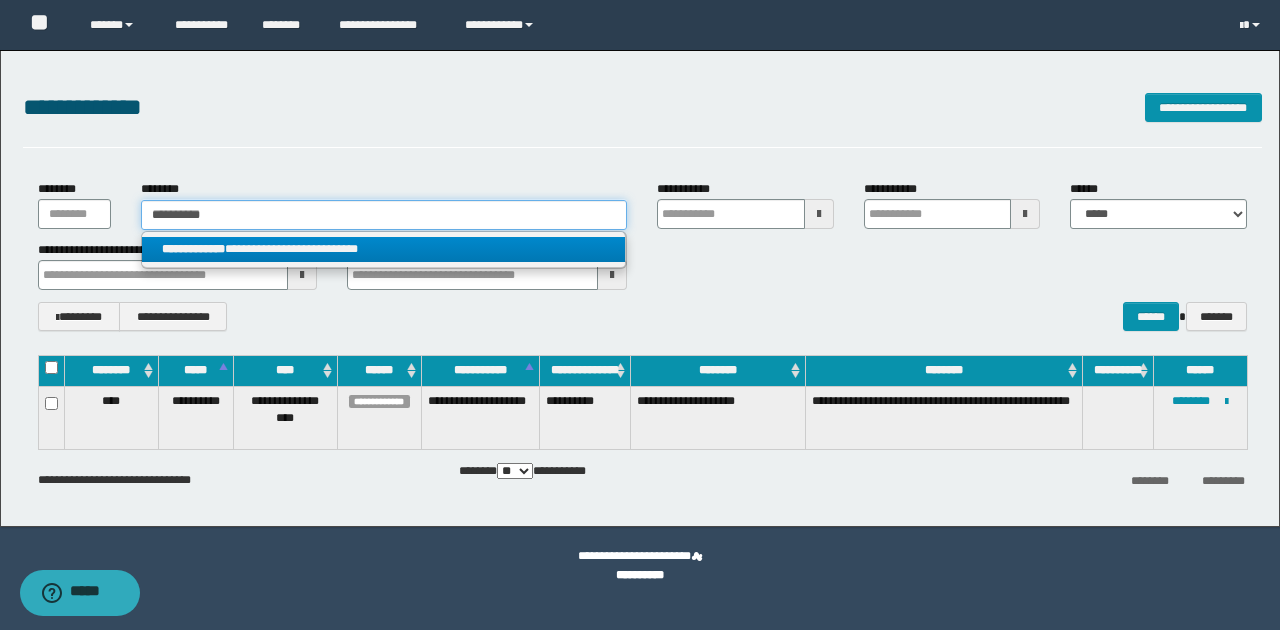 type on "**********" 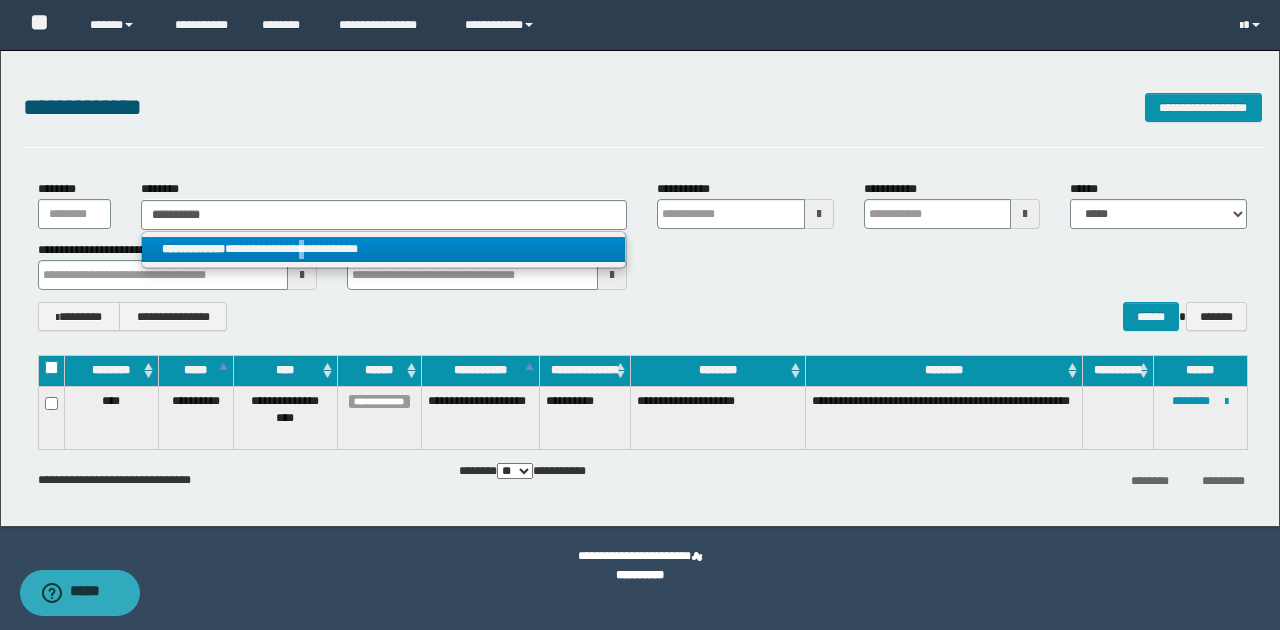 click on "**********" at bounding box center [384, 249] 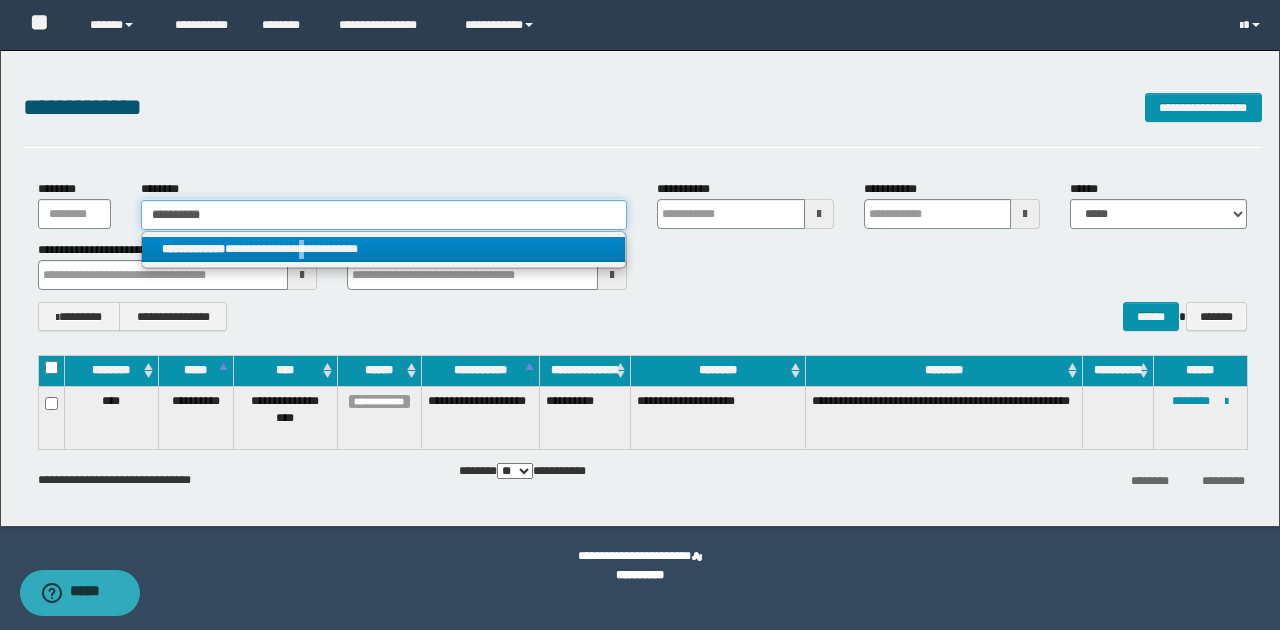 type 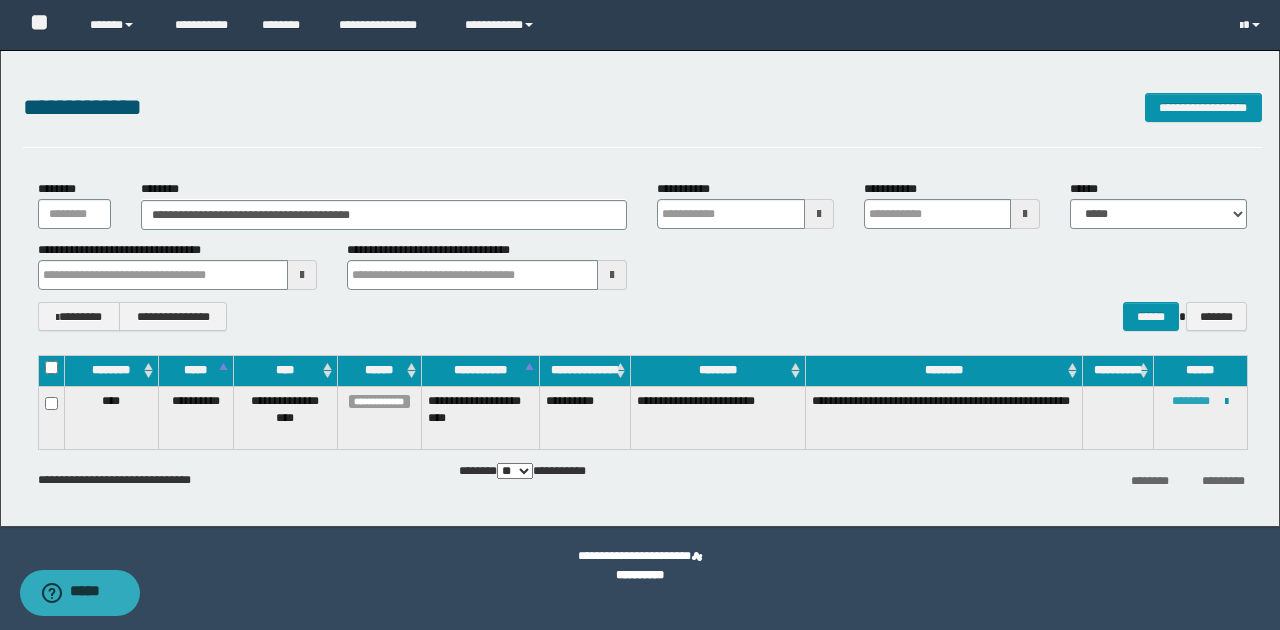 click on "********" at bounding box center (1191, 401) 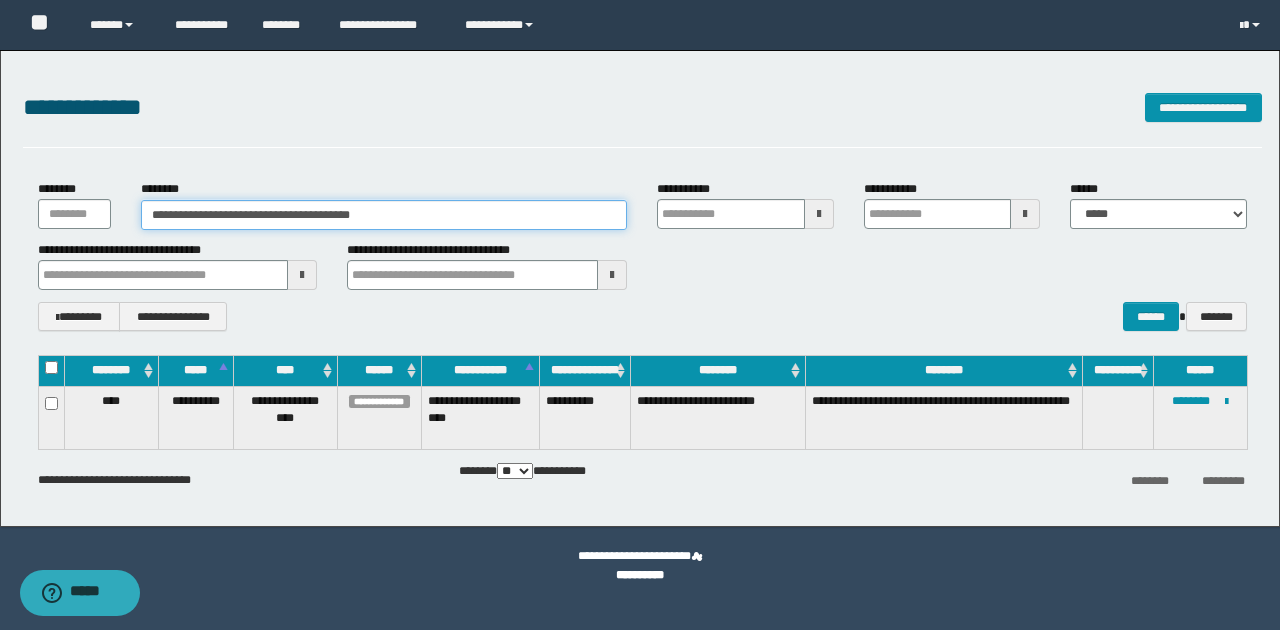 drag, startPoint x: 245, startPoint y: 214, endPoint x: 429, endPoint y: 214, distance: 184 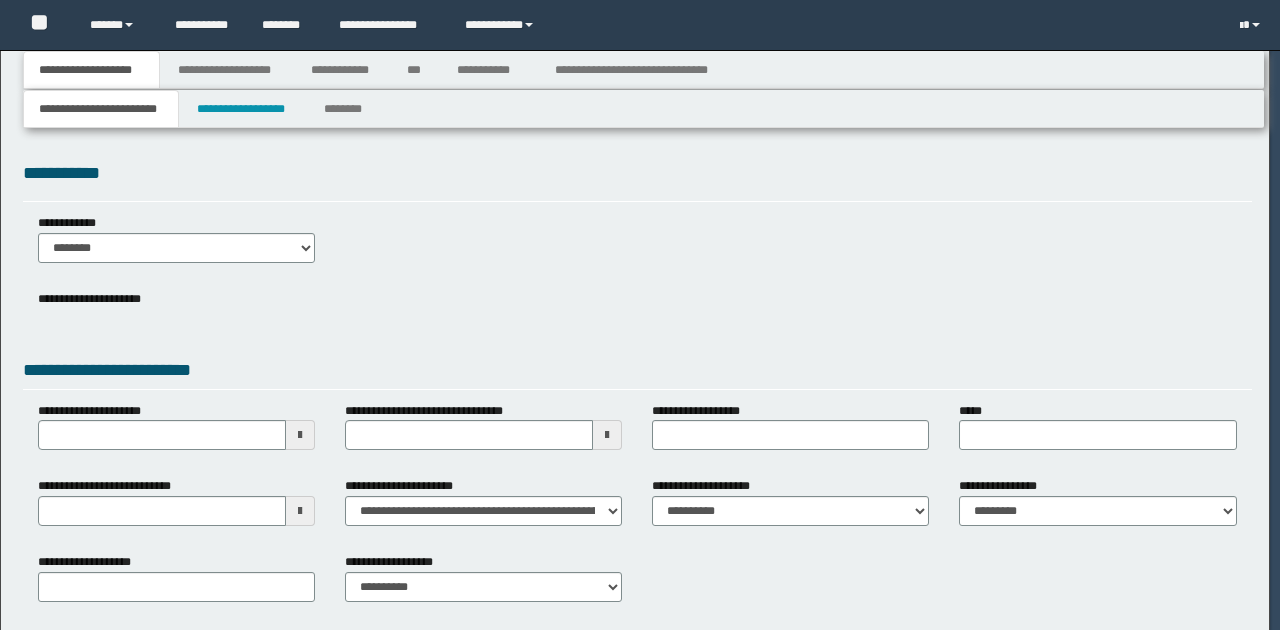 scroll, scrollTop: 0, scrollLeft: 0, axis: both 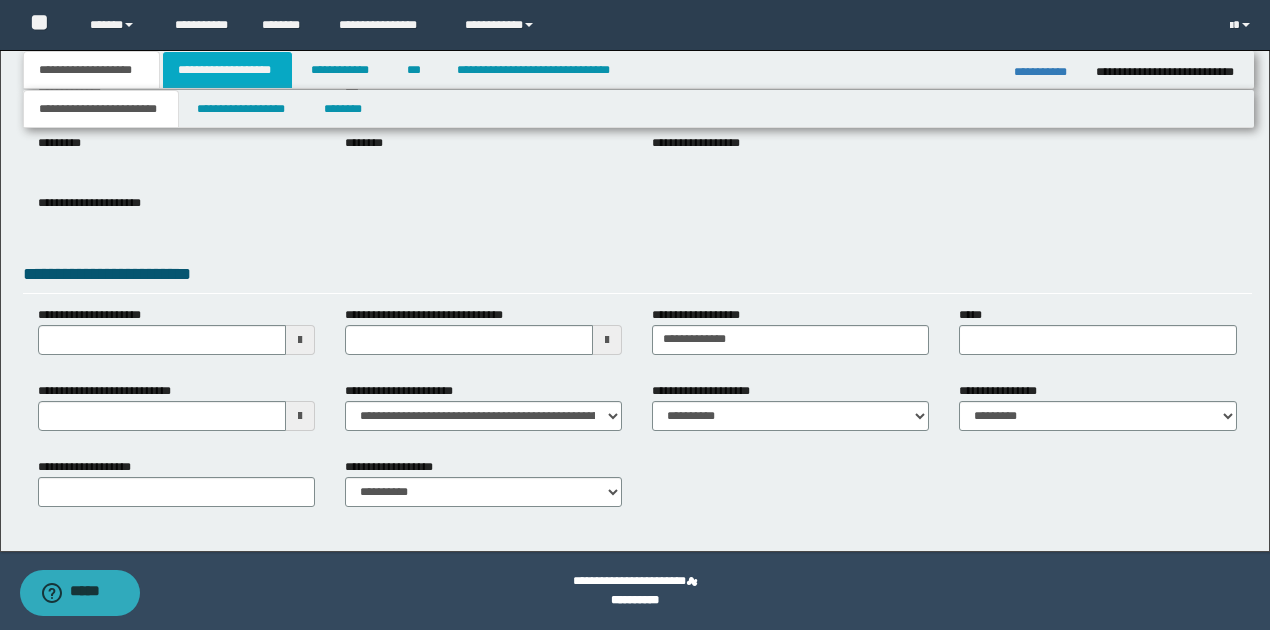 click on "**********" at bounding box center (227, 70) 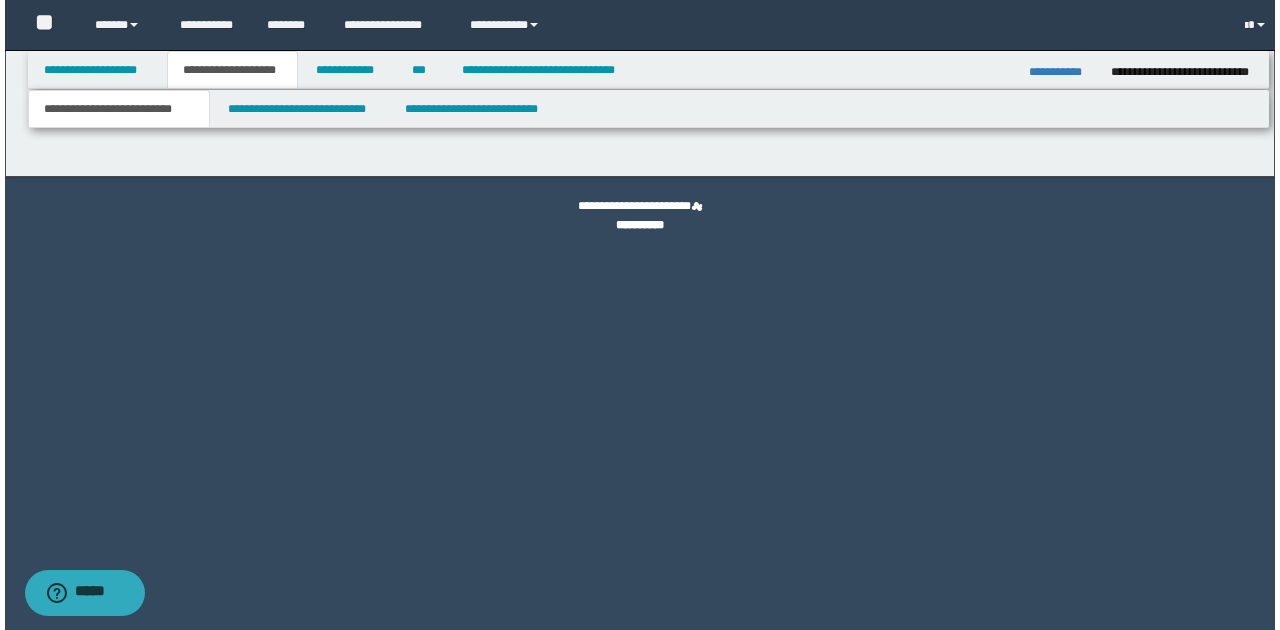 scroll, scrollTop: 0, scrollLeft: 0, axis: both 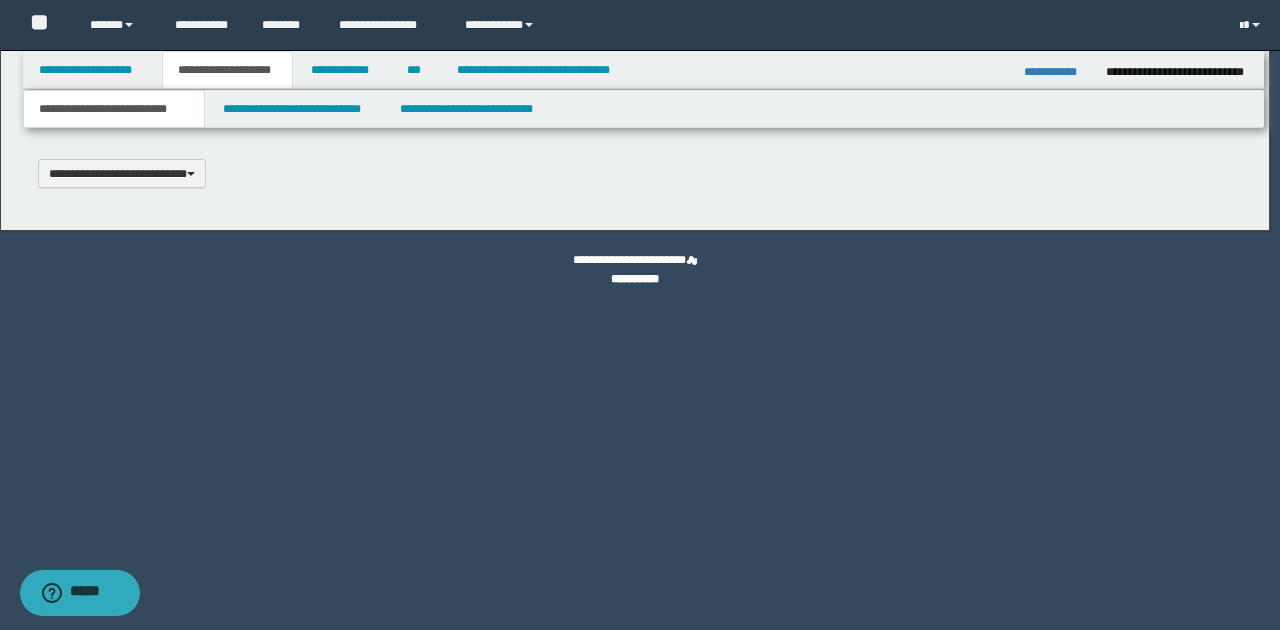 type 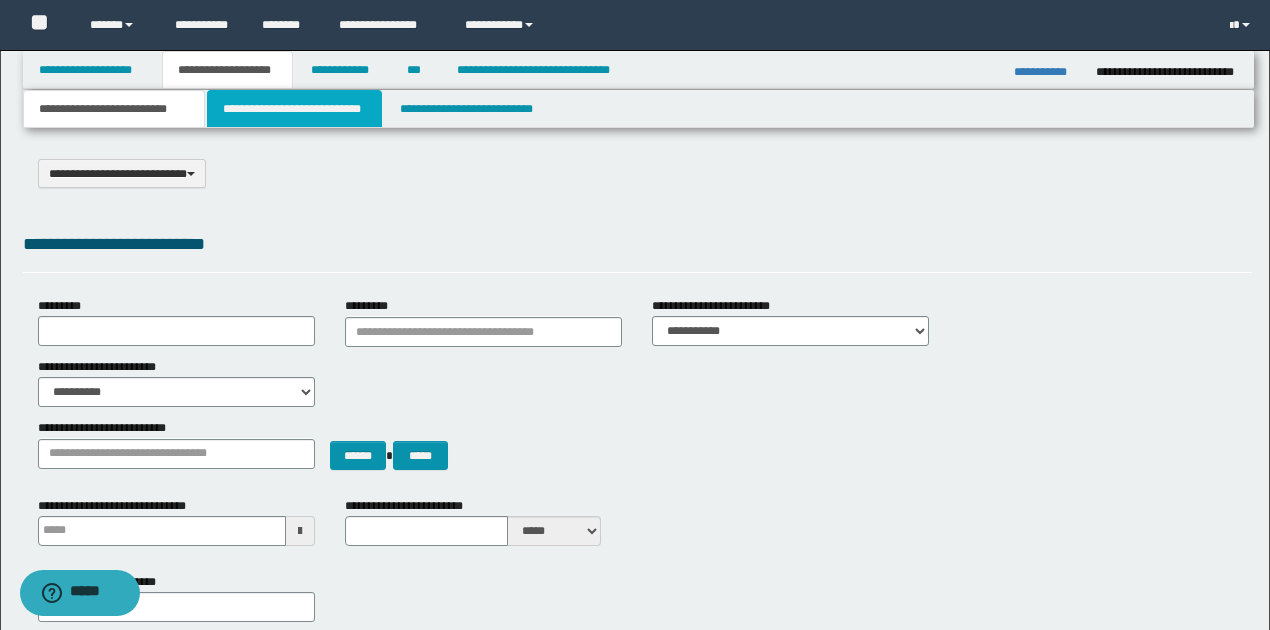 click on "**********" at bounding box center (294, 109) 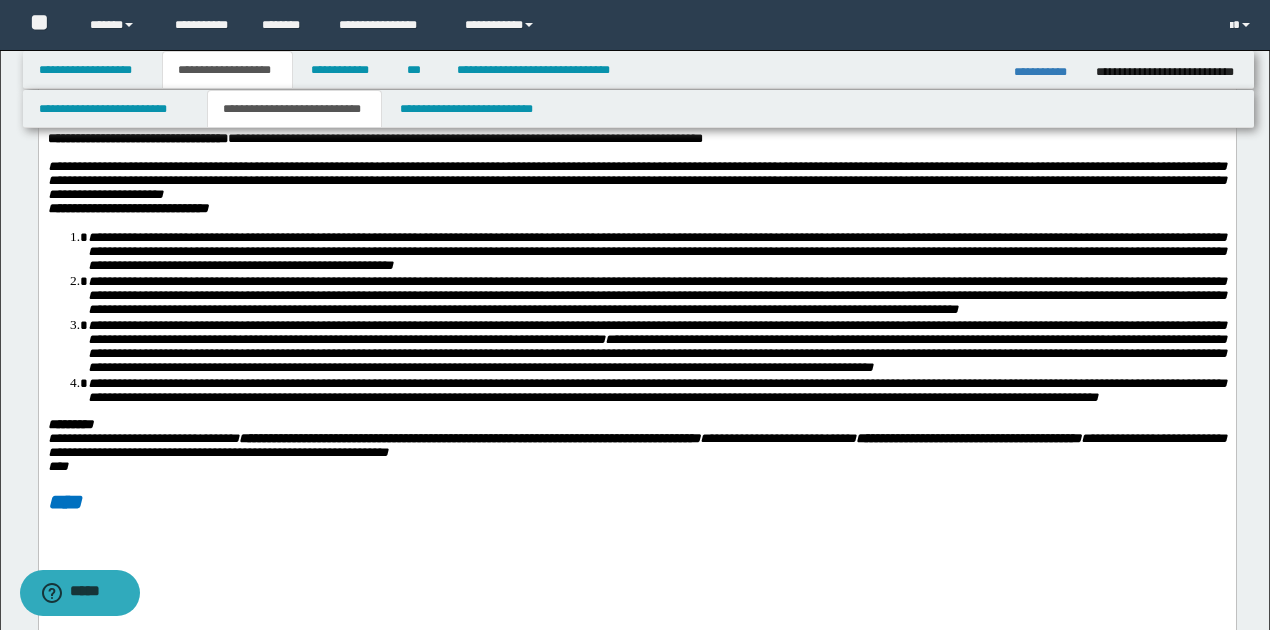scroll, scrollTop: 600, scrollLeft: 0, axis: vertical 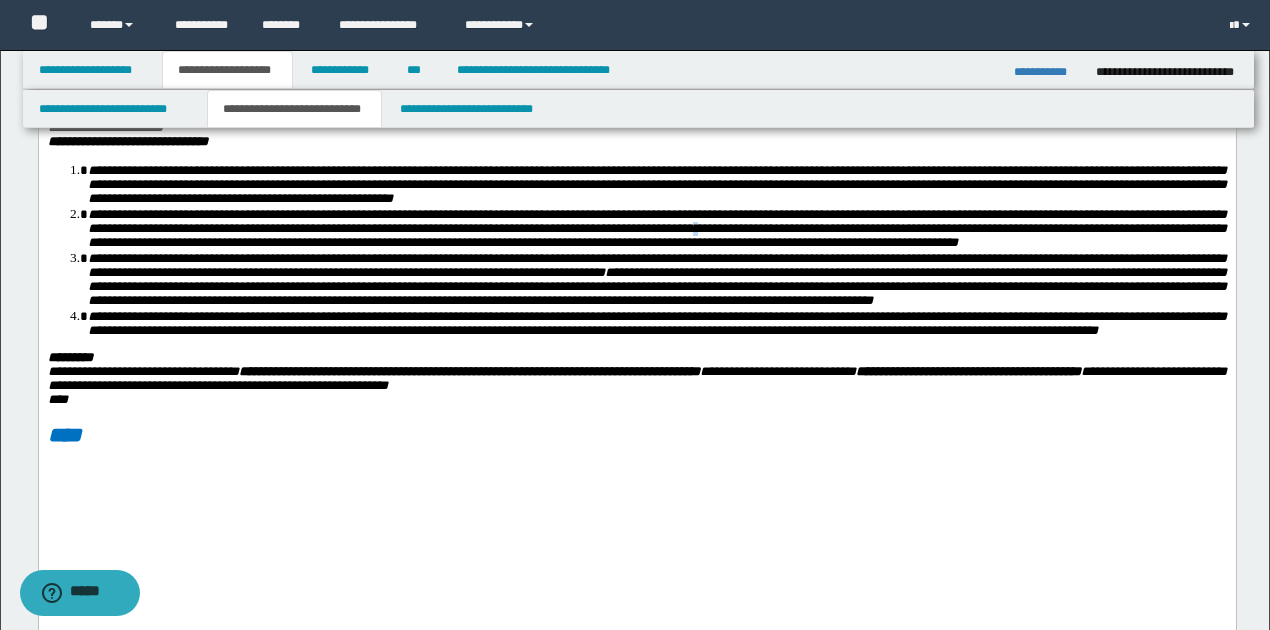 click on "**********" at bounding box center (656, 228) 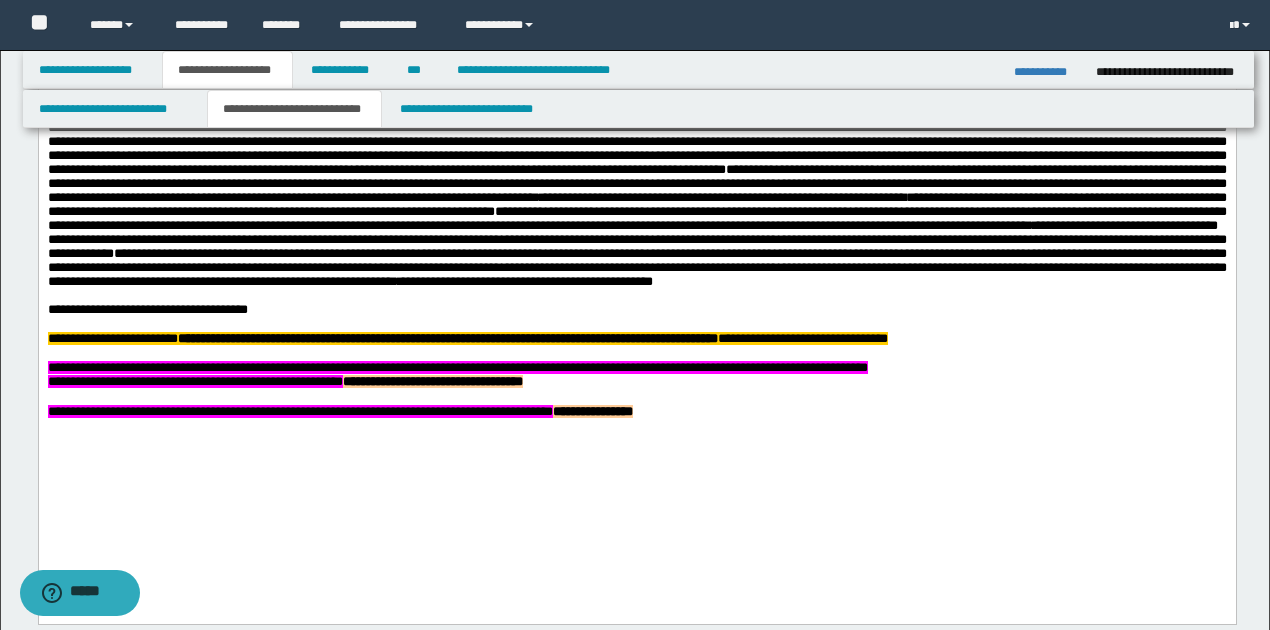scroll, scrollTop: 1400, scrollLeft: 0, axis: vertical 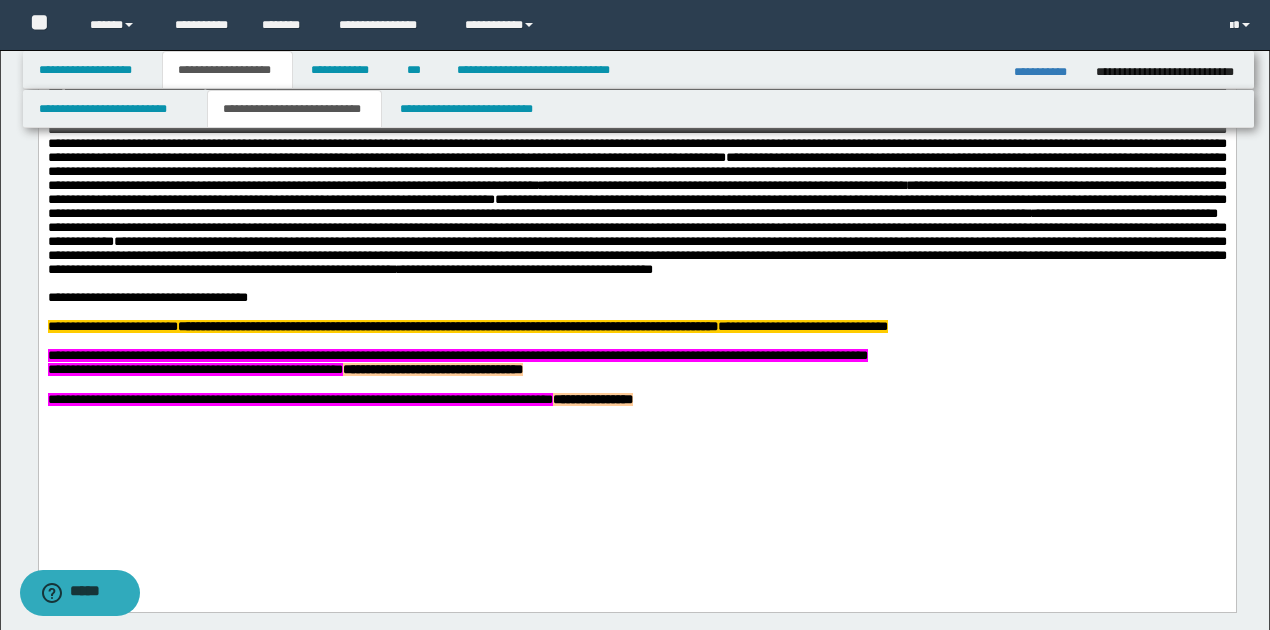 click on "**********" at bounding box center [1047, 72] 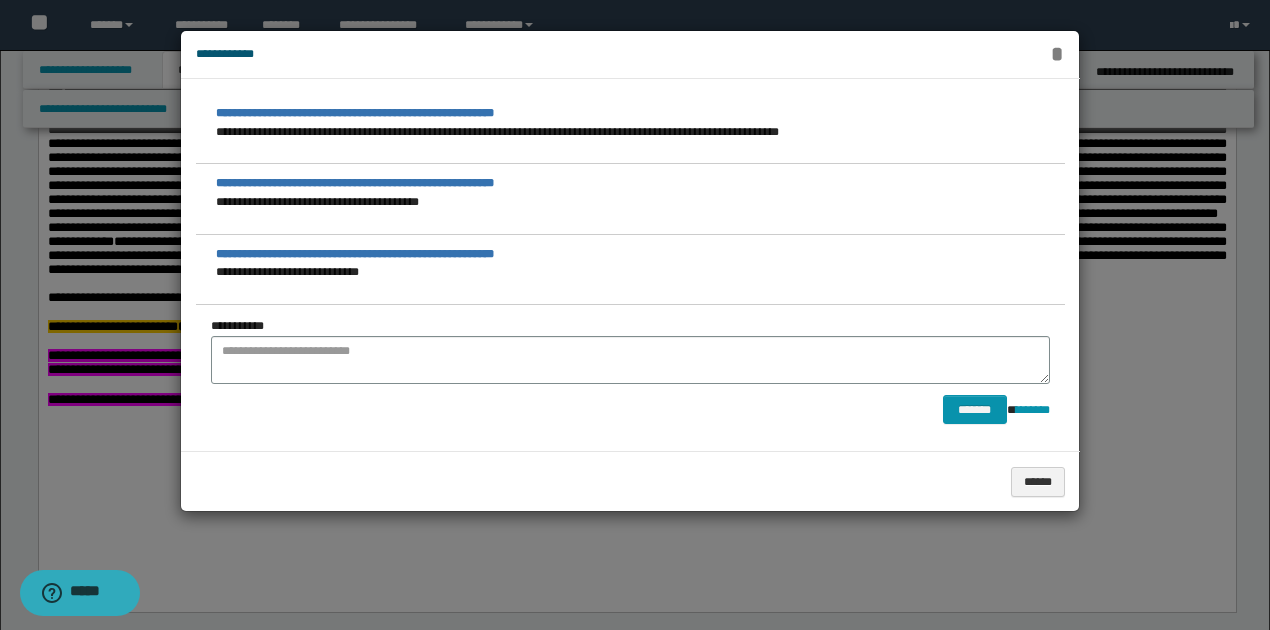 click on "*" at bounding box center (1057, 54) 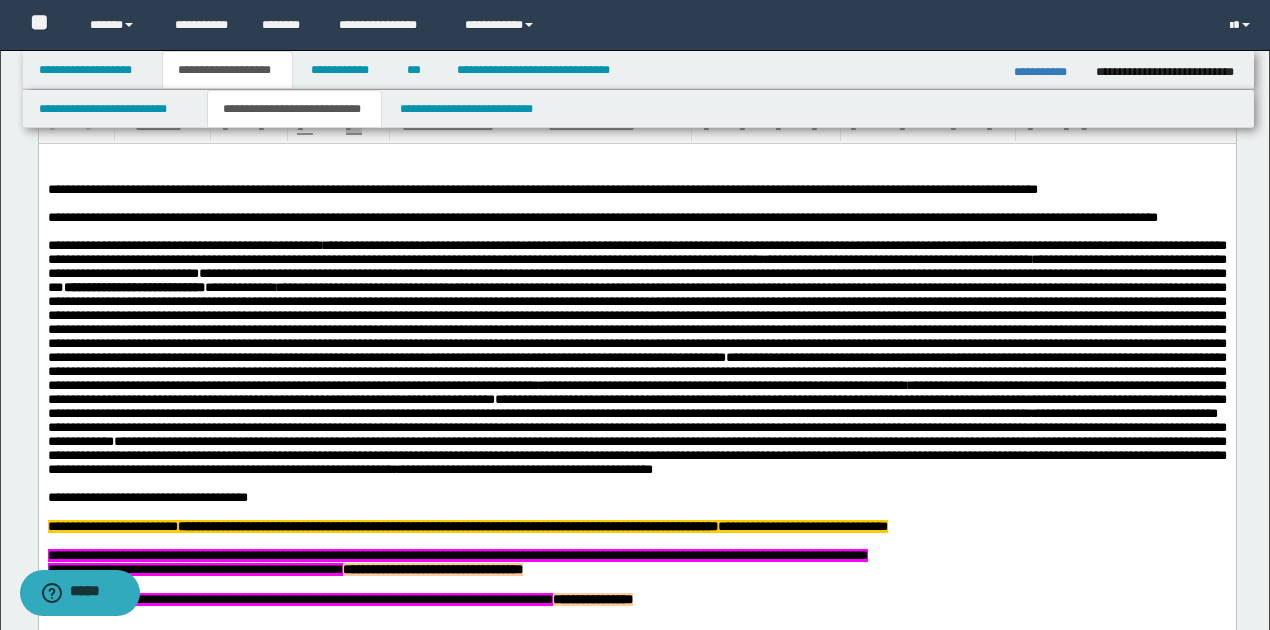 scroll, scrollTop: 1200, scrollLeft: 0, axis: vertical 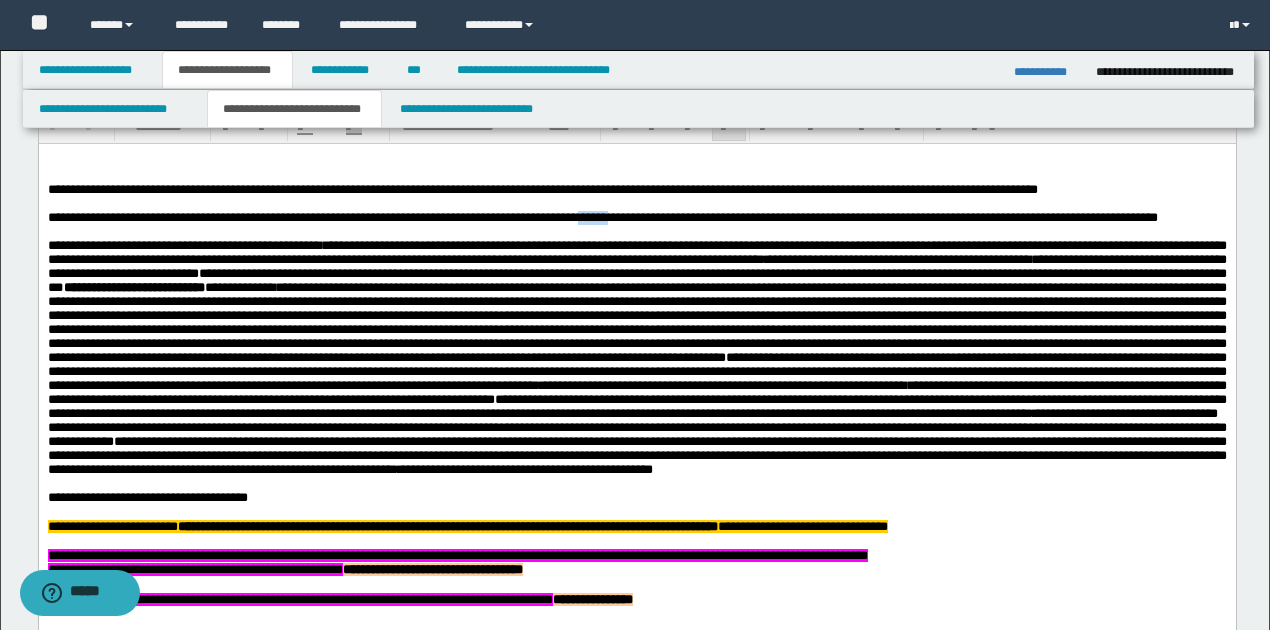 drag, startPoint x: 660, startPoint y: 225, endPoint x: 692, endPoint y: 222, distance: 32.140316 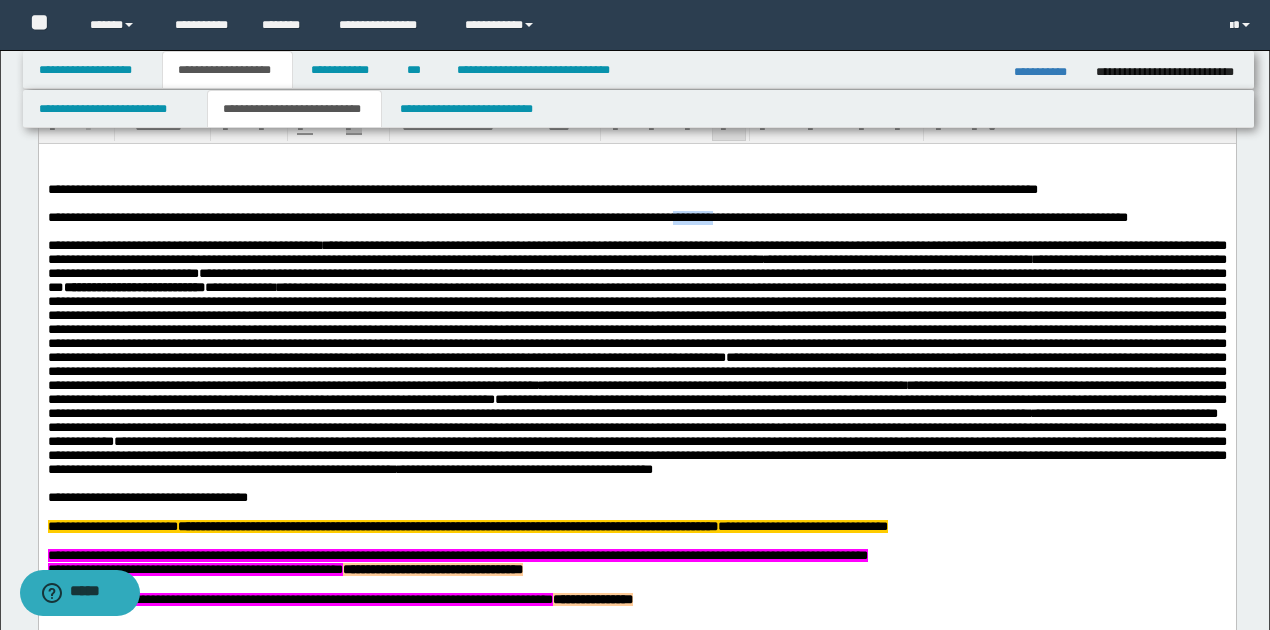 drag, startPoint x: 758, startPoint y: 218, endPoint x: 799, endPoint y: 224, distance: 41.4367 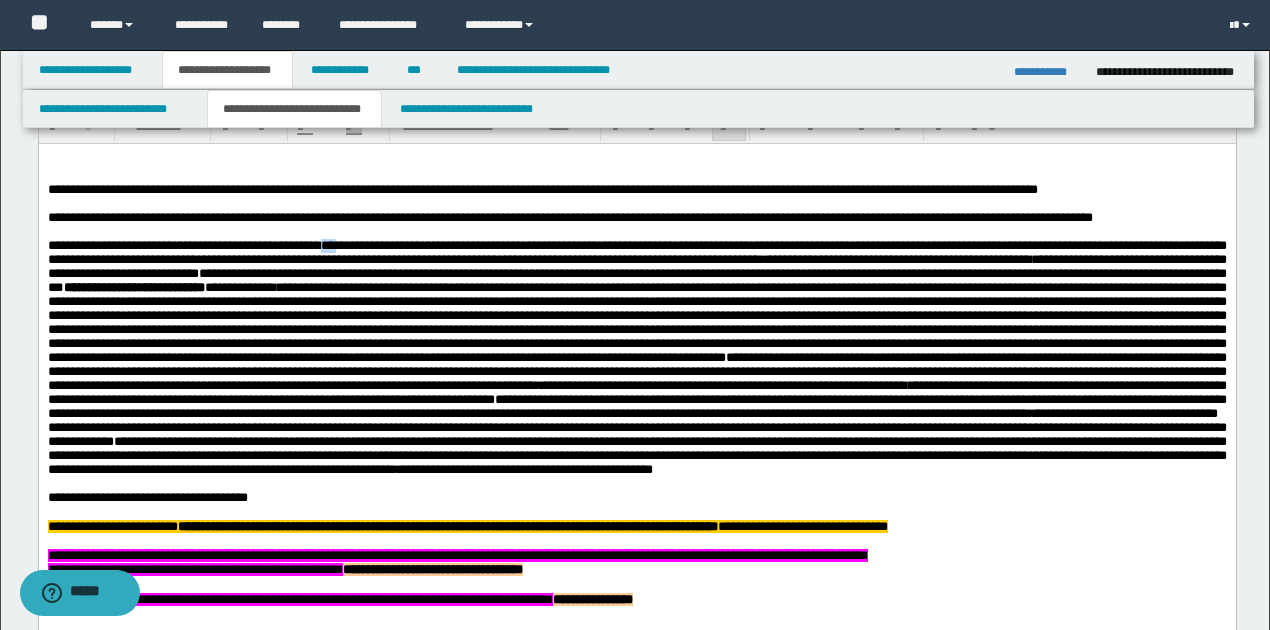 drag, startPoint x: 335, startPoint y: 250, endPoint x: 354, endPoint y: 250, distance: 19 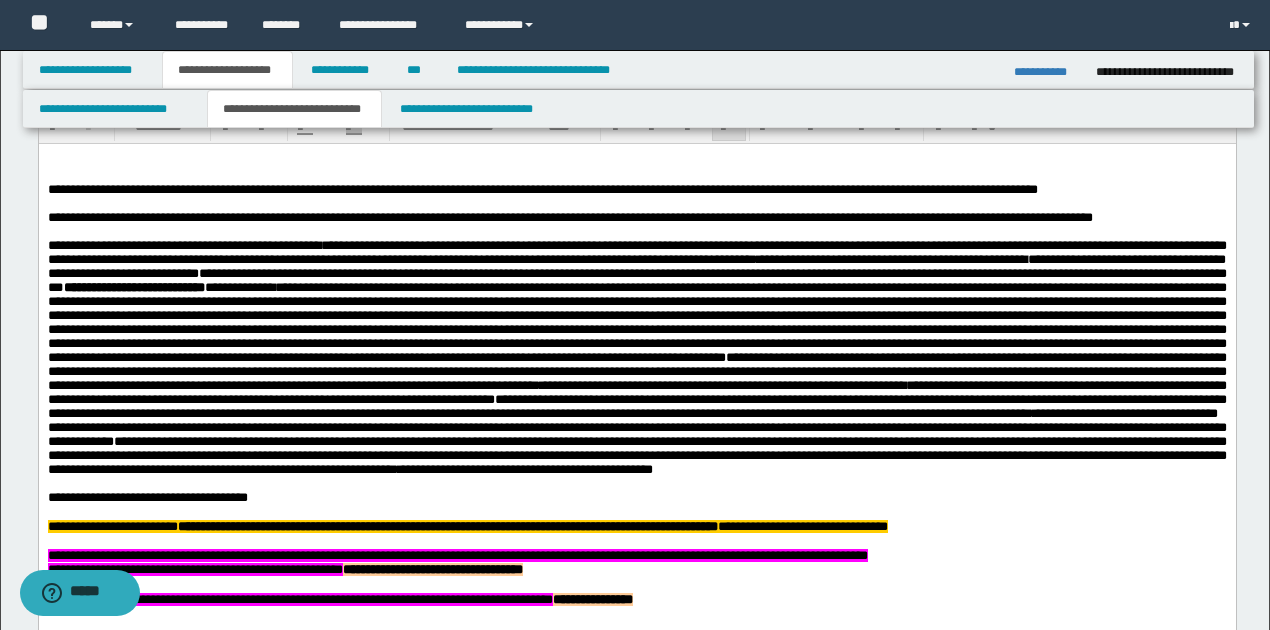click on "**********" at bounding box center [636, 252] 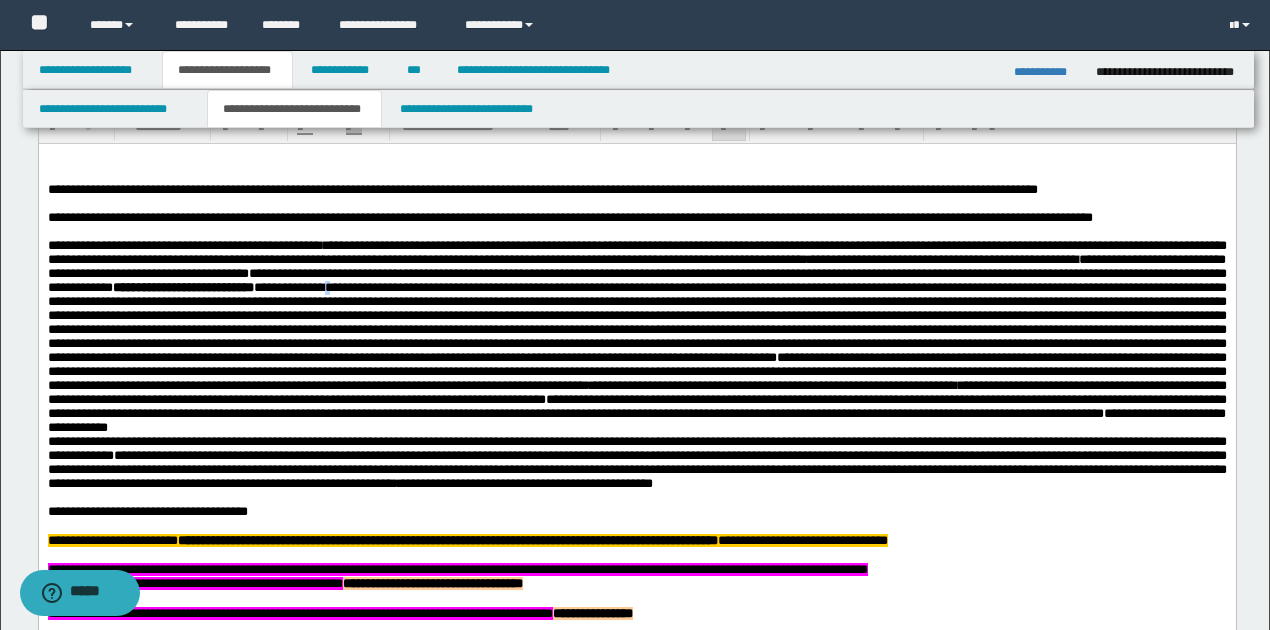 drag, startPoint x: 611, startPoint y: 298, endPoint x: 668, endPoint y: 284, distance: 58.694122 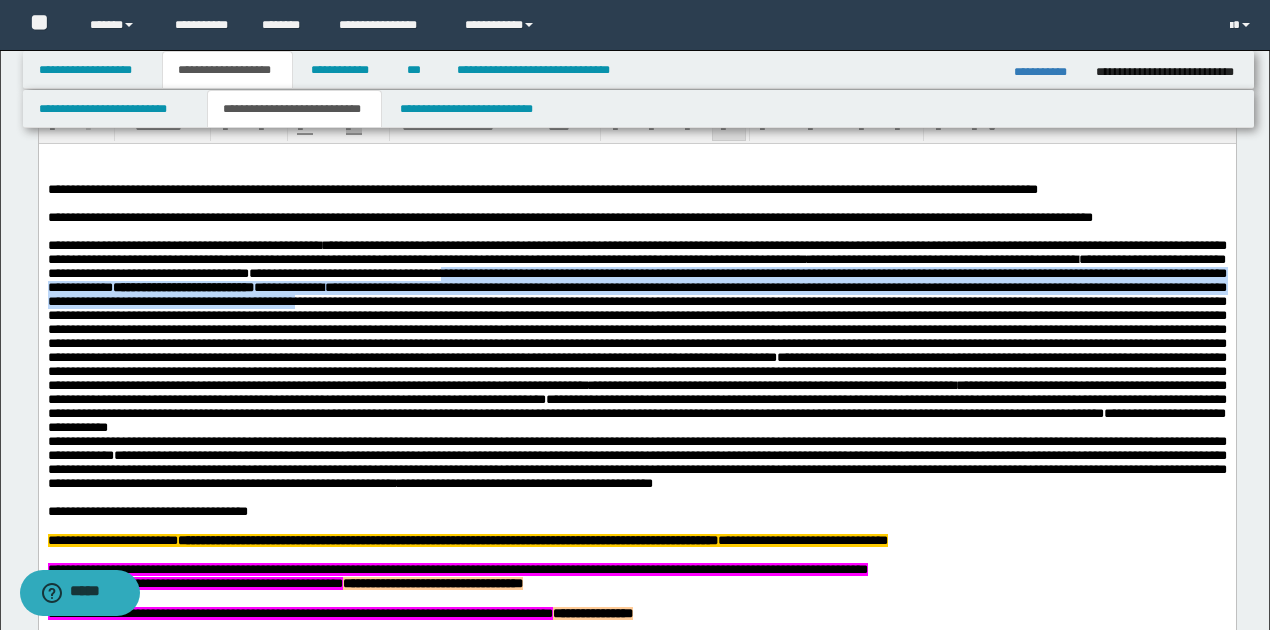 drag, startPoint x: 668, startPoint y: 284, endPoint x: 726, endPoint y: 310, distance: 63.560993 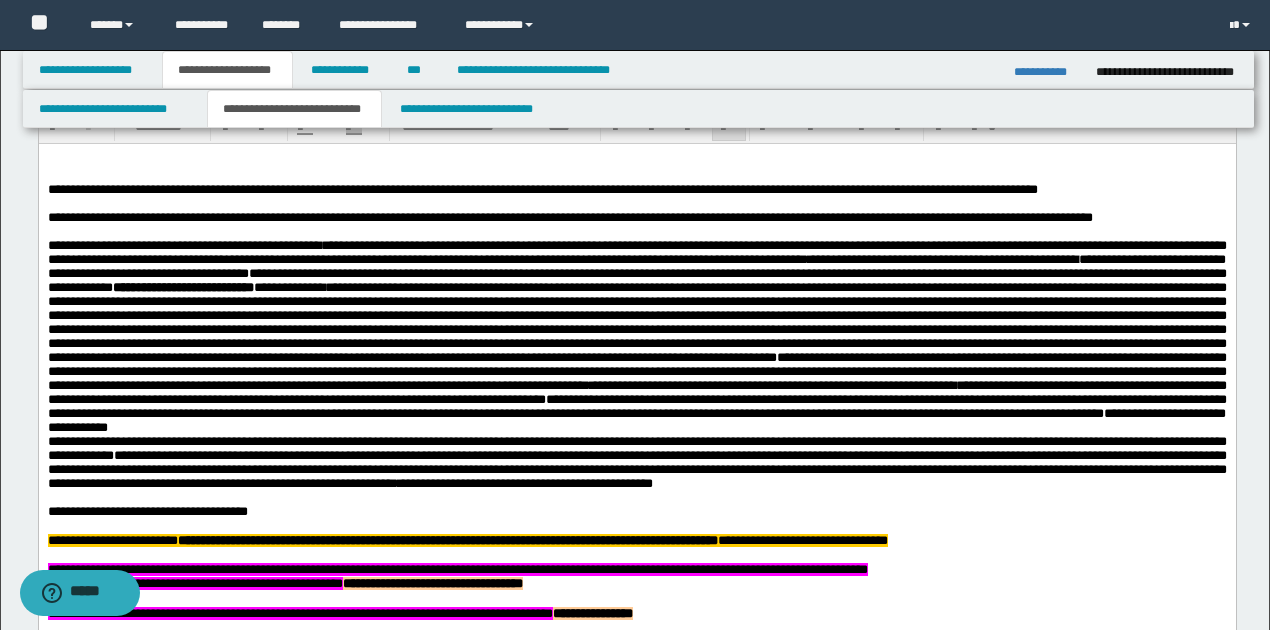 click at bounding box center [636, 322] 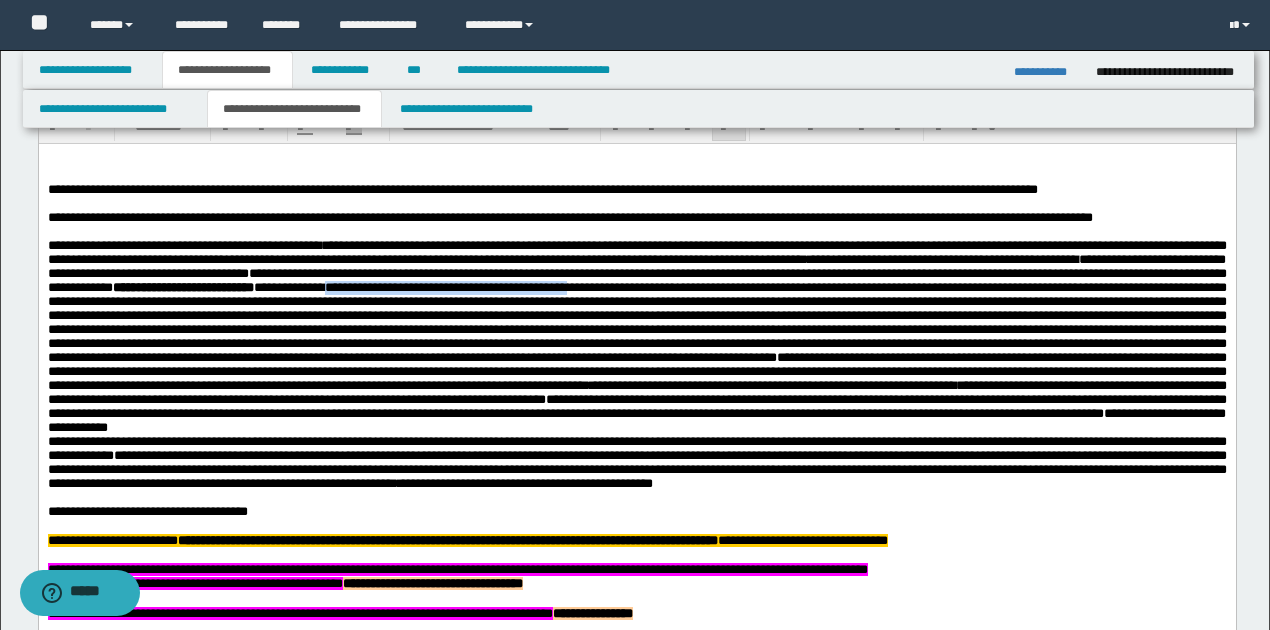 drag, startPoint x: 610, startPoint y: 299, endPoint x: 870, endPoint y: 304, distance: 260.04807 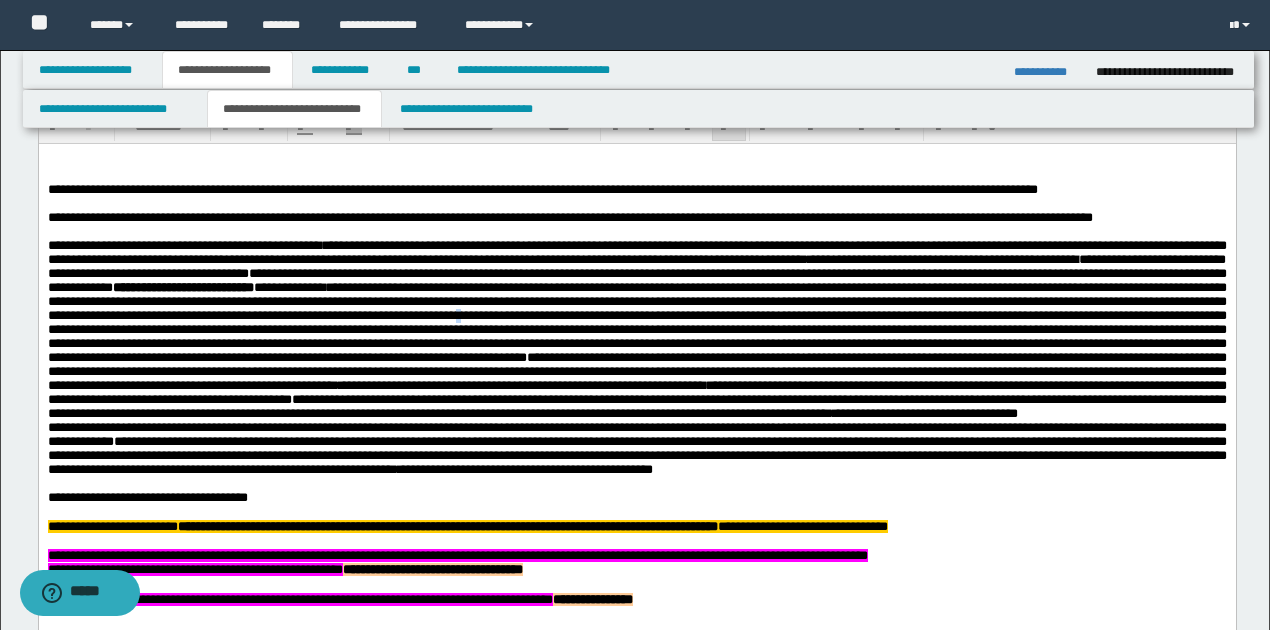 click at bounding box center (636, 322) 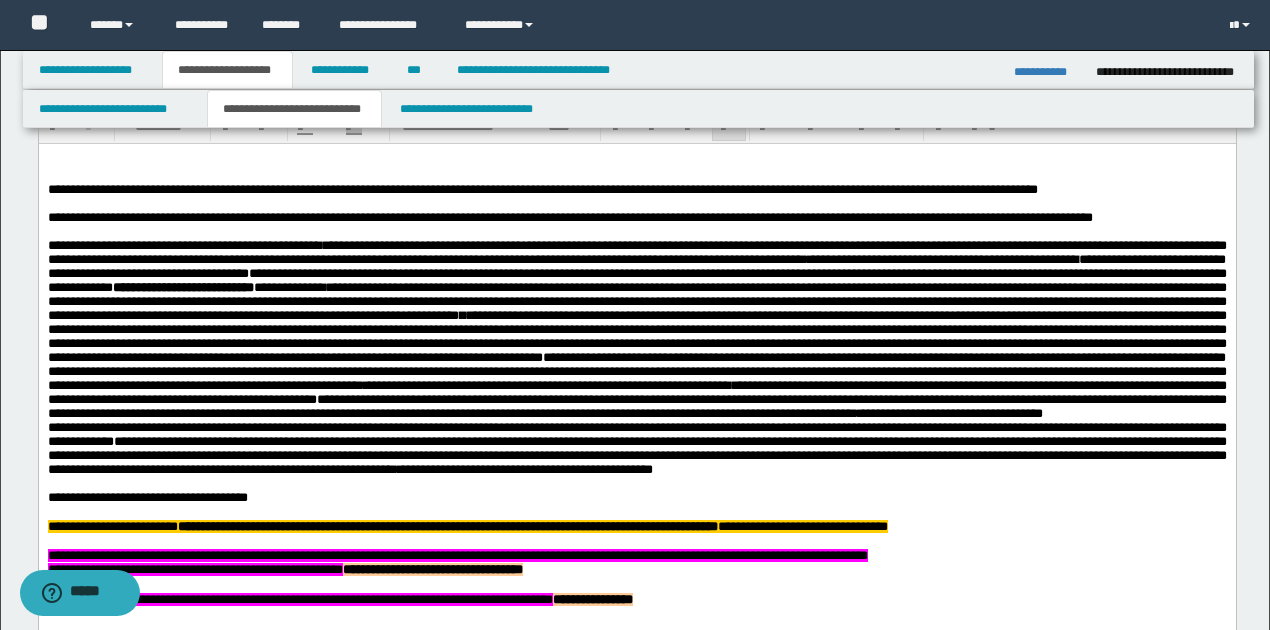 scroll, scrollTop: 1266, scrollLeft: 0, axis: vertical 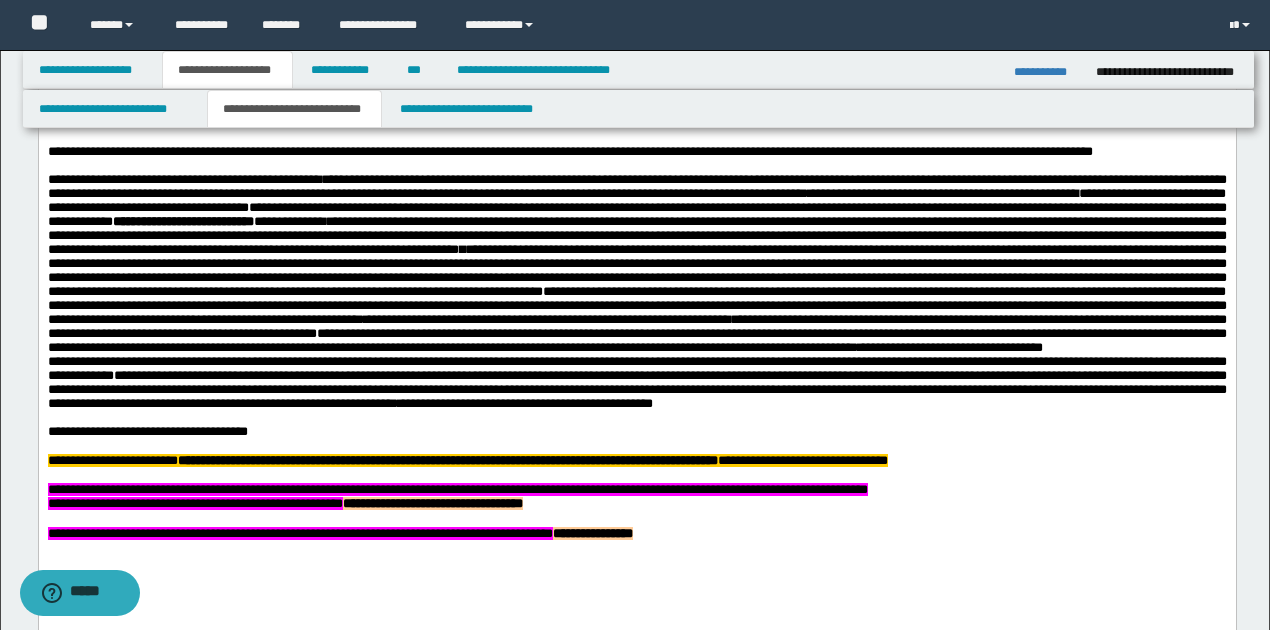 click on "**********" at bounding box center [1047, 72] 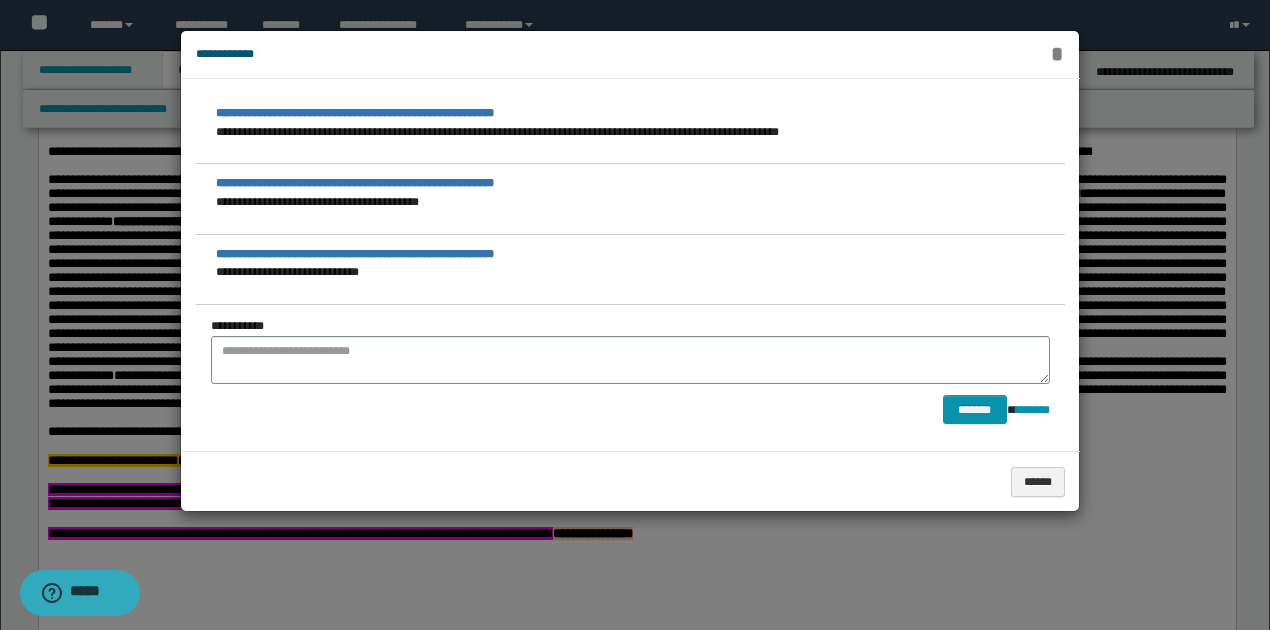 click on "*" at bounding box center (1057, 54) 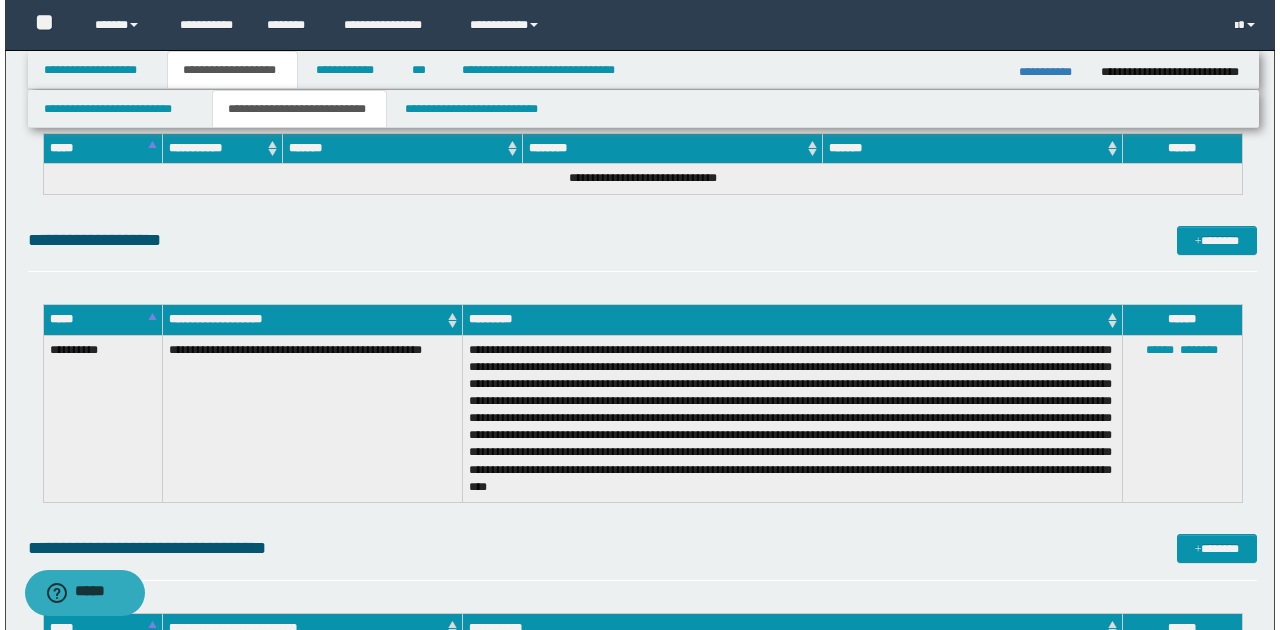 scroll, scrollTop: 3000, scrollLeft: 0, axis: vertical 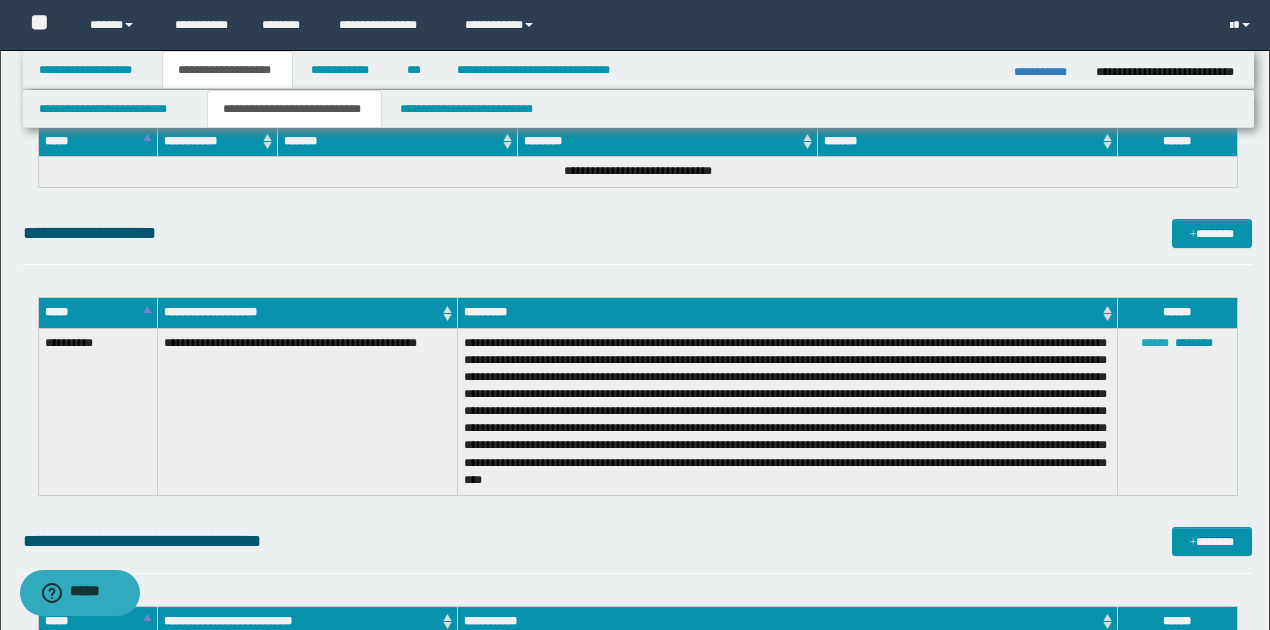 click on "******" at bounding box center [1155, 343] 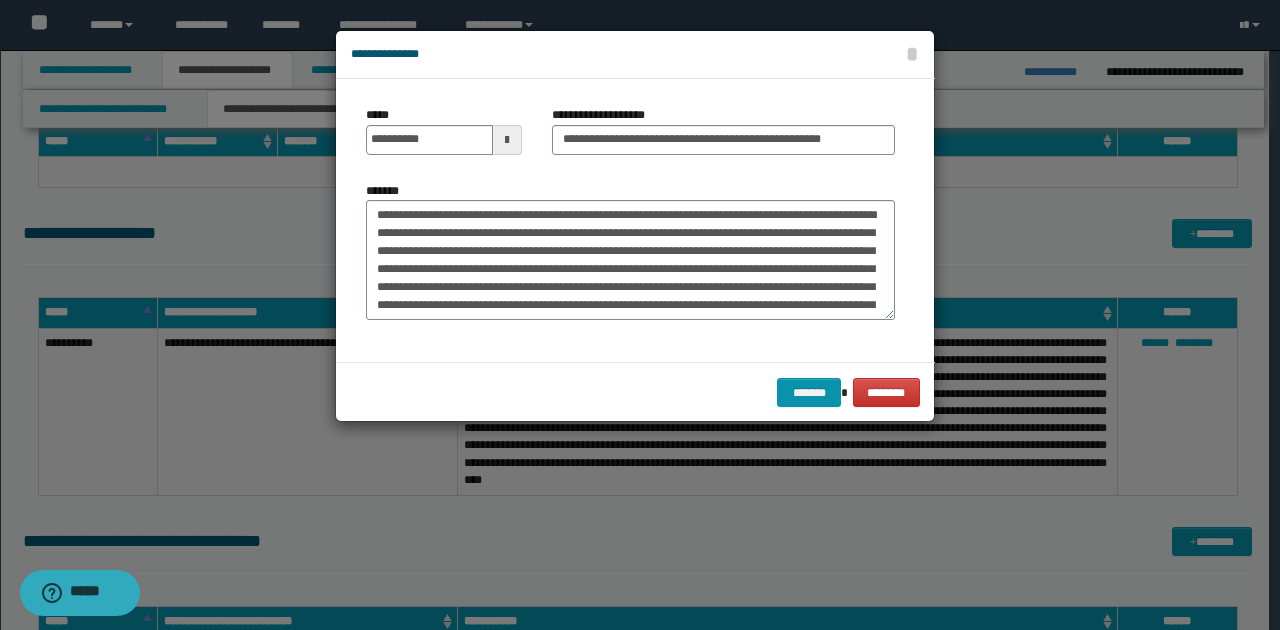 scroll, scrollTop: 66, scrollLeft: 0, axis: vertical 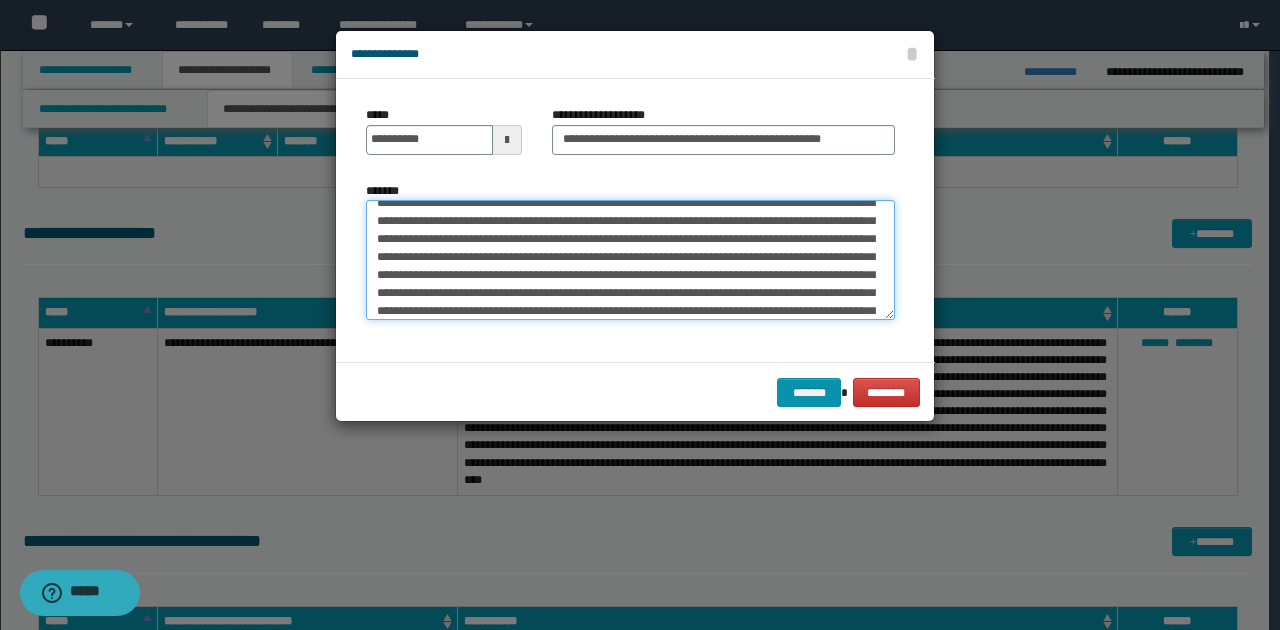 drag, startPoint x: 645, startPoint y: 238, endPoint x: 741, endPoint y: 236, distance: 96.02083 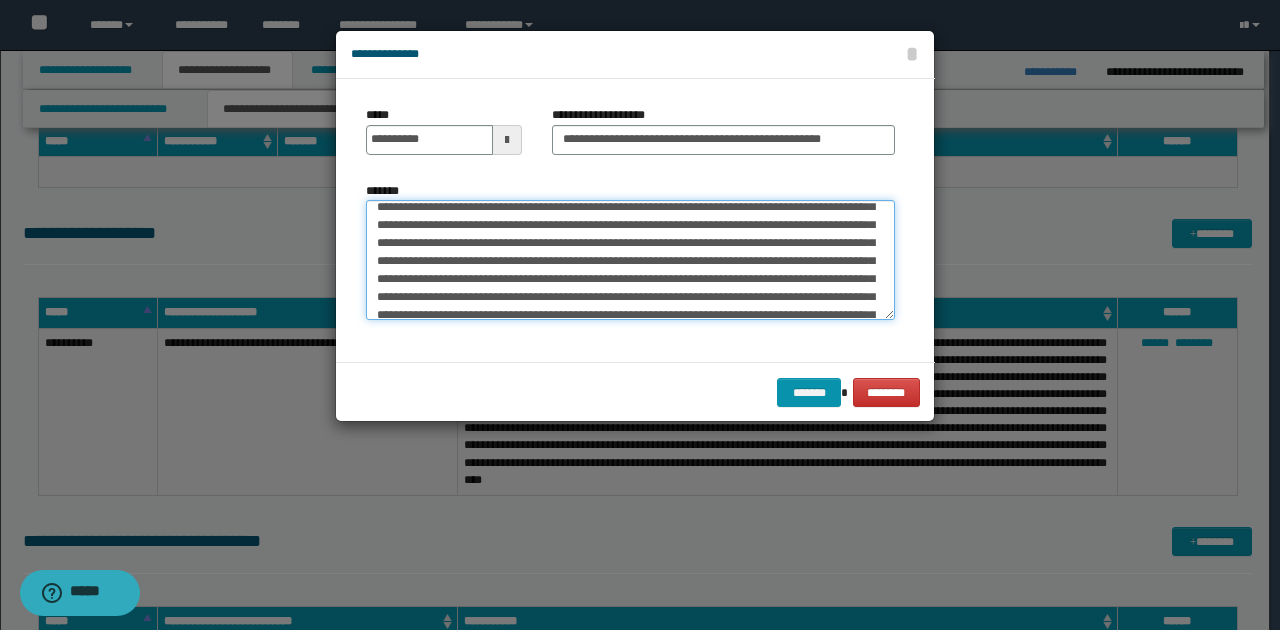 scroll, scrollTop: 0, scrollLeft: 0, axis: both 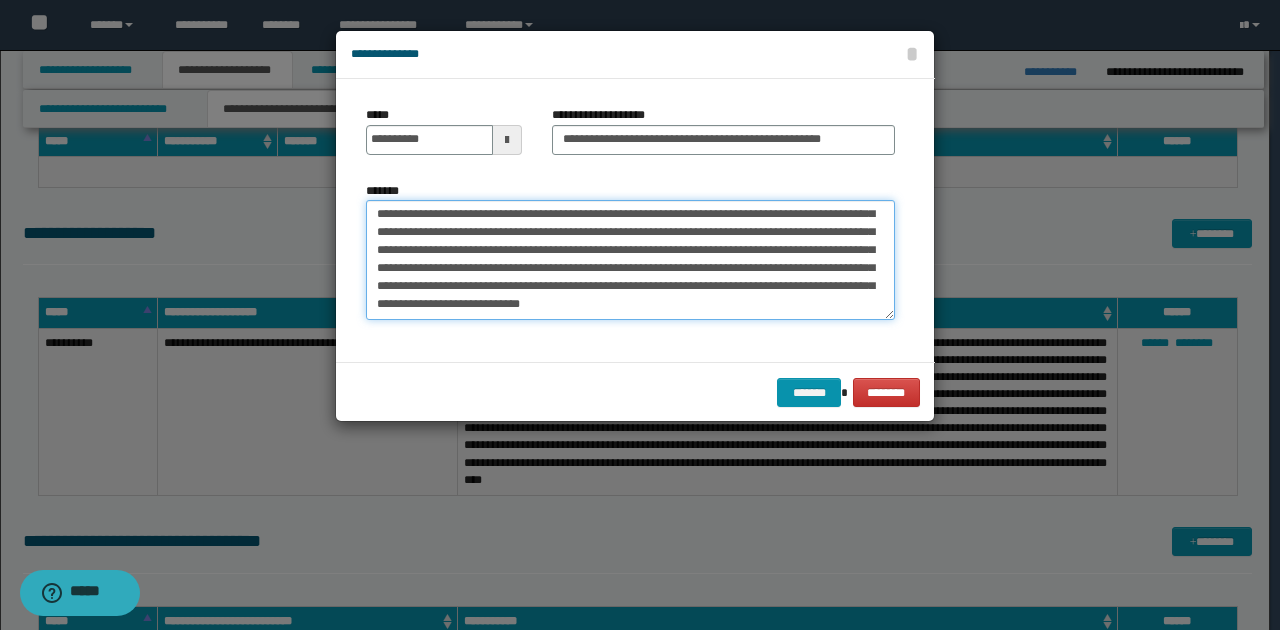drag, startPoint x: 375, startPoint y: 215, endPoint x: 798, endPoint y: 355, distance: 445.56592 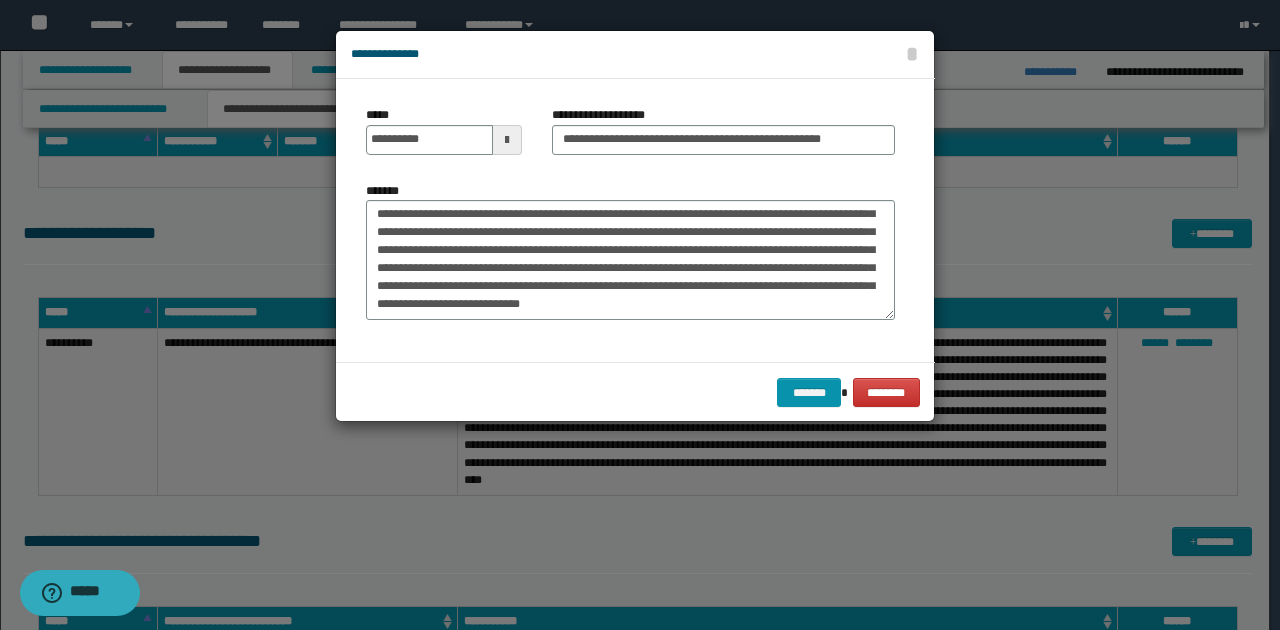 click on "*******
********" at bounding box center (635, 392) 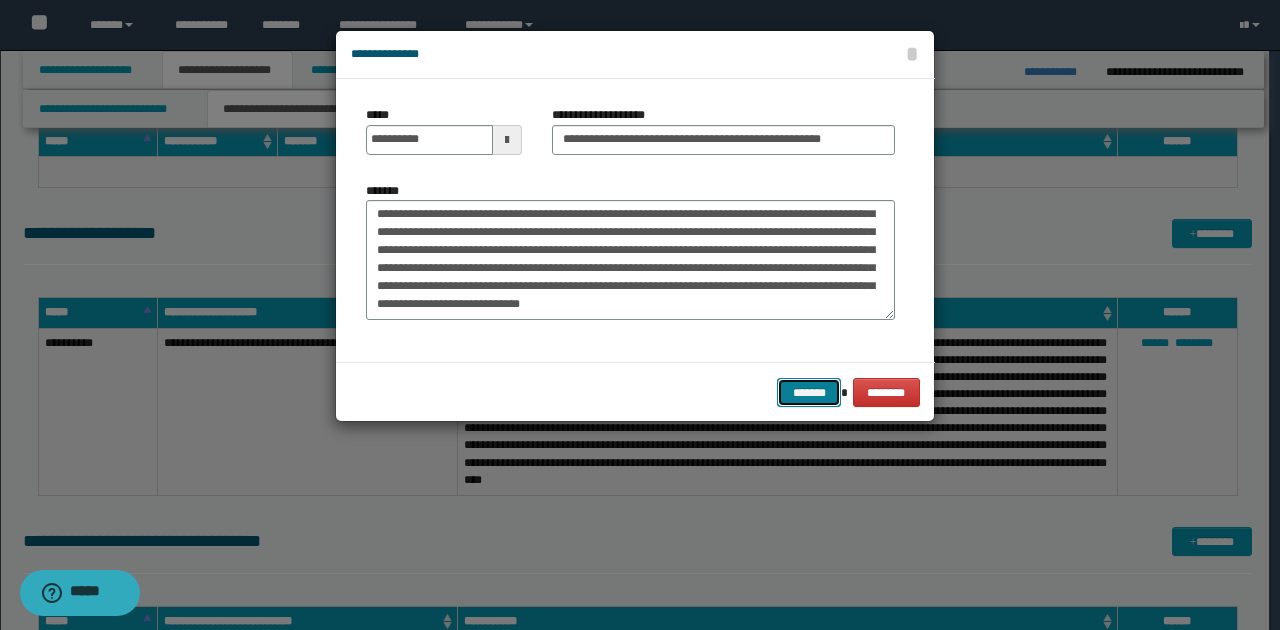 click on "*******" at bounding box center (809, 392) 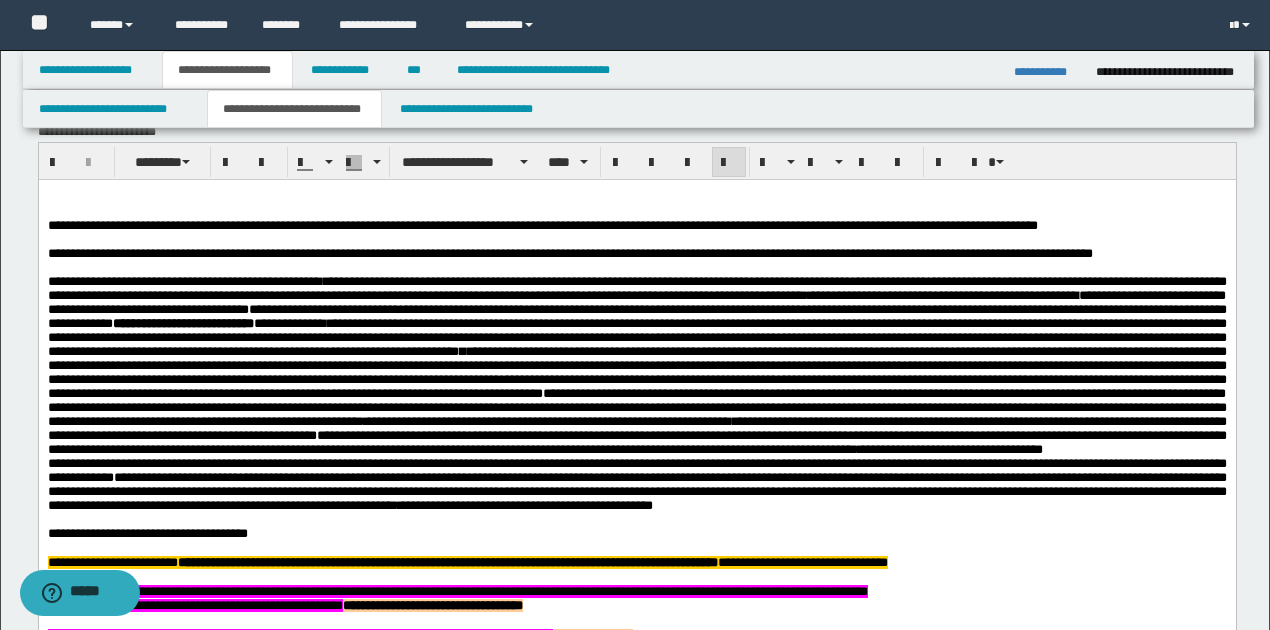 scroll, scrollTop: 1140, scrollLeft: 0, axis: vertical 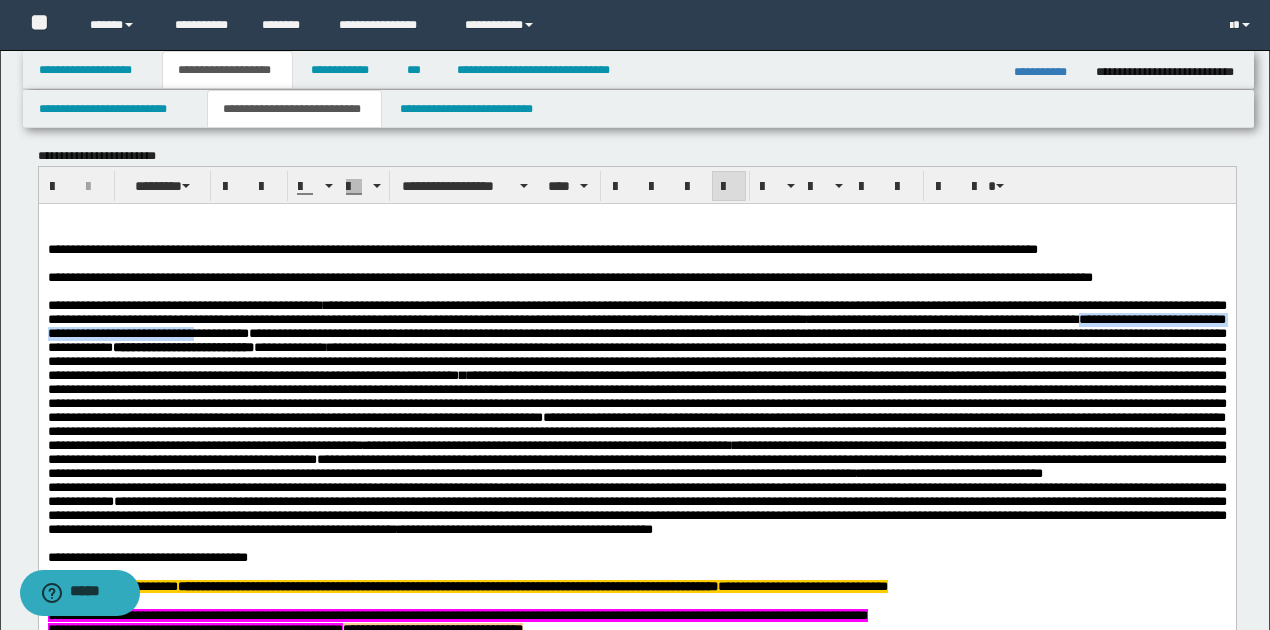drag, startPoint x: 46, startPoint y: 344, endPoint x: 377, endPoint y: 345, distance: 331.0015 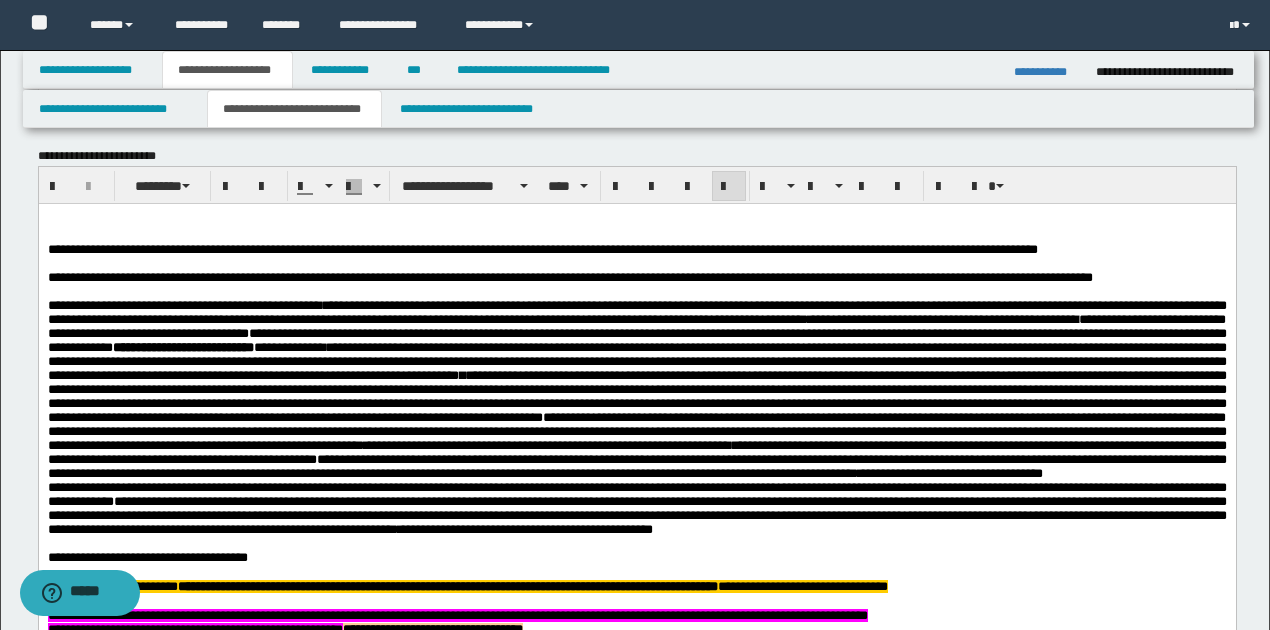 click on "**********" at bounding box center [636, 340] 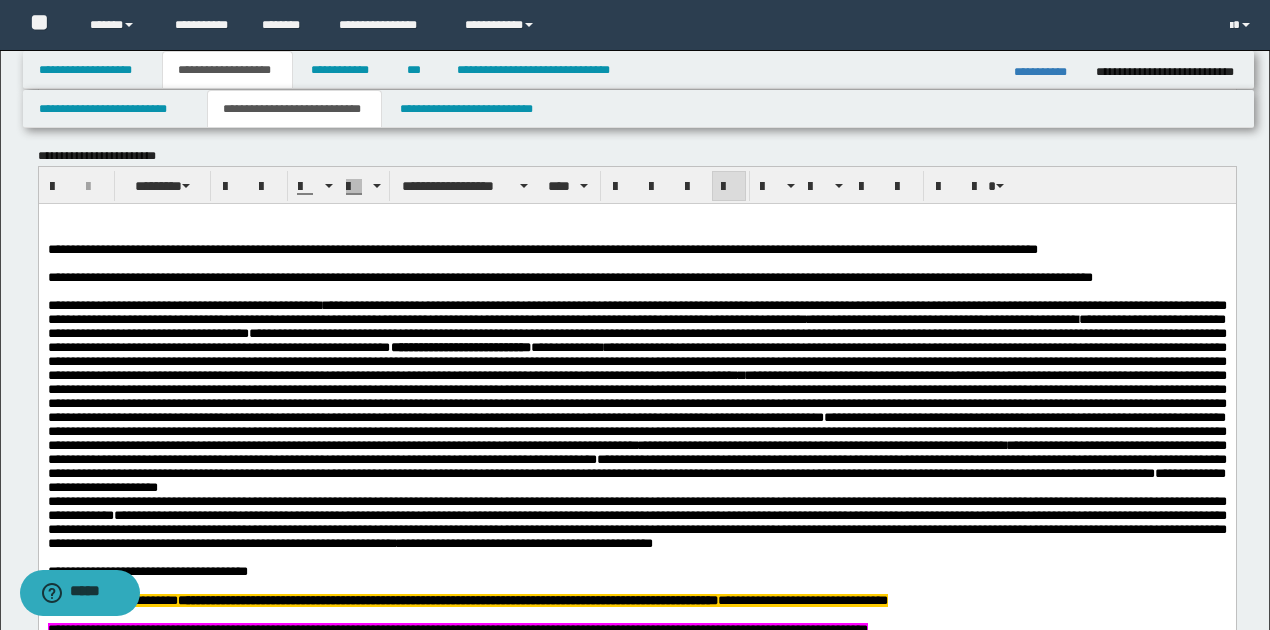 click on "**********" at bounding box center [636, 340] 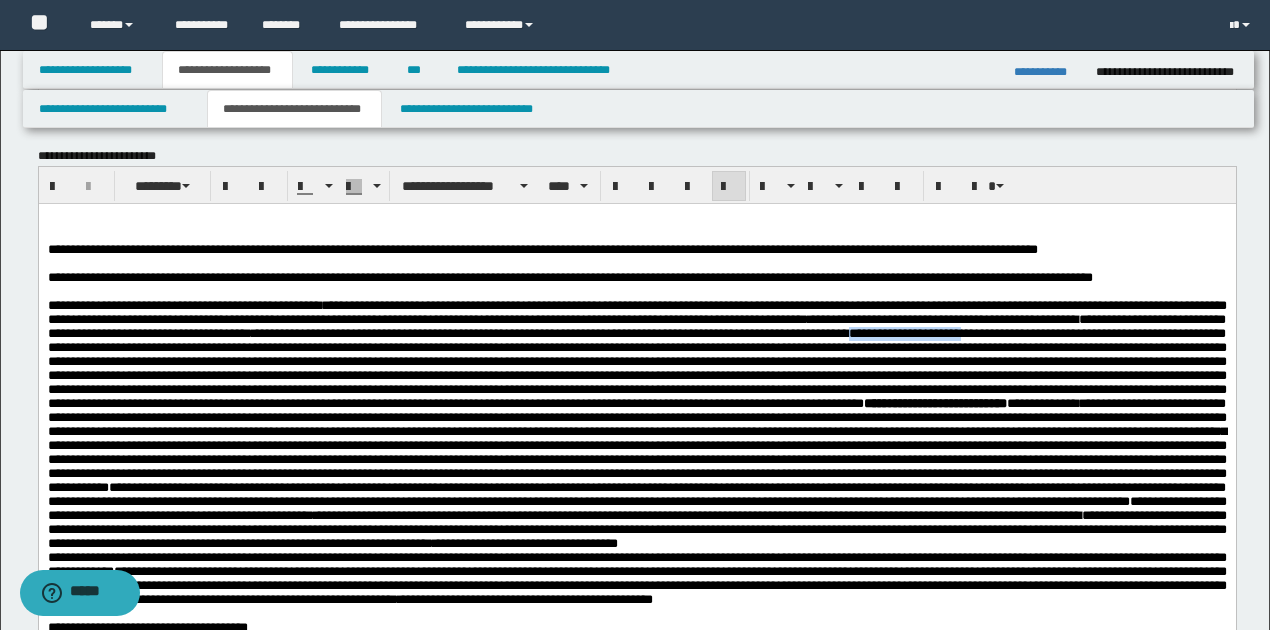 drag, startPoint x: 1096, startPoint y: 343, endPoint x: 1228, endPoint y: 335, distance: 132.2422 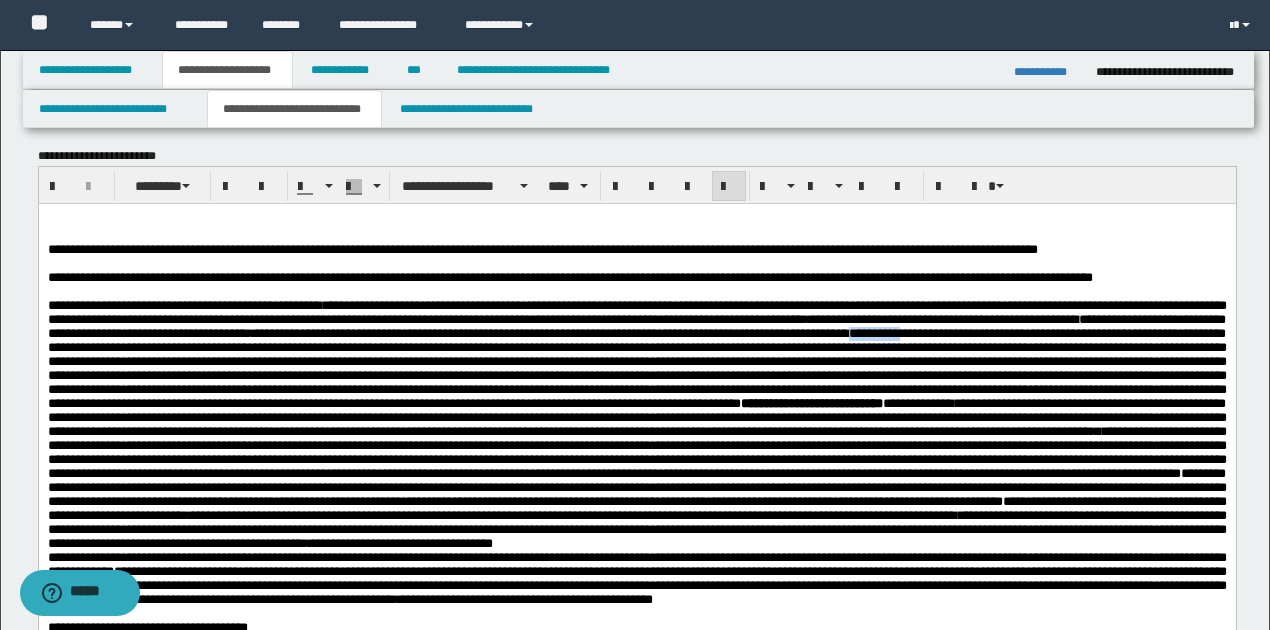 drag, startPoint x: 1119, startPoint y: 343, endPoint x: 1177, endPoint y: 349, distance: 58.30952 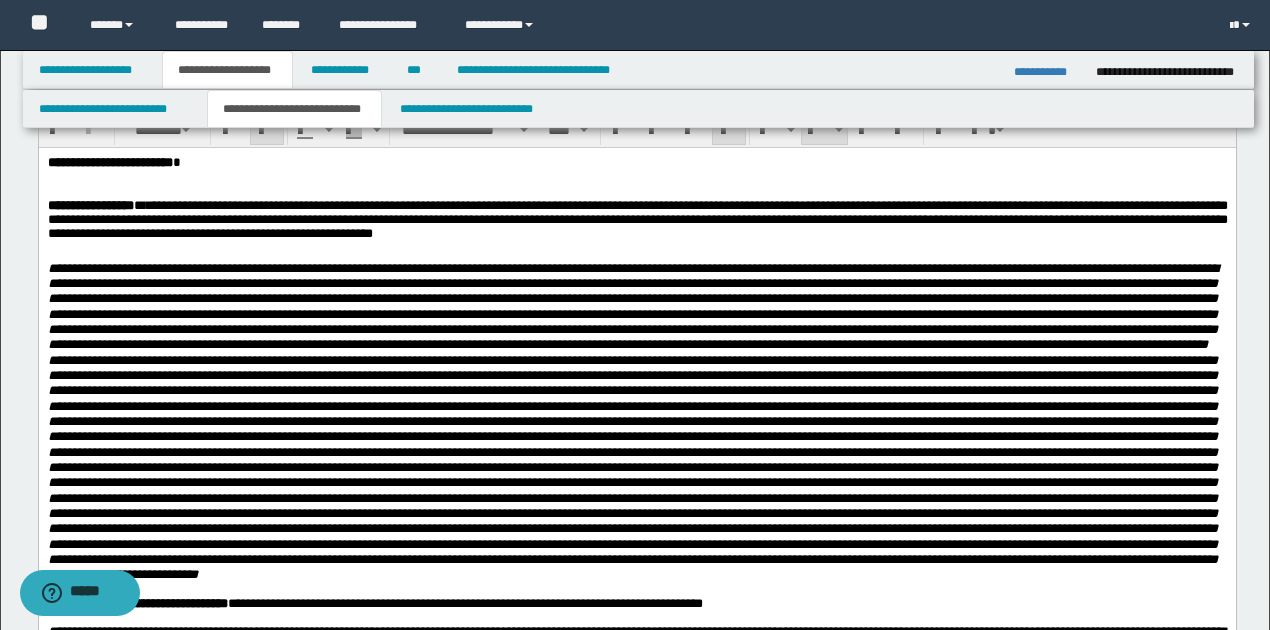 scroll, scrollTop: 66, scrollLeft: 0, axis: vertical 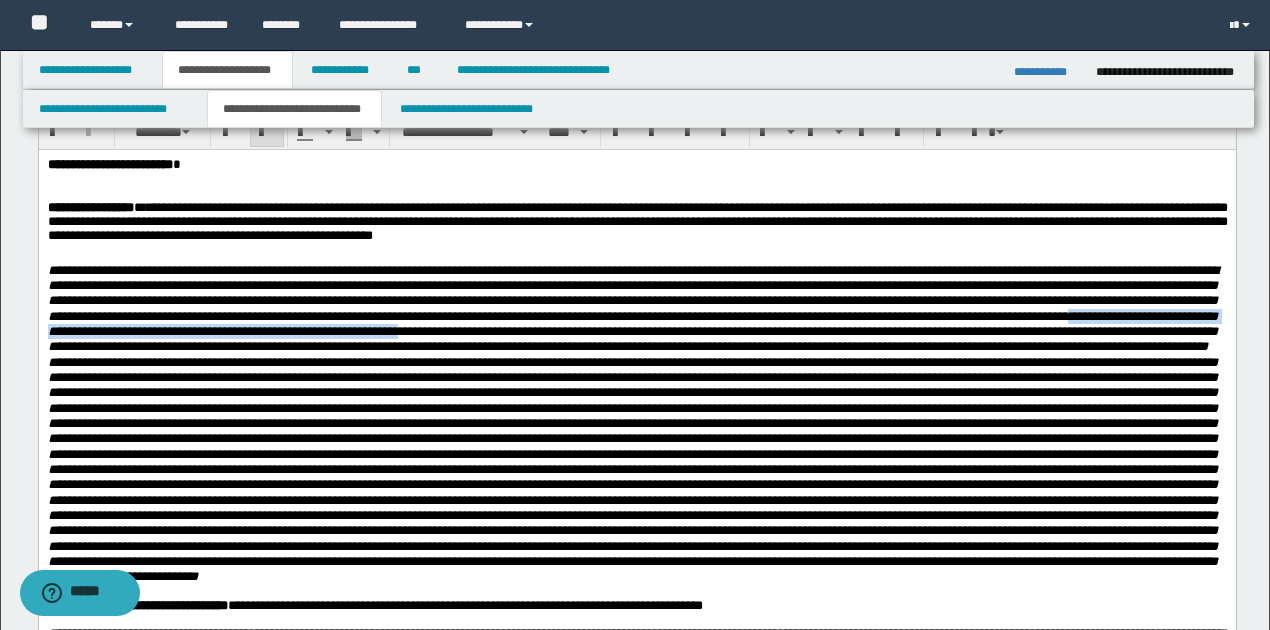 drag, startPoint x: 470, startPoint y: 335, endPoint x: 1012, endPoint y: 337, distance: 542.00366 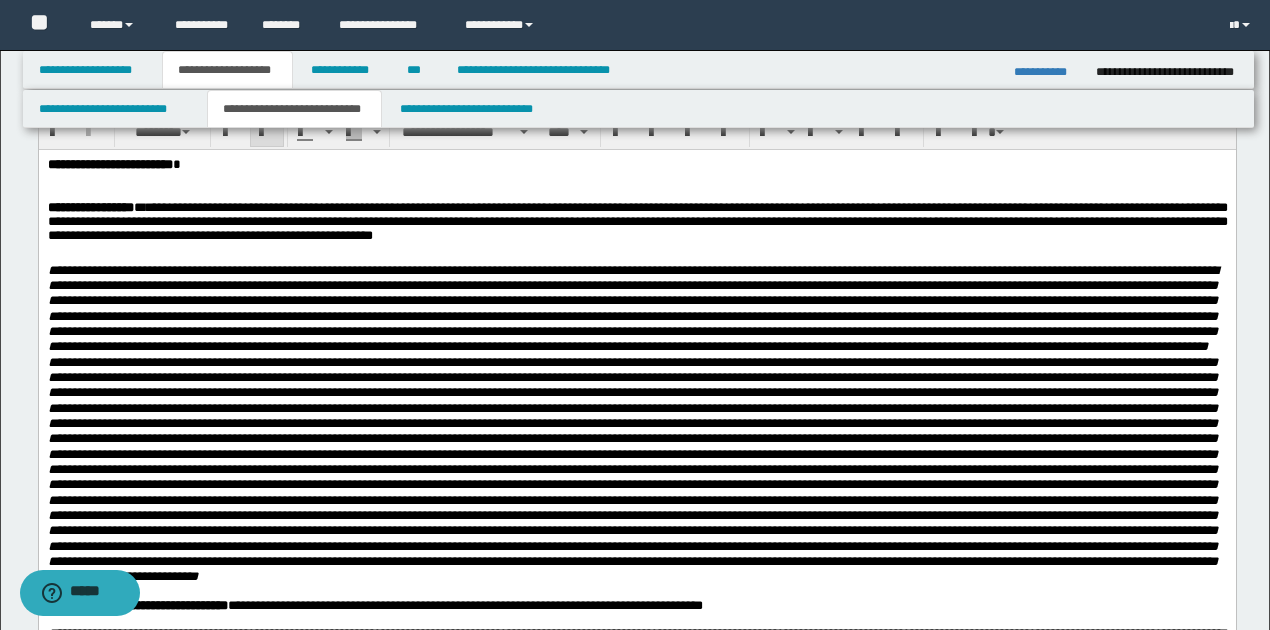 click at bounding box center [632, 469] 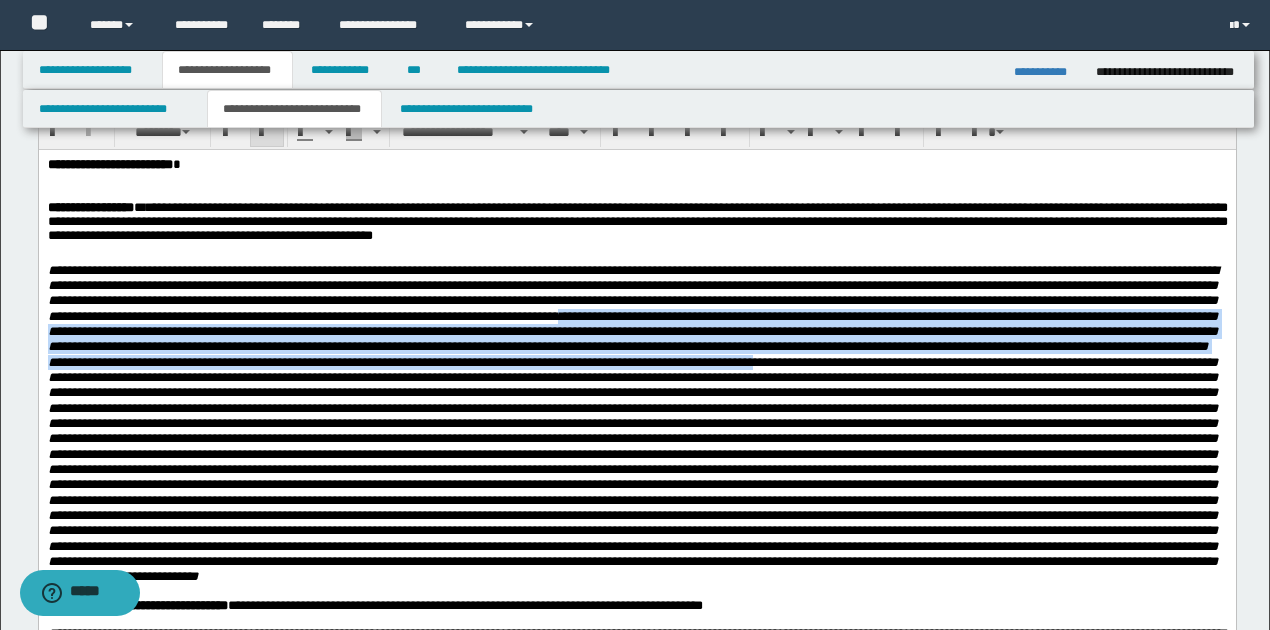 drag, startPoint x: 1070, startPoint y: 319, endPoint x: 426, endPoint y: 376, distance: 646.5176 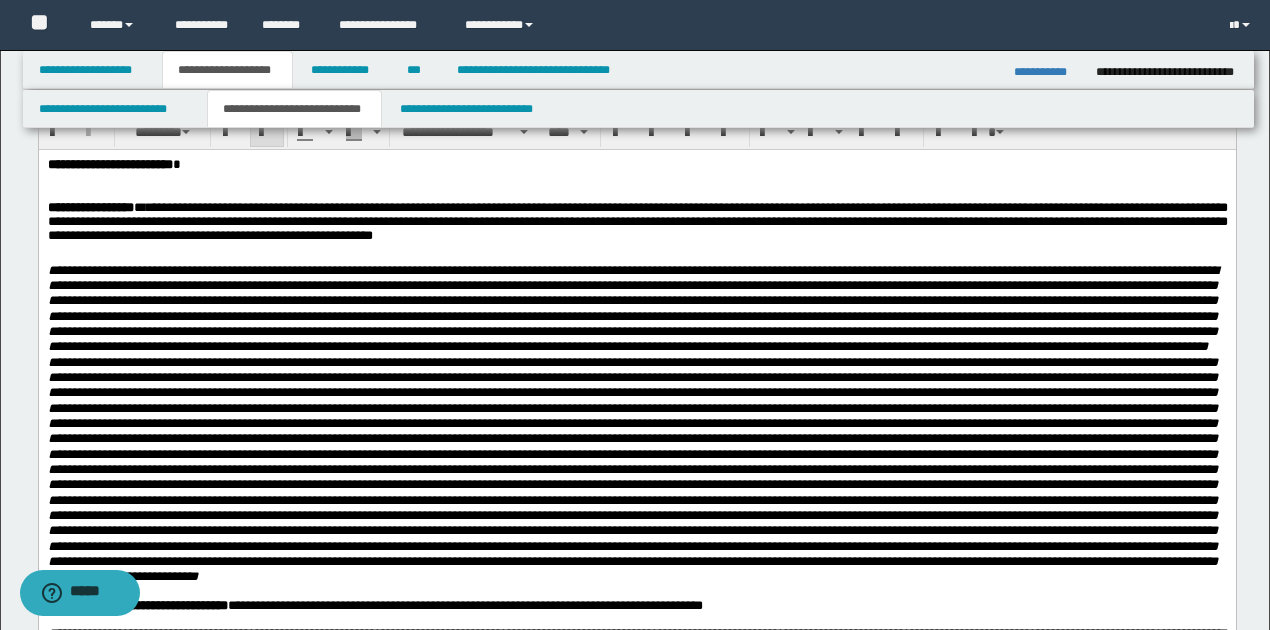 click at bounding box center [632, 469] 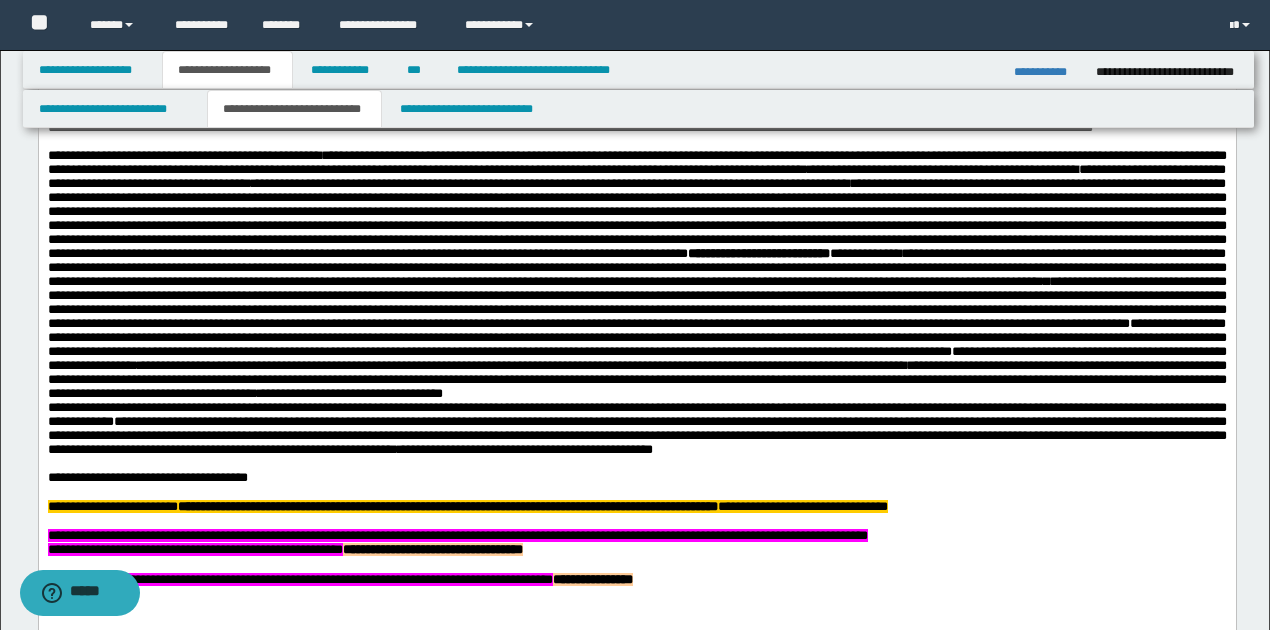 scroll, scrollTop: 1266, scrollLeft: 0, axis: vertical 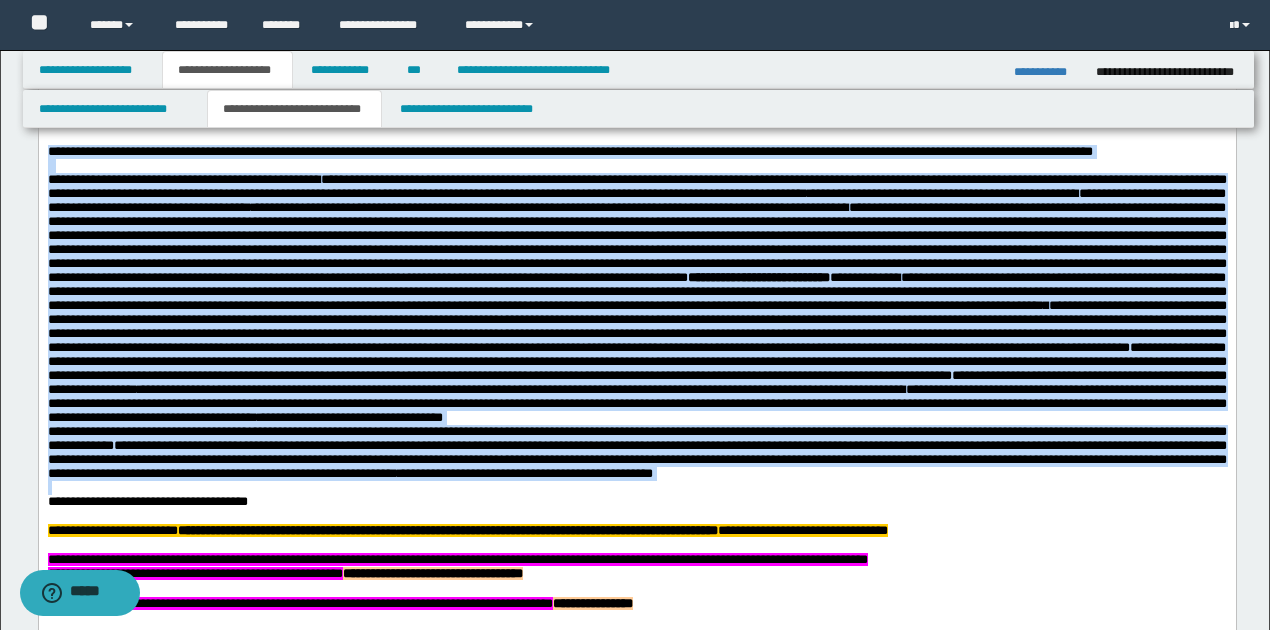 drag, startPoint x: 46, startPoint y: 155, endPoint x: 1082, endPoint y: 533, distance: 1102.8055 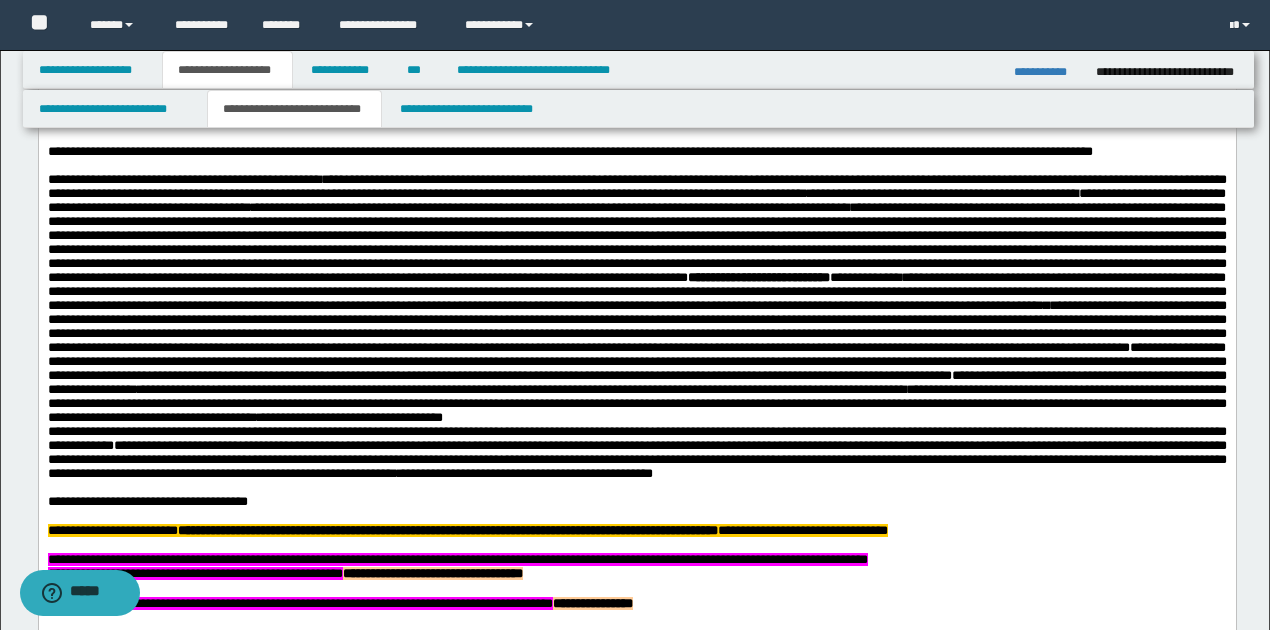 click on "**********" at bounding box center [636, 502] 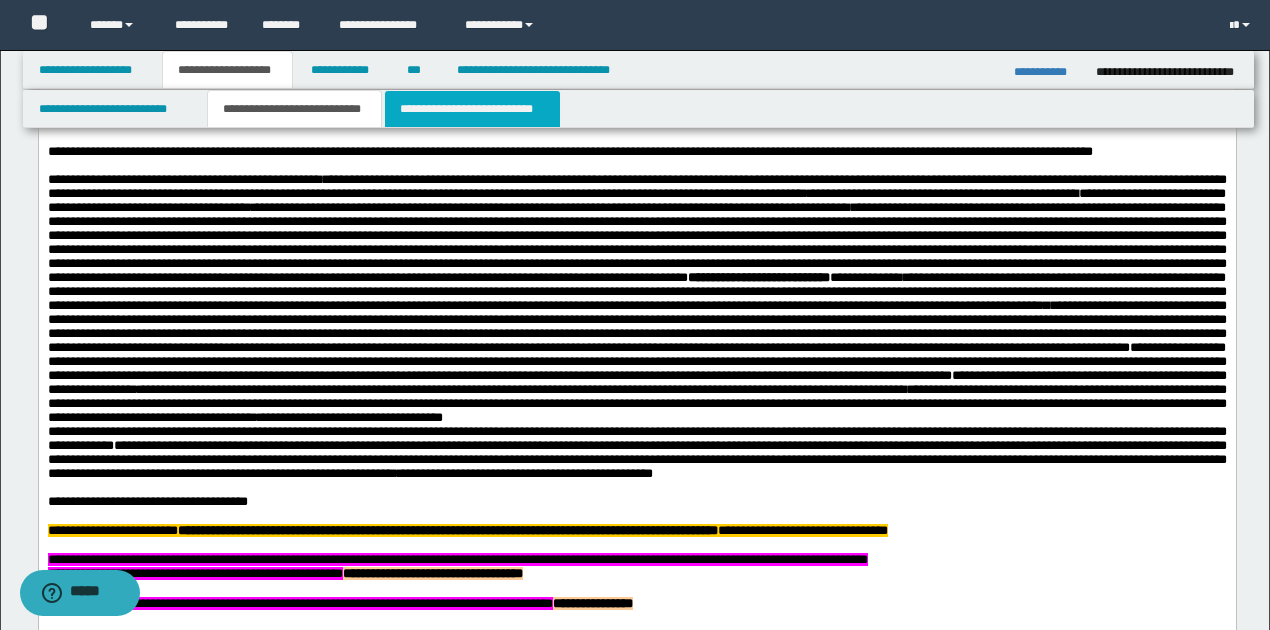 click on "**********" at bounding box center [472, 109] 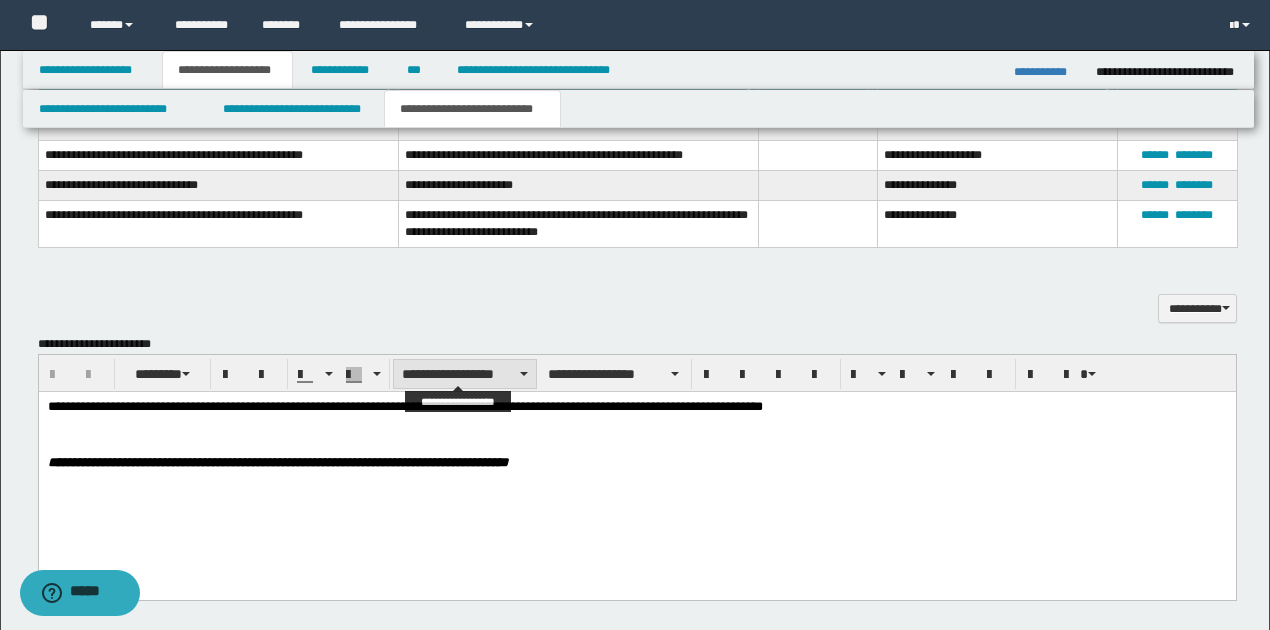 scroll, scrollTop: 533, scrollLeft: 0, axis: vertical 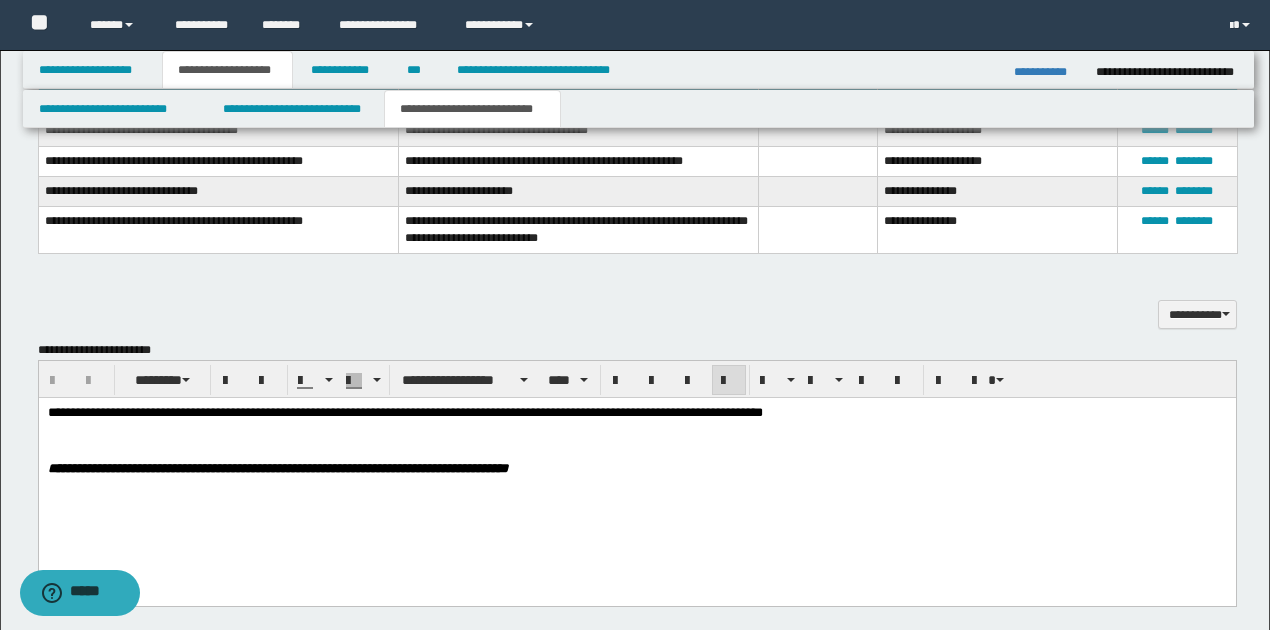 click on "**********" at bounding box center [404, 411] 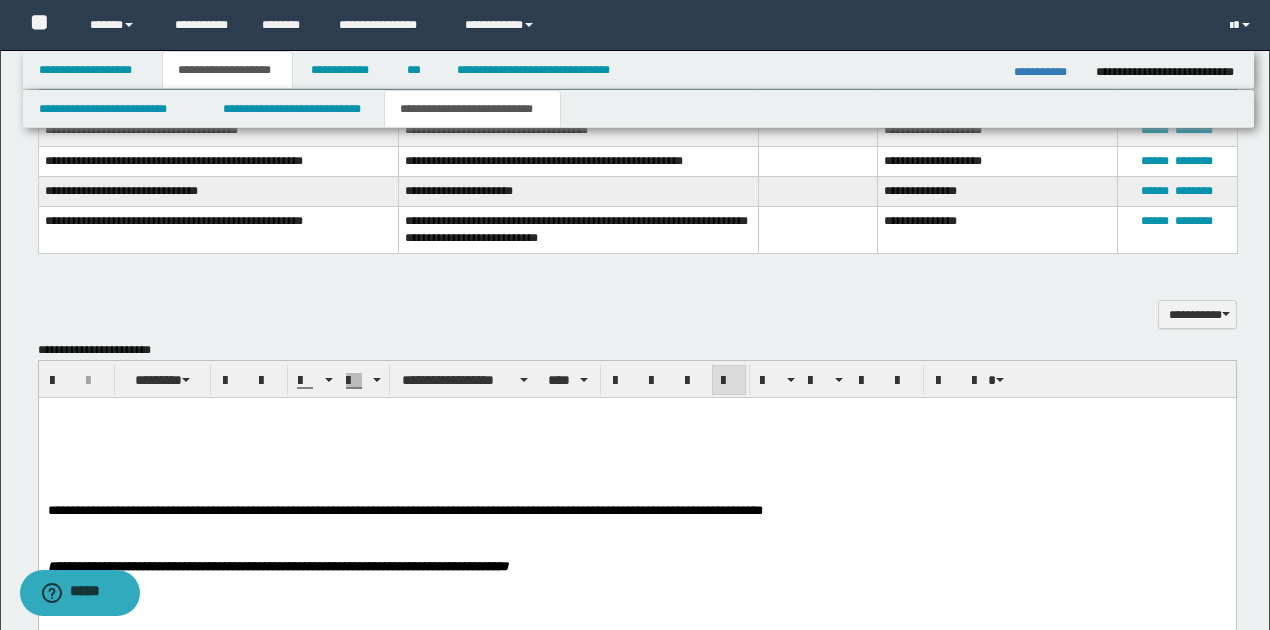 click at bounding box center [636, 426] 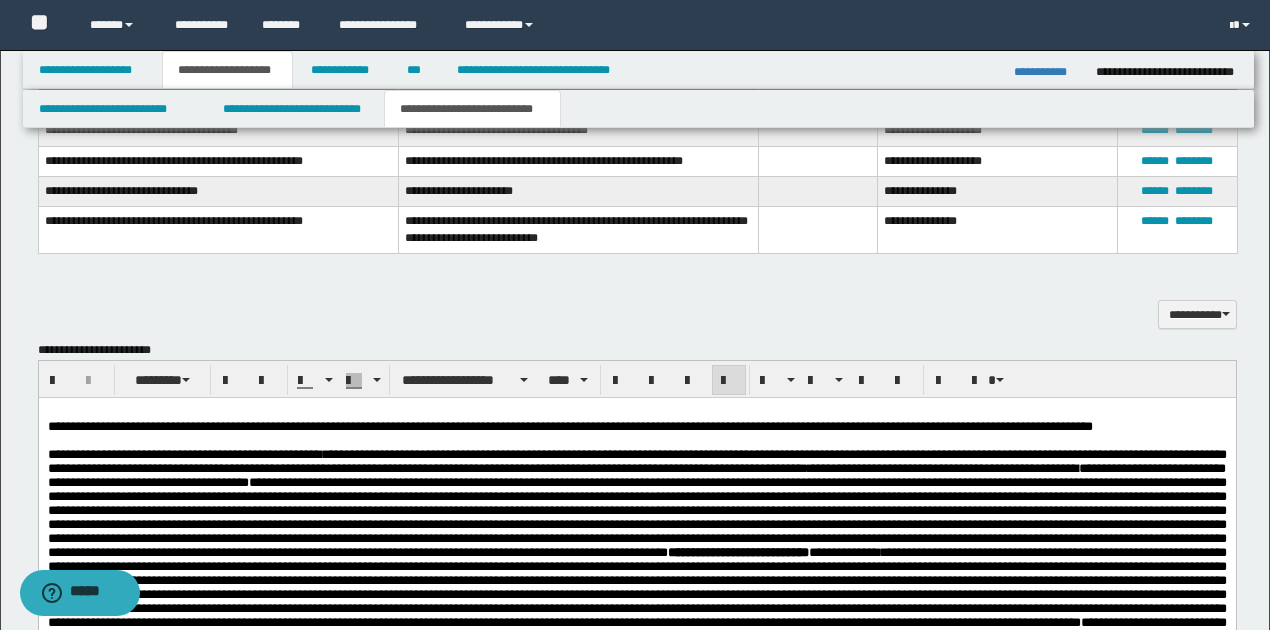 click on "**********" at bounding box center [569, 425] 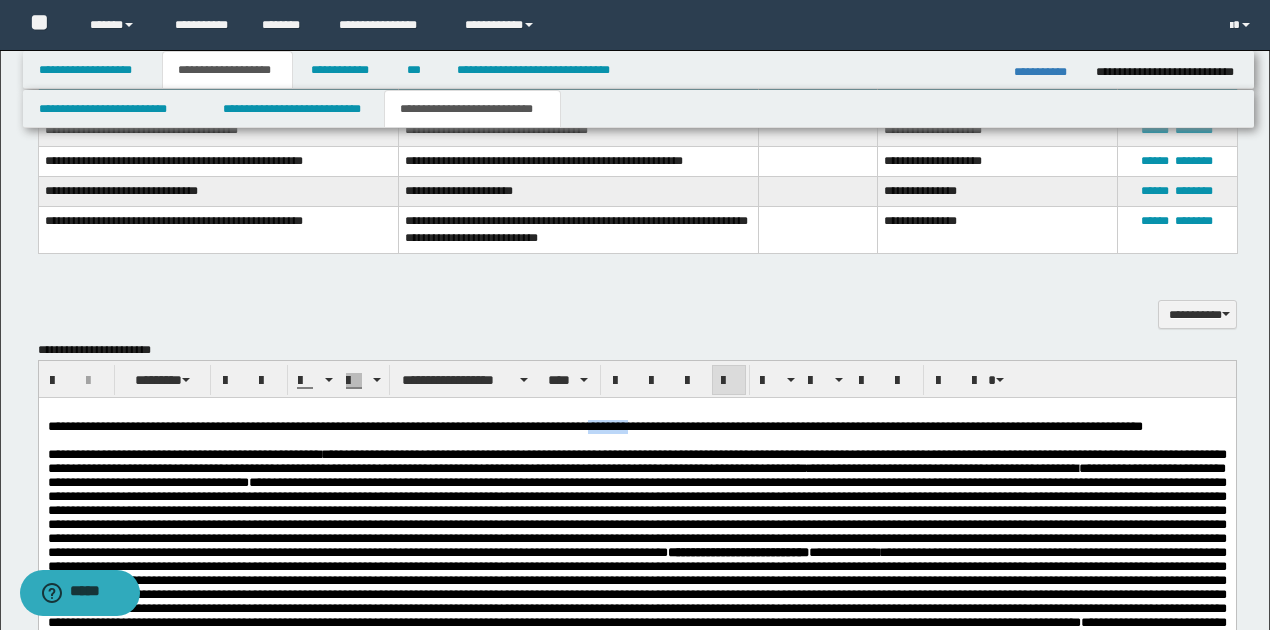drag, startPoint x: 681, startPoint y: 429, endPoint x: 726, endPoint y: 426, distance: 45.099888 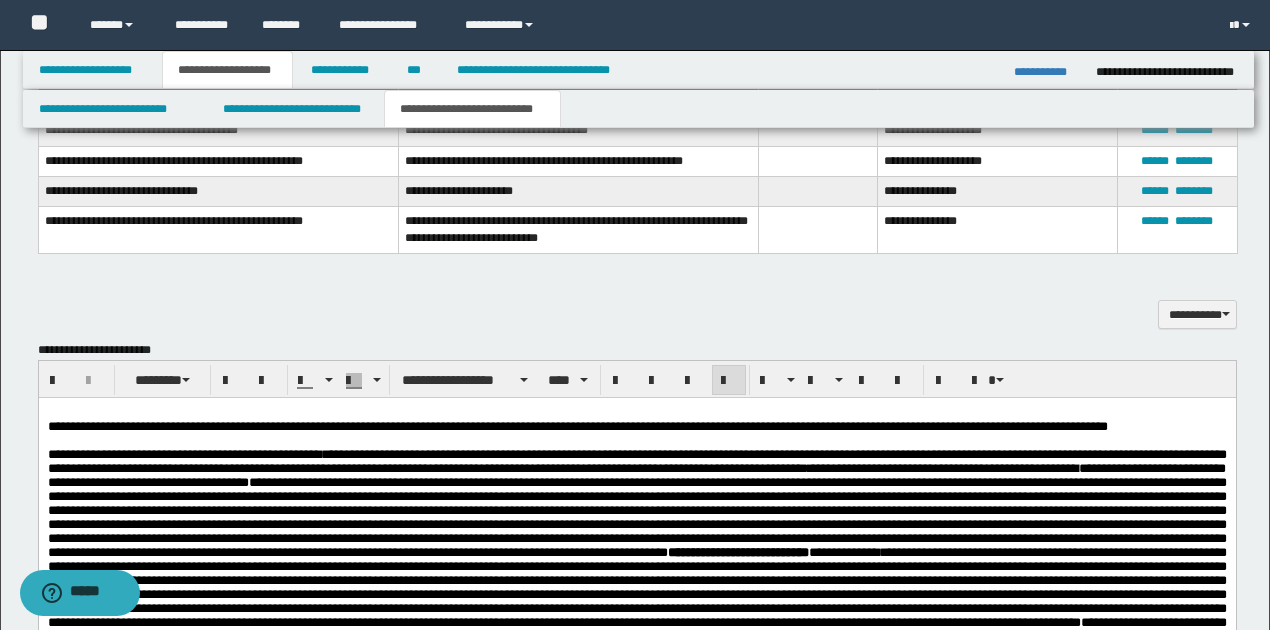 click on "**********" at bounding box center [636, 426] 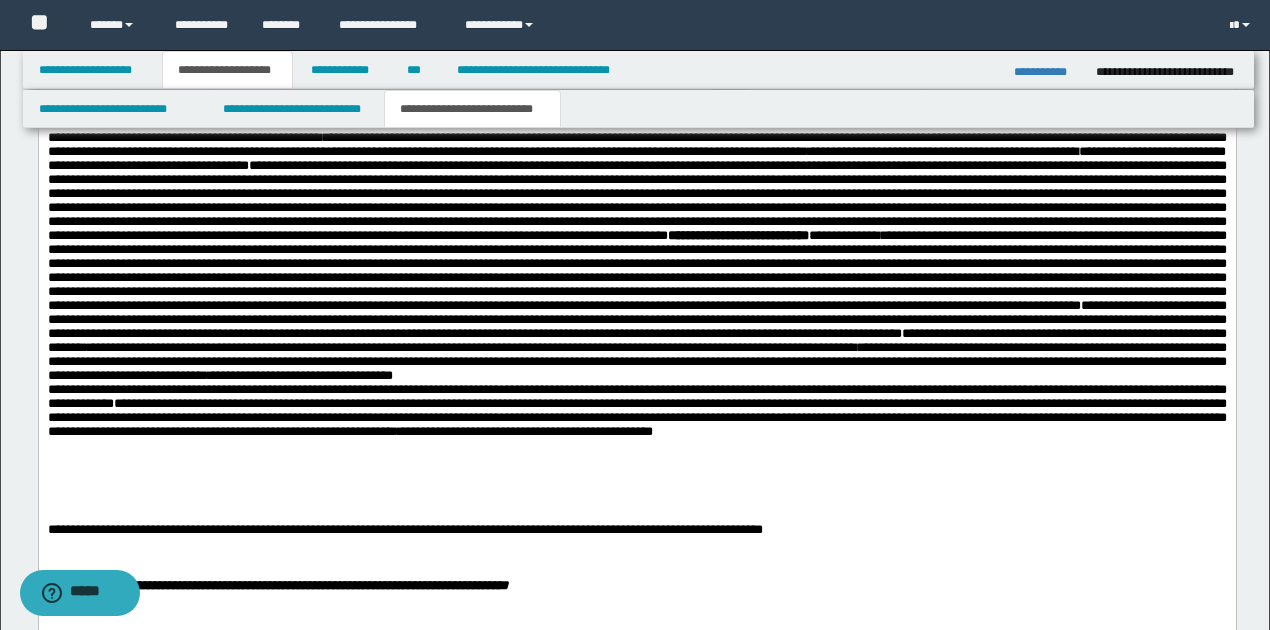 scroll, scrollTop: 866, scrollLeft: 0, axis: vertical 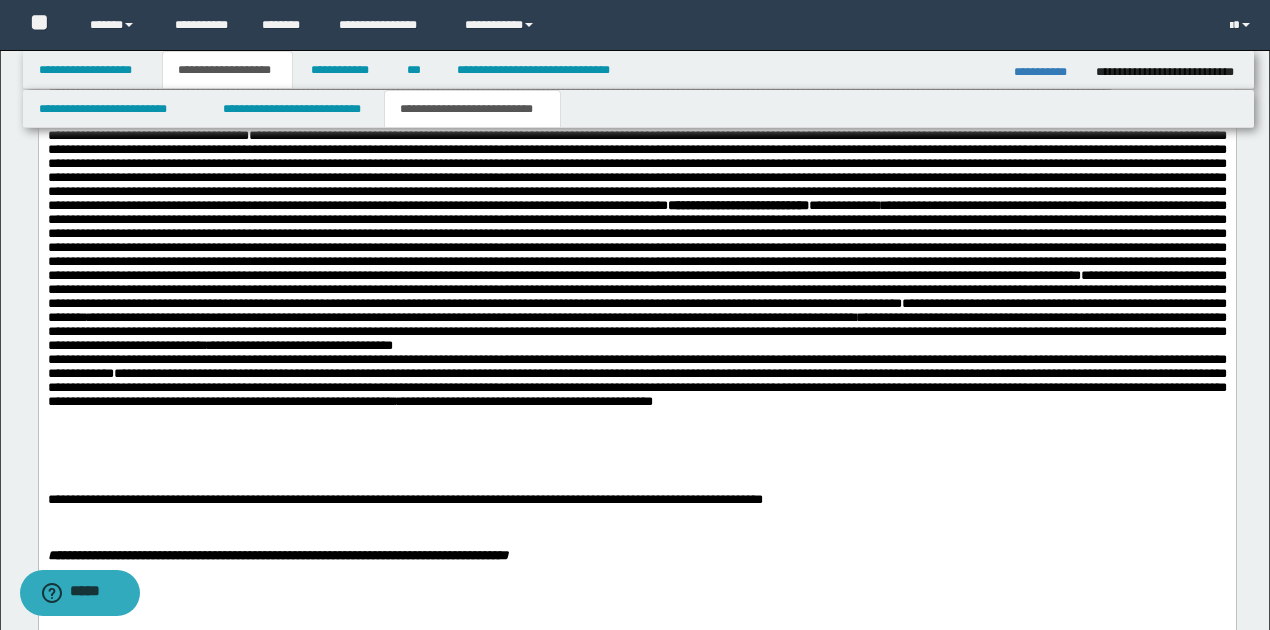 click on "**********" at bounding box center (636, 380) 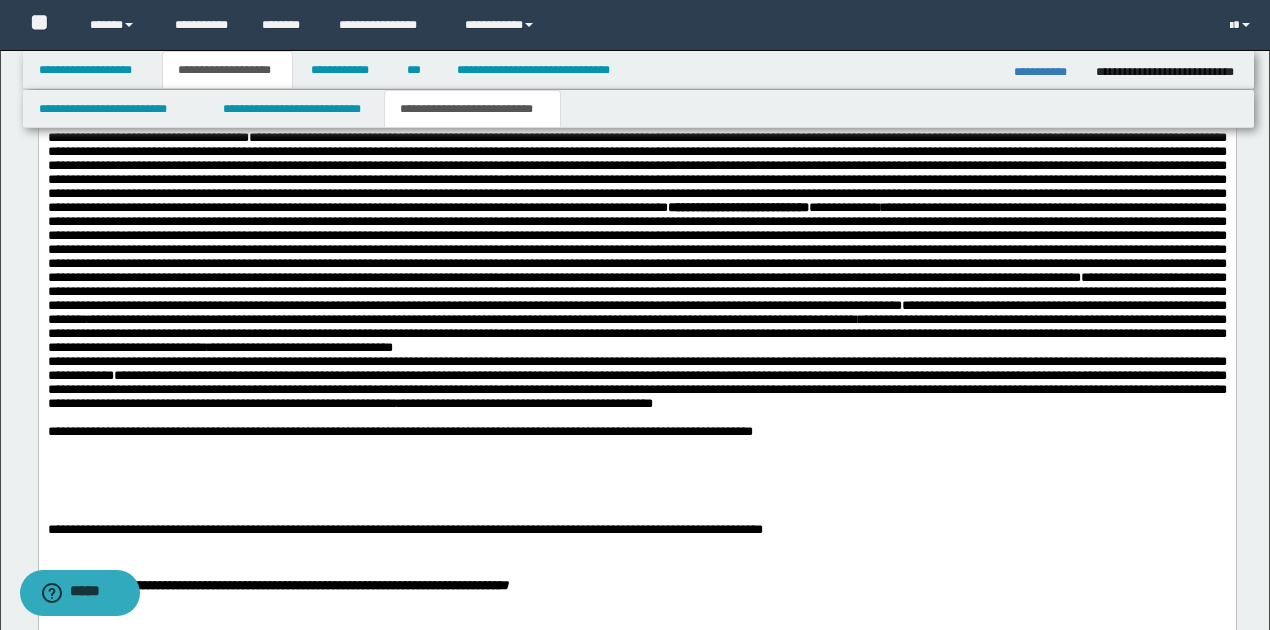 scroll, scrollTop: 866, scrollLeft: 0, axis: vertical 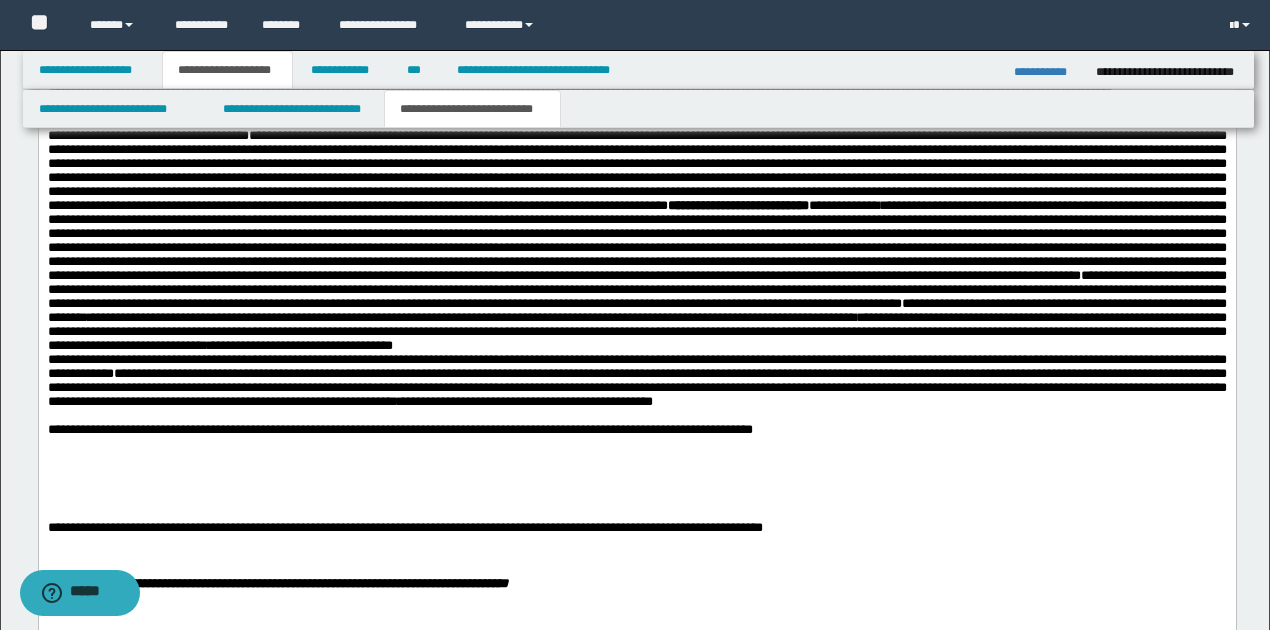 click on "**********" at bounding box center [399, 428] 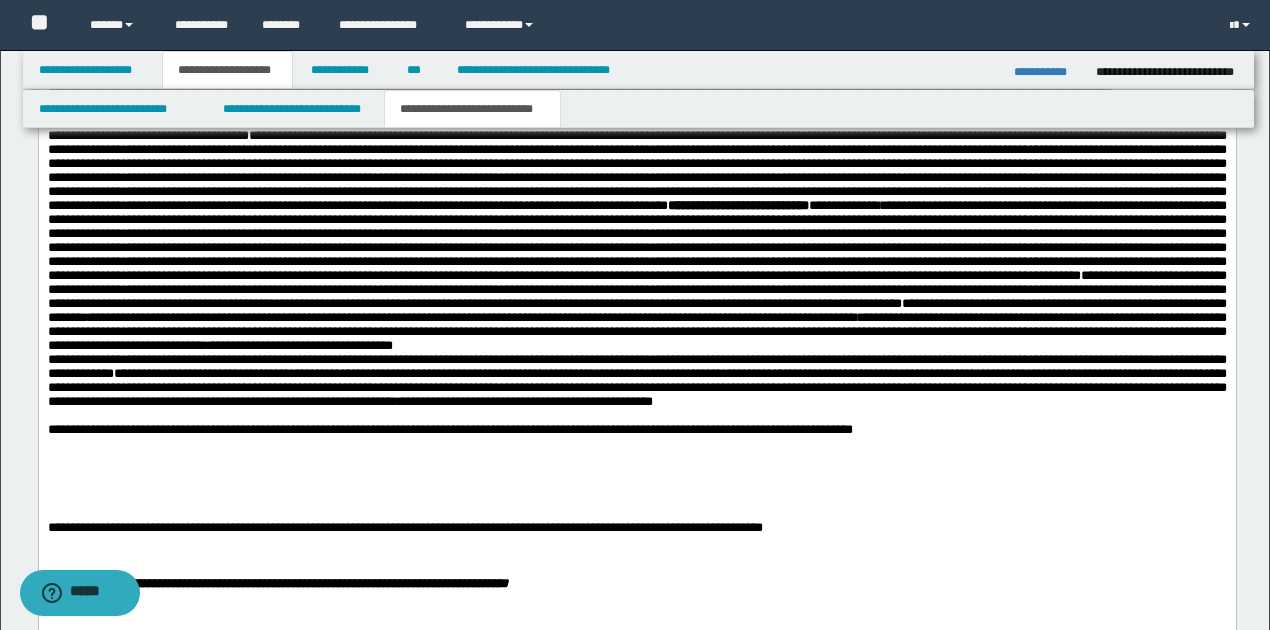 click on "**********" at bounding box center [636, 429] 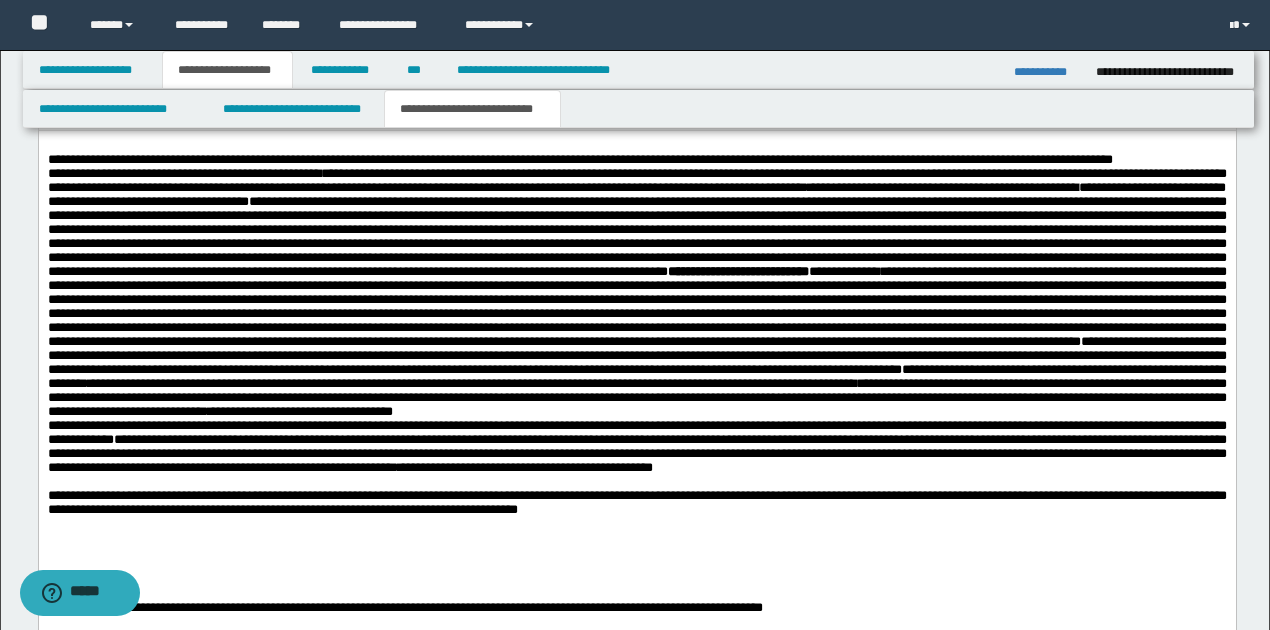 click on "**********" at bounding box center (636, 502) 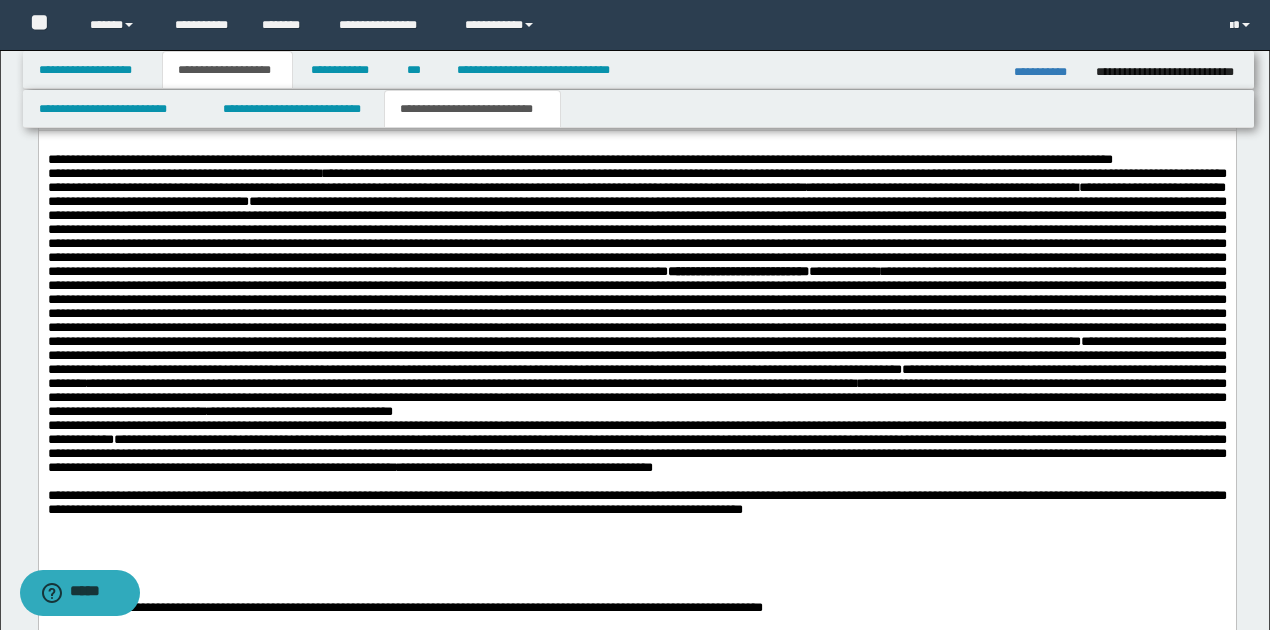 click on "**********" at bounding box center (636, 501) 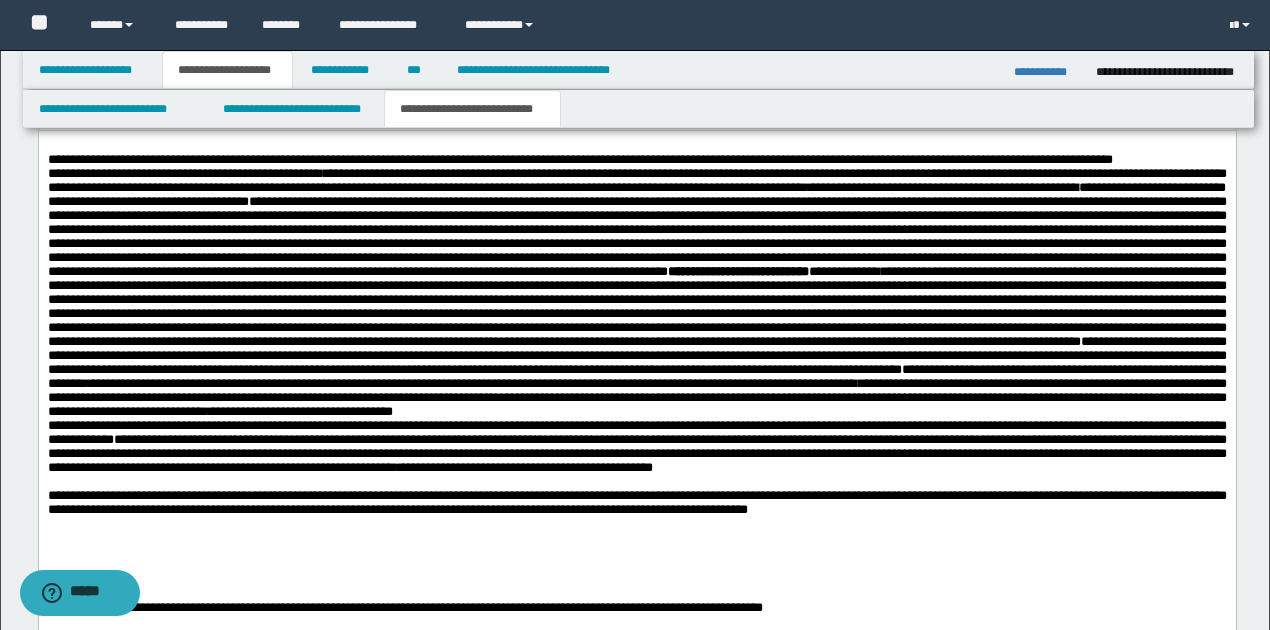 click on "**********" at bounding box center [636, 502] 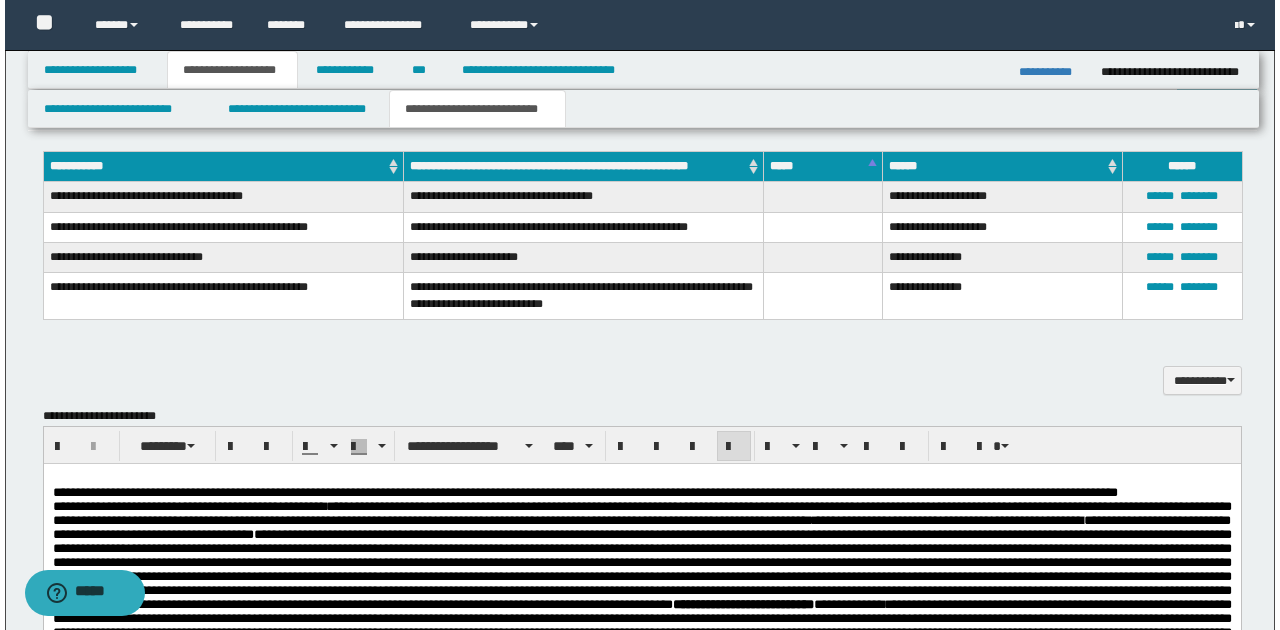 scroll, scrollTop: 466, scrollLeft: 0, axis: vertical 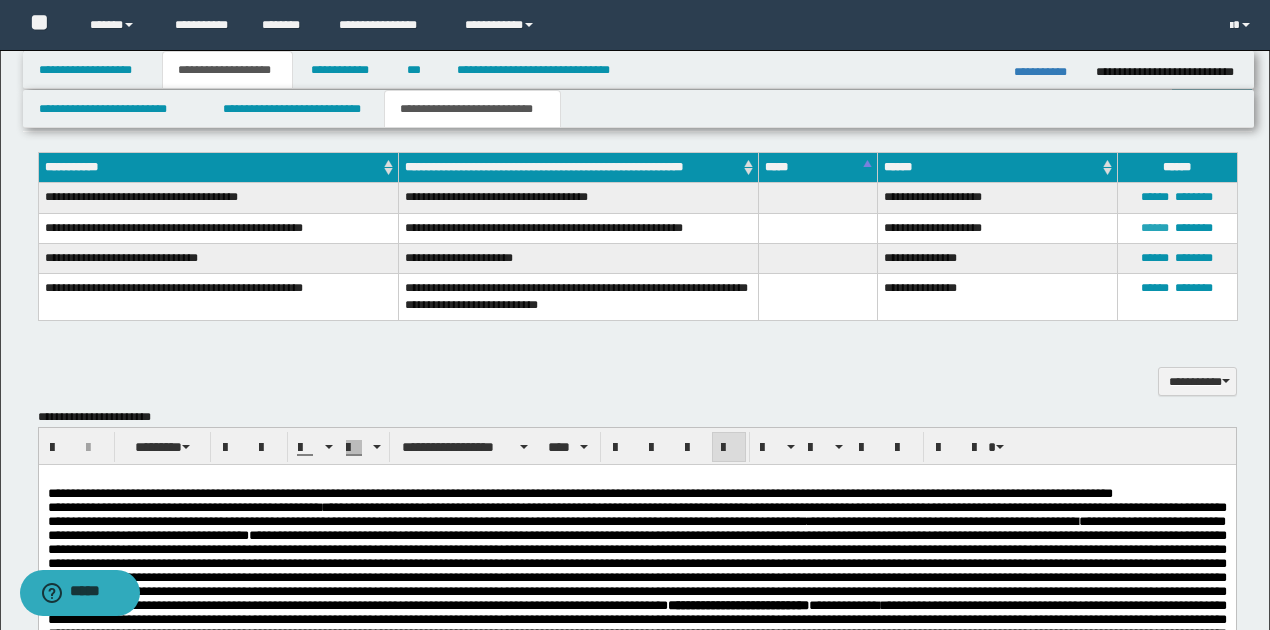 click on "******" at bounding box center (1155, 228) 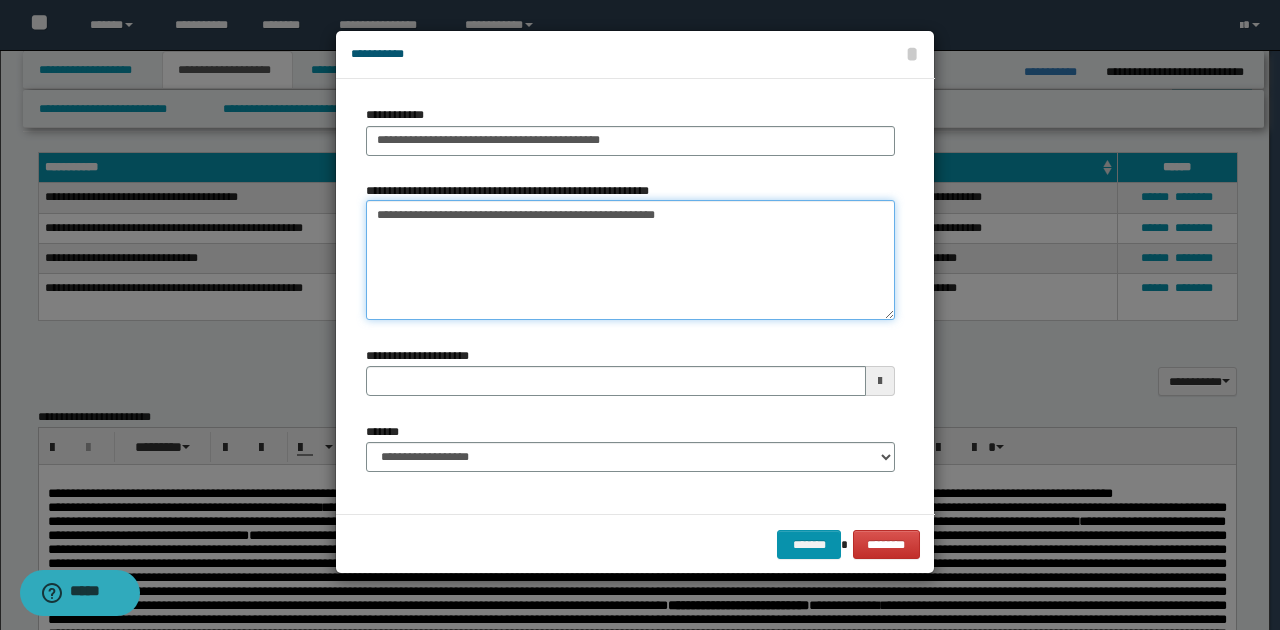 drag, startPoint x: 384, startPoint y: 214, endPoint x: 645, endPoint y: 214, distance: 261 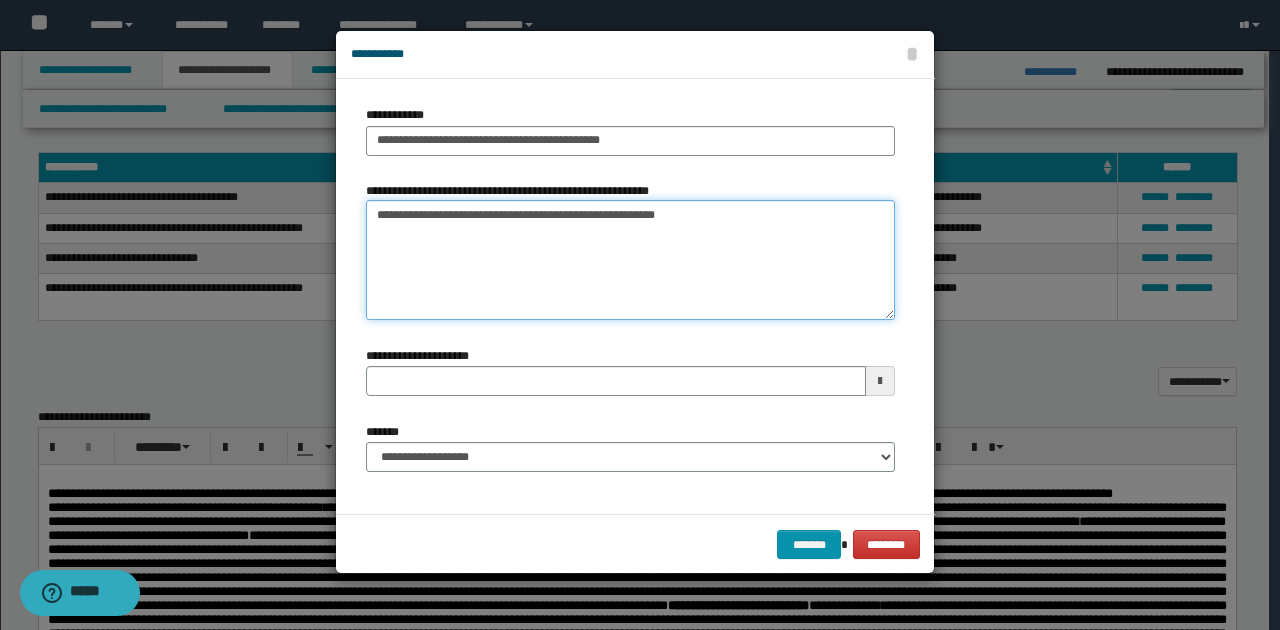 click on "**********" at bounding box center (630, 260) 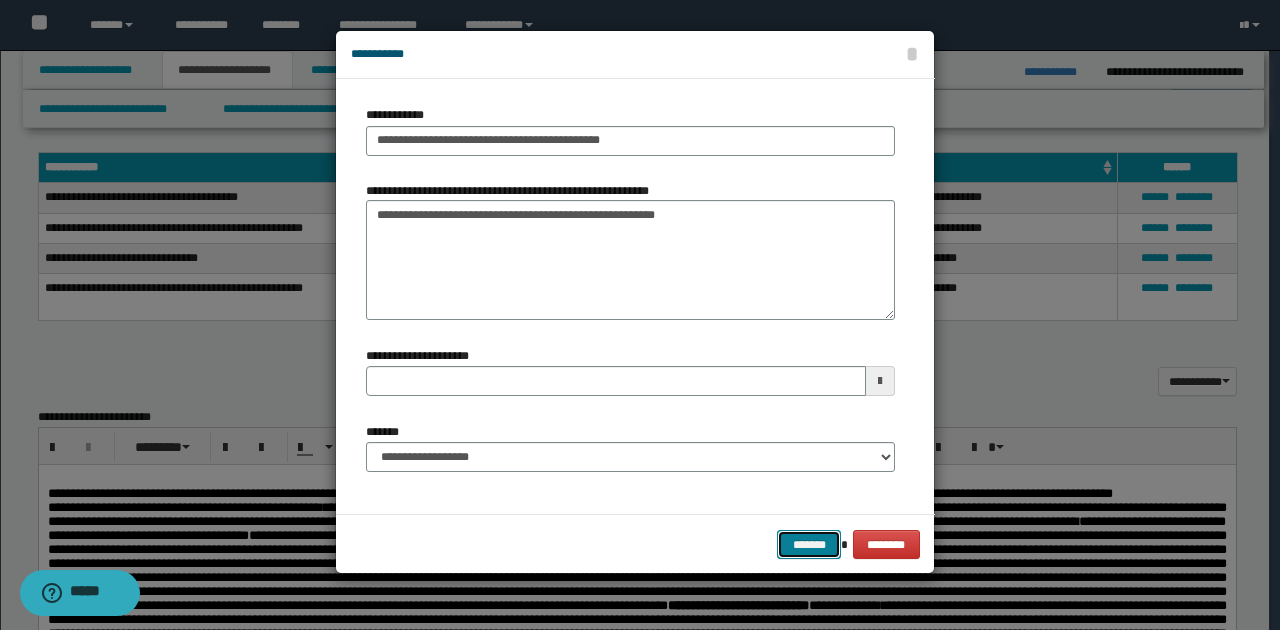 click on "*******" at bounding box center (809, 544) 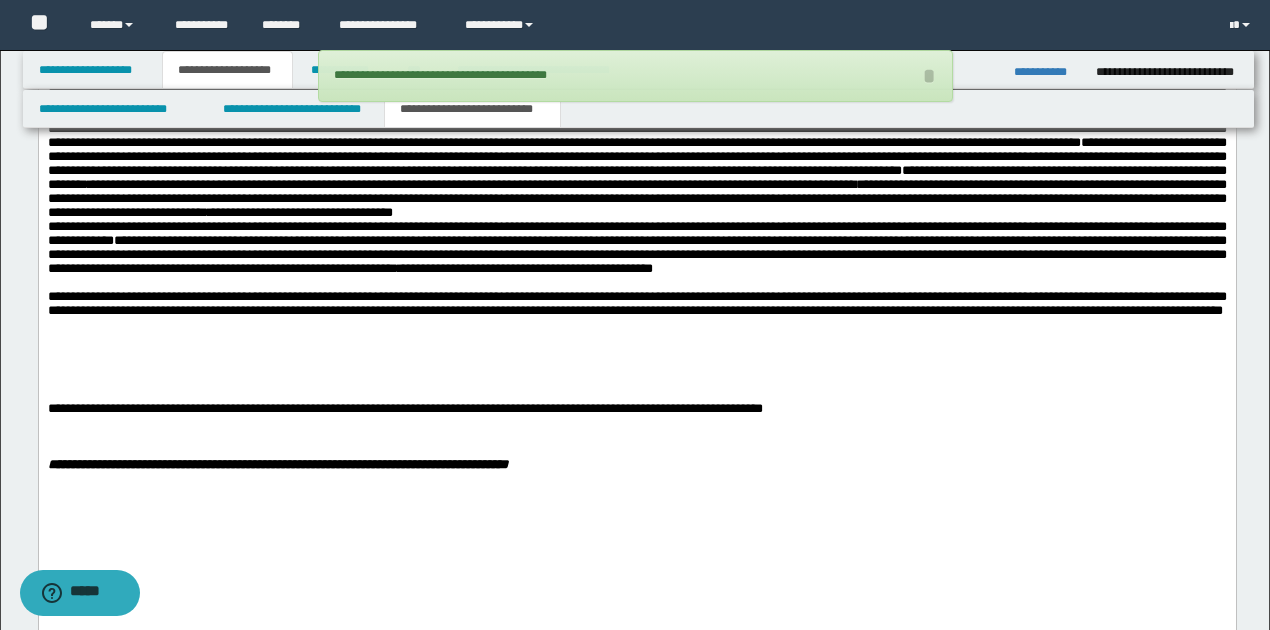 scroll, scrollTop: 1000, scrollLeft: 0, axis: vertical 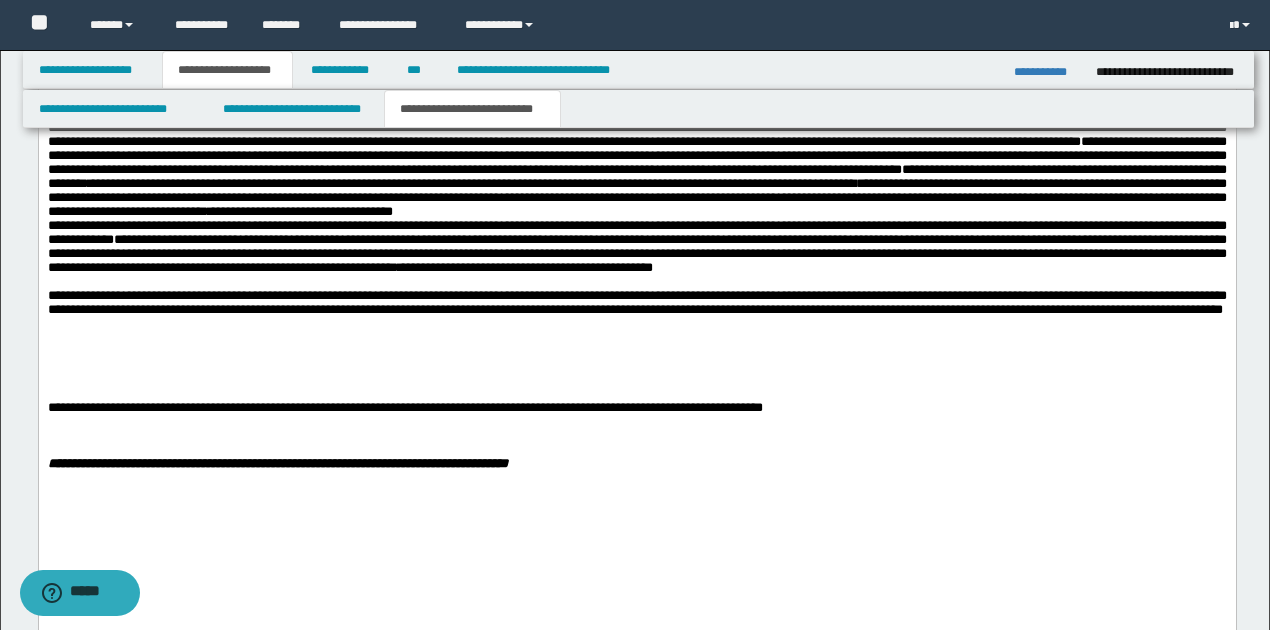 click on "**********" at bounding box center (636, 303) 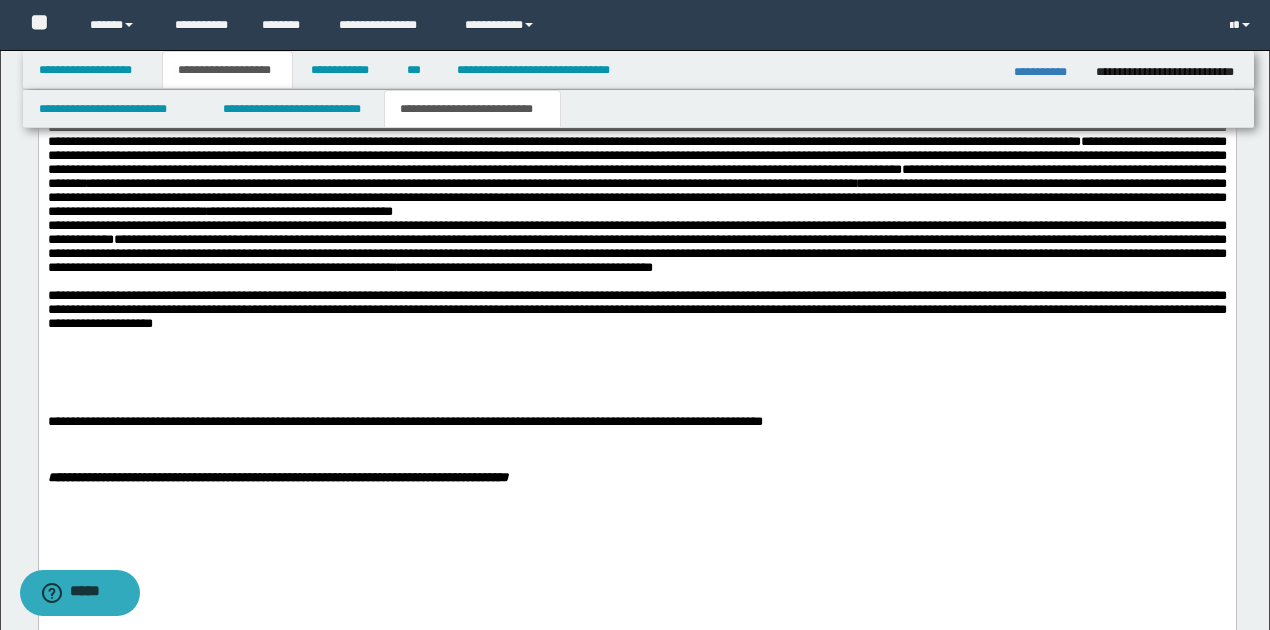 click on "**********" at bounding box center (636, 309) 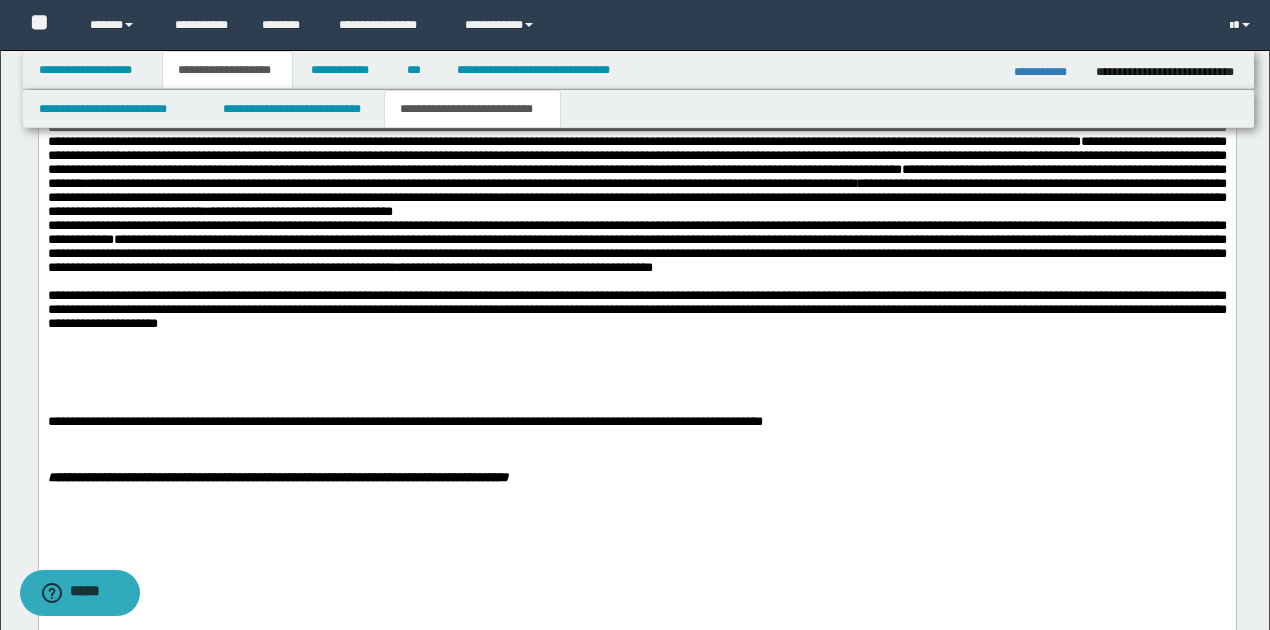 click on "**********" at bounding box center (636, 310) 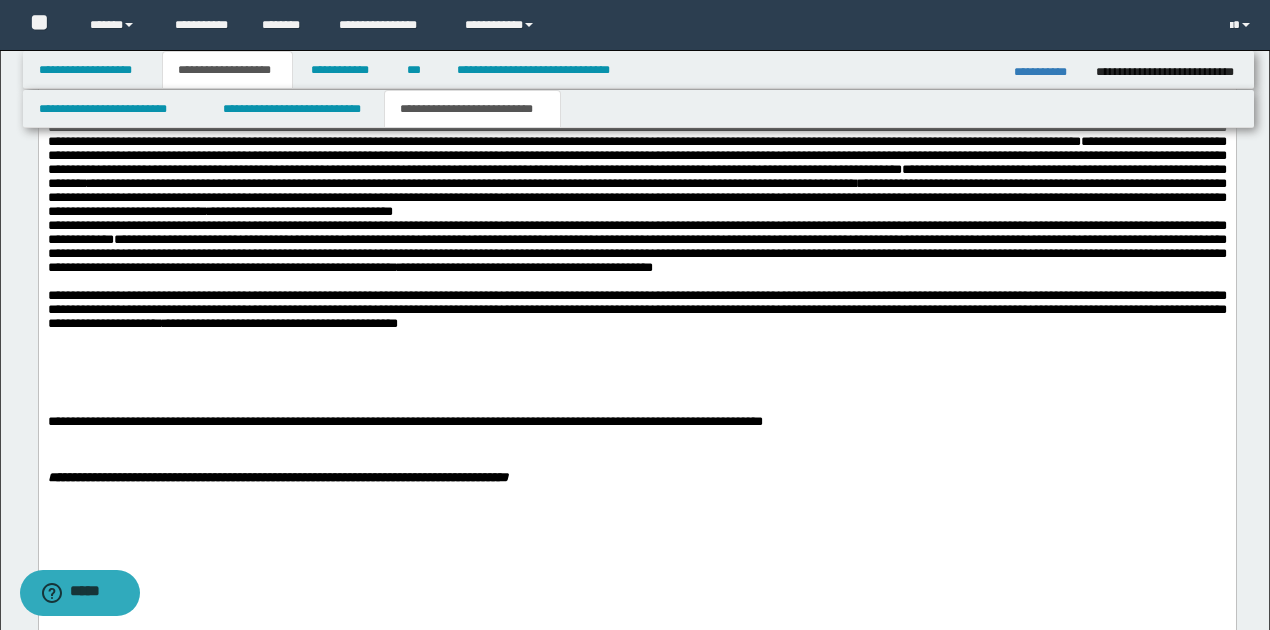 click on "**********" at bounding box center (636, 310) 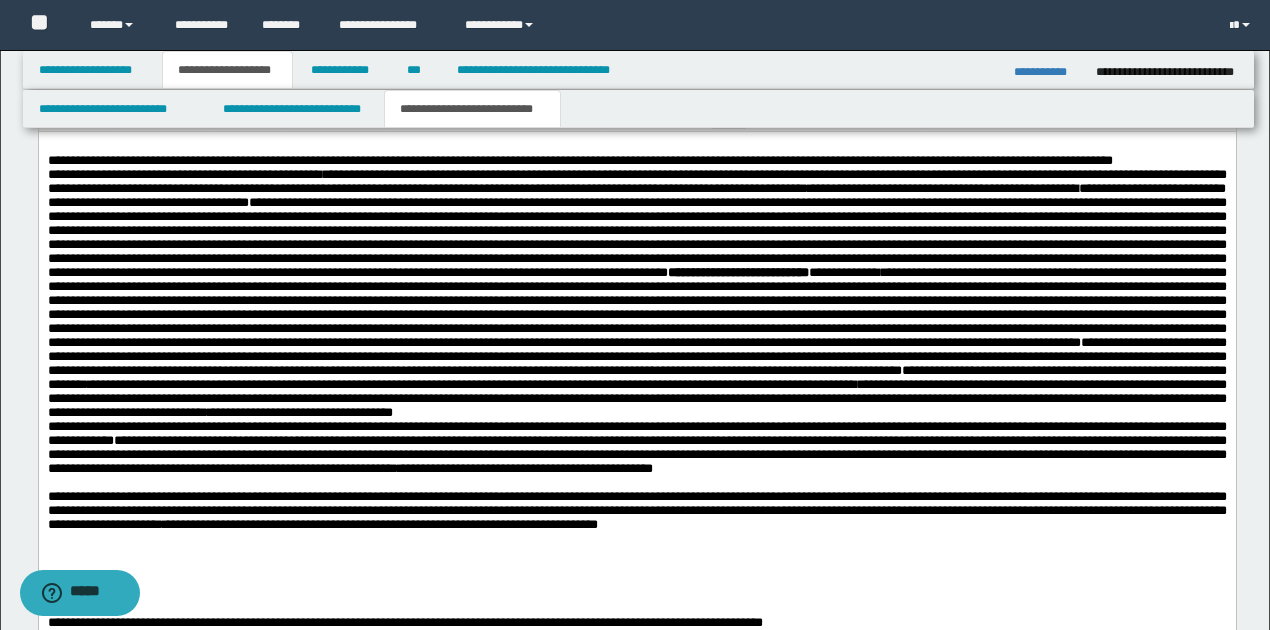 scroll, scrollTop: 800, scrollLeft: 0, axis: vertical 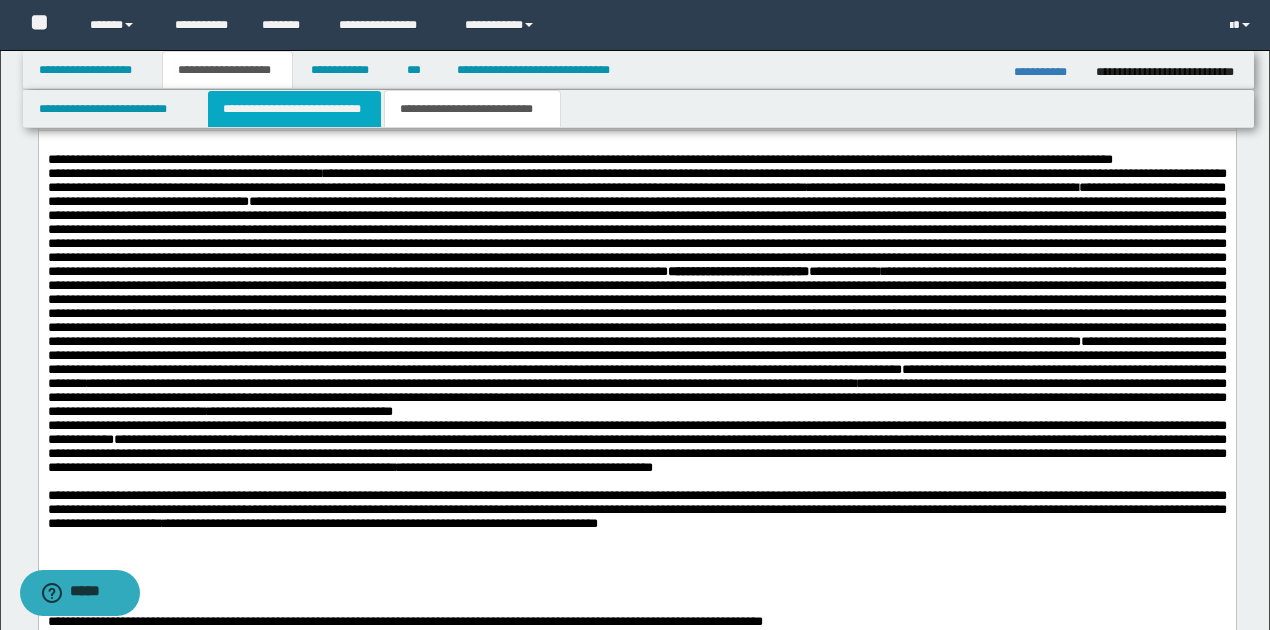 click on "**********" at bounding box center (294, 109) 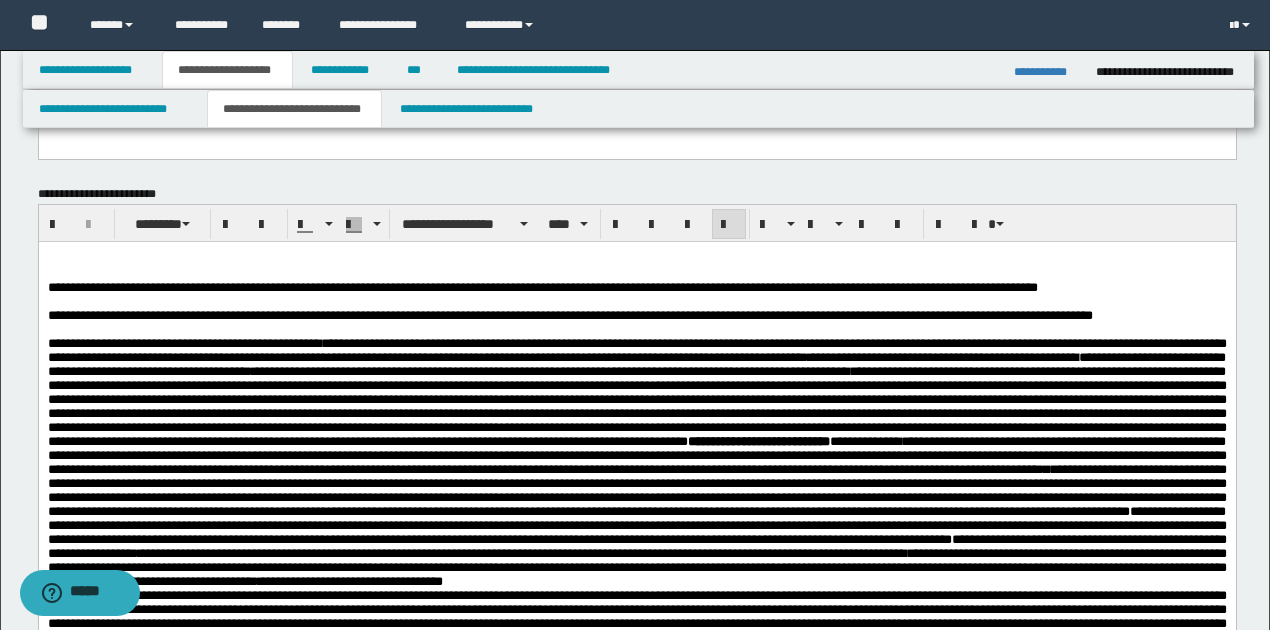 scroll, scrollTop: 1066, scrollLeft: 0, axis: vertical 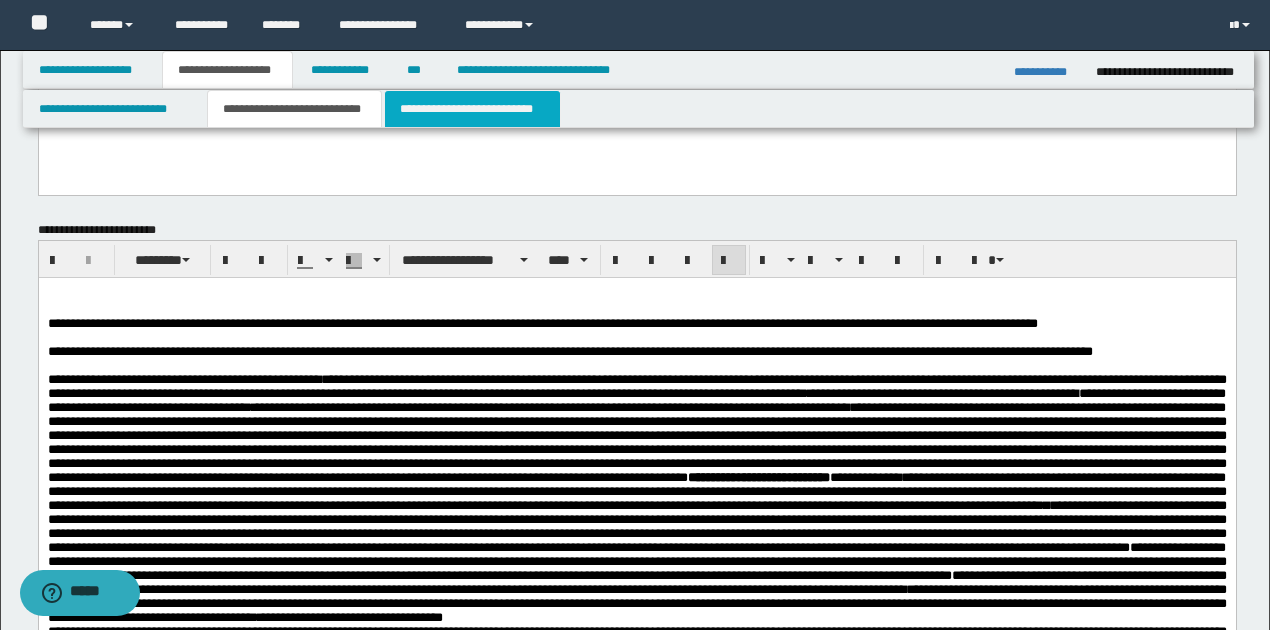 click on "**********" at bounding box center (472, 109) 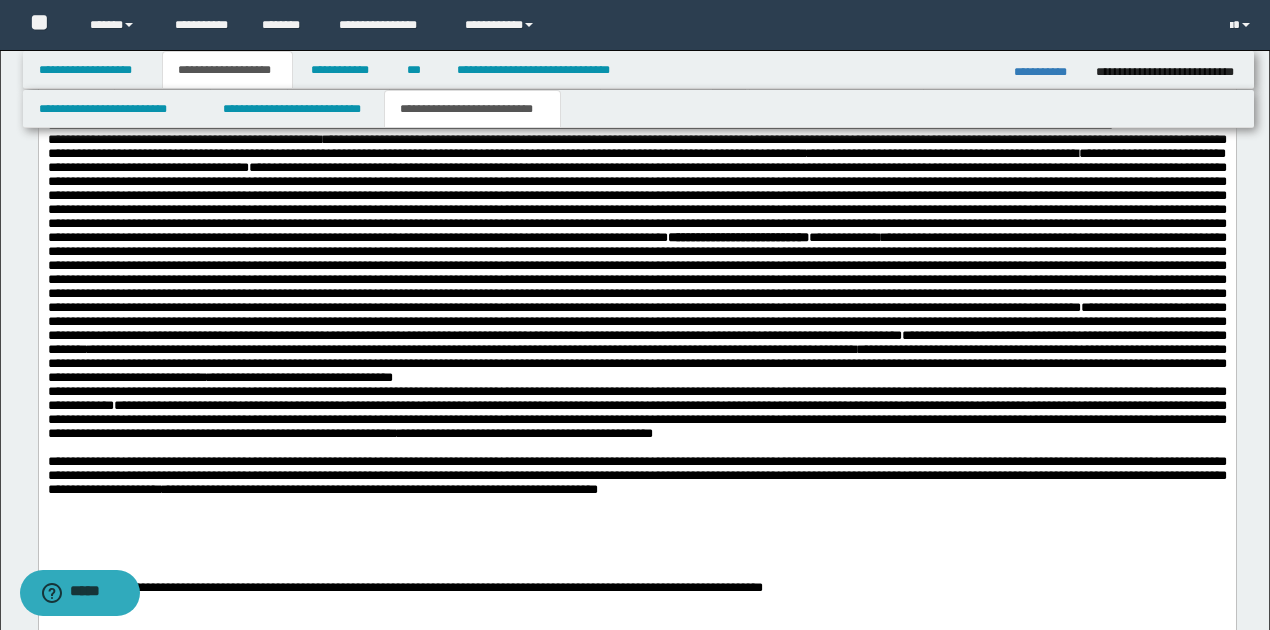 scroll, scrollTop: 866, scrollLeft: 0, axis: vertical 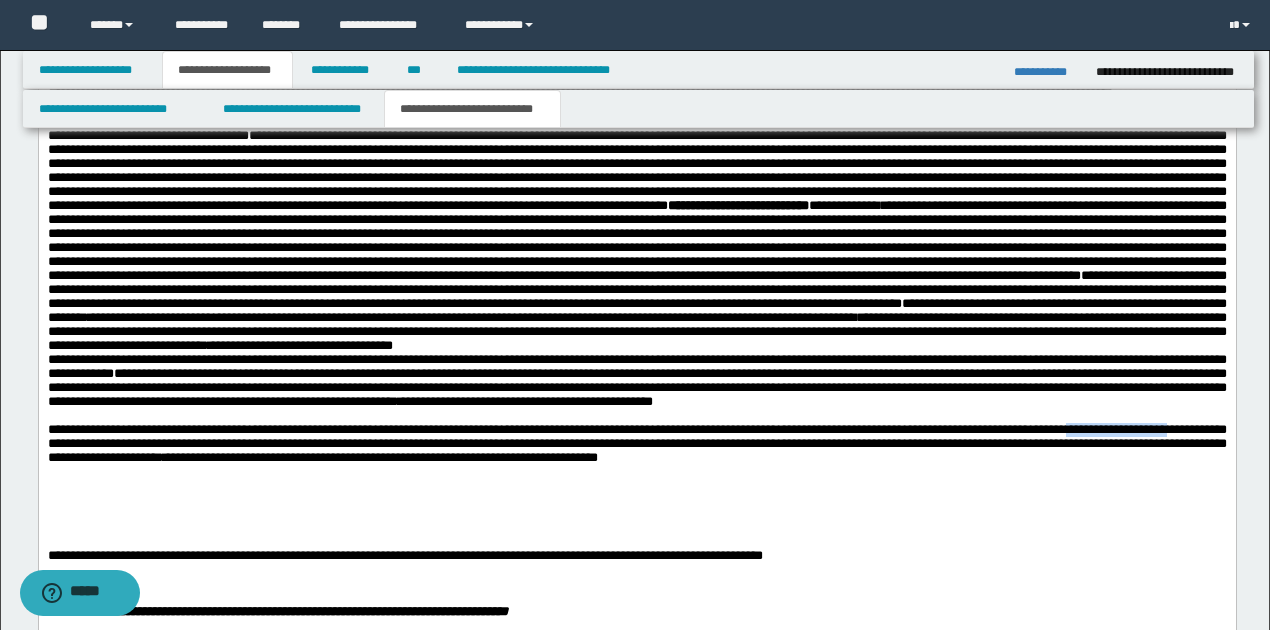 drag, startPoint x: 1153, startPoint y: 479, endPoint x: 78, endPoint y: 497, distance: 1075.1506 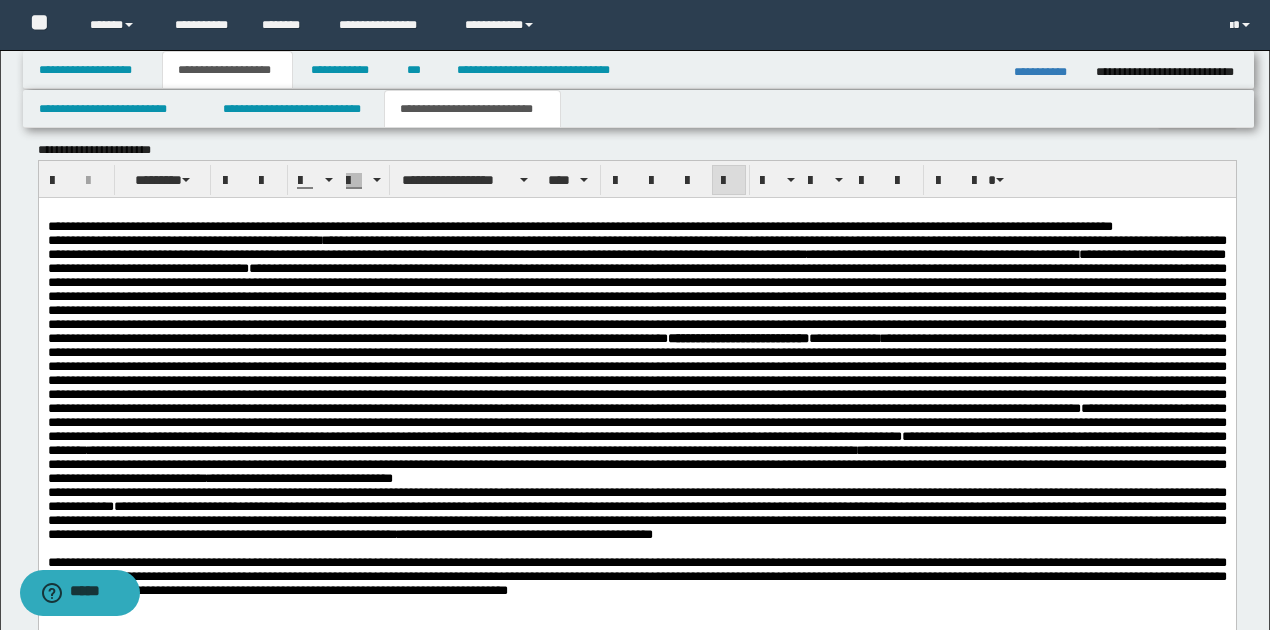 scroll, scrollTop: 800, scrollLeft: 0, axis: vertical 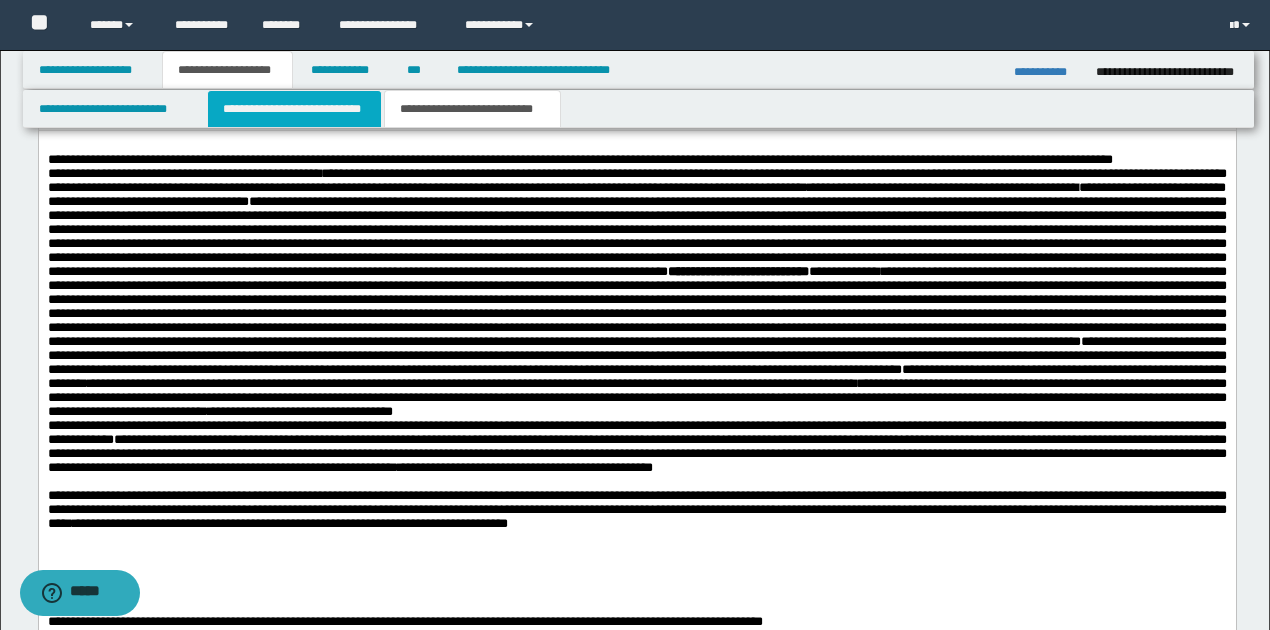 click on "**********" at bounding box center (294, 109) 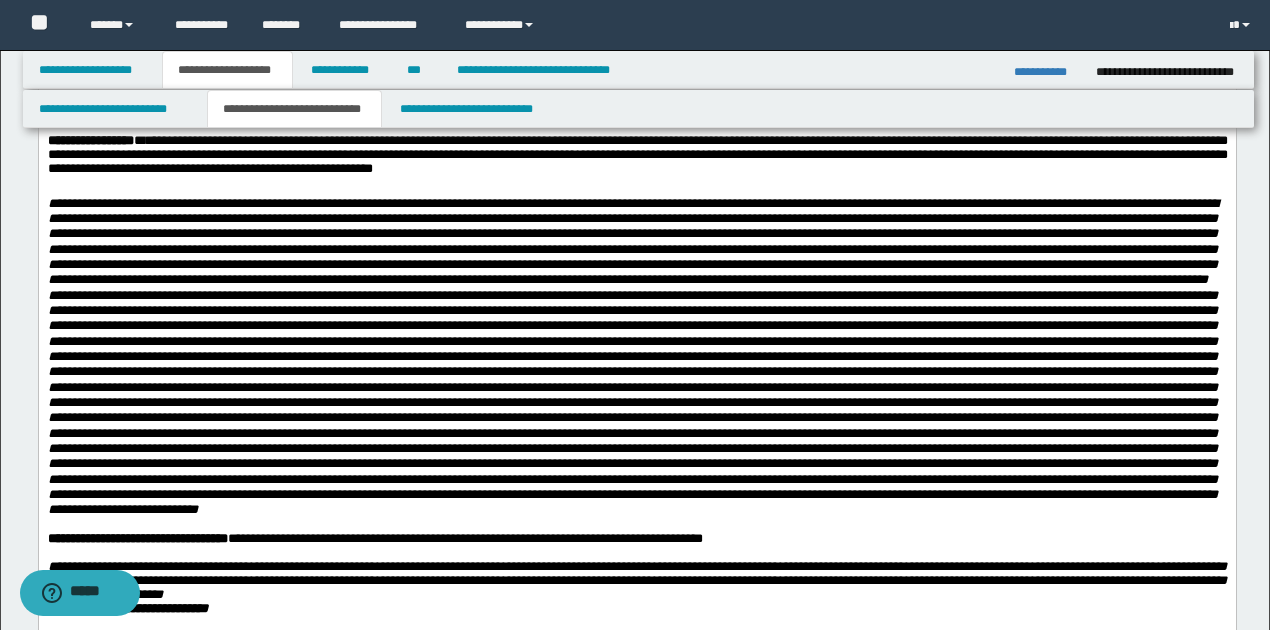 scroll, scrollTop: 200, scrollLeft: 0, axis: vertical 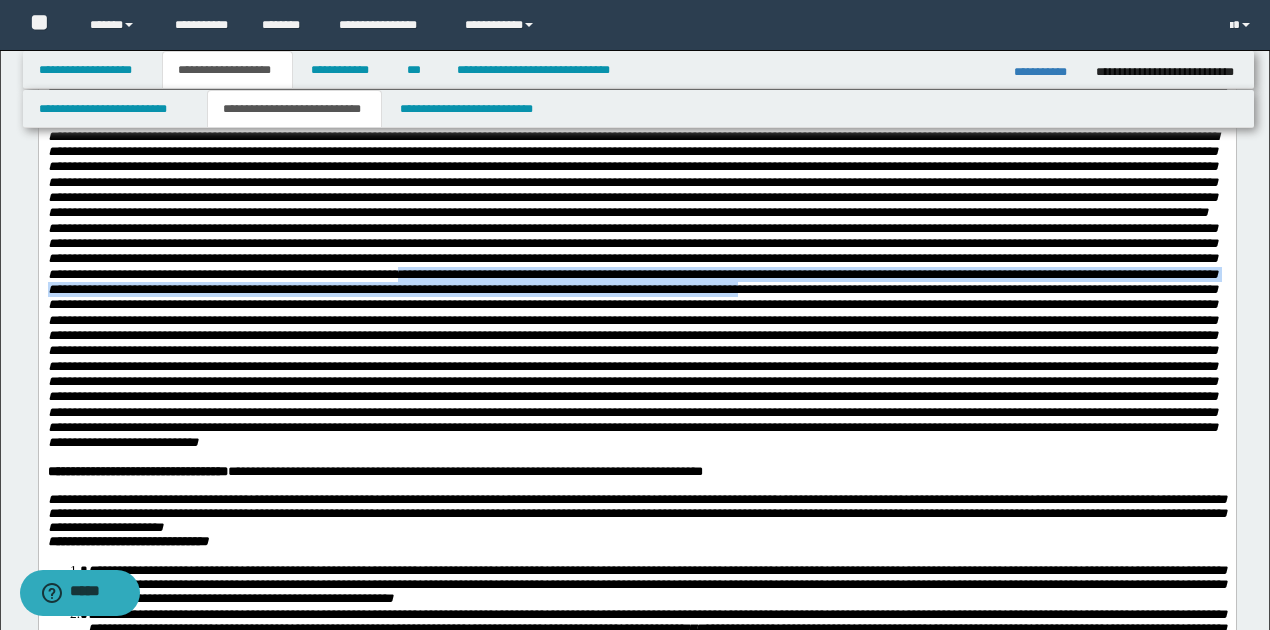 drag, startPoint x: 423, startPoint y: 291, endPoint x: 924, endPoint y: 312, distance: 501.43994 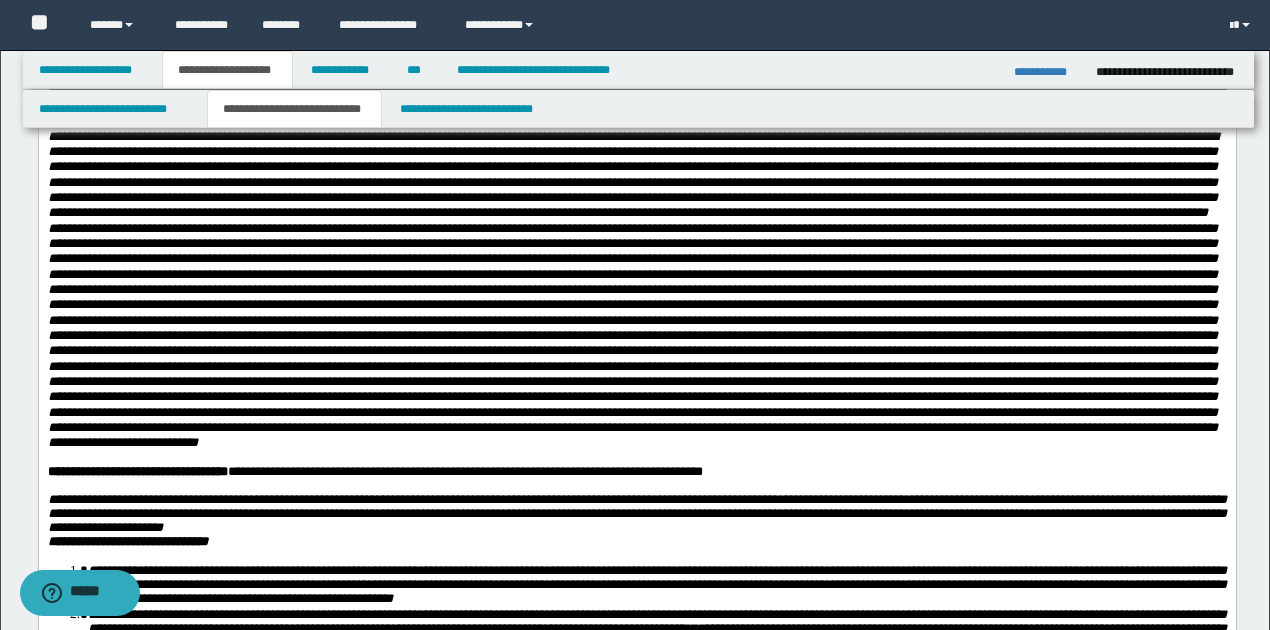 click at bounding box center [632, 335] 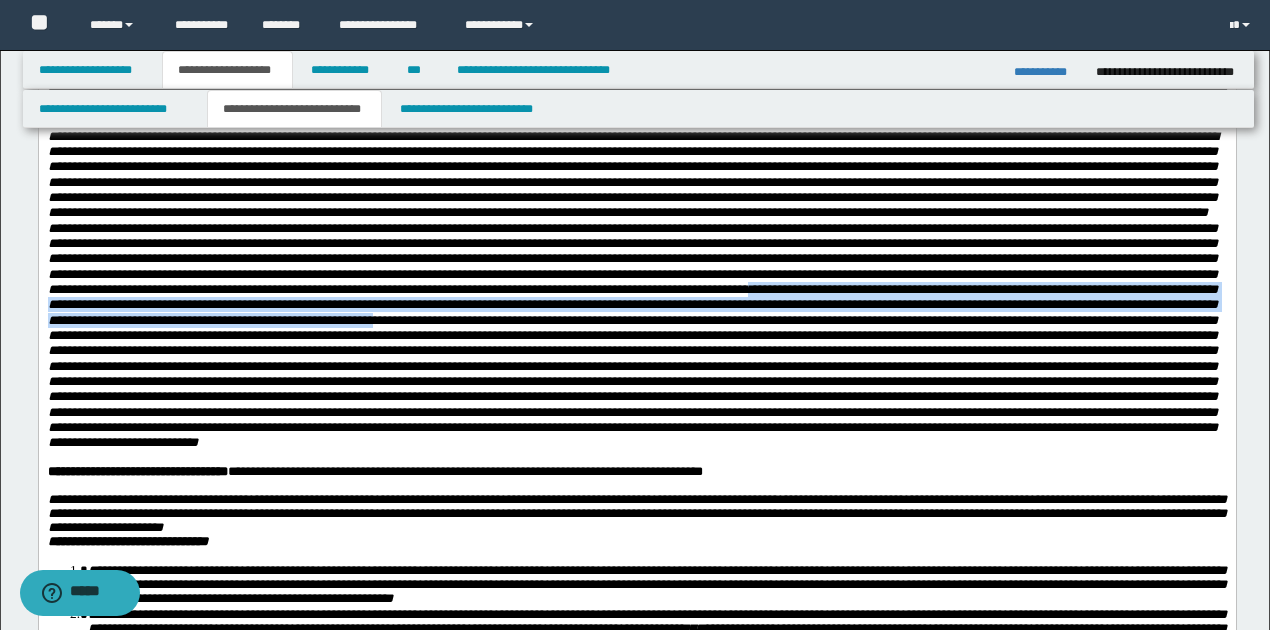 drag, startPoint x: 934, startPoint y: 306, endPoint x: 784, endPoint y: 338, distance: 153.37535 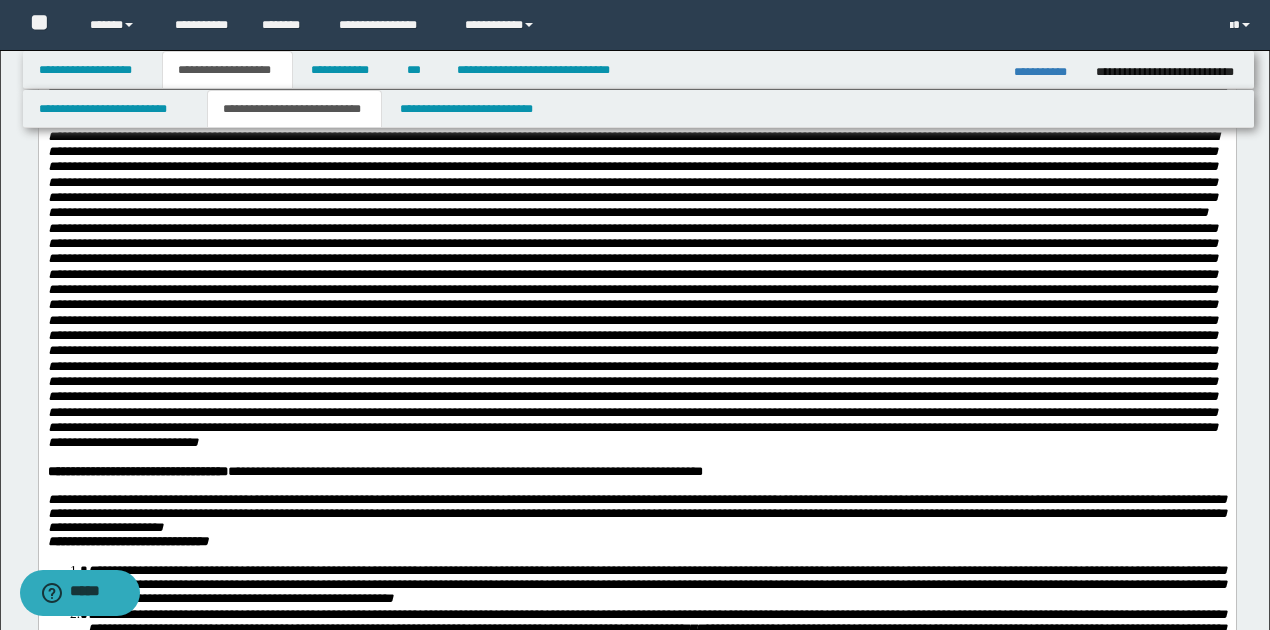 click at bounding box center (632, 335) 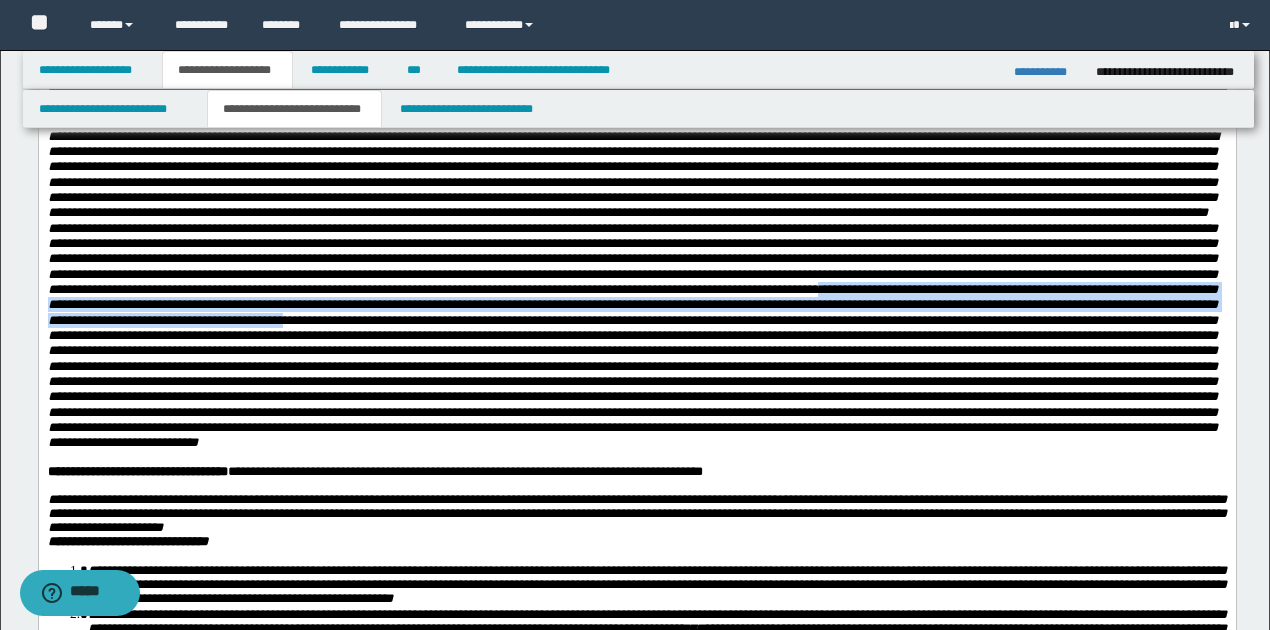 drag, startPoint x: 1010, startPoint y: 305, endPoint x: 679, endPoint y: 332, distance: 332.0994 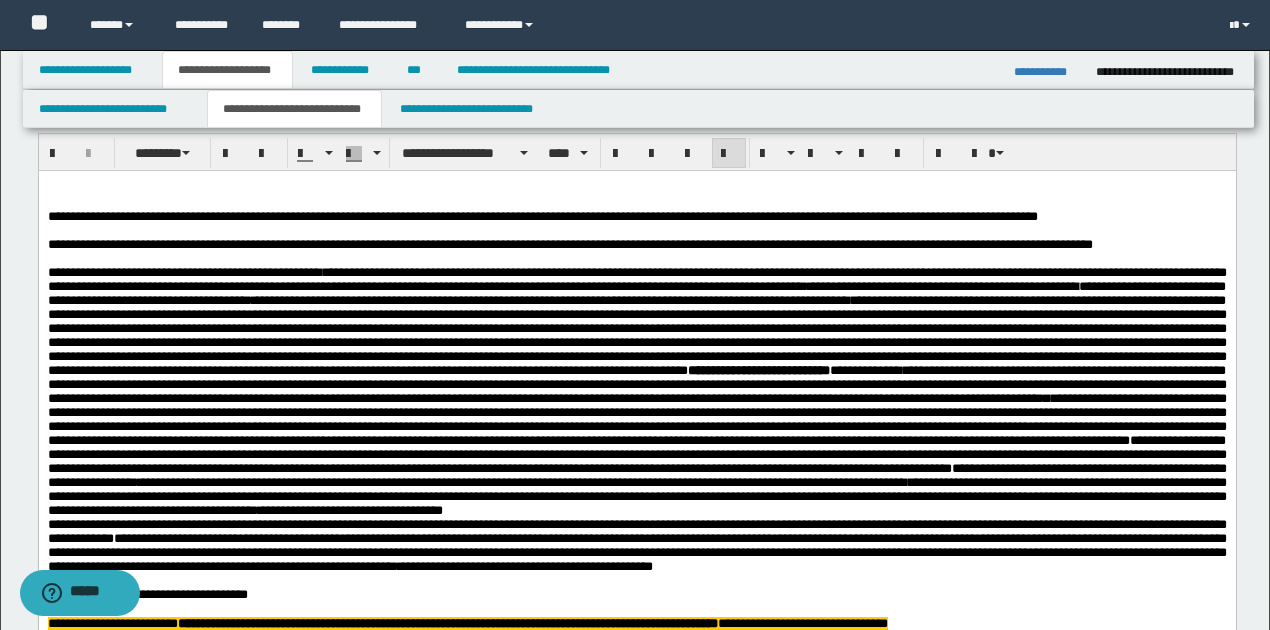 scroll, scrollTop: 1200, scrollLeft: 0, axis: vertical 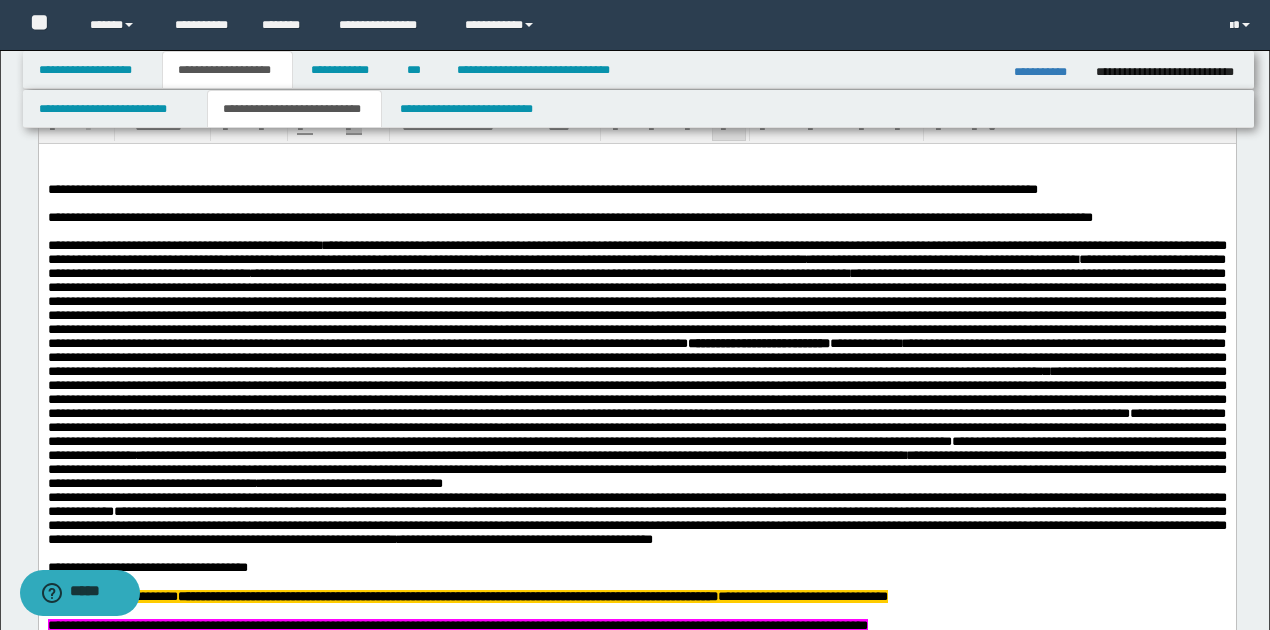 click on "**********" at bounding box center (636, 308) 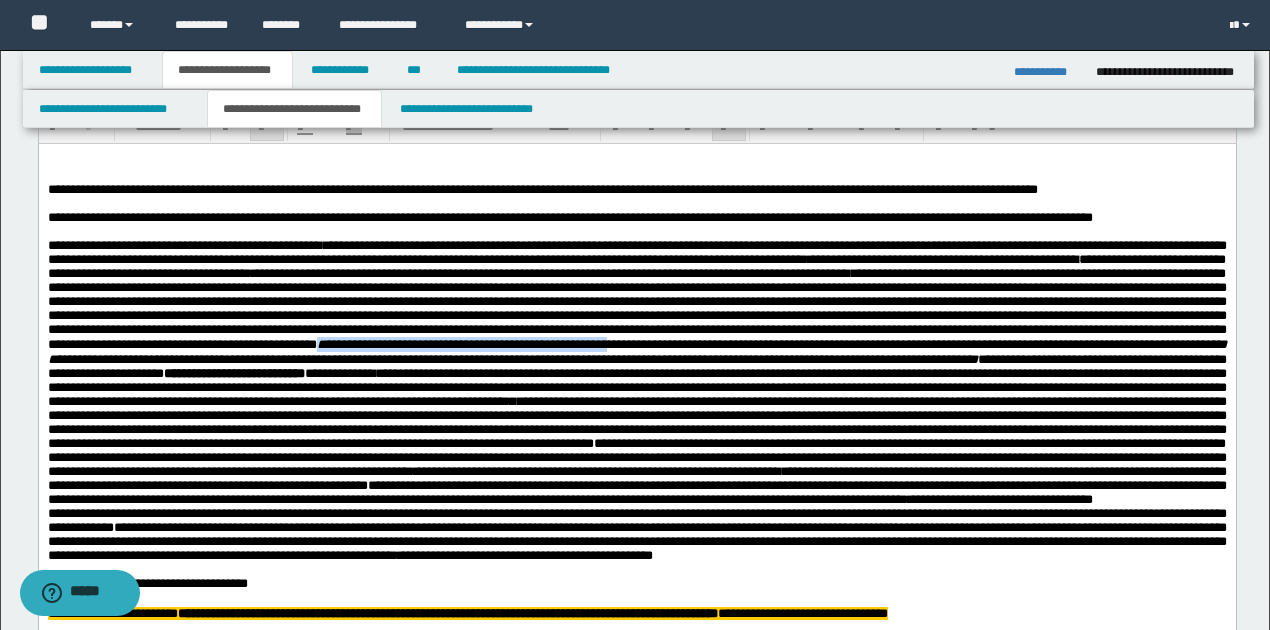 drag, startPoint x: 1005, startPoint y: 360, endPoint x: 144, endPoint y: 374, distance: 861.11383 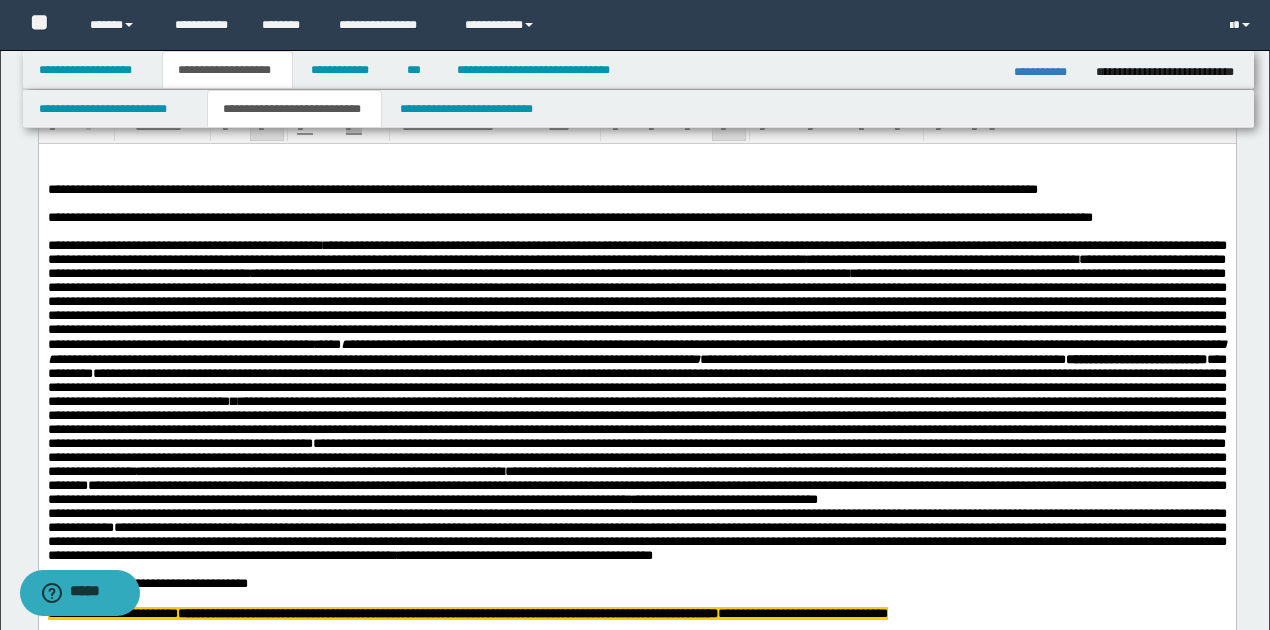 click on "**********" at bounding box center [636, 352] 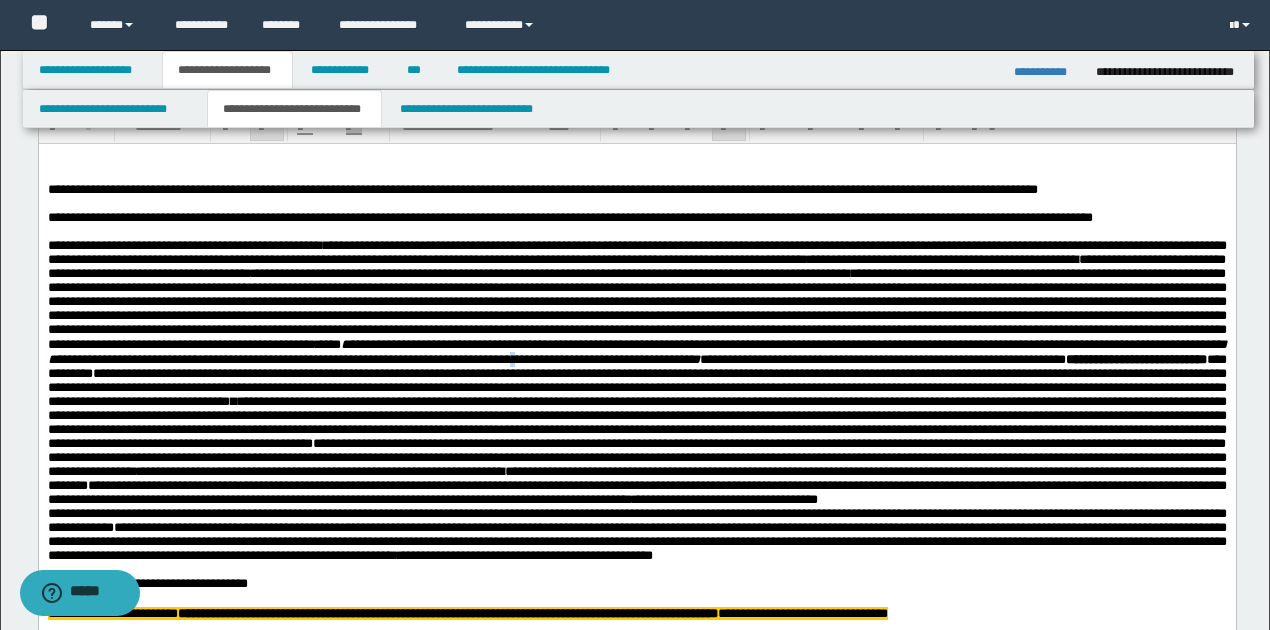 click on "**********" at bounding box center [636, 352] 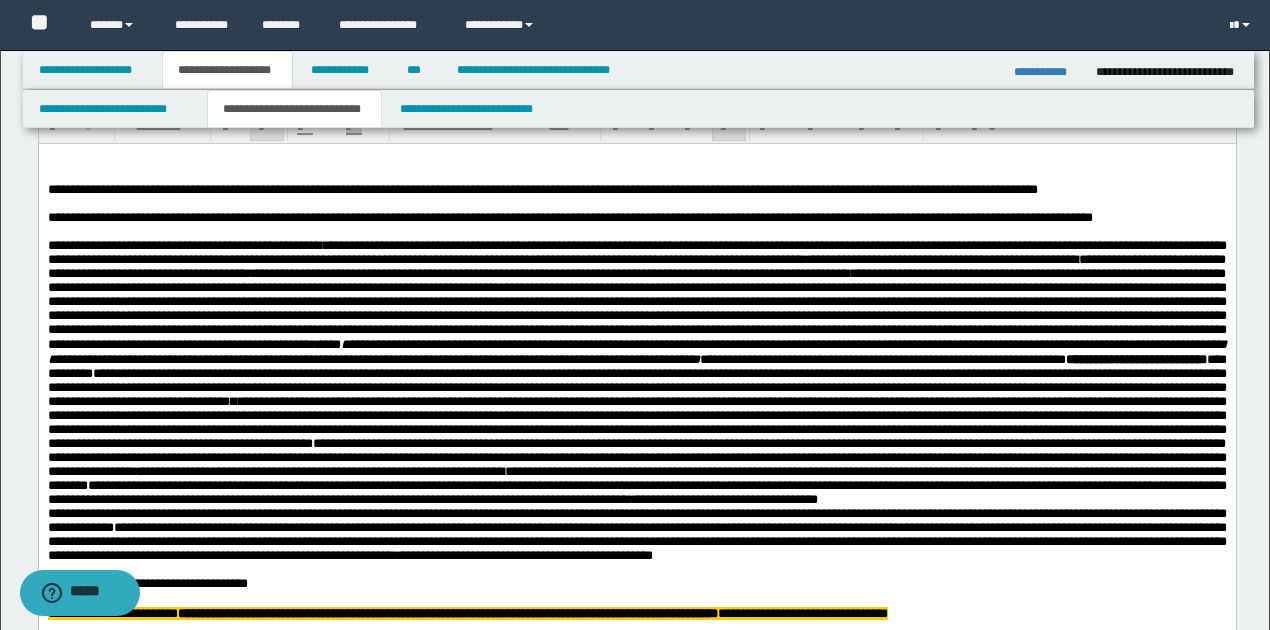 click on "**********" at bounding box center [636, 352] 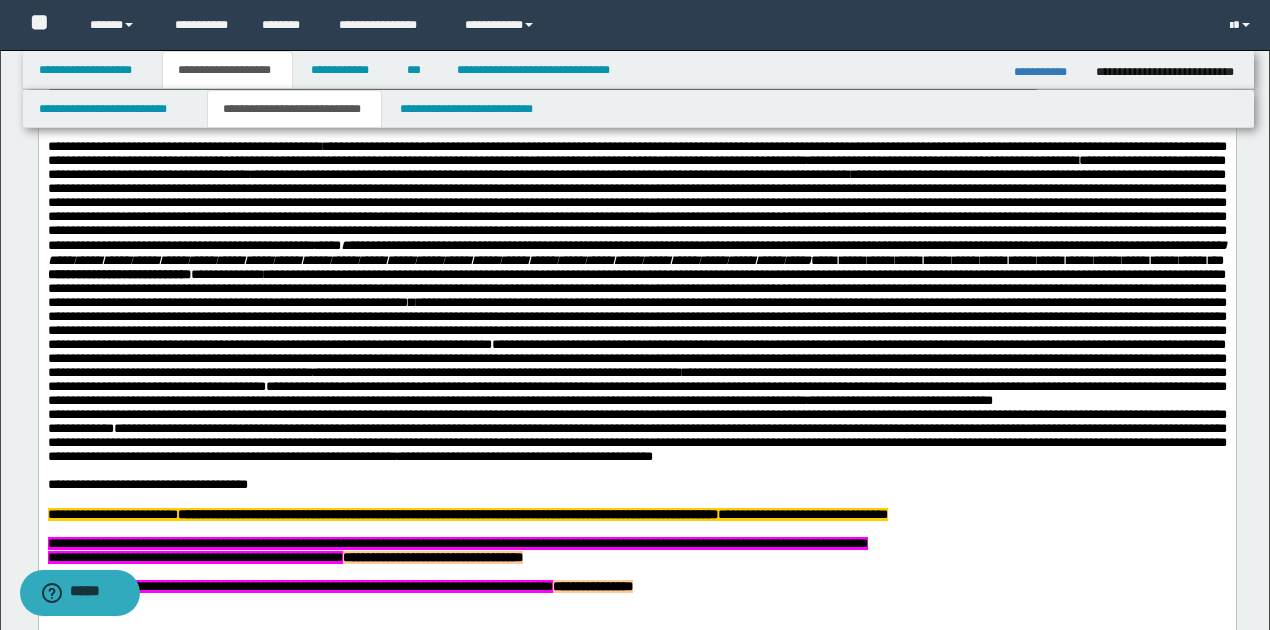 scroll, scrollTop: 1266, scrollLeft: 0, axis: vertical 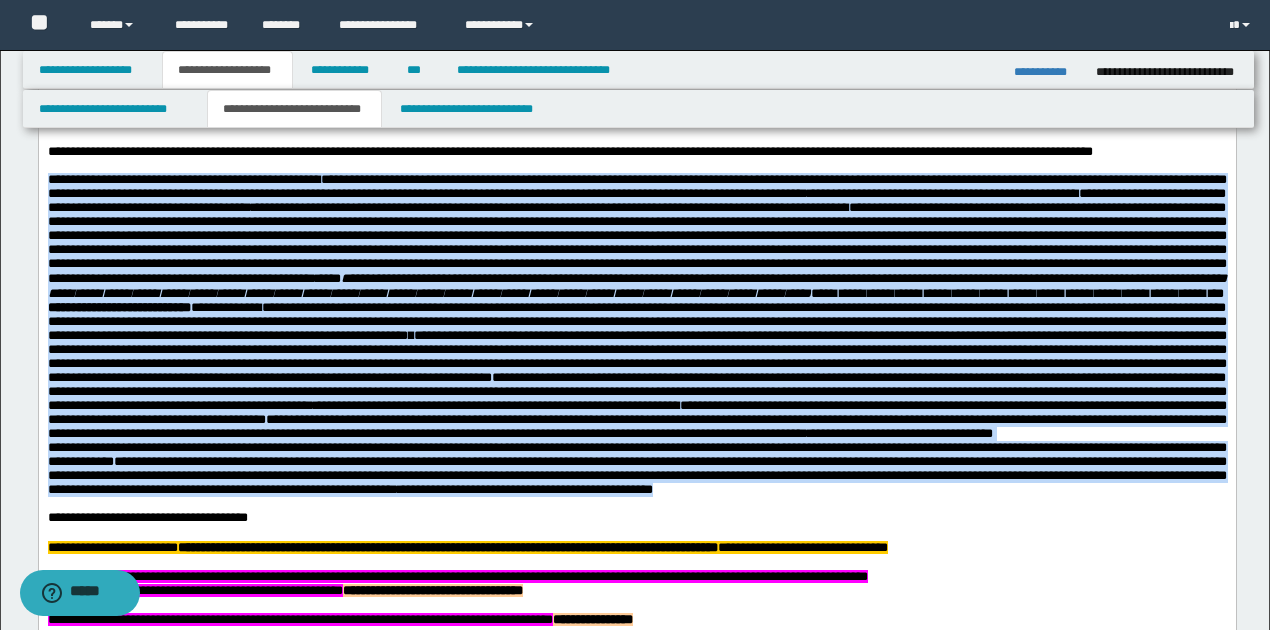 drag, startPoint x: 46, startPoint y: 184, endPoint x: 1062, endPoint y: 550, distance: 1079.913 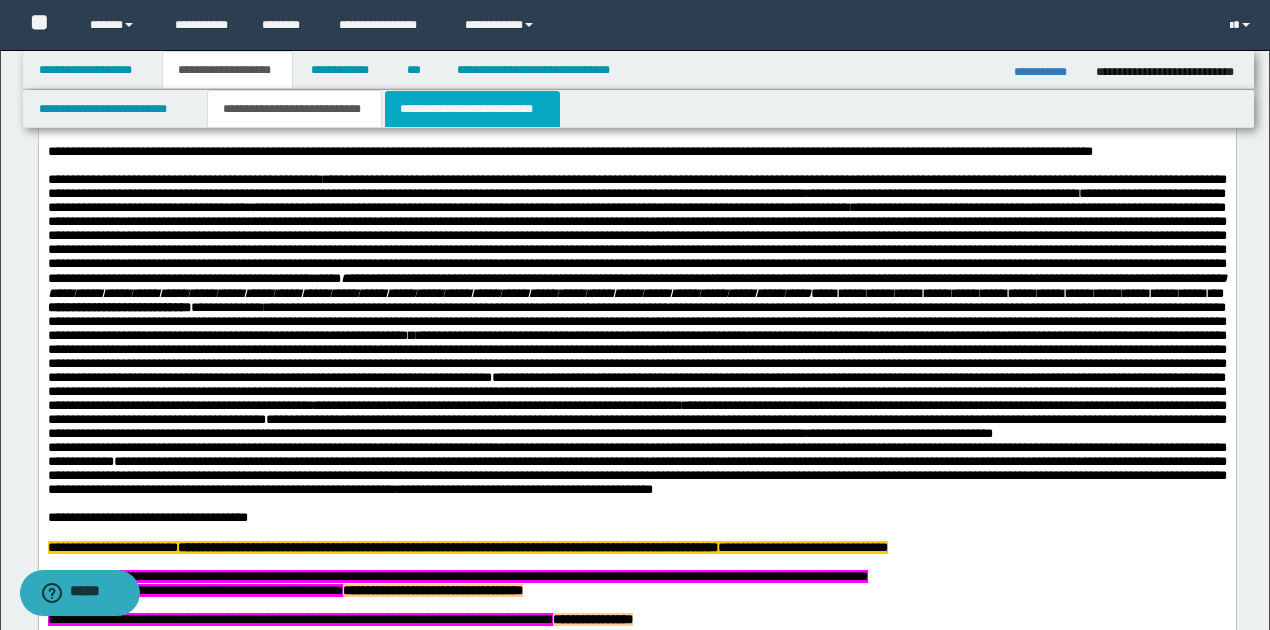 click on "**********" at bounding box center [472, 109] 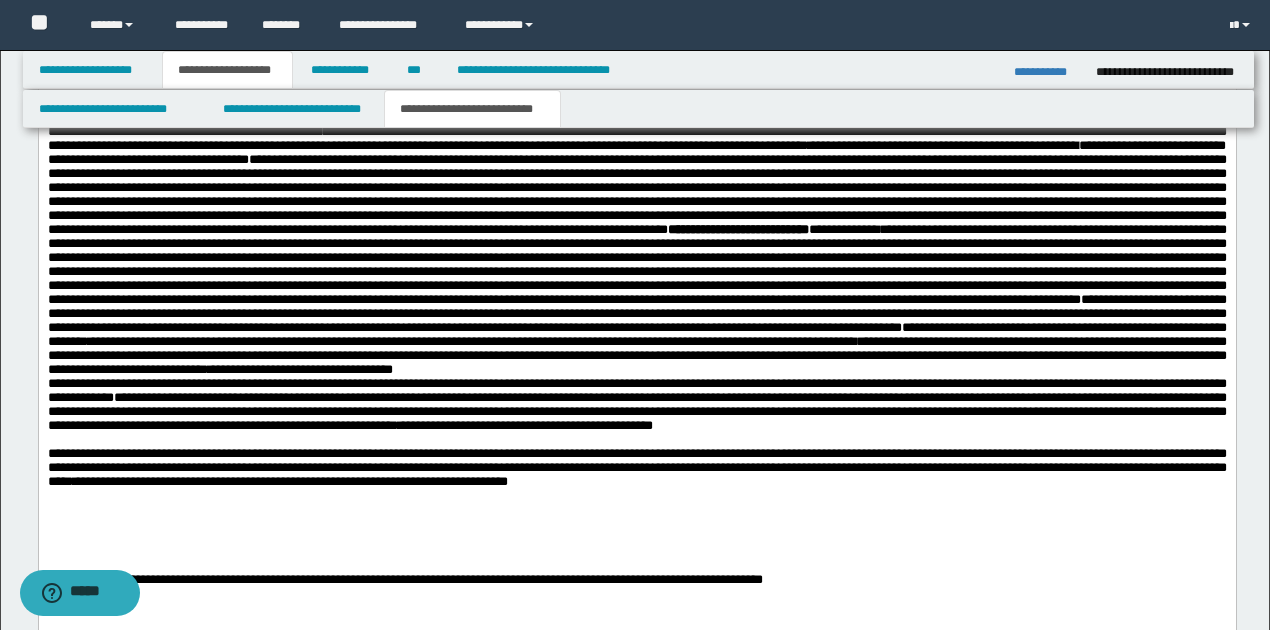 scroll, scrollTop: 800, scrollLeft: 0, axis: vertical 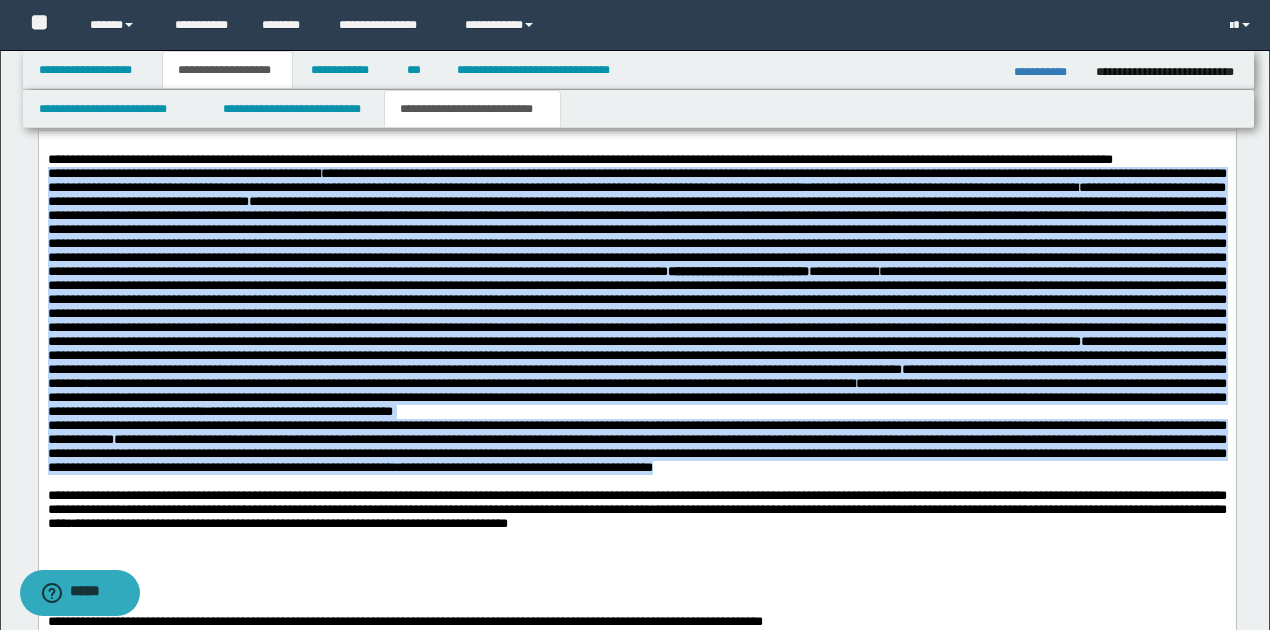 drag, startPoint x: 46, startPoint y: 174, endPoint x: 1069, endPoint y: 510, distance: 1076.766 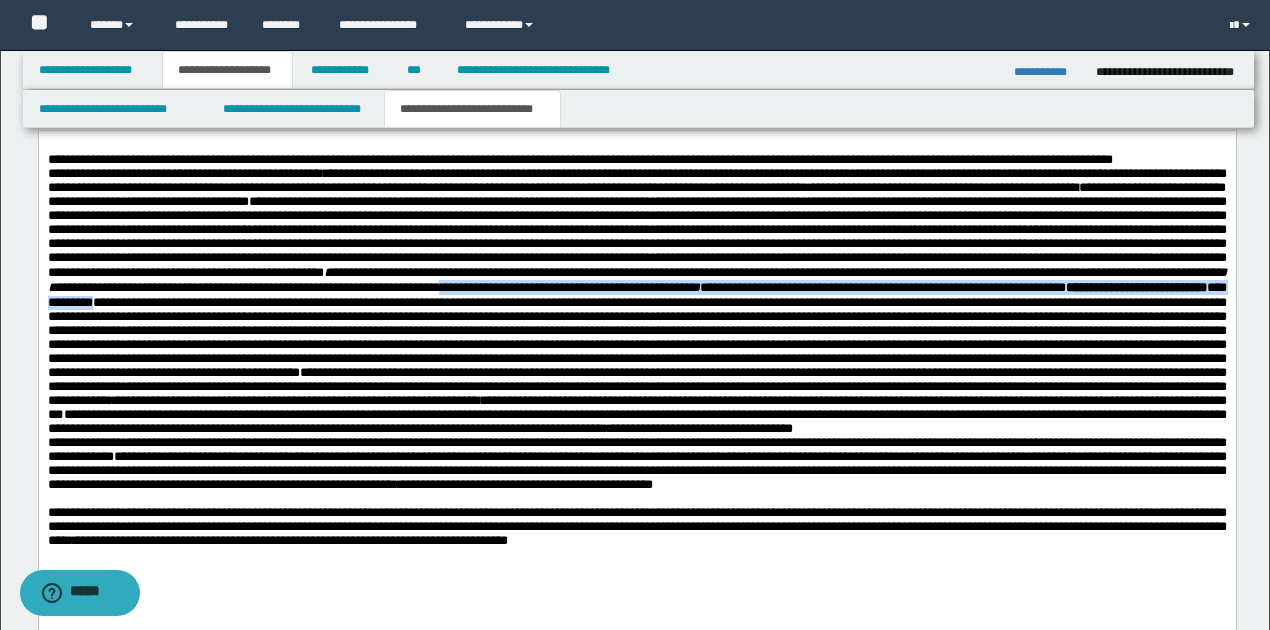drag, startPoint x: 1044, startPoint y: 314, endPoint x: 128, endPoint y: 321, distance: 916.02673 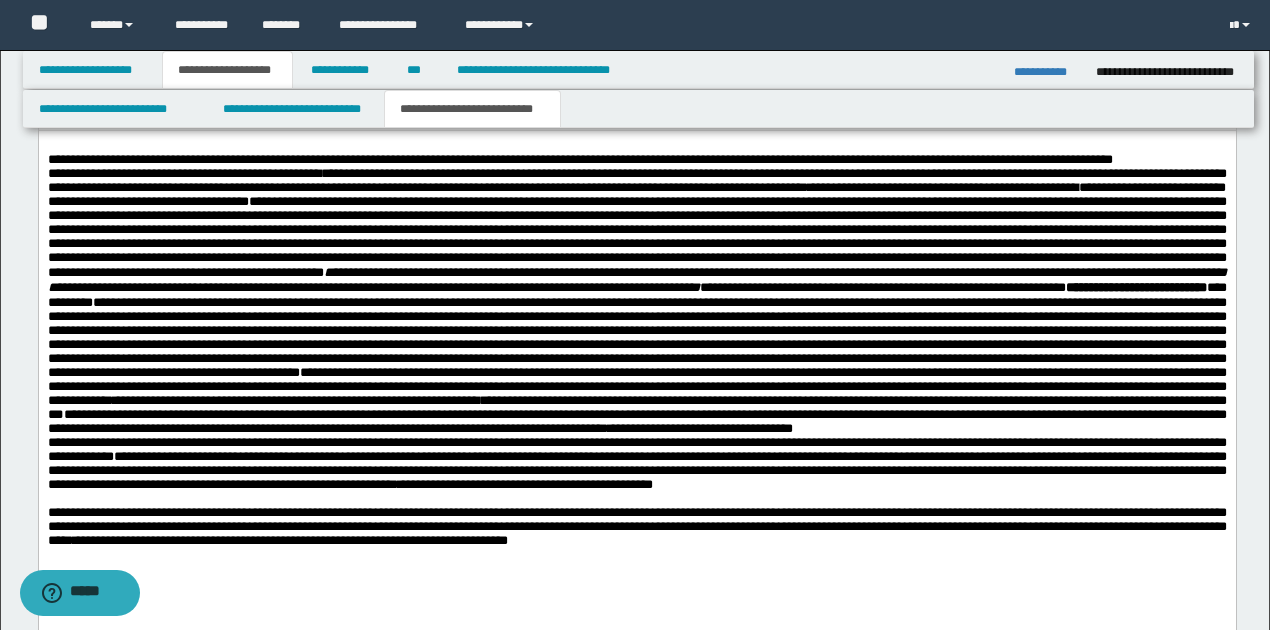click at bounding box center (636, 336) 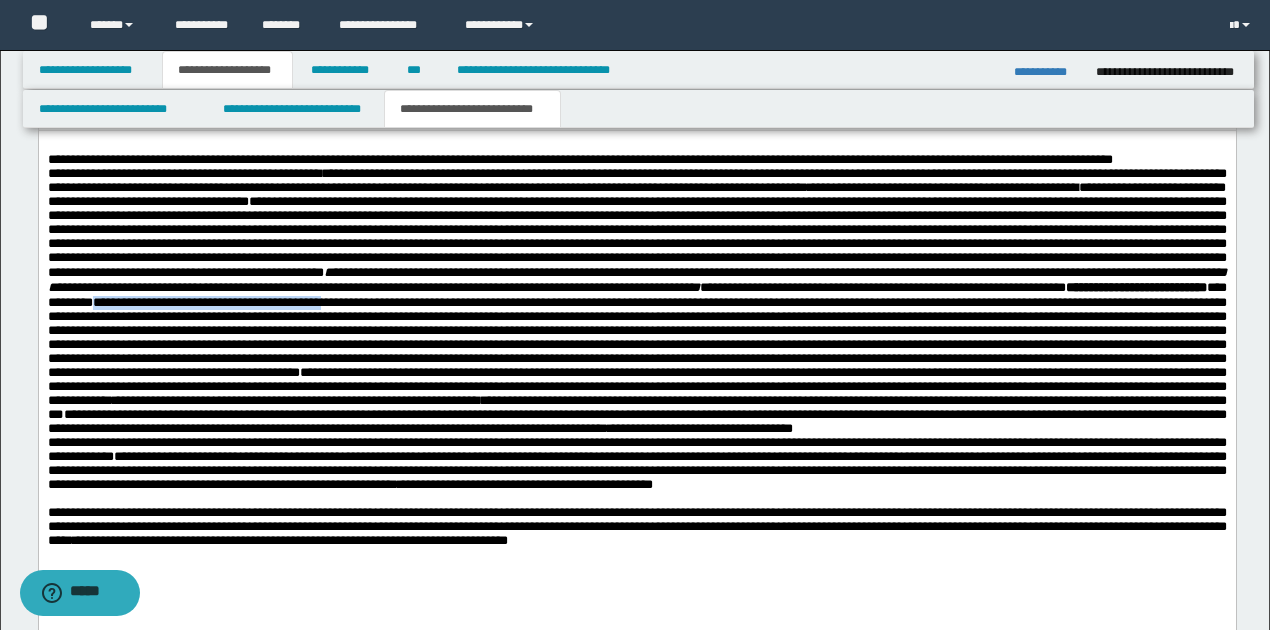 drag, startPoint x: 1042, startPoint y: 313, endPoint x: 129, endPoint y: 332, distance: 913.1977 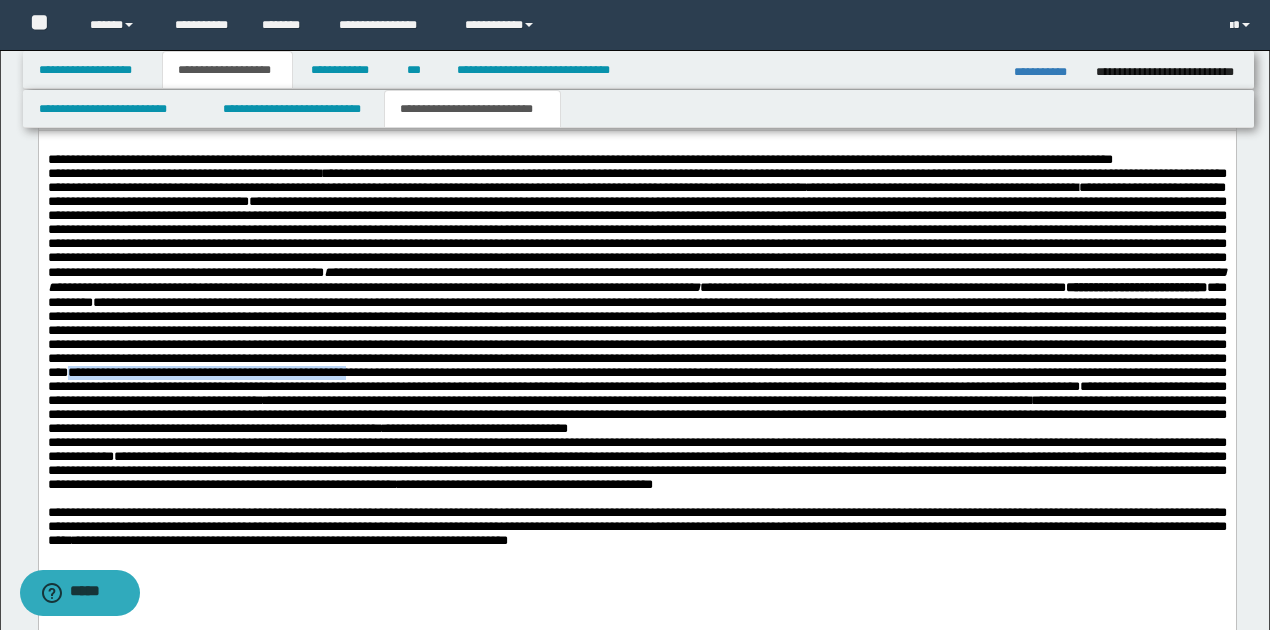 drag, startPoint x: 440, startPoint y: 403, endPoint x: 748, endPoint y: 407, distance: 308.02597 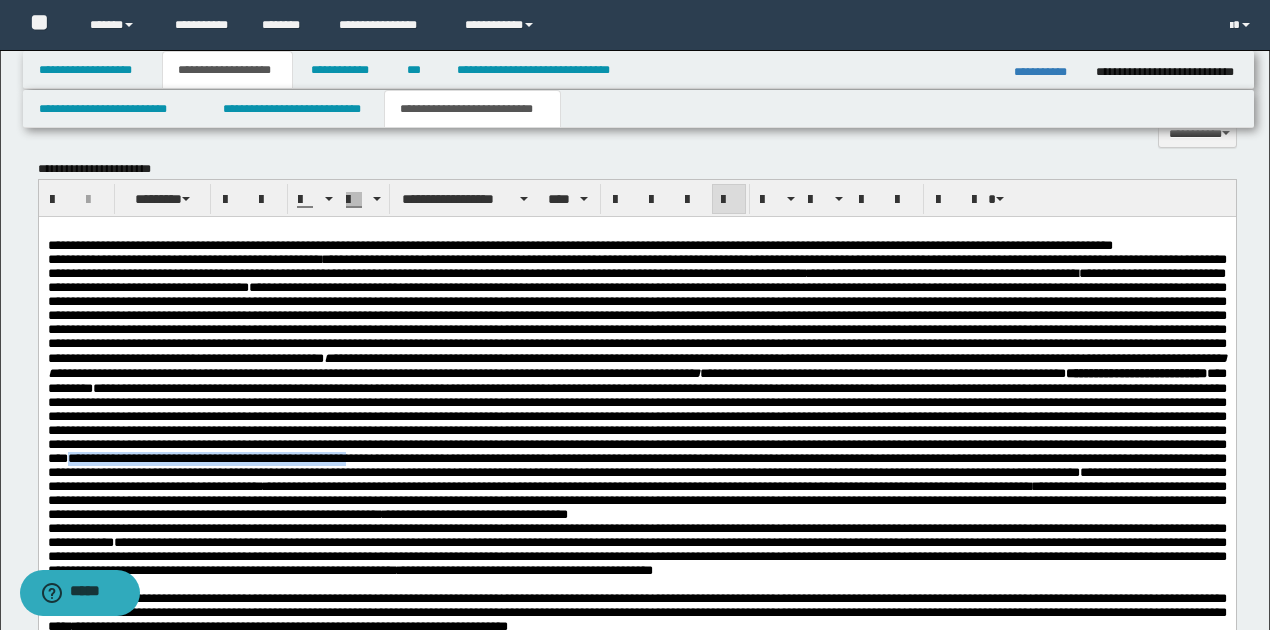 scroll, scrollTop: 666, scrollLeft: 0, axis: vertical 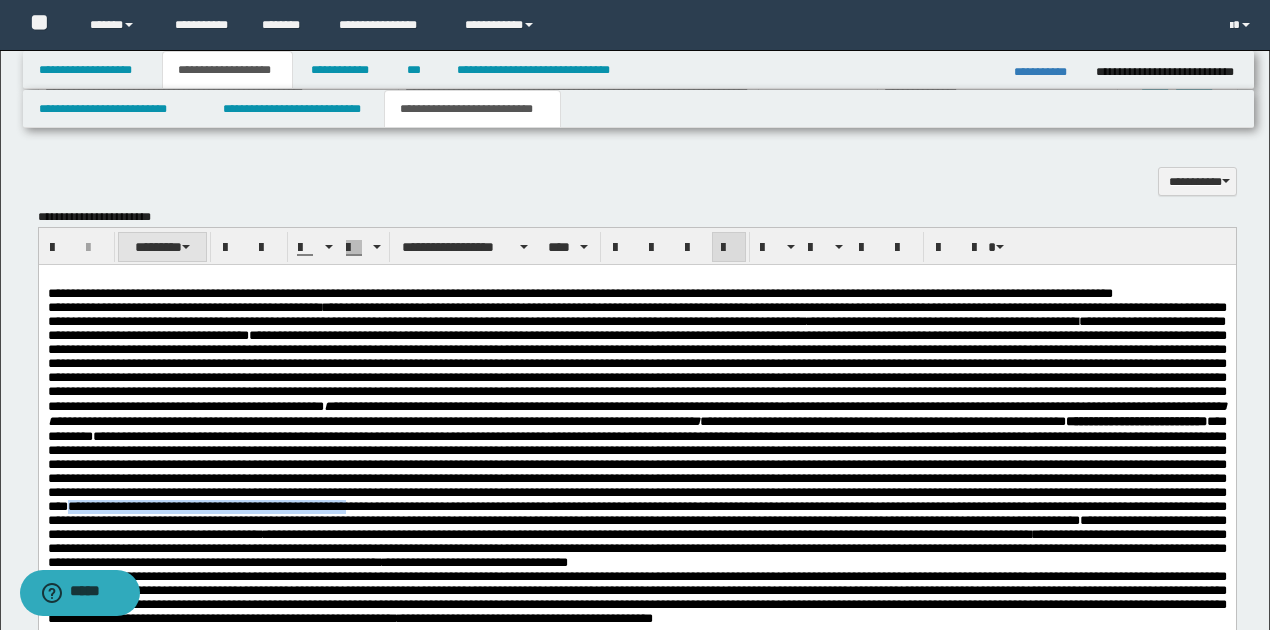 click on "********" at bounding box center [162, 247] 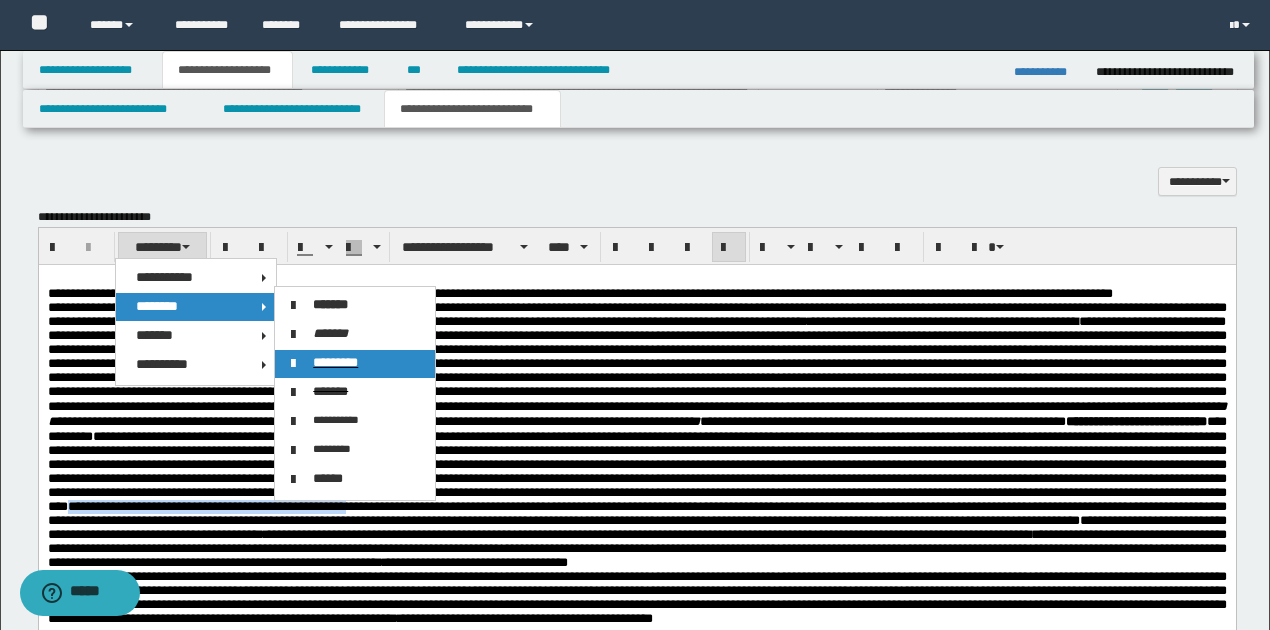 click on "*********" at bounding box center (335, 362) 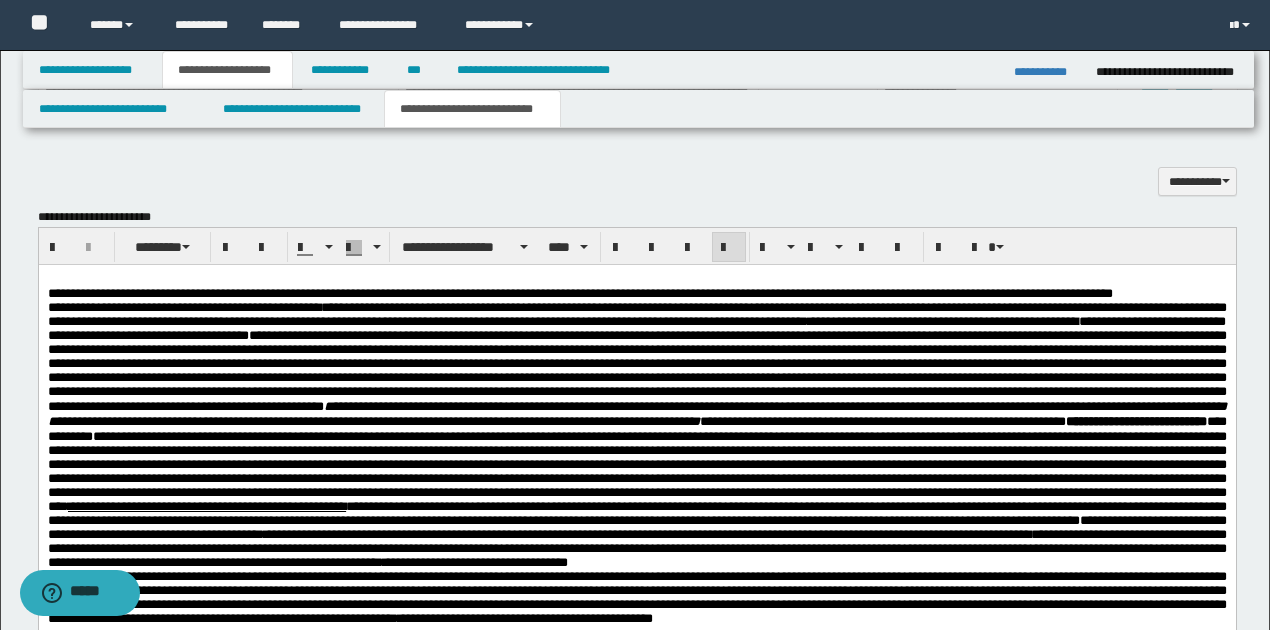 click on "**********" at bounding box center (636, 377) 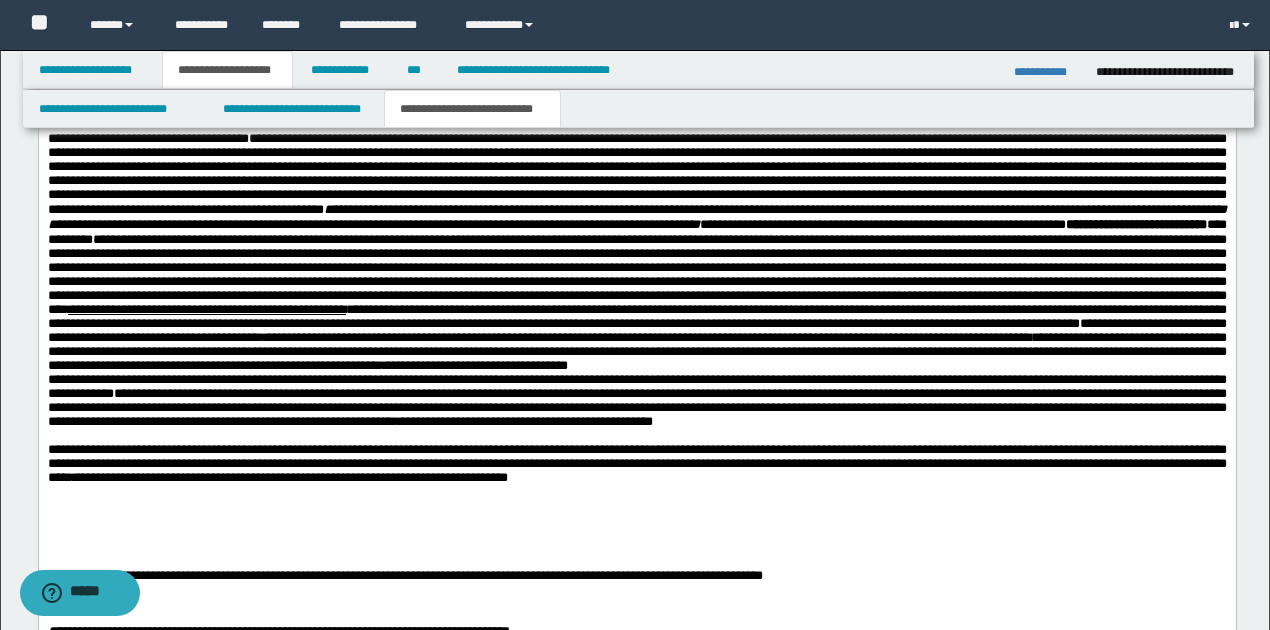 scroll, scrollTop: 866, scrollLeft: 0, axis: vertical 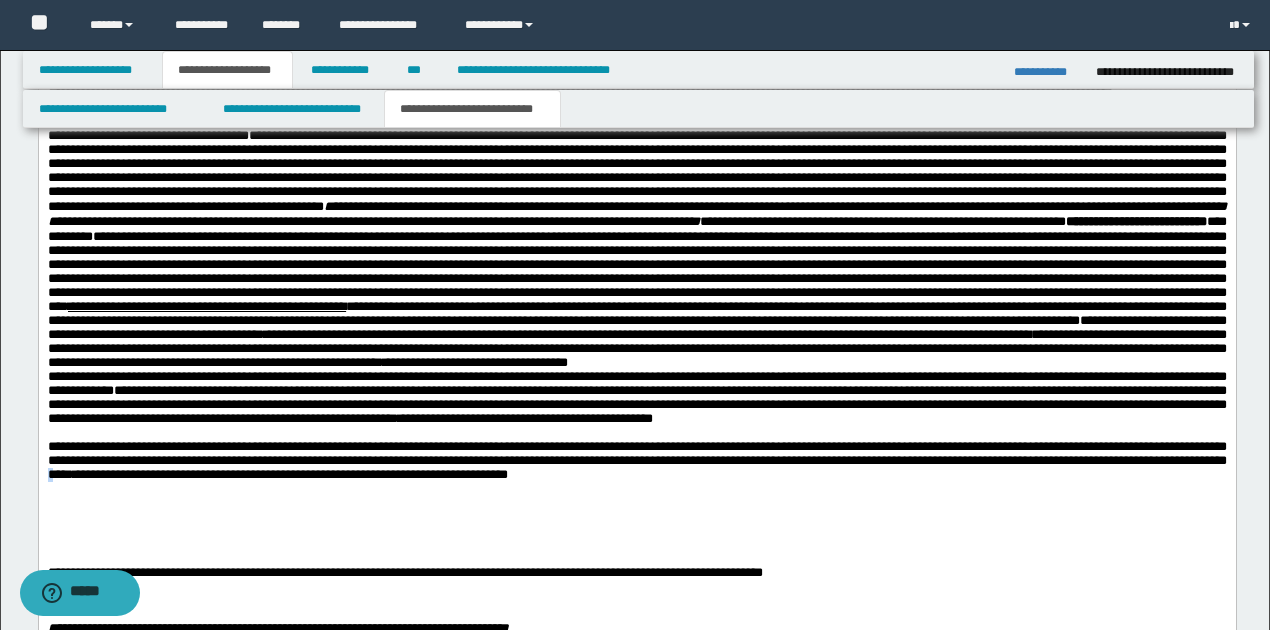click on "**********" at bounding box center [636, 459] 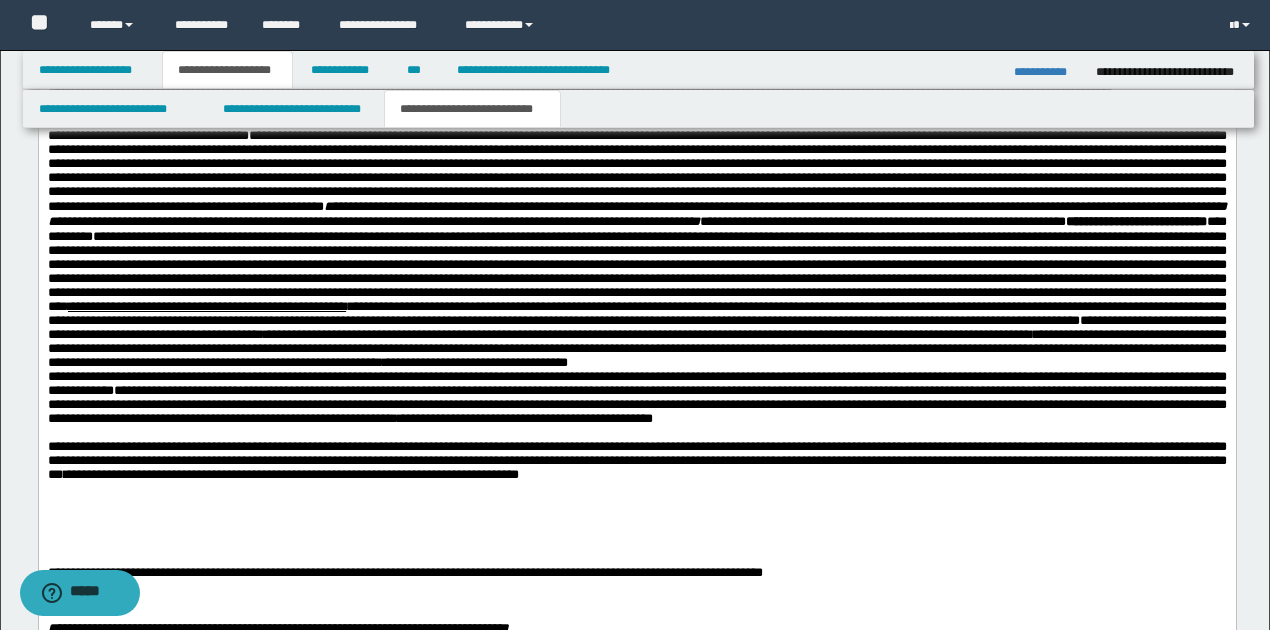 click on "**********" at bounding box center [636, 459] 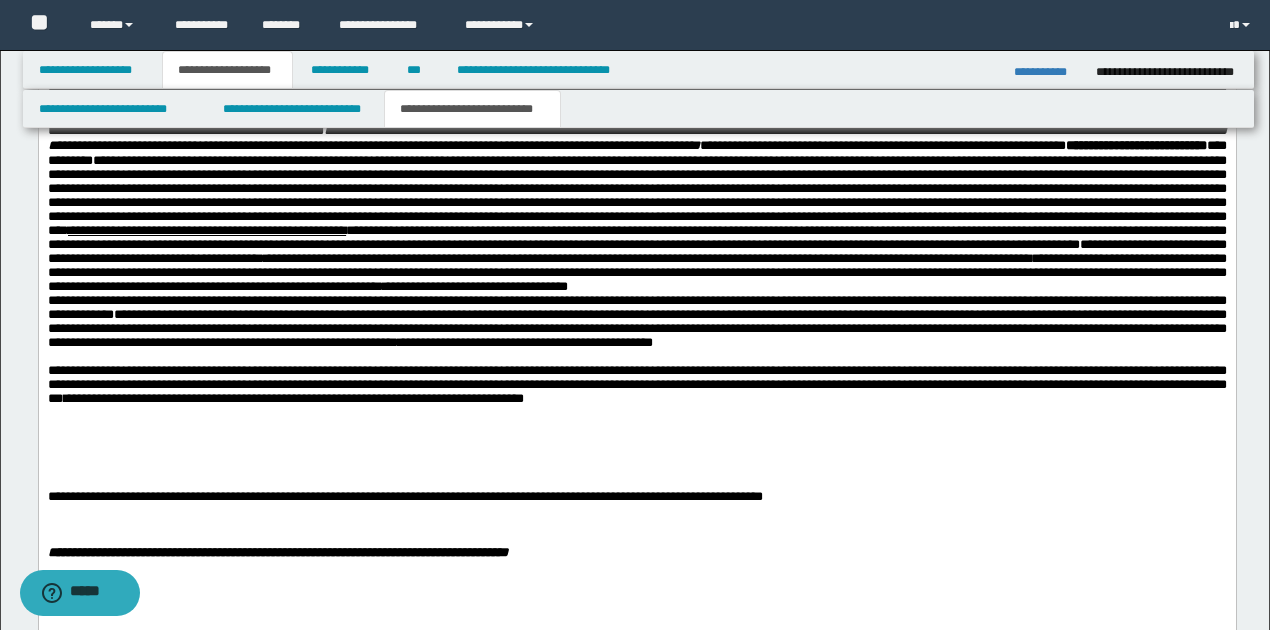 scroll, scrollTop: 1066, scrollLeft: 0, axis: vertical 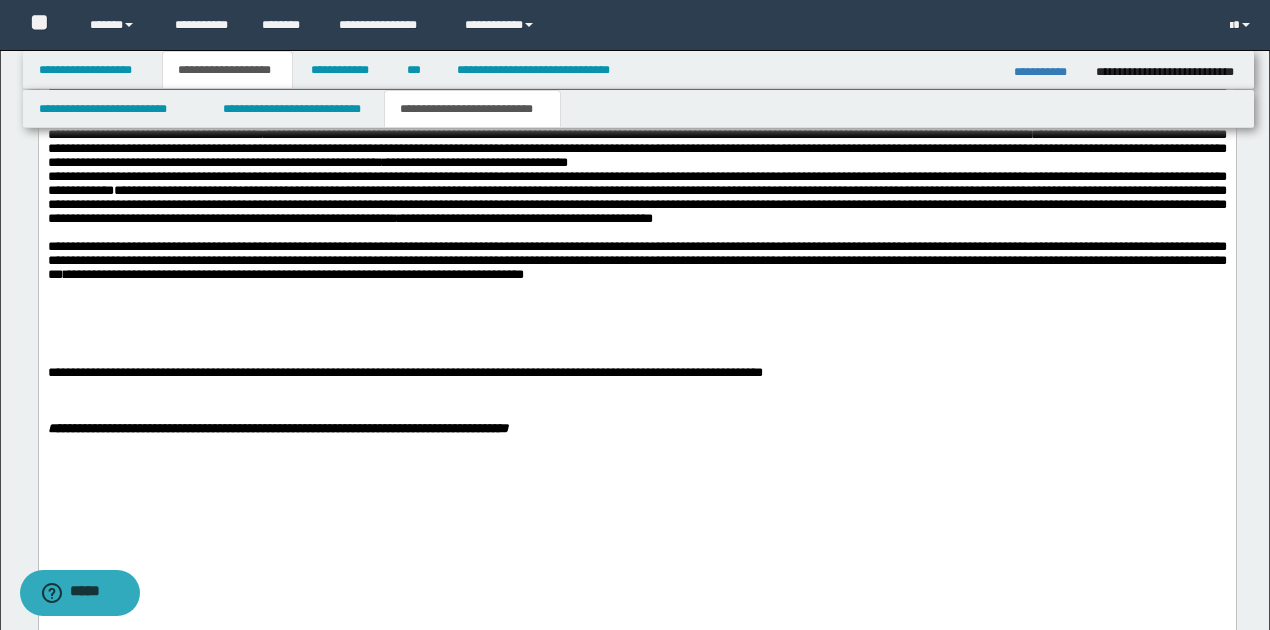 click on "**********" at bounding box center (636, 260) 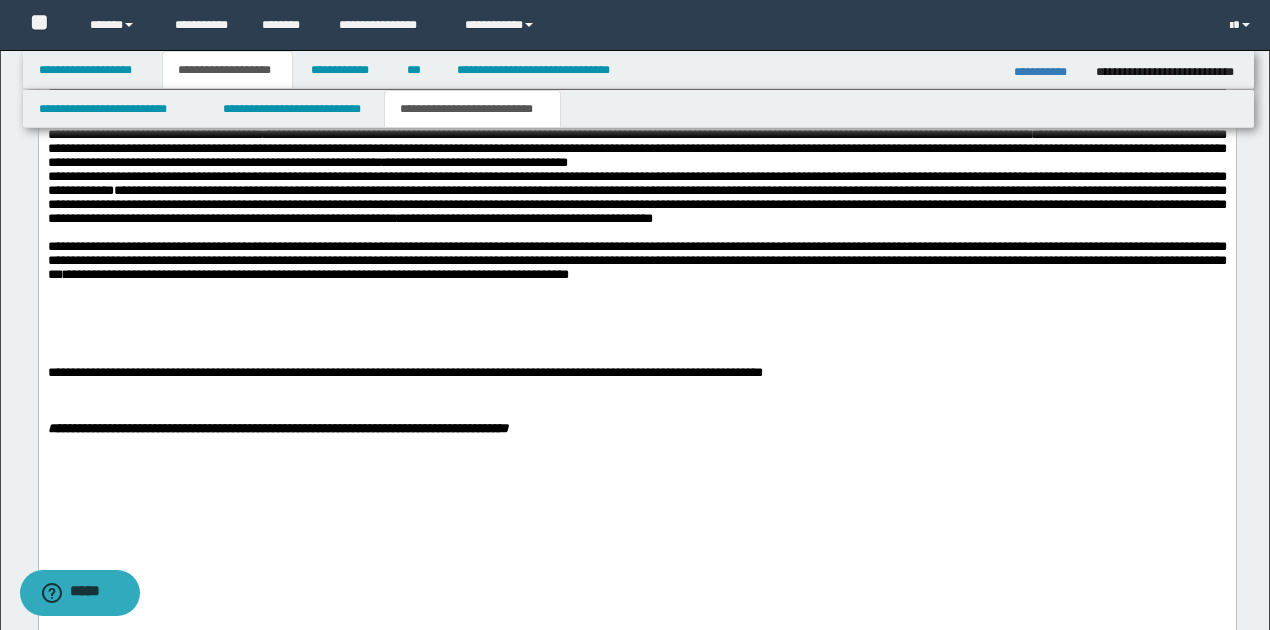 click on "**********" at bounding box center (636, 260) 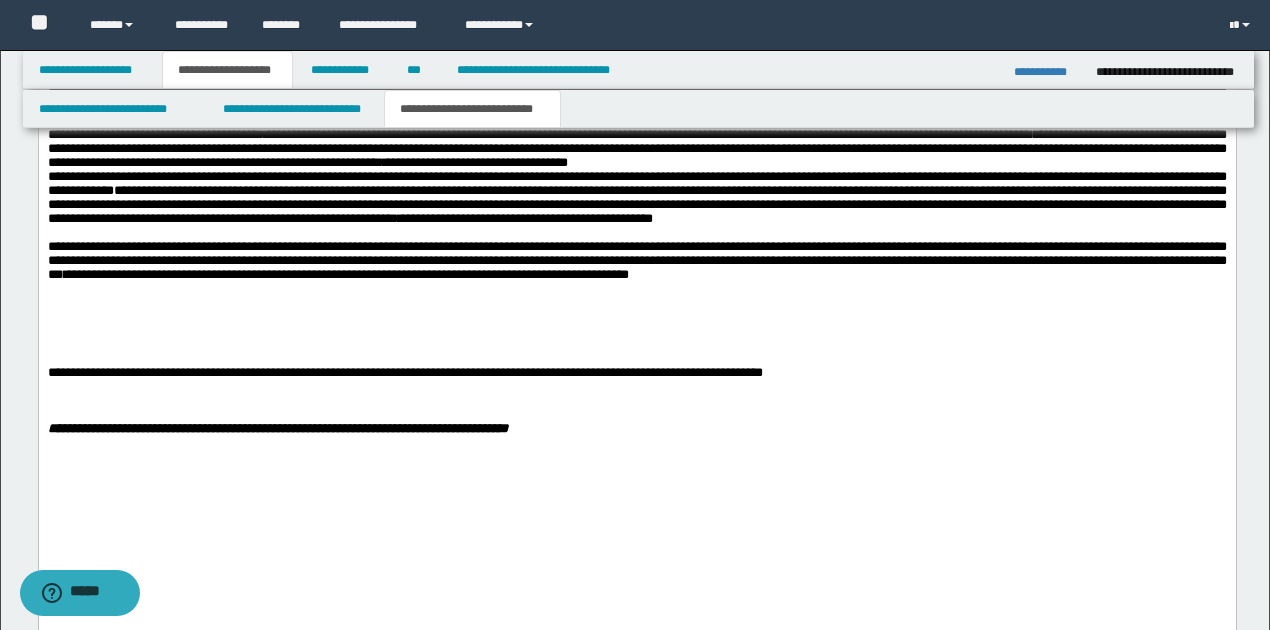click on "**********" at bounding box center (636, 260) 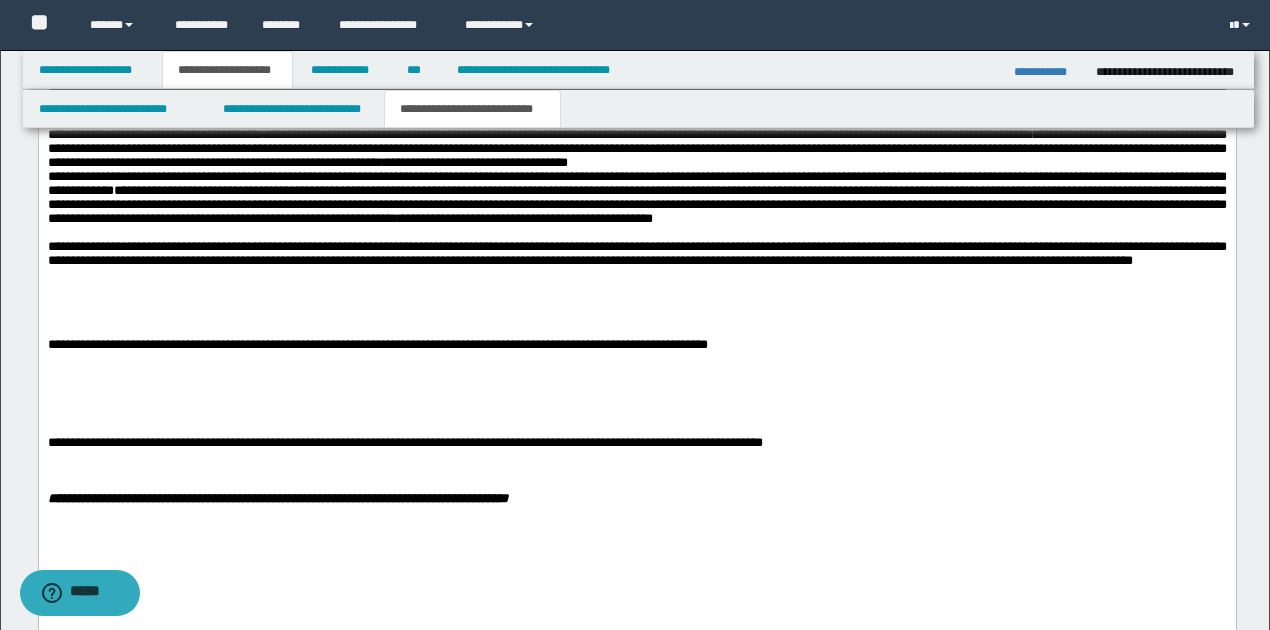 click on "**********" at bounding box center [636, 253] 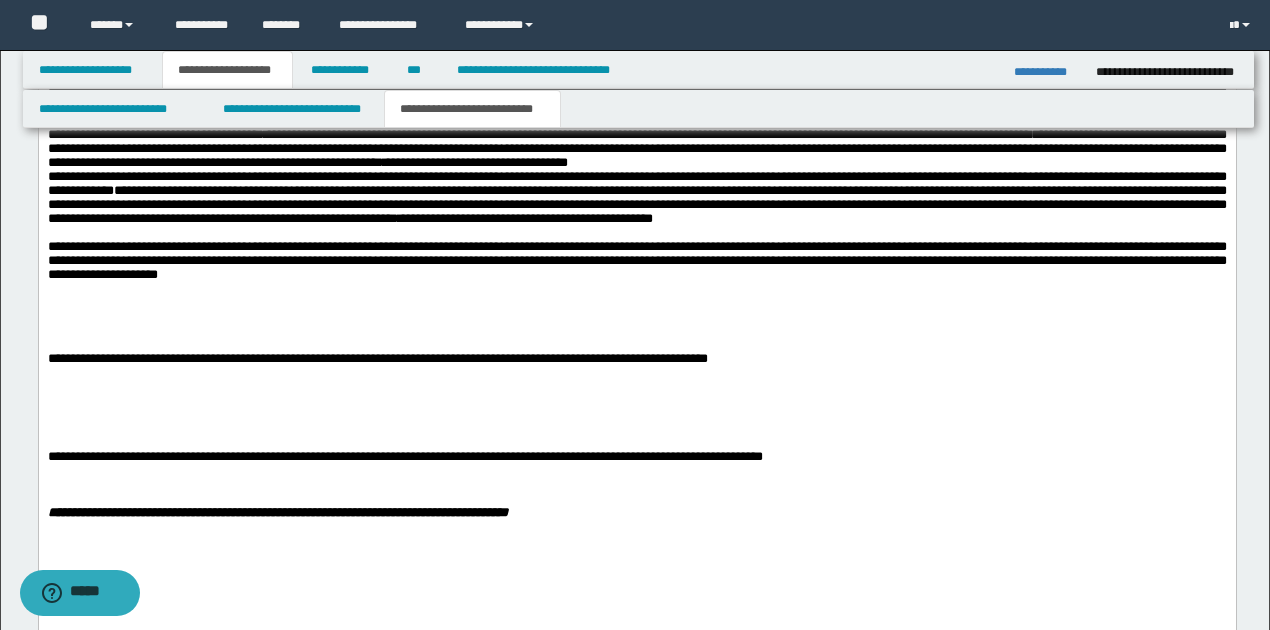 click on "**********" at bounding box center (636, 260) 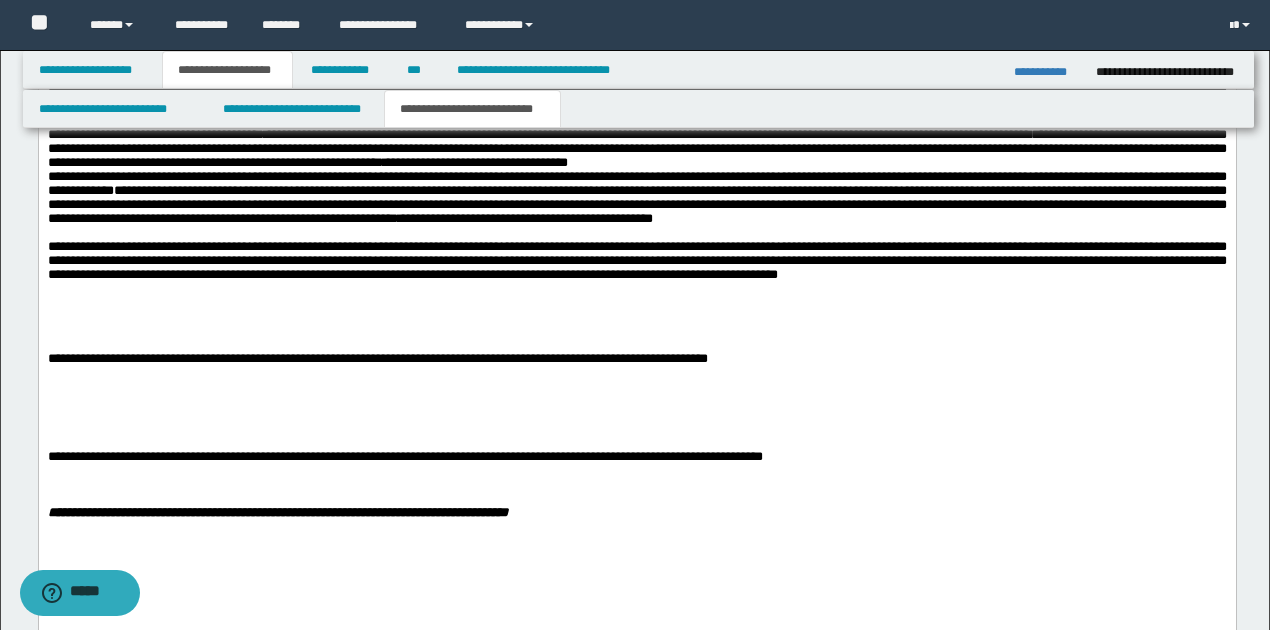 click on "**********" at bounding box center [636, 260] 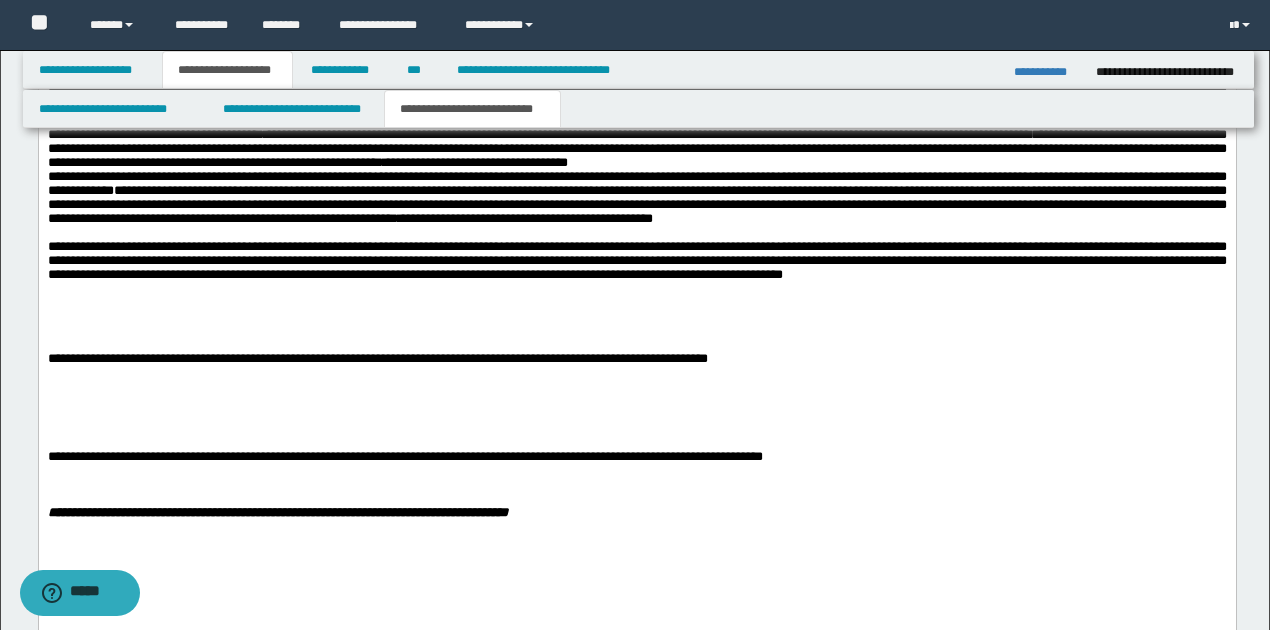 click on "**********" at bounding box center [636, 261] 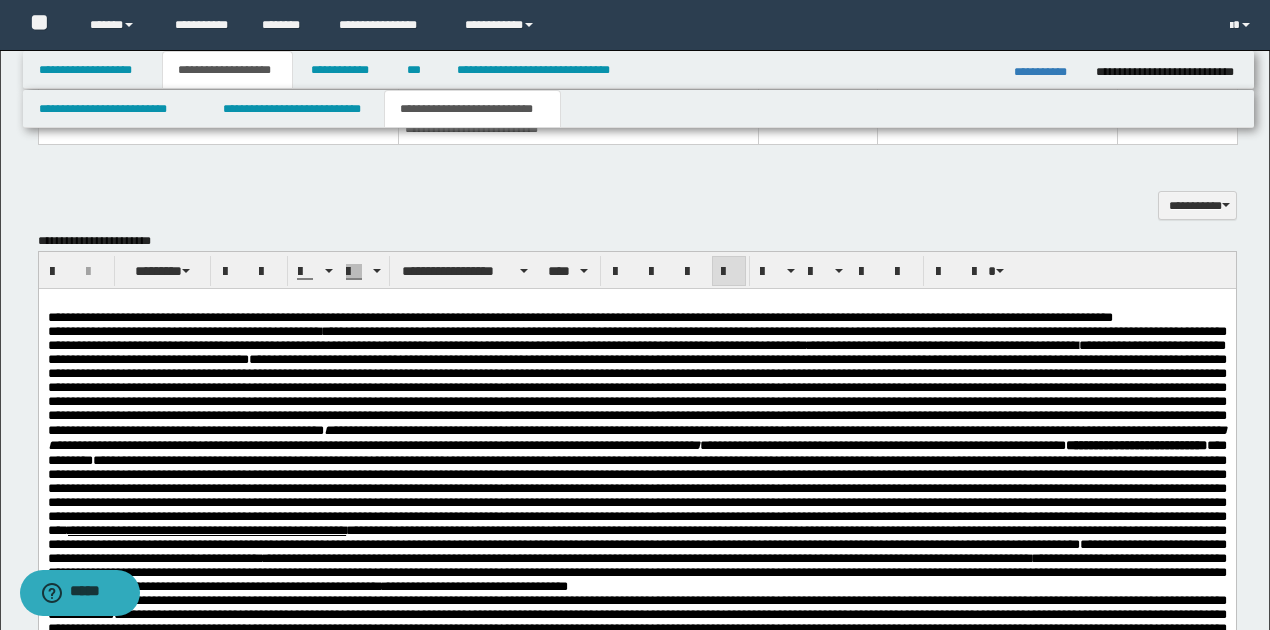 scroll, scrollTop: 600, scrollLeft: 0, axis: vertical 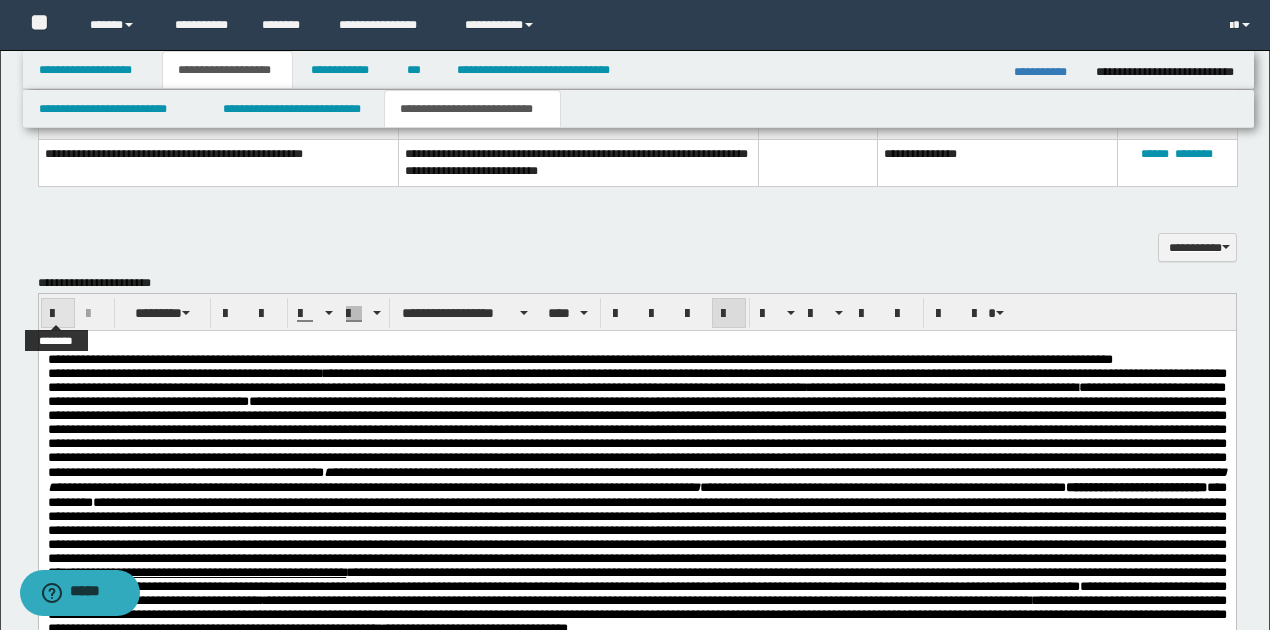 click at bounding box center (58, 314) 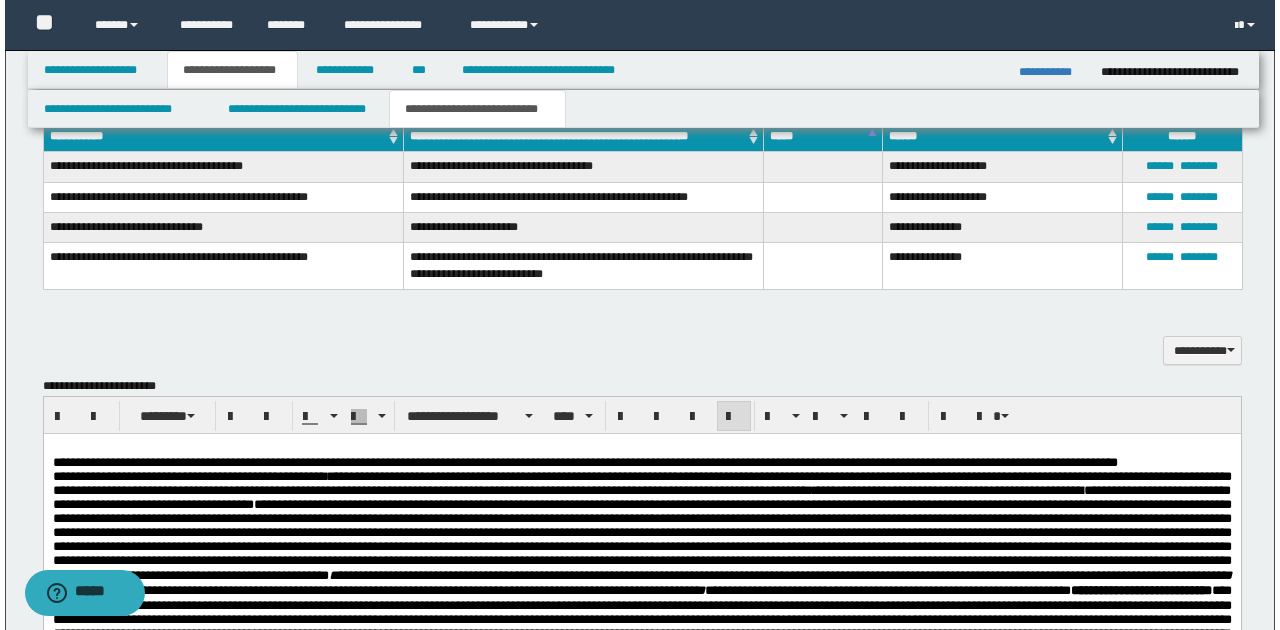 scroll, scrollTop: 466, scrollLeft: 0, axis: vertical 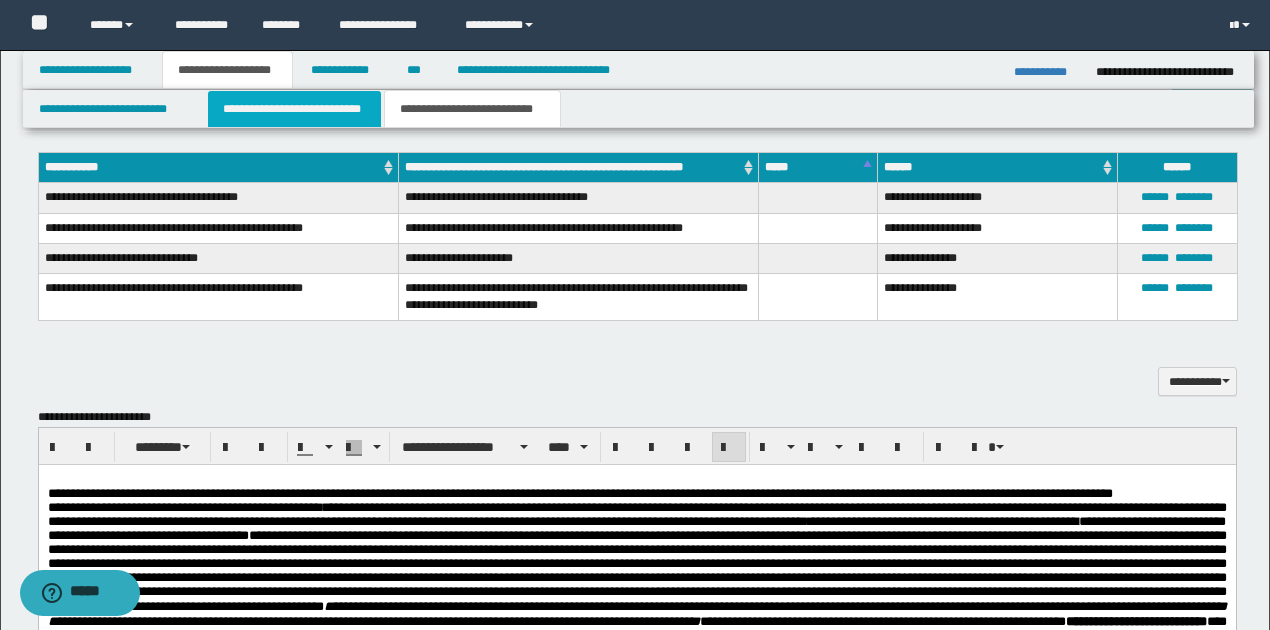 click on "**********" at bounding box center (294, 109) 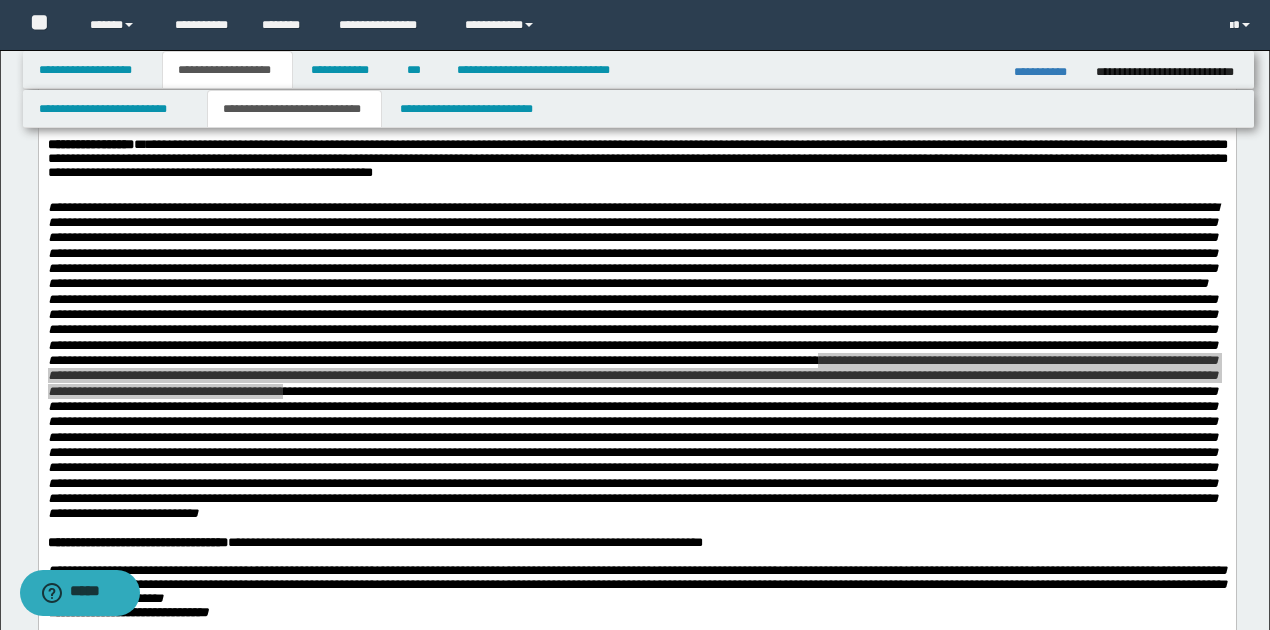 scroll, scrollTop: 0, scrollLeft: 0, axis: both 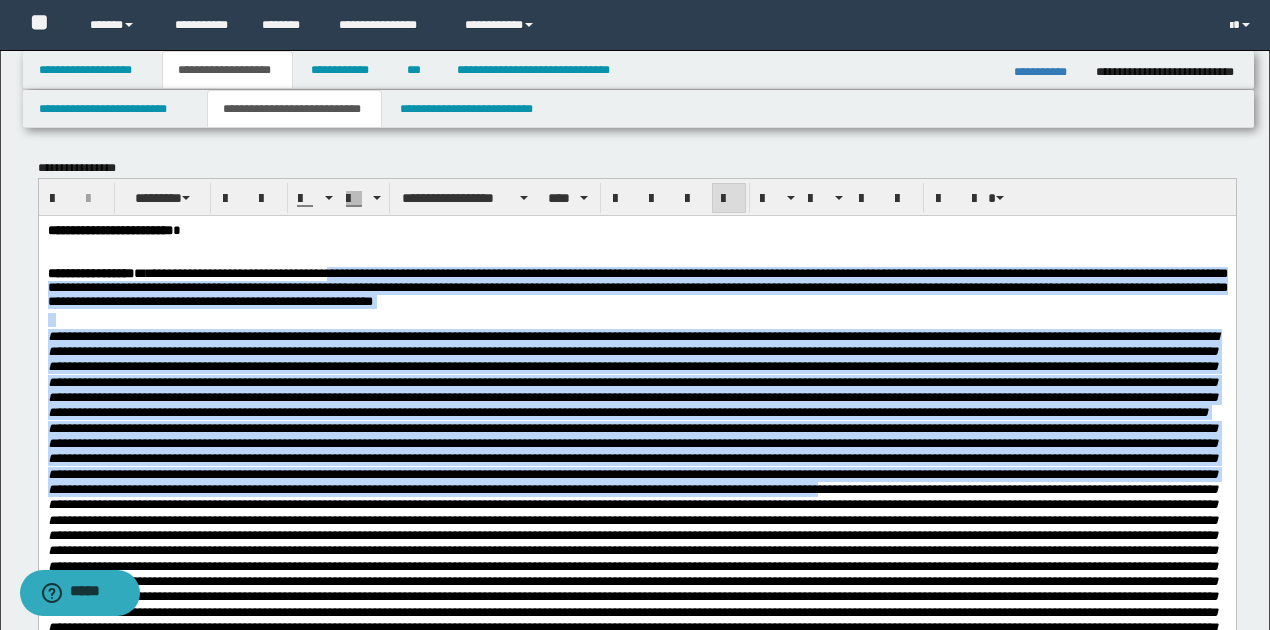 drag, startPoint x: 333, startPoint y: 276, endPoint x: 358, endPoint y: 274, distance: 25.079872 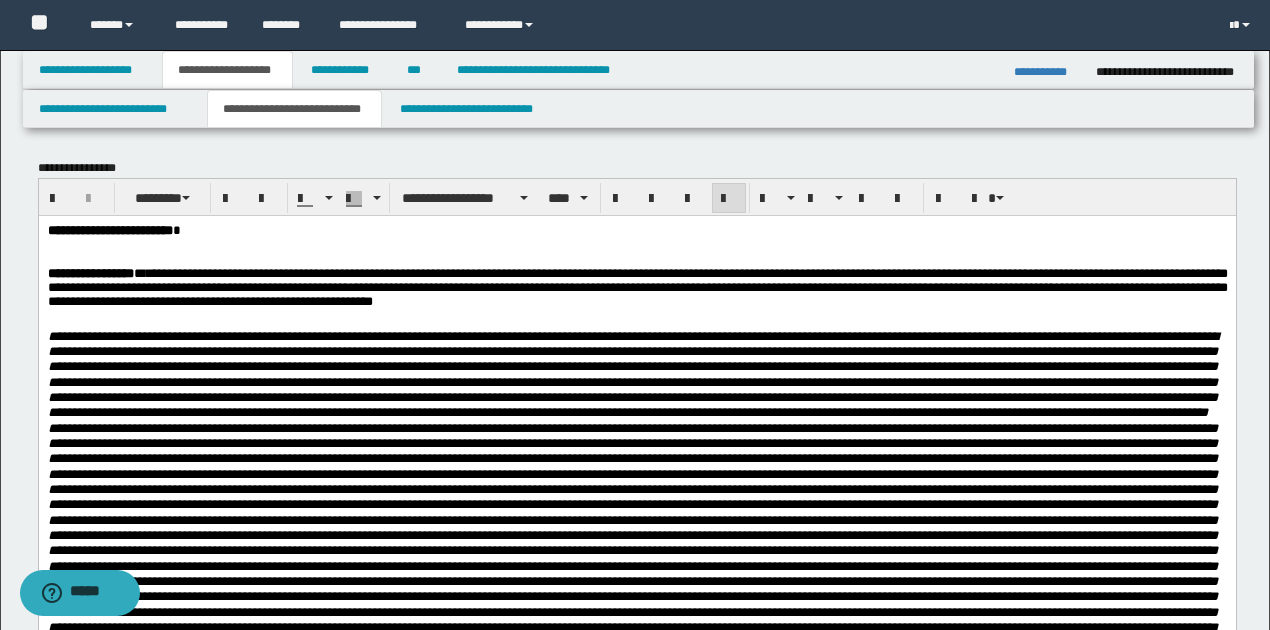 click on "**********" at bounding box center [636, 230] 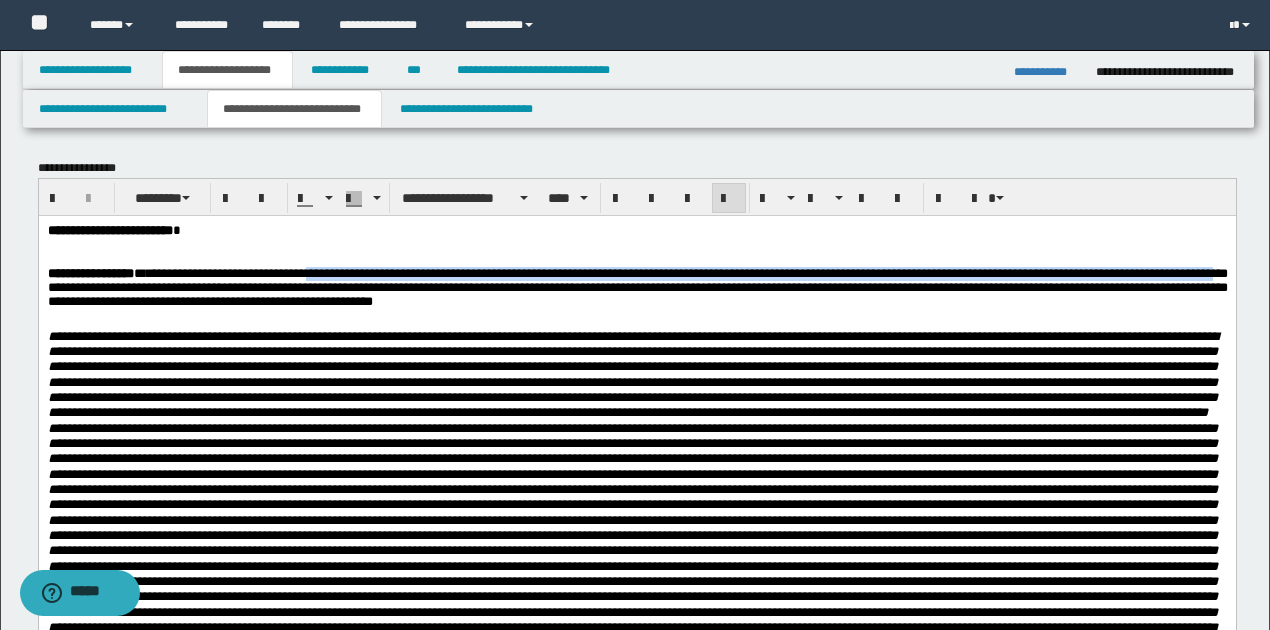 drag, startPoint x: 334, startPoint y: 273, endPoint x: 149, endPoint y: 291, distance: 185.87361 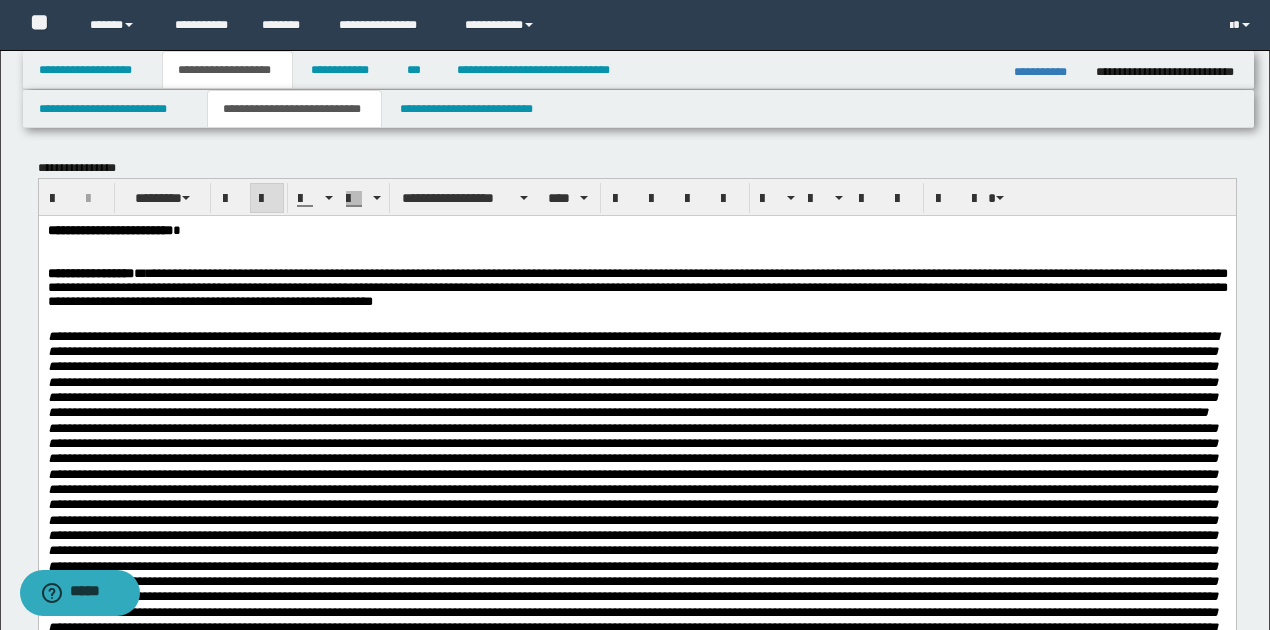 click at bounding box center [632, 374] 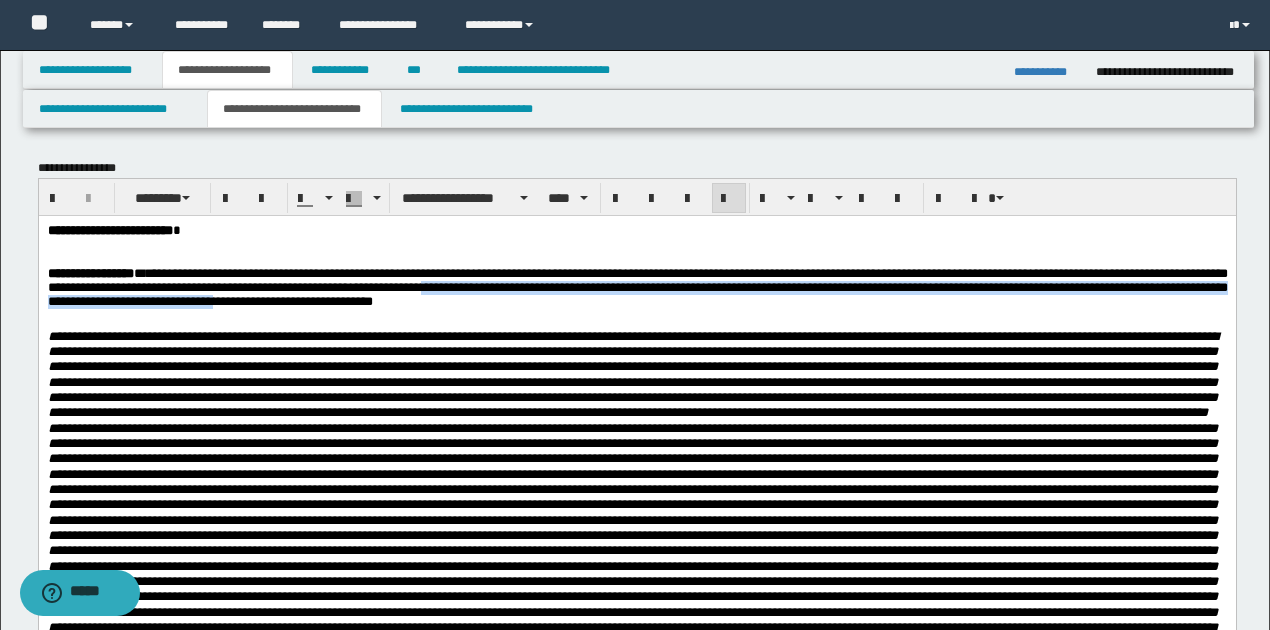 drag, startPoint x: 638, startPoint y: 289, endPoint x: 522, endPoint y: 311, distance: 118.06778 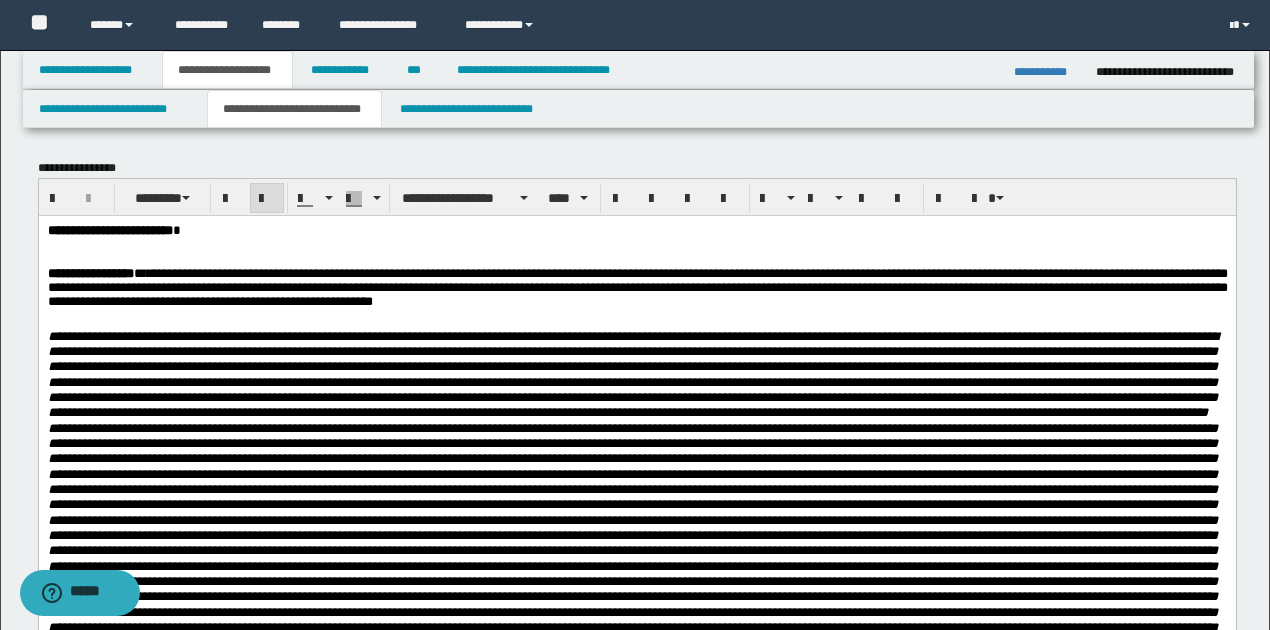 click at bounding box center (632, 374) 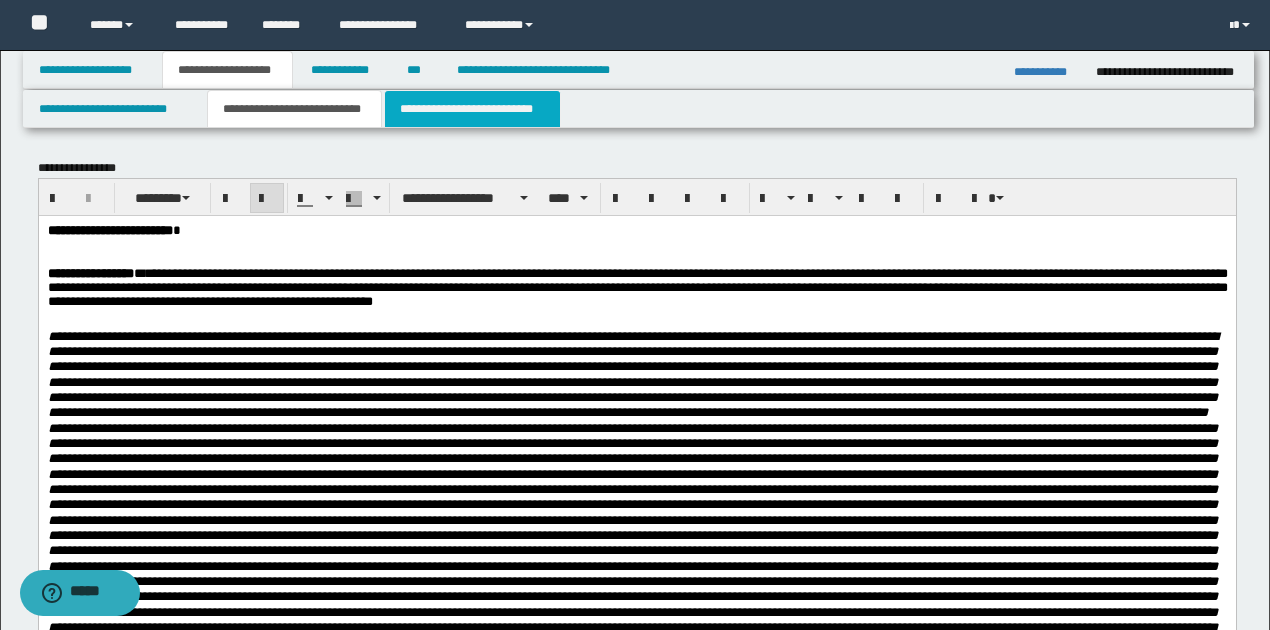 click on "**********" at bounding box center (472, 109) 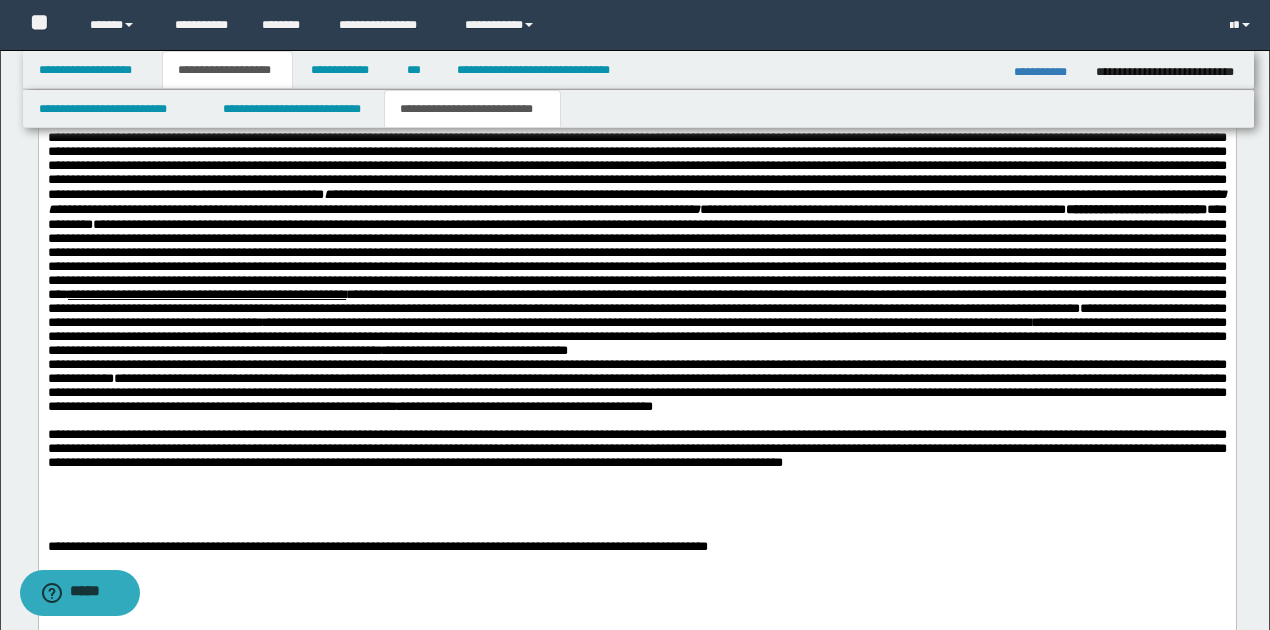scroll, scrollTop: 1000, scrollLeft: 0, axis: vertical 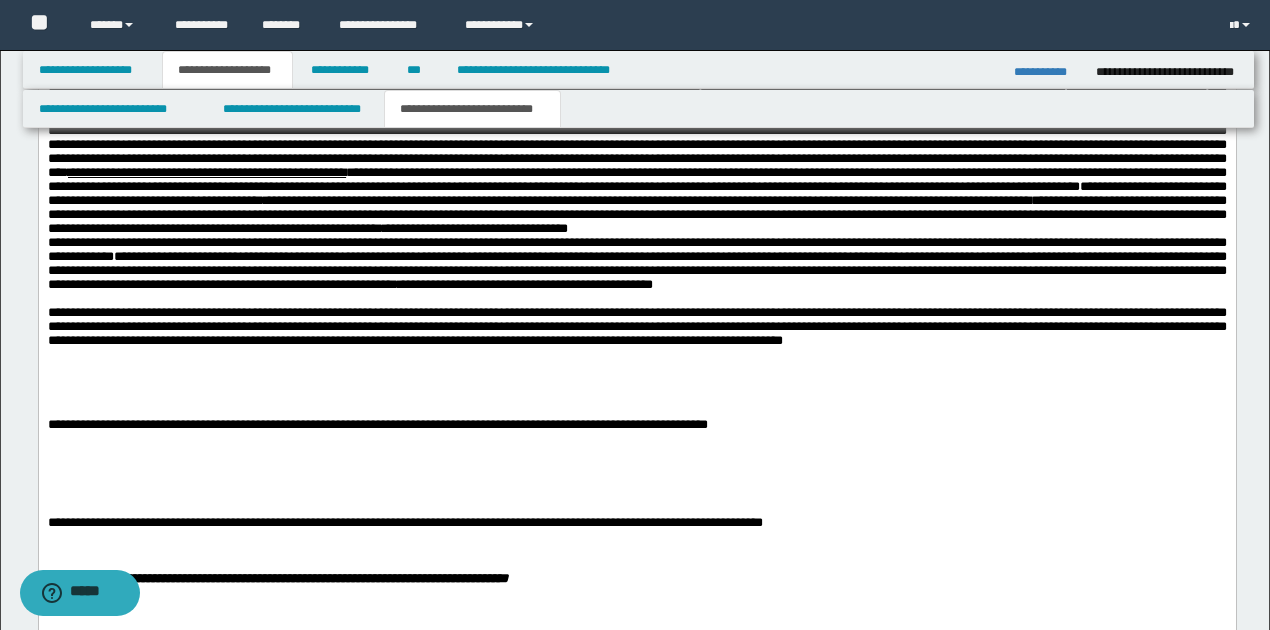 click on "**********" at bounding box center (636, 327) 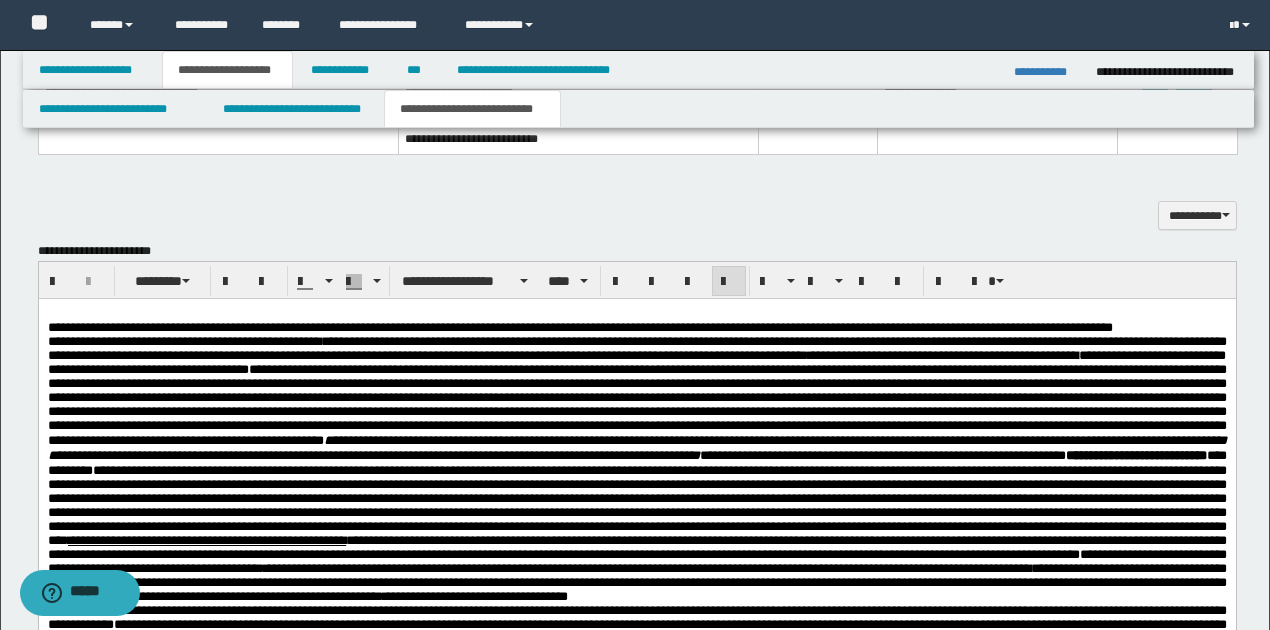 scroll, scrollTop: 600, scrollLeft: 0, axis: vertical 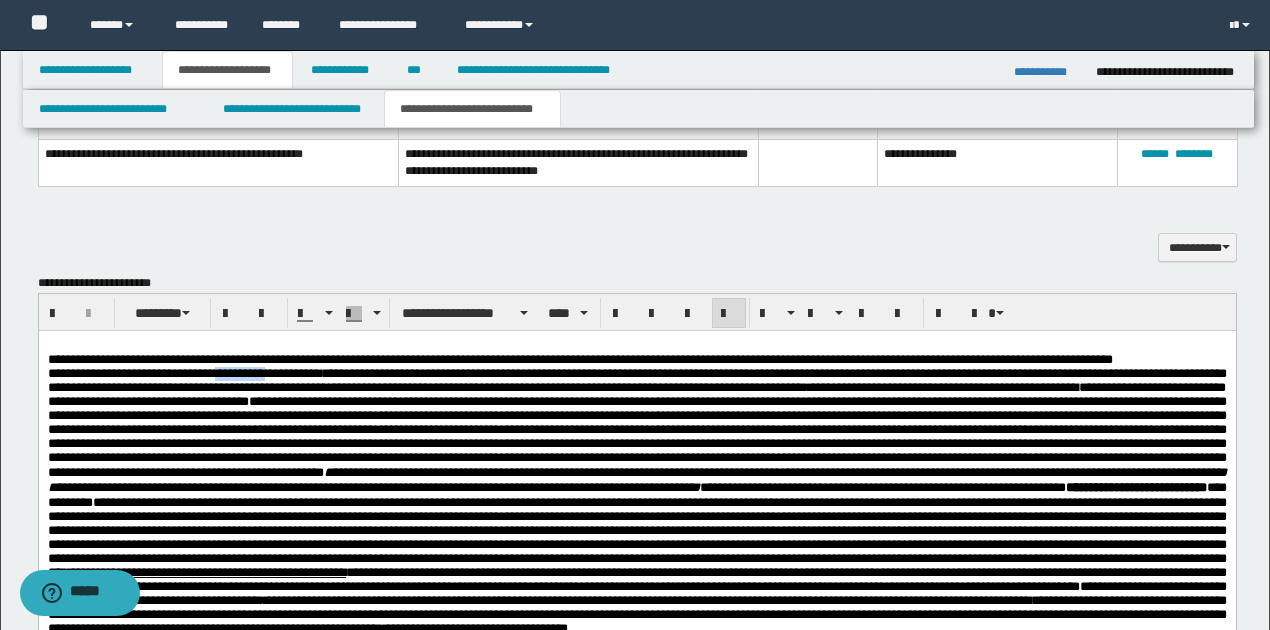 drag, startPoint x: 220, startPoint y: 377, endPoint x: 281, endPoint y: 373, distance: 61.13101 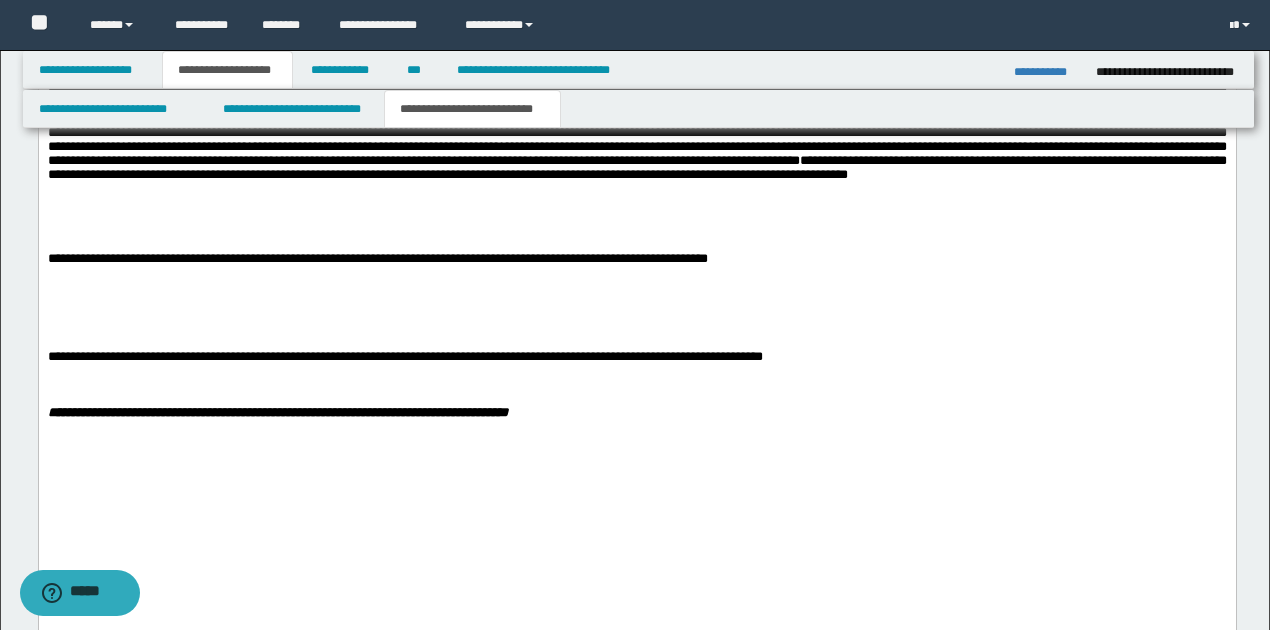 scroll, scrollTop: 1066, scrollLeft: 0, axis: vertical 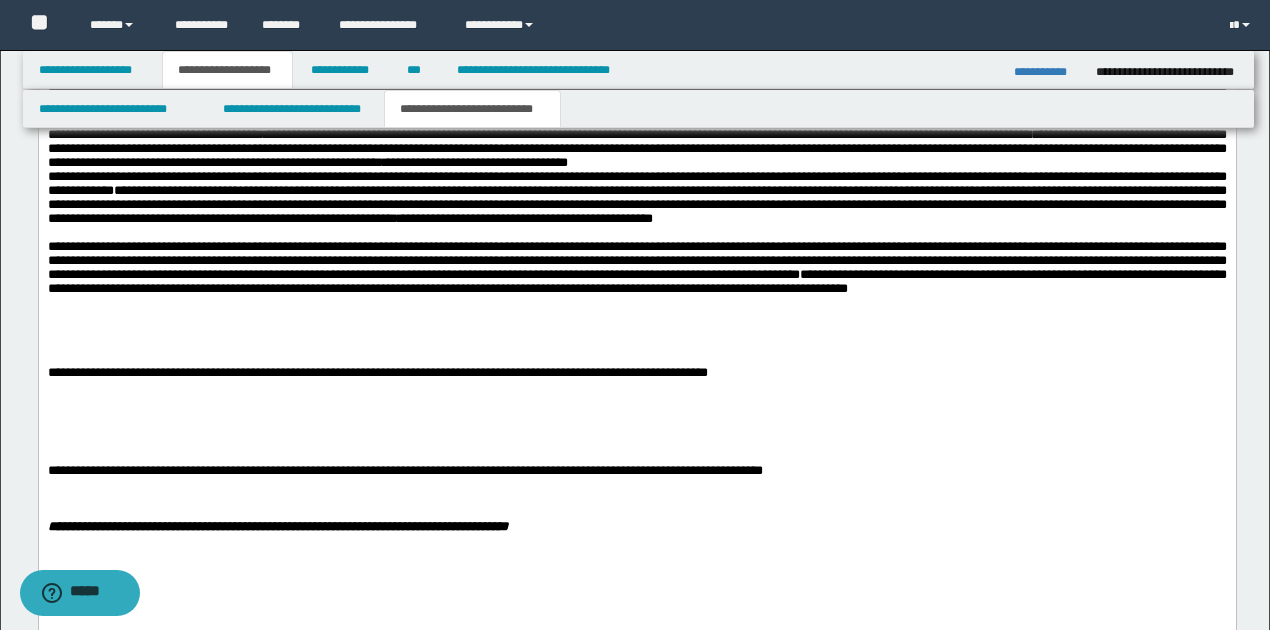 click on "**********" at bounding box center [636, 268] 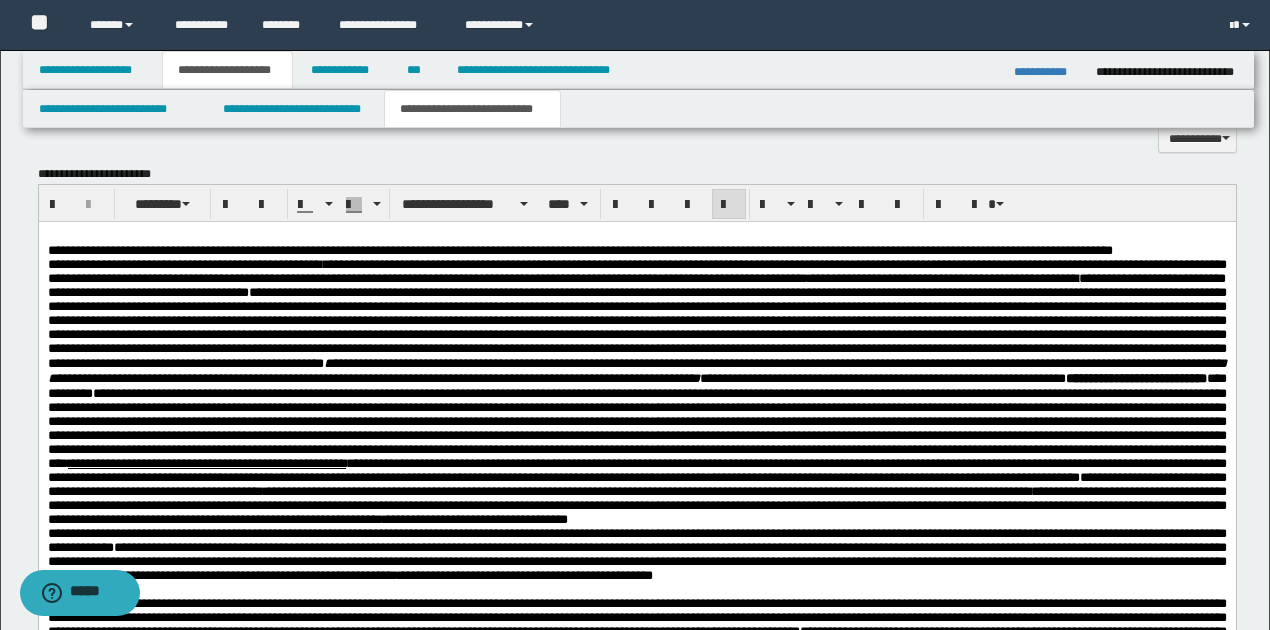 scroll, scrollTop: 733, scrollLeft: 0, axis: vertical 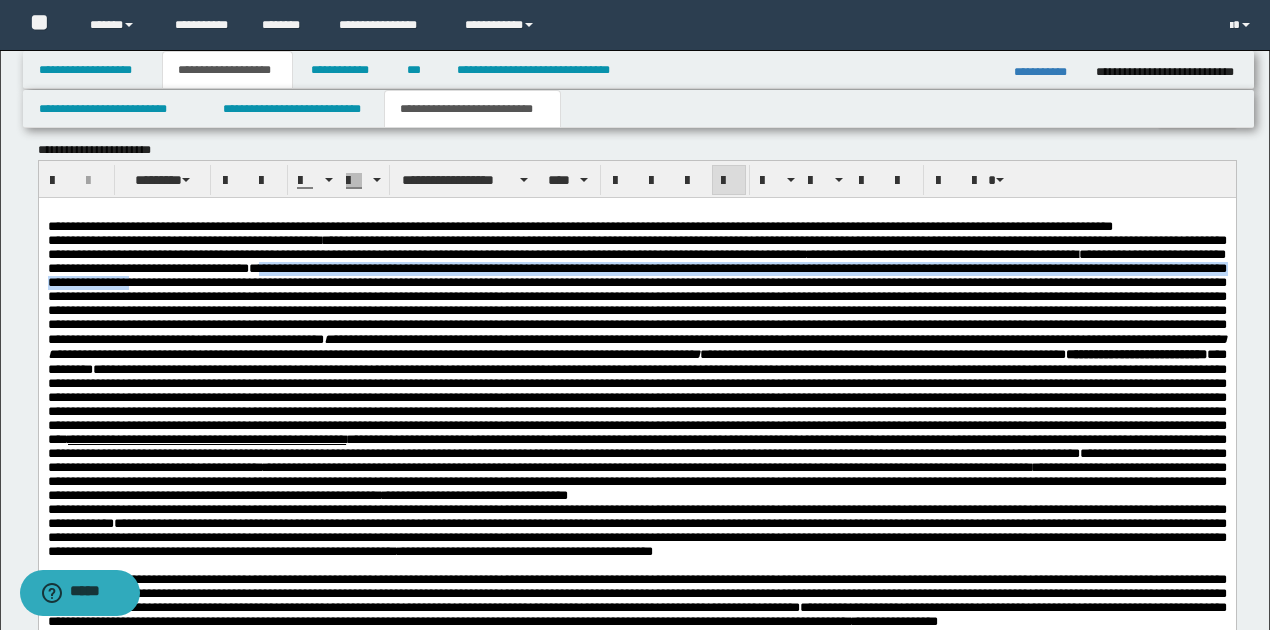 click on "**********" at bounding box center (636, 310) 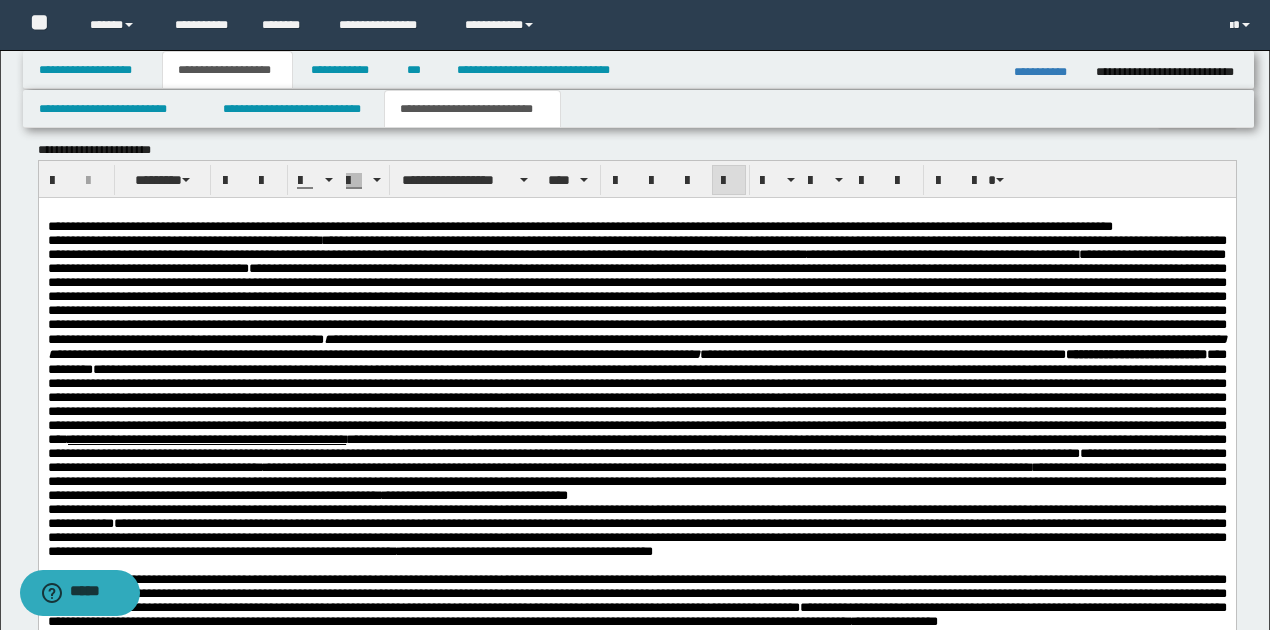 click on "**********" at bounding box center [636, 310] 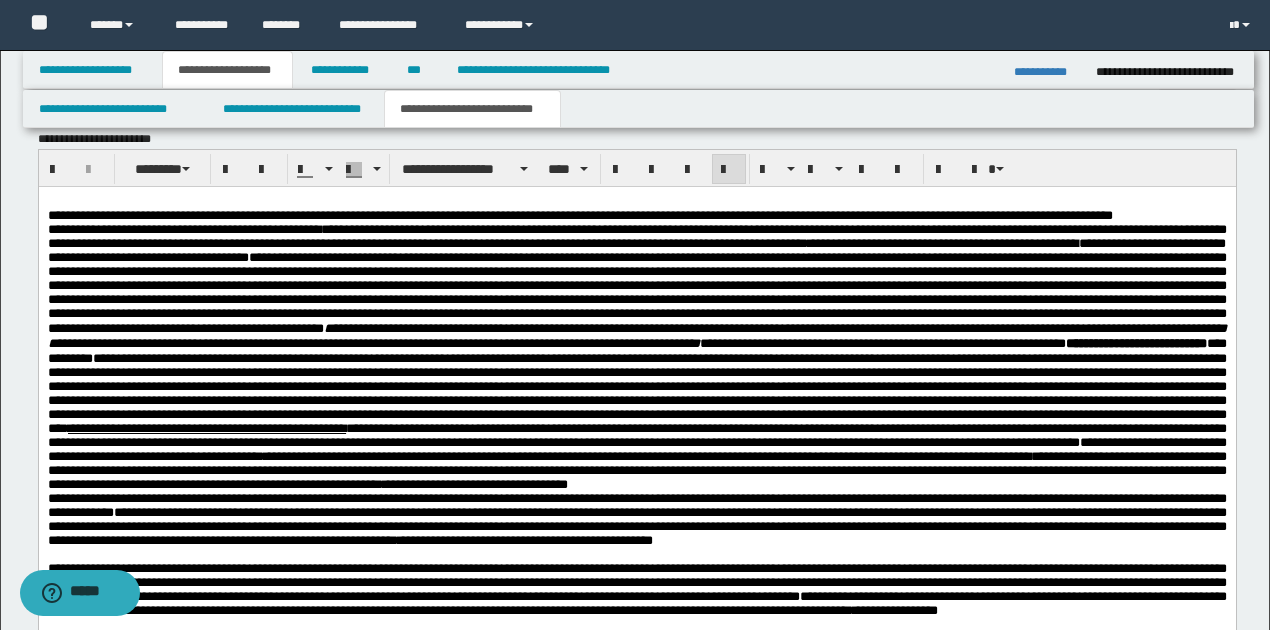 scroll, scrollTop: 733, scrollLeft: 0, axis: vertical 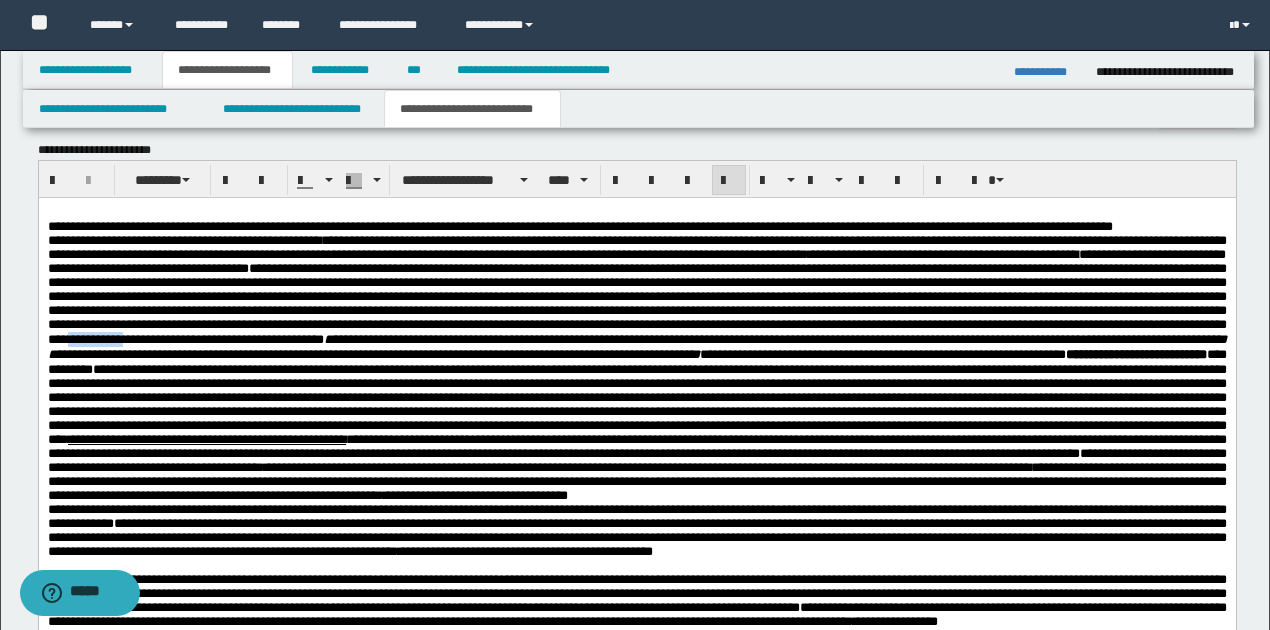 drag, startPoint x: 818, startPoint y: 350, endPoint x: 883, endPoint y: 350, distance: 65 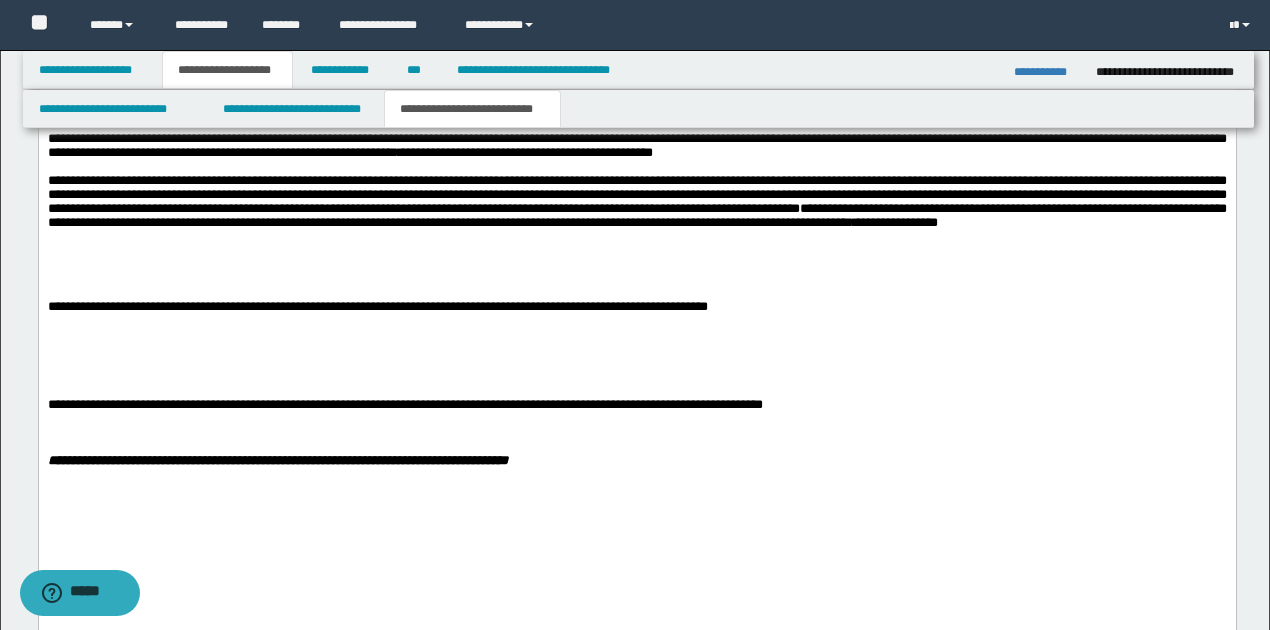 scroll, scrollTop: 1066, scrollLeft: 0, axis: vertical 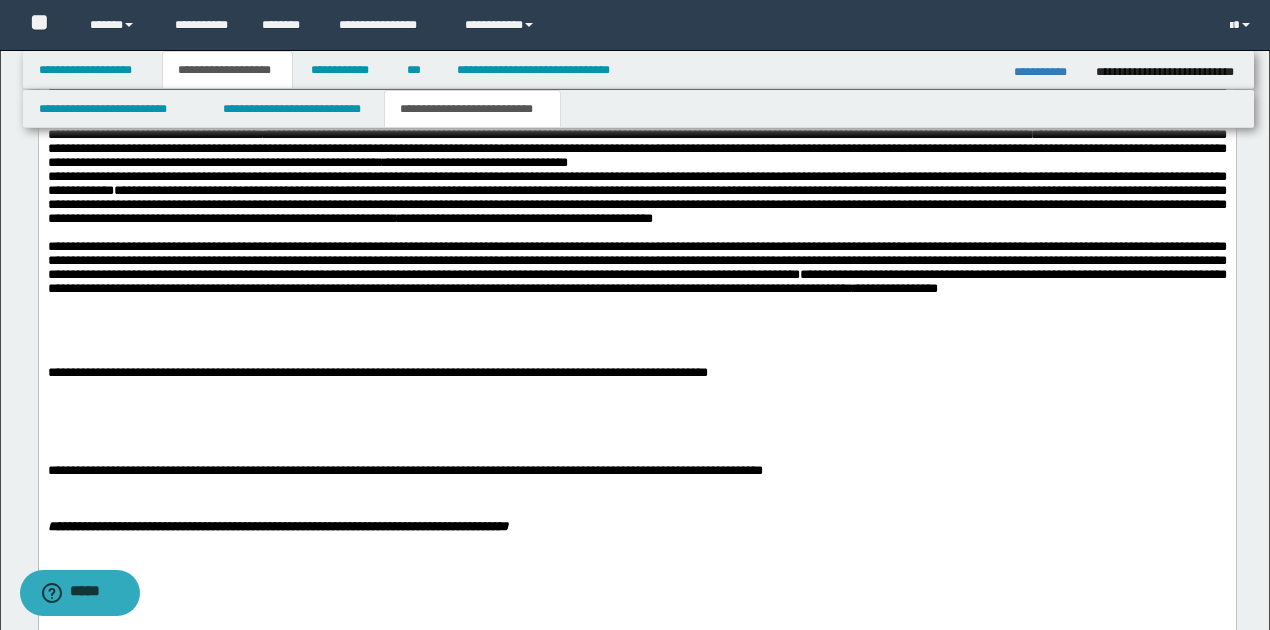 click on "**********" at bounding box center [636, 268] 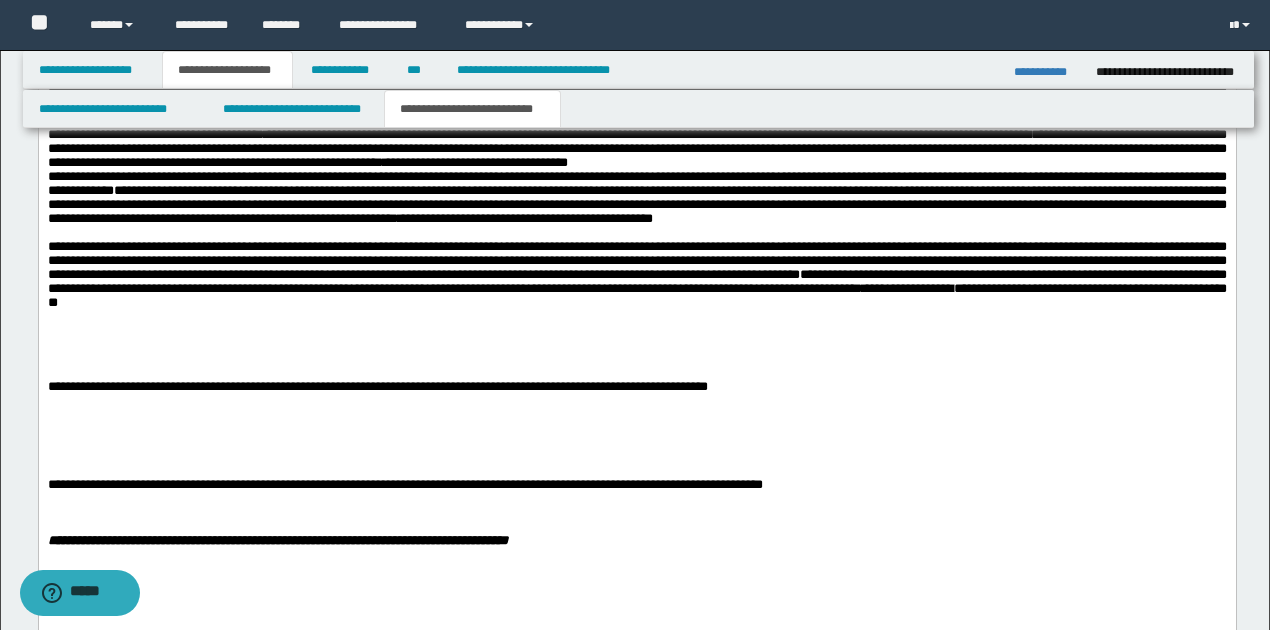 click on "**********" at bounding box center (377, 386) 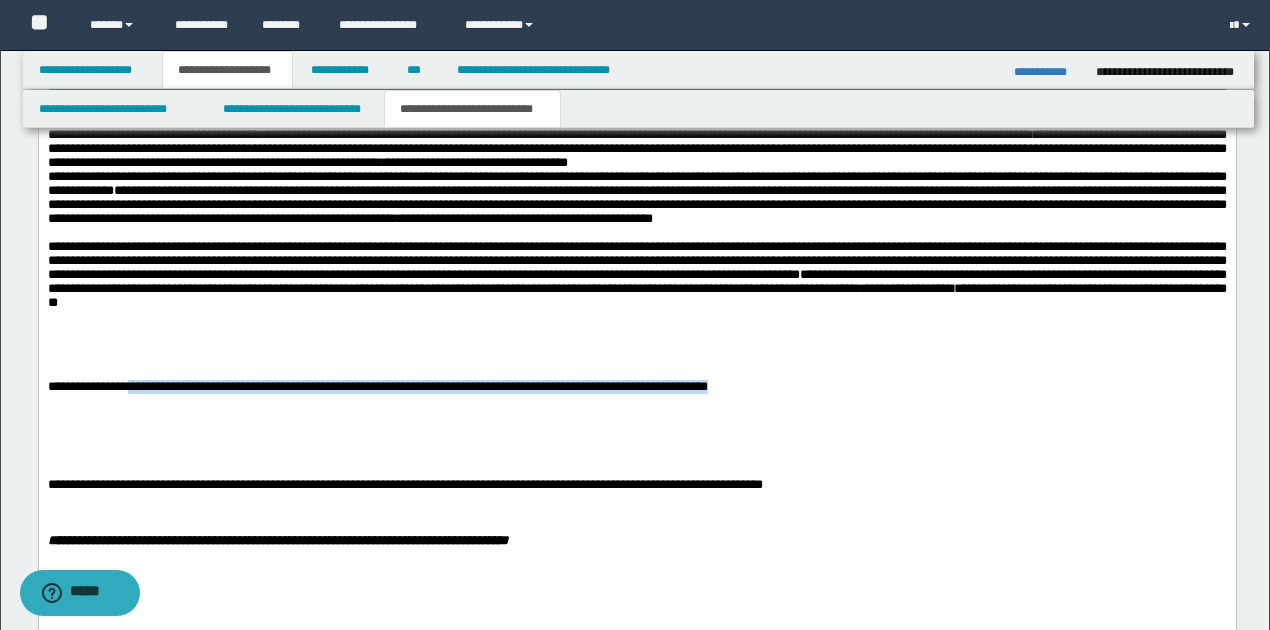 drag, startPoint x: 139, startPoint y: 460, endPoint x: 837, endPoint y: 460, distance: 698 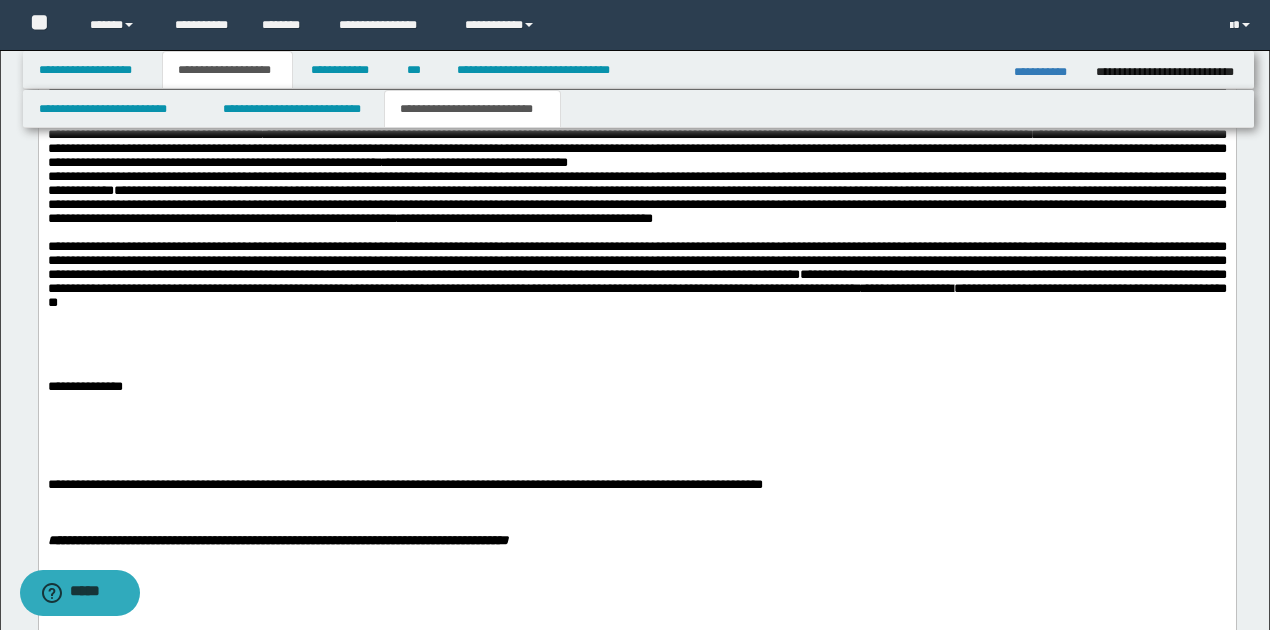 click on "**********" at bounding box center (636, 275) 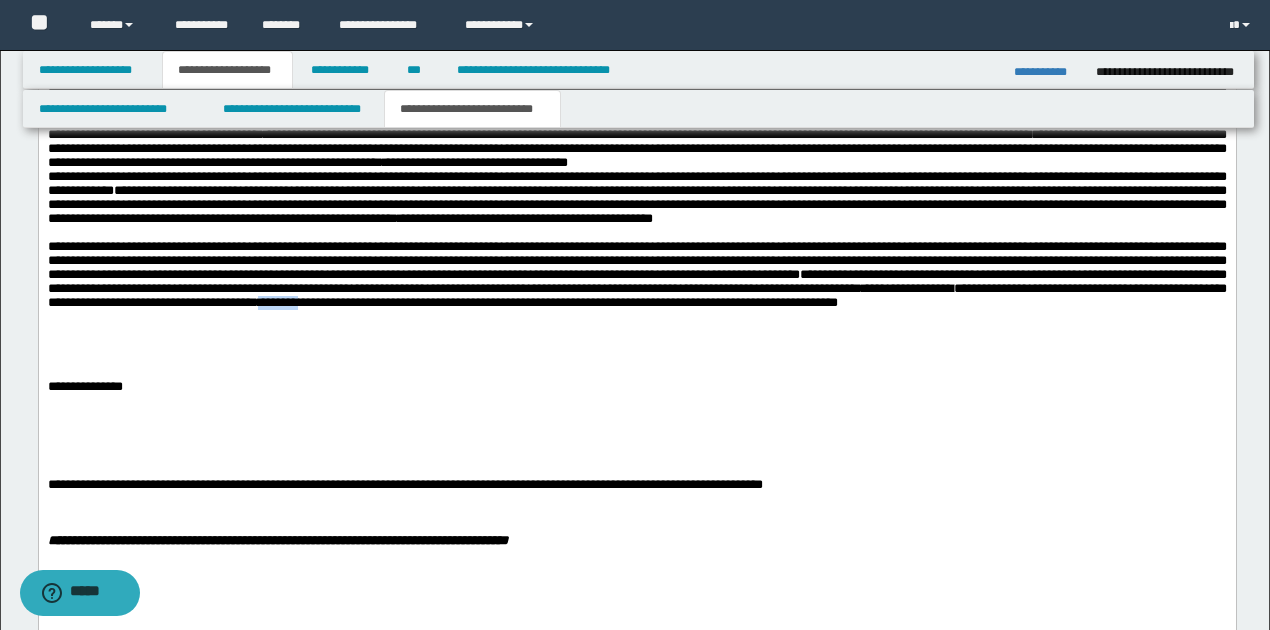 drag, startPoint x: 615, startPoint y: 374, endPoint x: 658, endPoint y: 368, distance: 43.416588 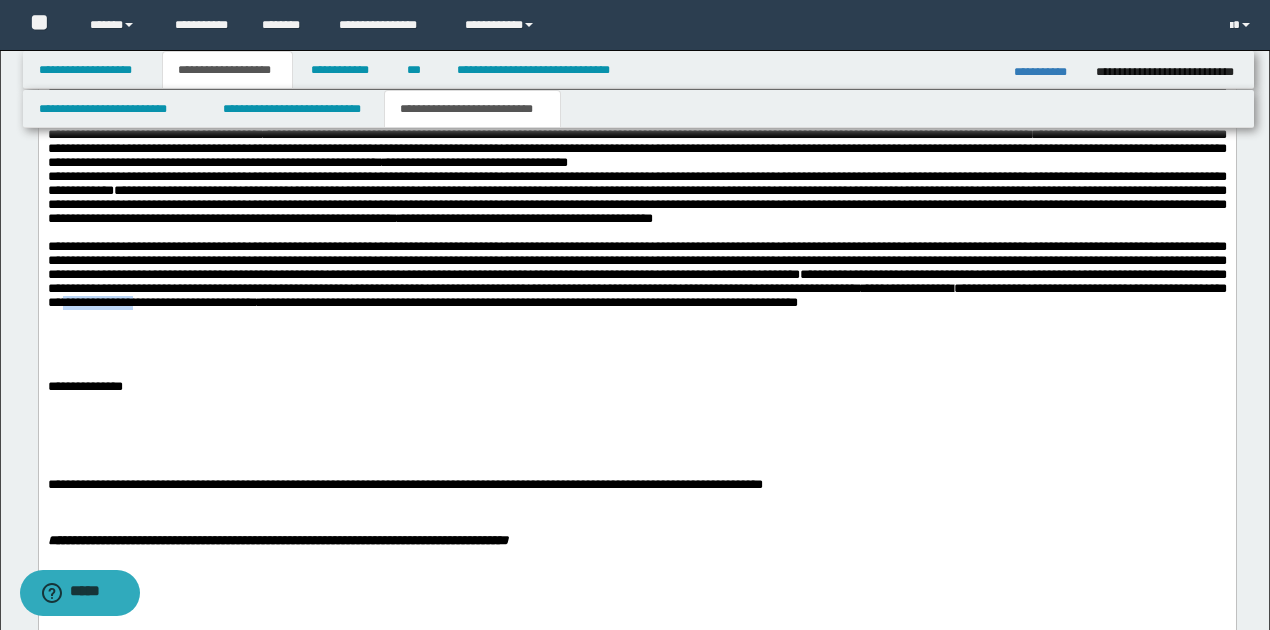 drag, startPoint x: 378, startPoint y: 371, endPoint x: 462, endPoint y: 364, distance: 84.29116 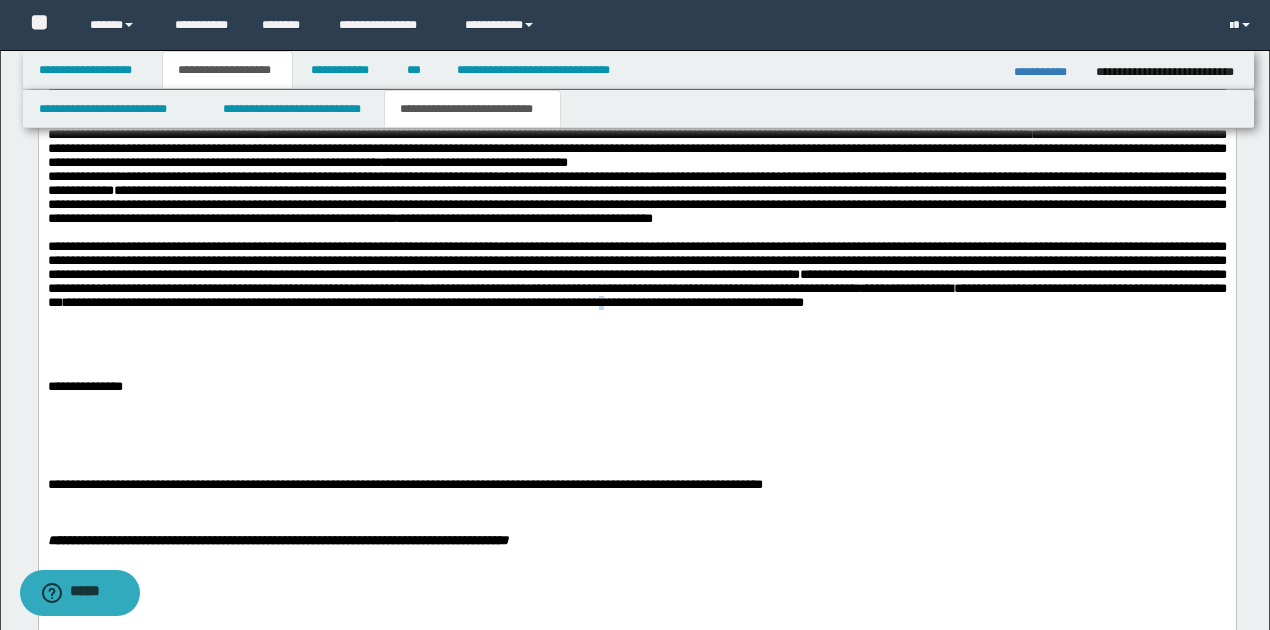click on "**********" at bounding box center [636, 288] 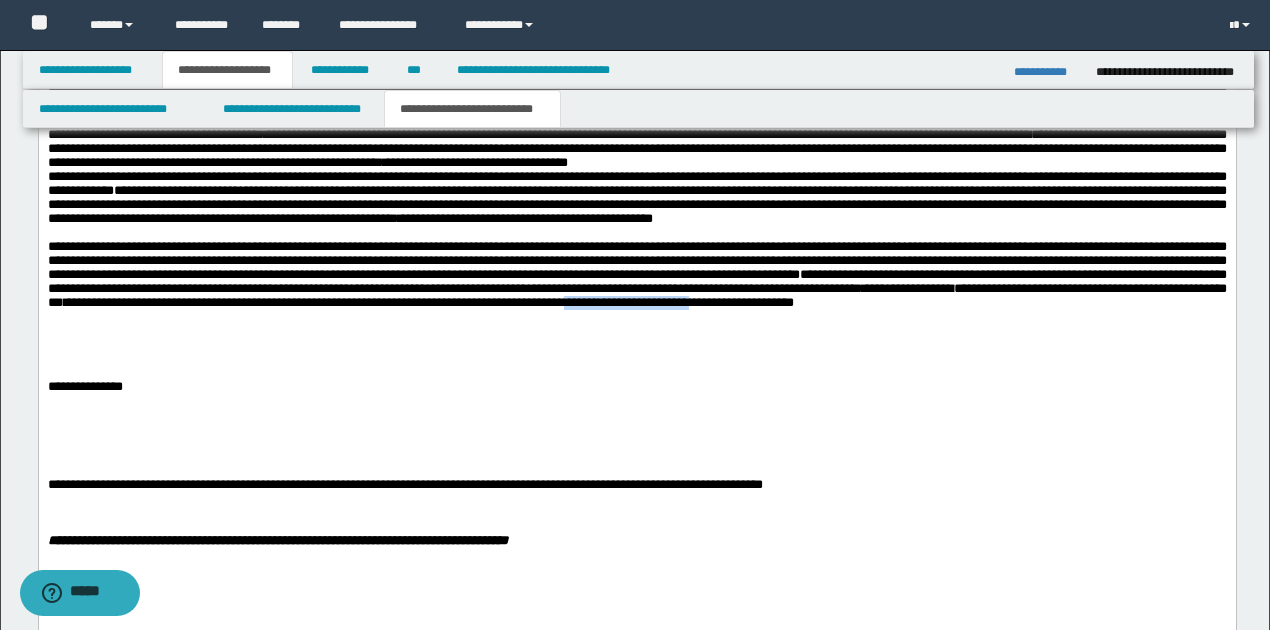 drag, startPoint x: 942, startPoint y: 373, endPoint x: 1078, endPoint y: 373, distance: 136 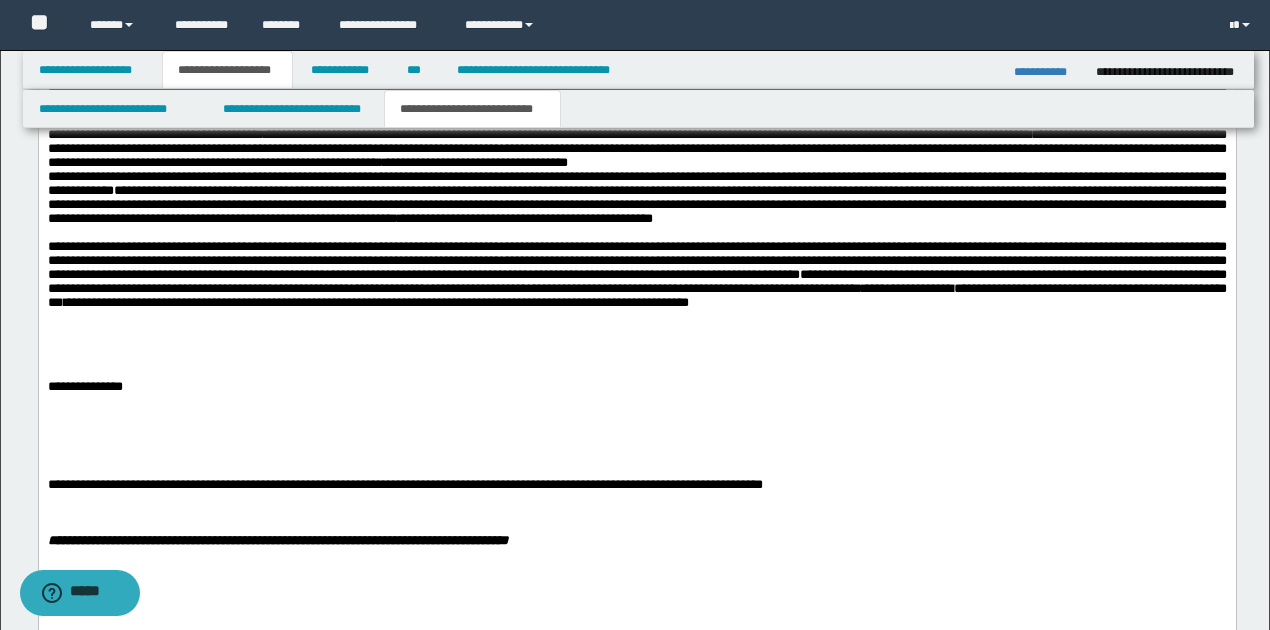 click on "**********" at bounding box center [636, 275] 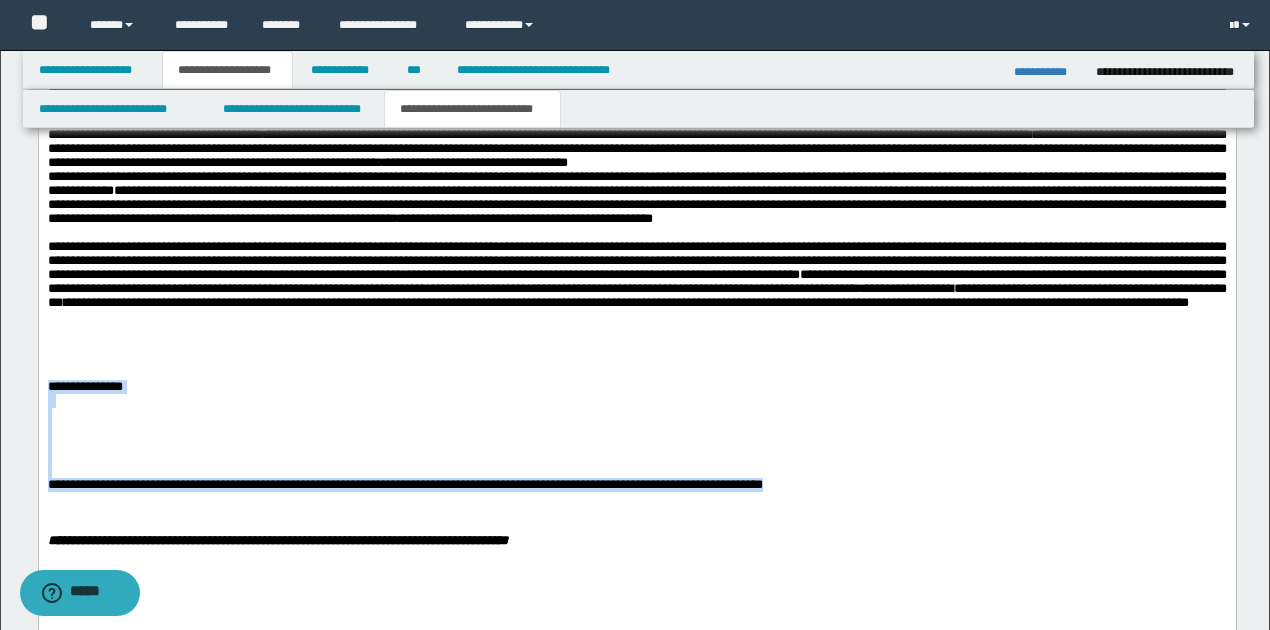 drag, startPoint x: 47, startPoint y: 482, endPoint x: 839, endPoint y: 580, distance: 798.0401 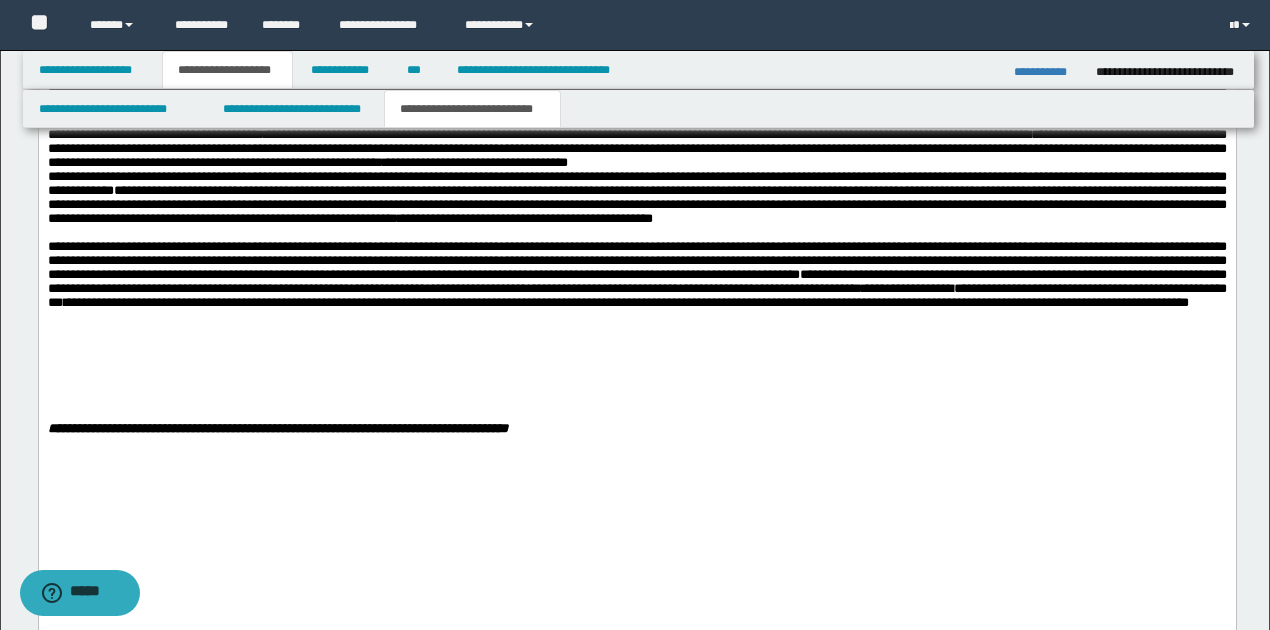 click on "**********" at bounding box center [636, 275] 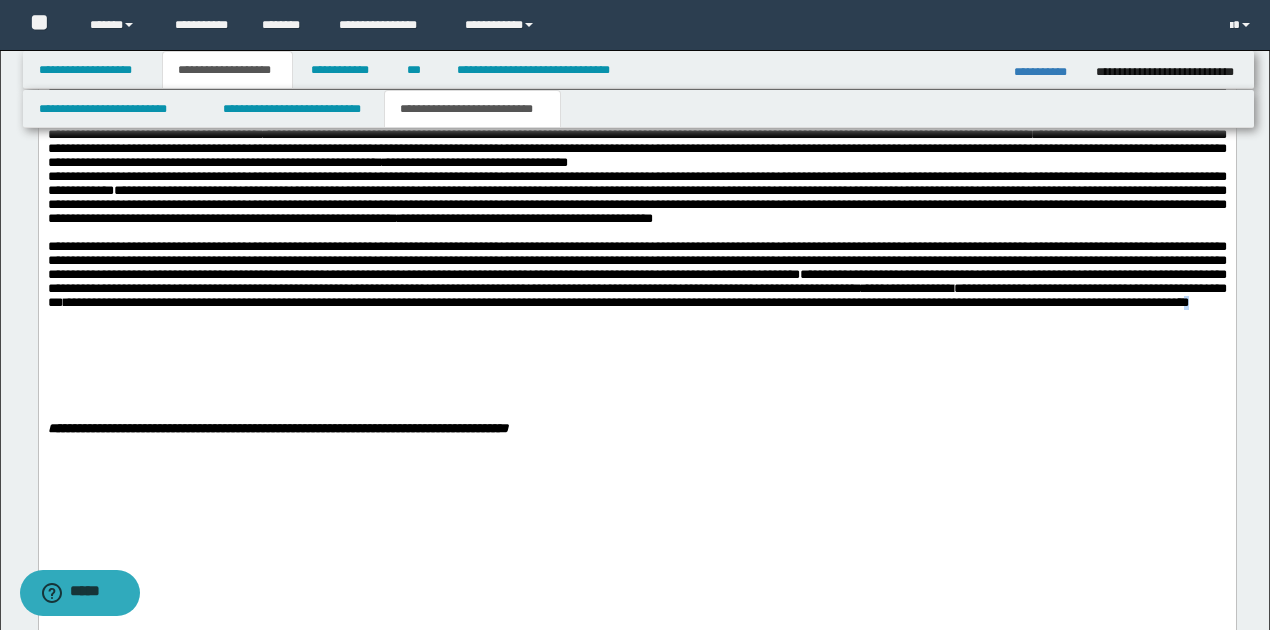 click on "**********" at bounding box center (636, 288) 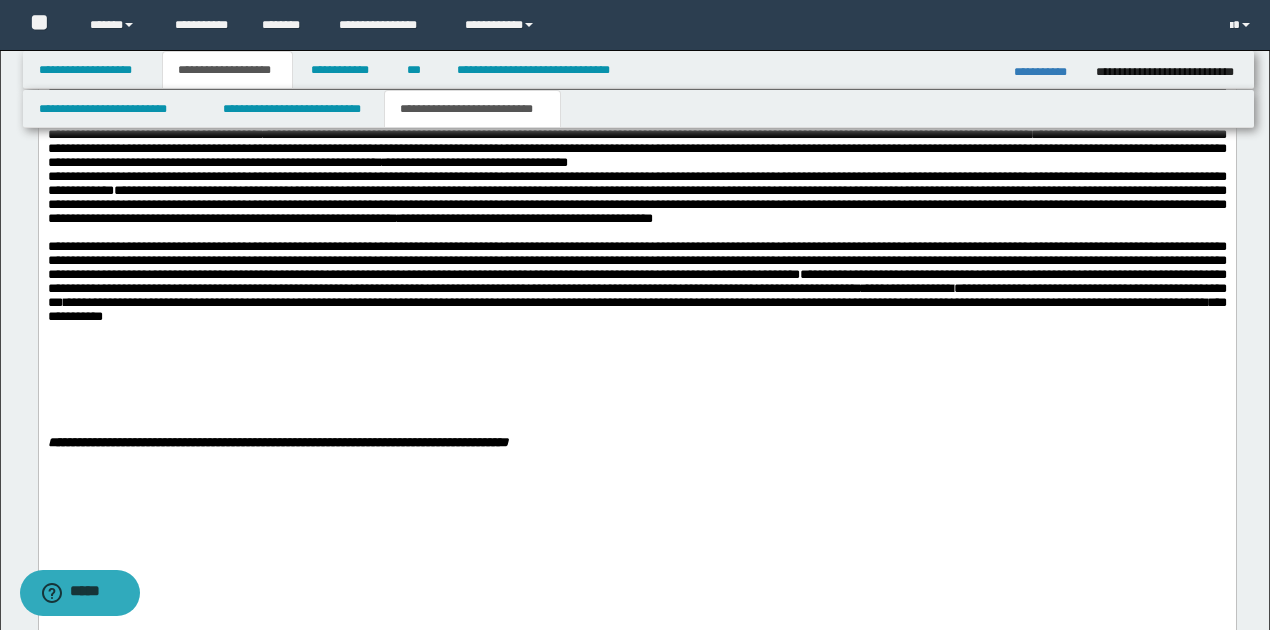 click on "**********" at bounding box center [636, 295] 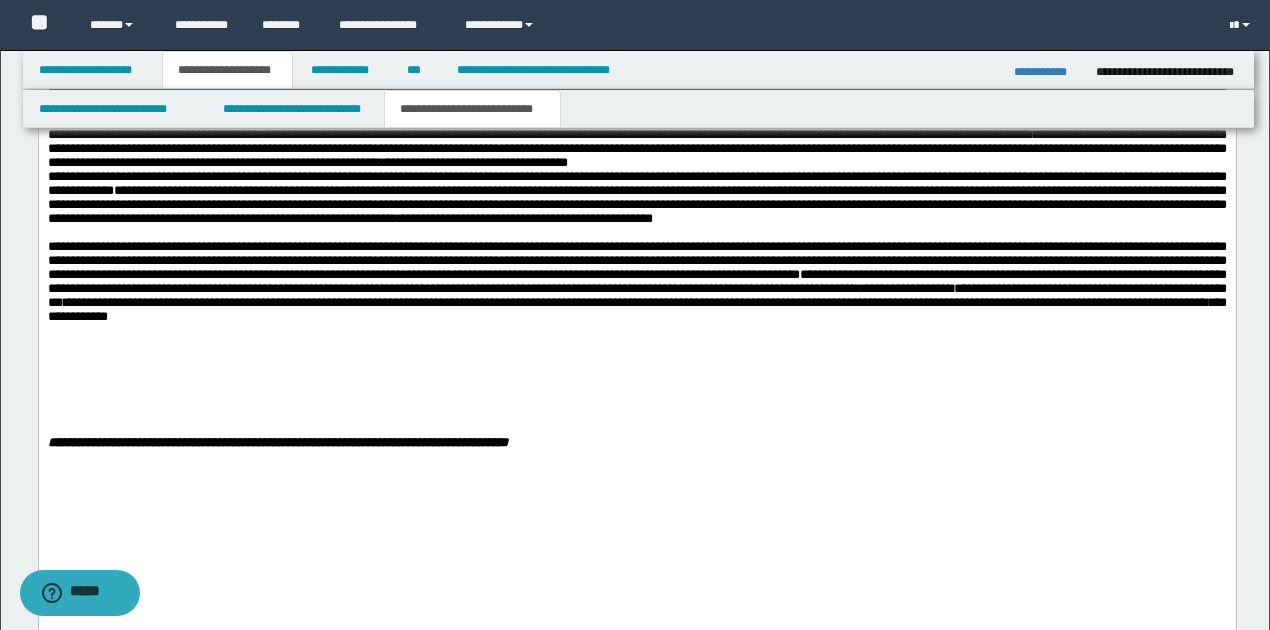 click on "**********" at bounding box center (636, 282) 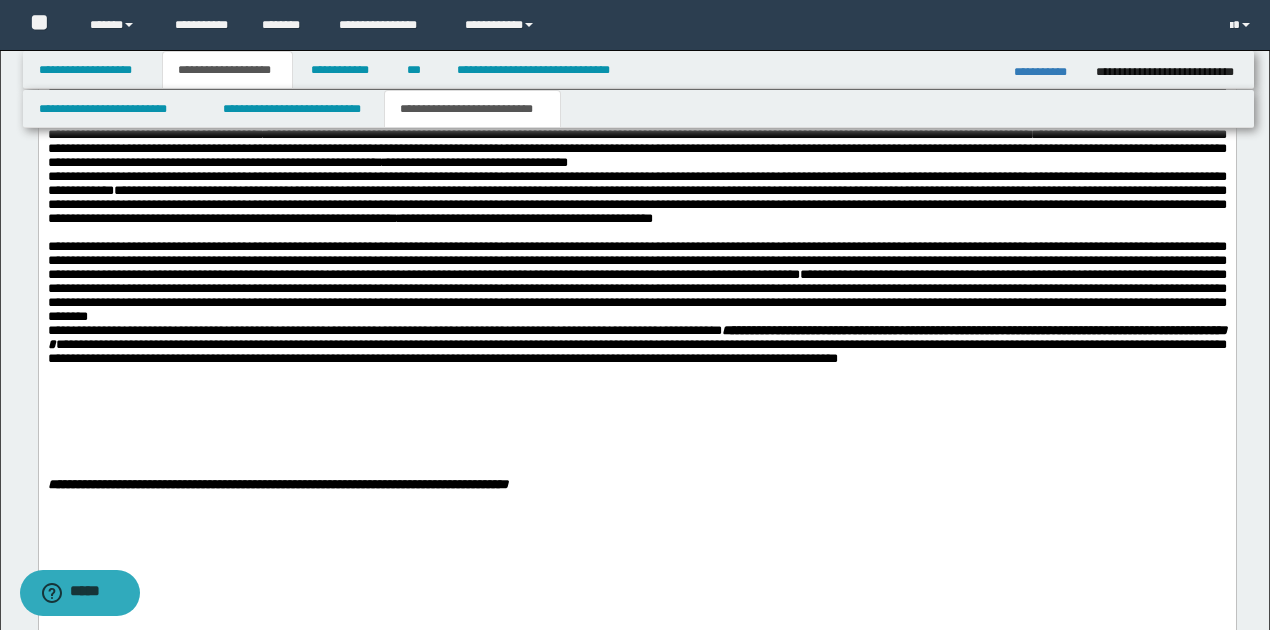 click on "**********" at bounding box center (636, 282) 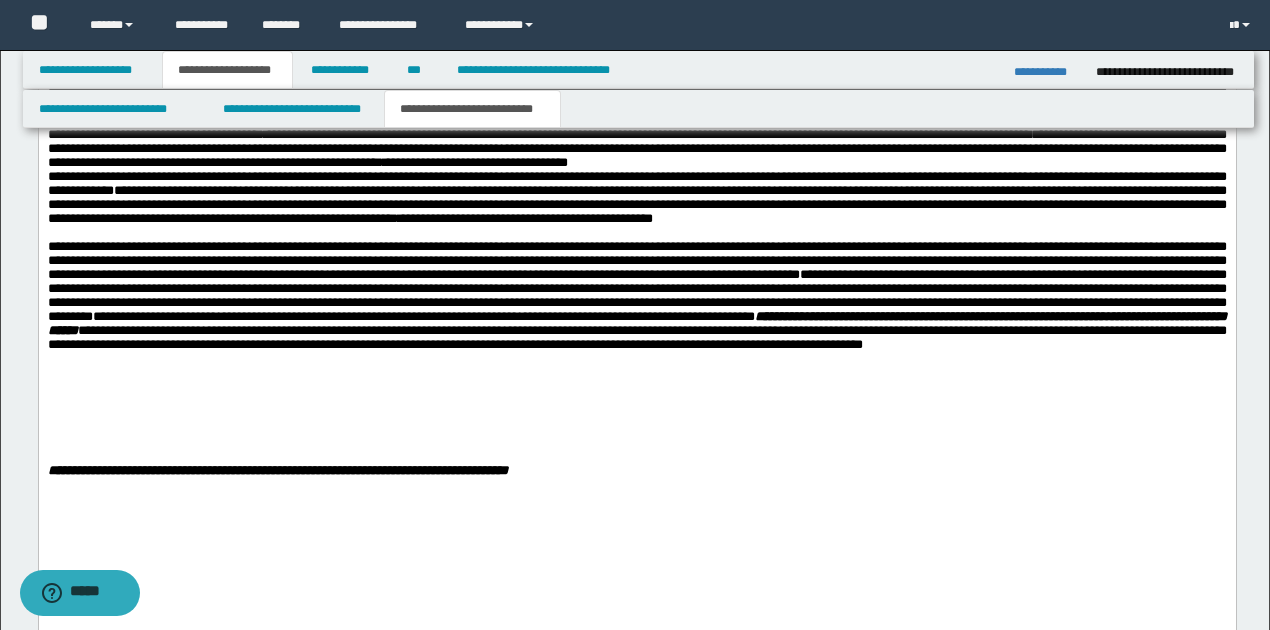 click on "**********" at bounding box center [636, 281] 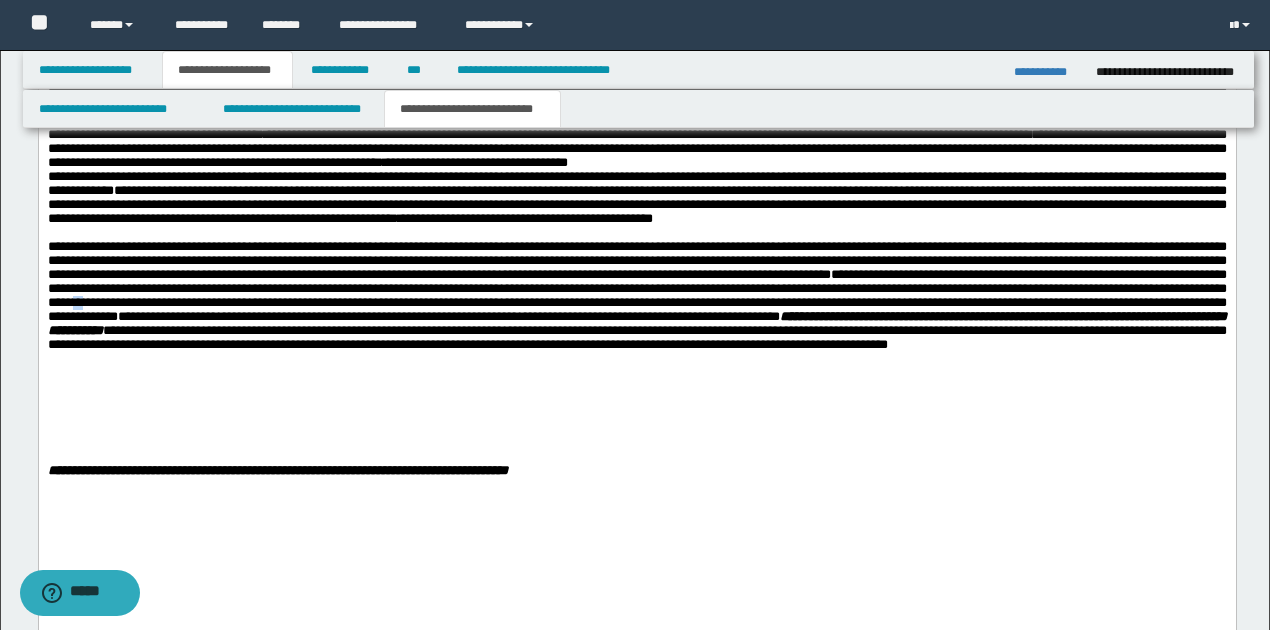 click on "**********" at bounding box center [636, 295] 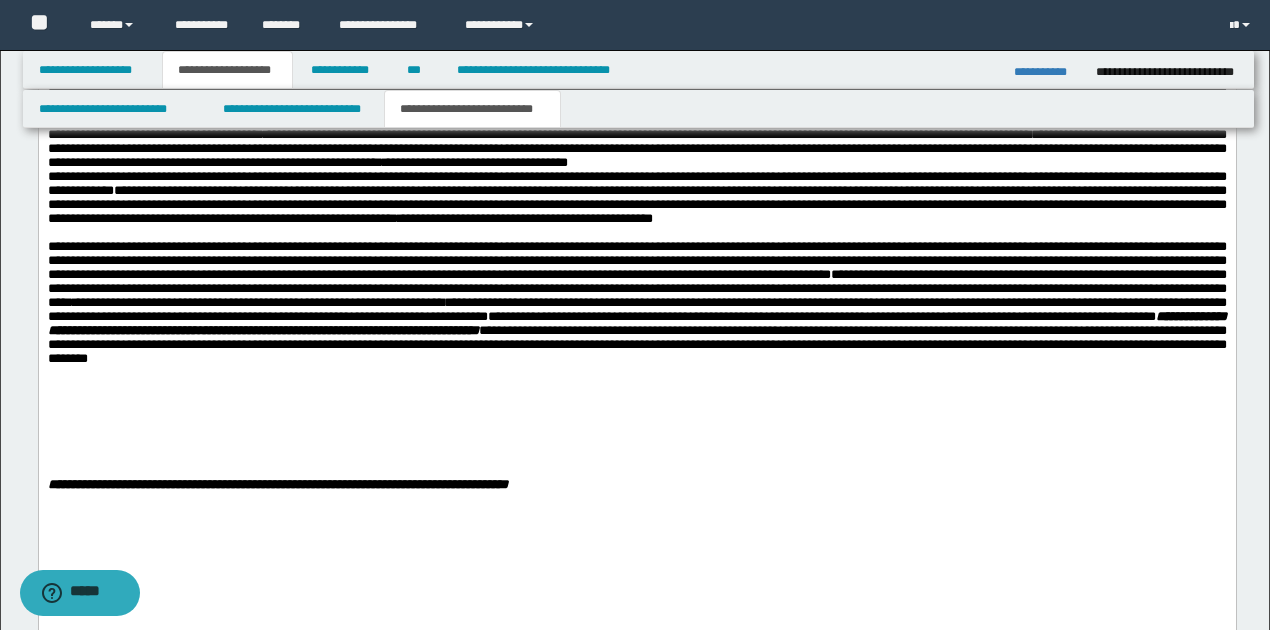 click on "**********" at bounding box center (636, 303) 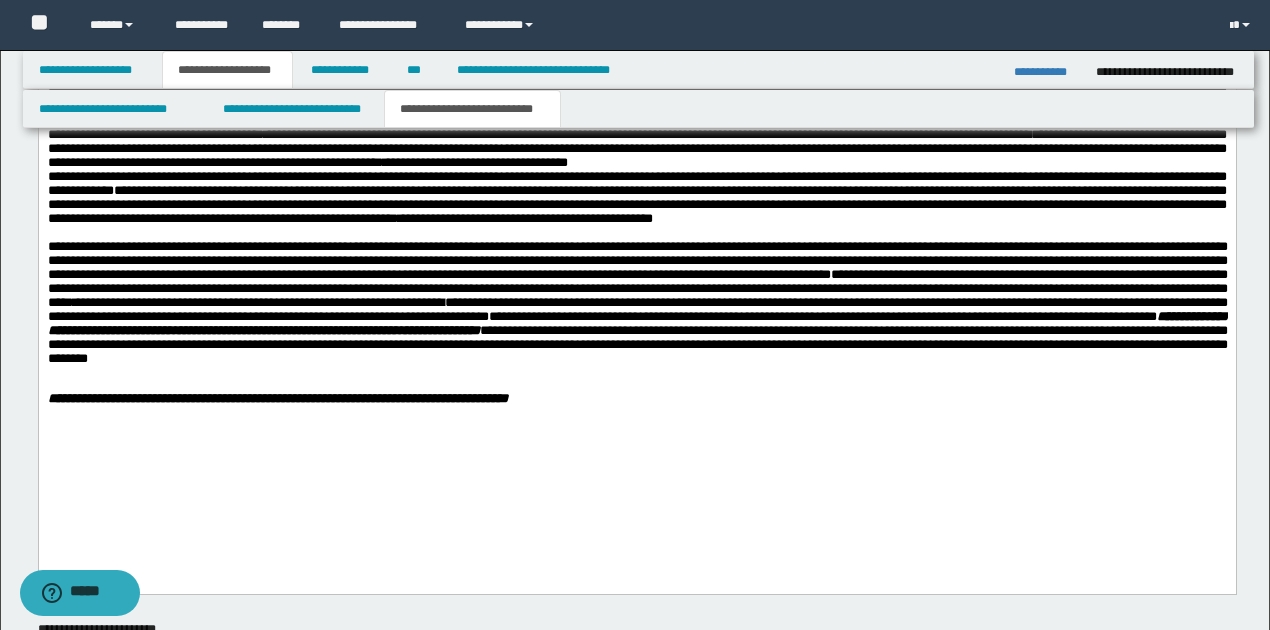 click on "**********" at bounding box center (637, 295) 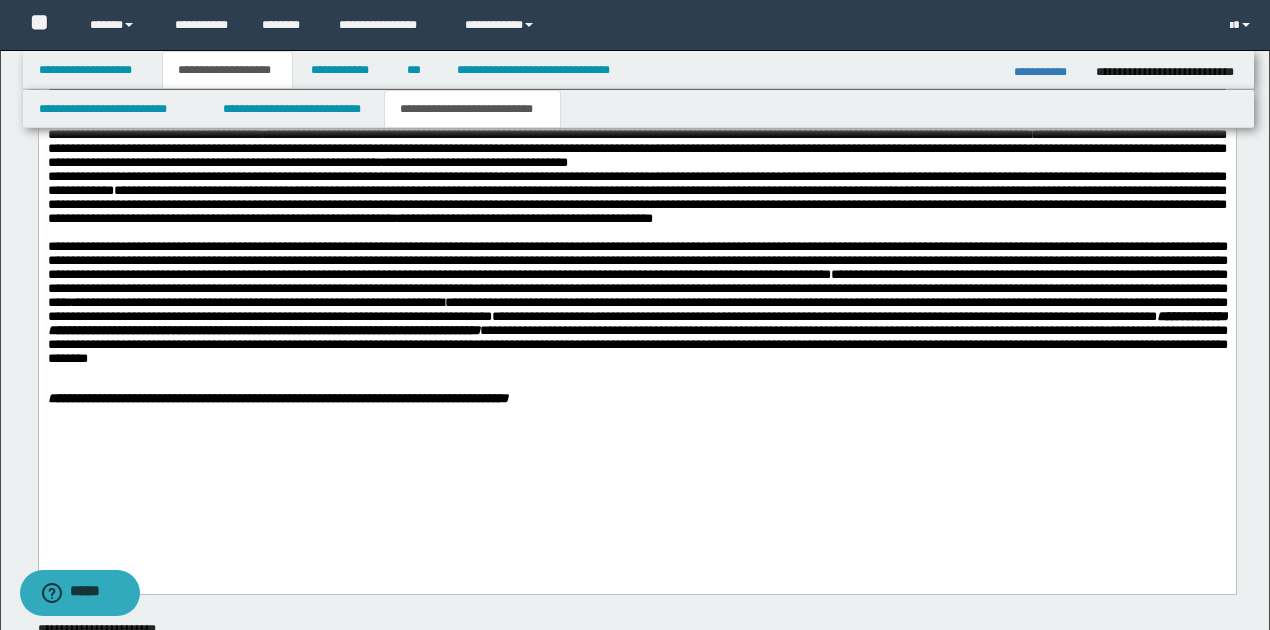 click on "**********" at bounding box center [637, 295] 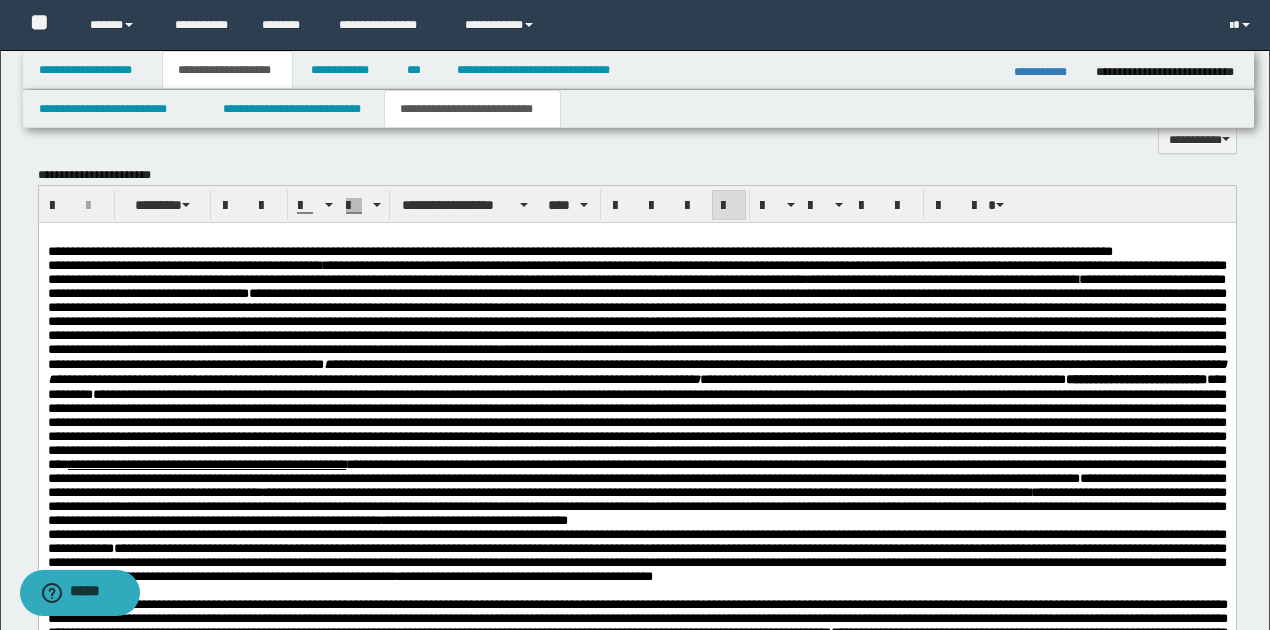 scroll, scrollTop: 666, scrollLeft: 0, axis: vertical 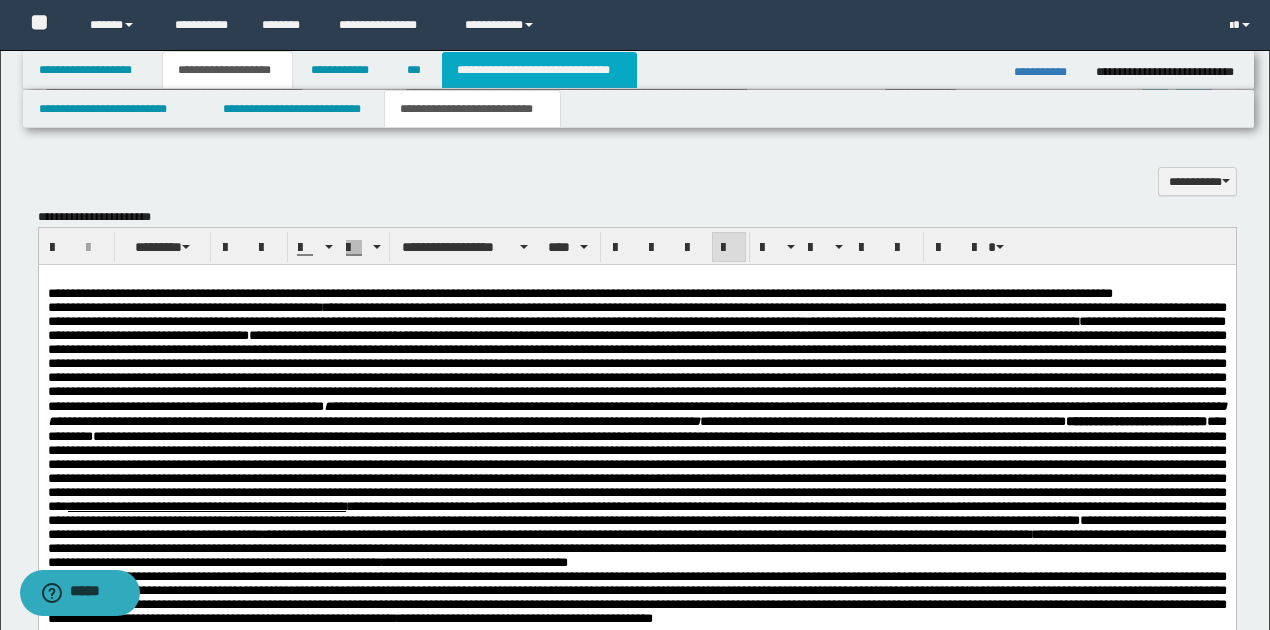 click on "**********" at bounding box center (539, 70) 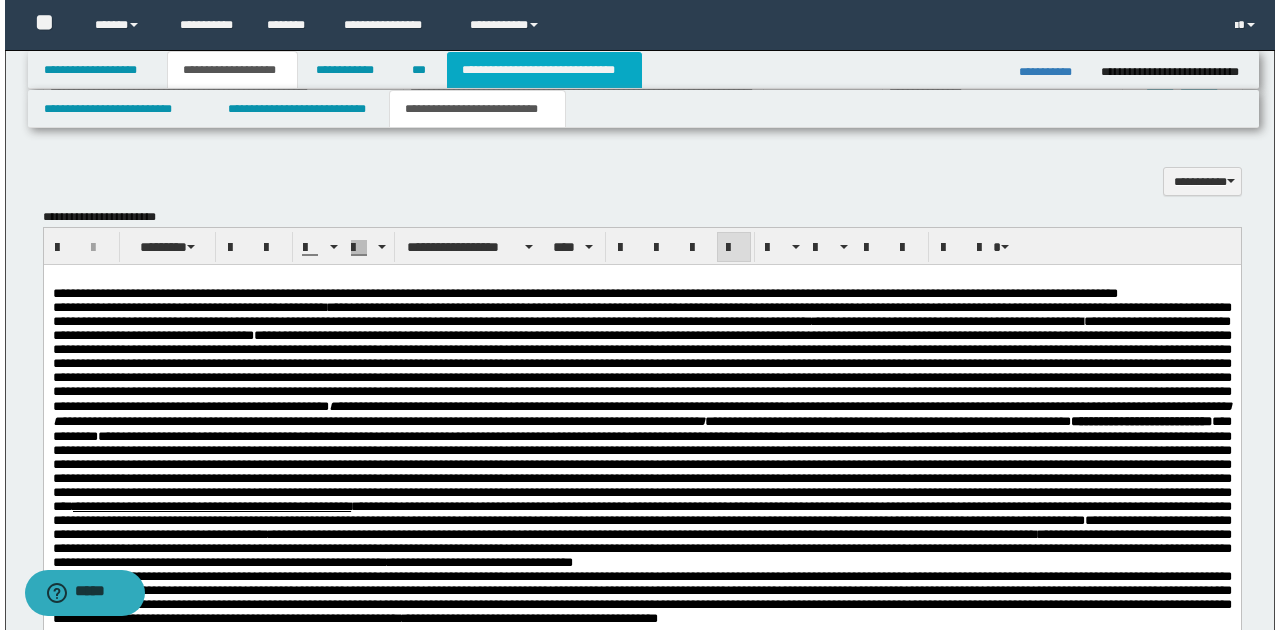 scroll, scrollTop: 0, scrollLeft: 0, axis: both 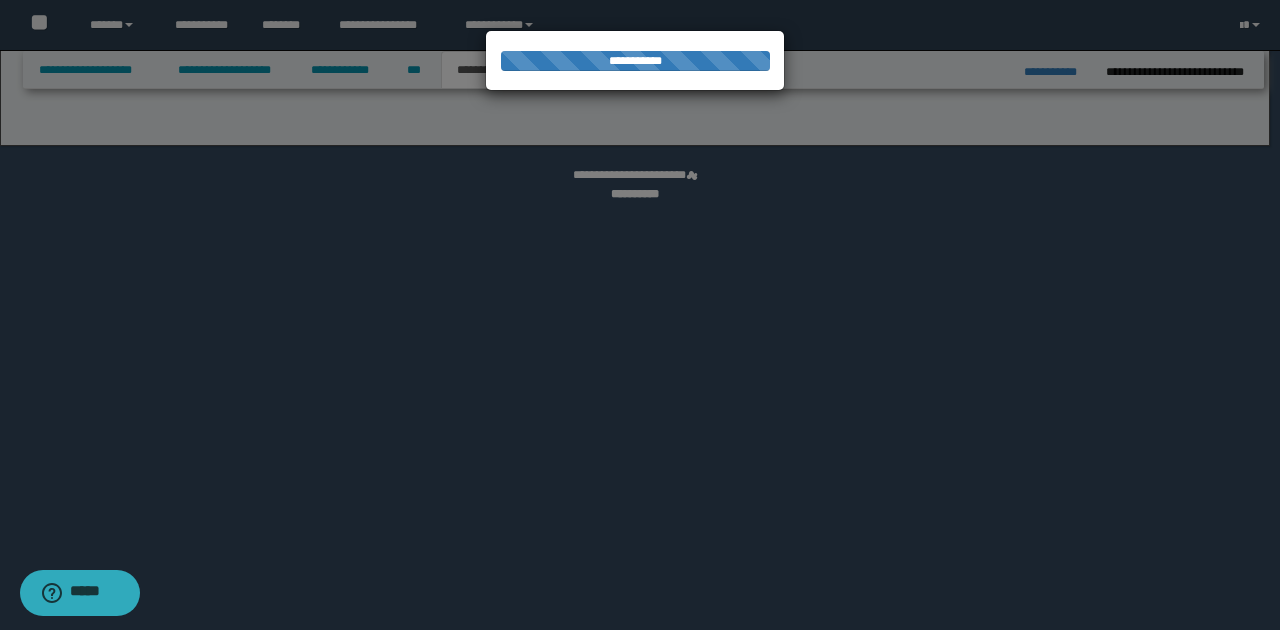 select on "*" 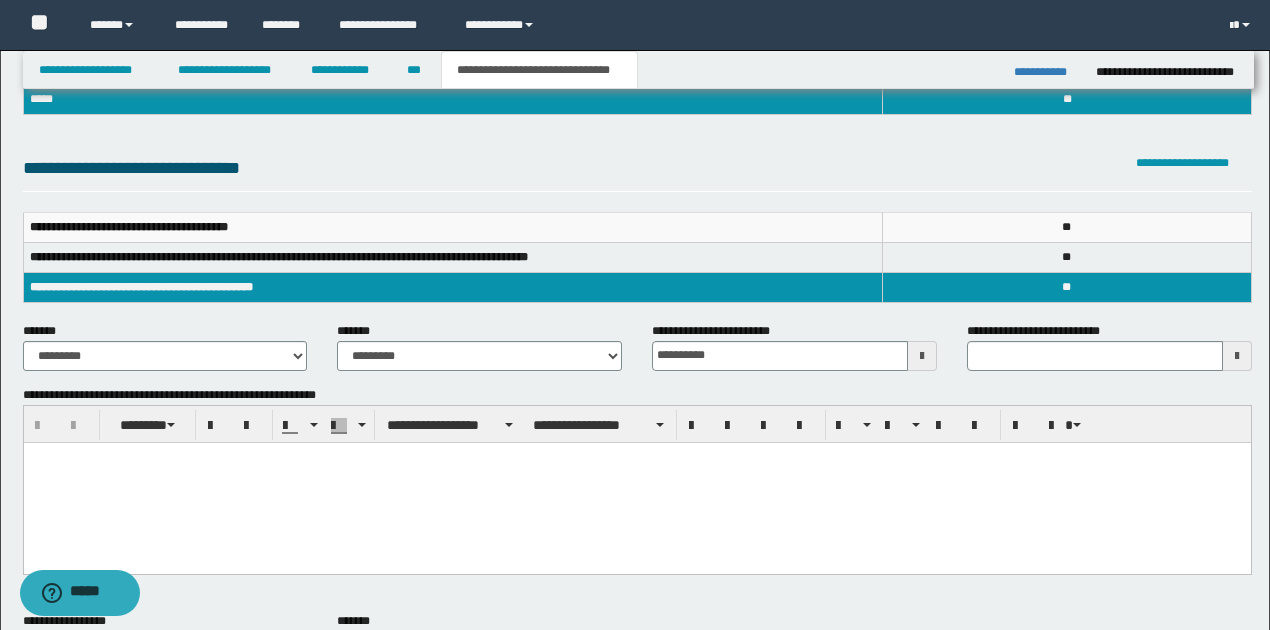scroll, scrollTop: 200, scrollLeft: 0, axis: vertical 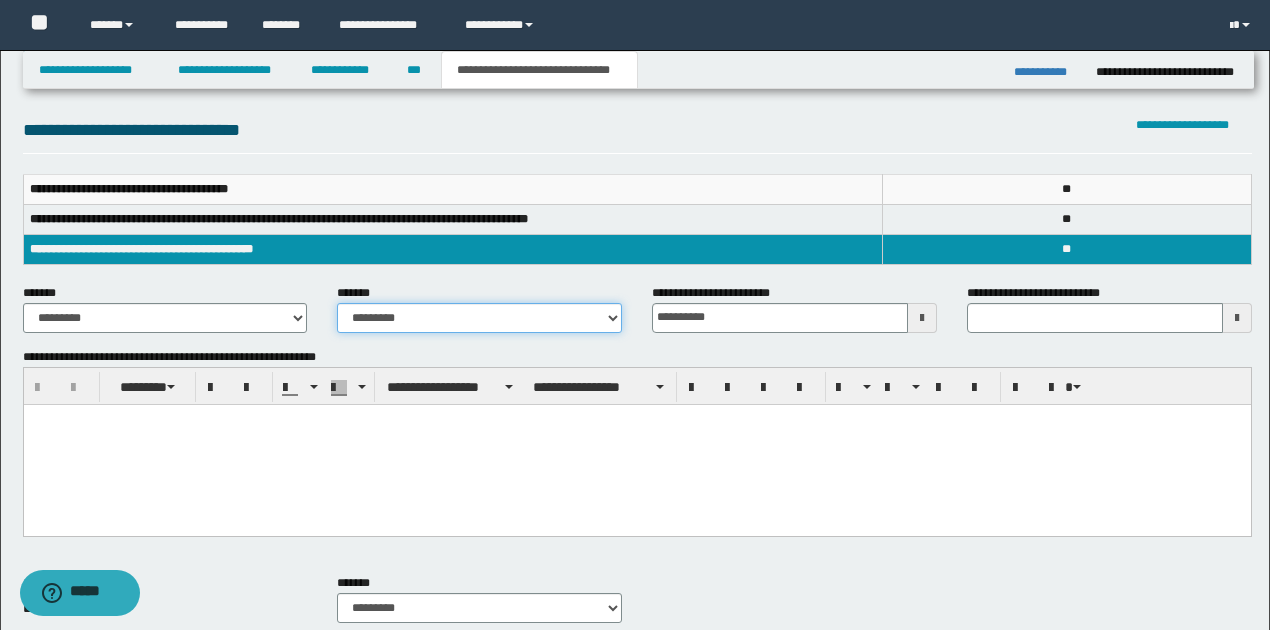 click on "**********" at bounding box center (479, 318) 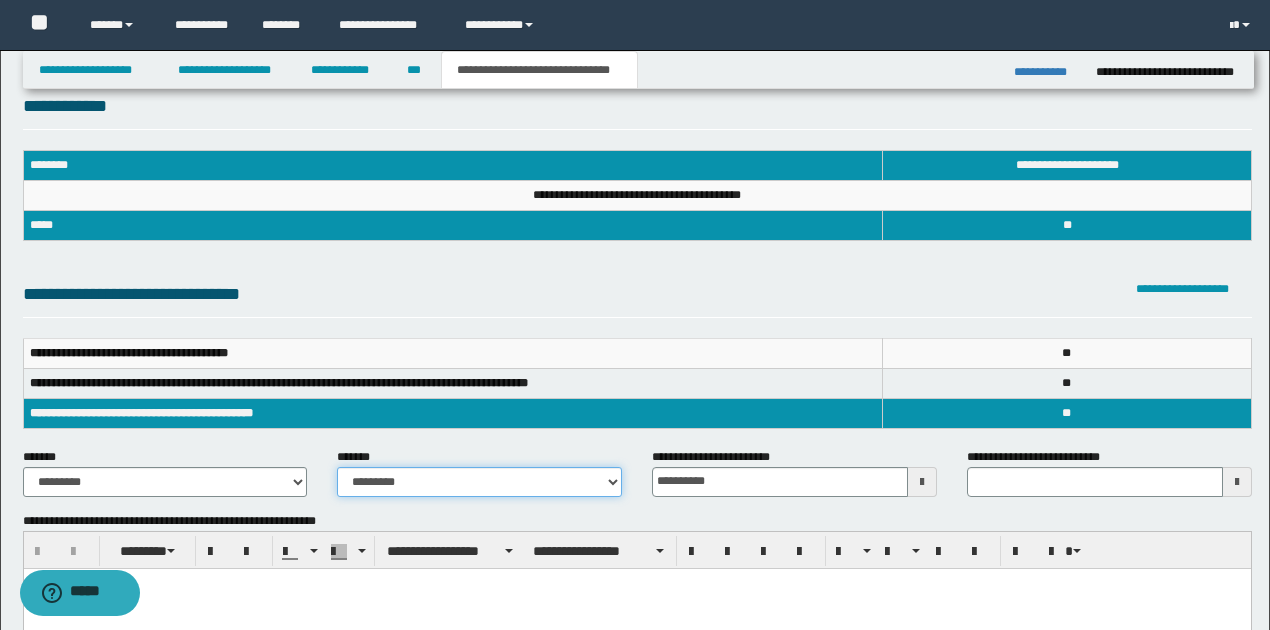 scroll, scrollTop: 200, scrollLeft: 0, axis: vertical 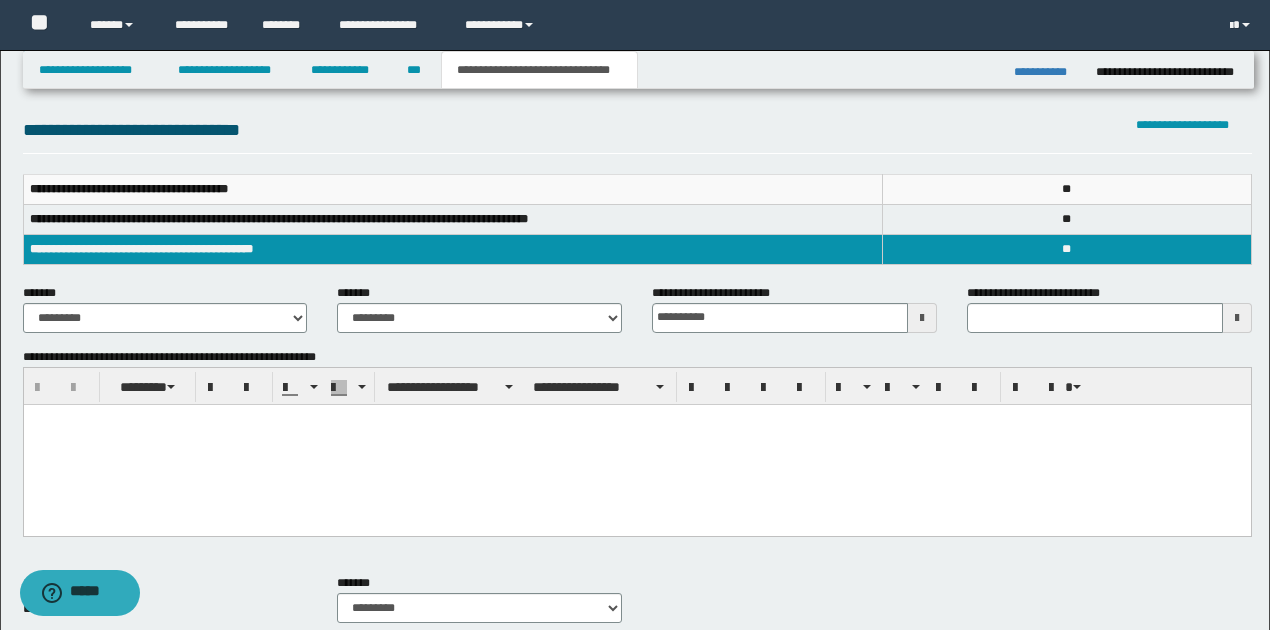 click at bounding box center [636, 444] 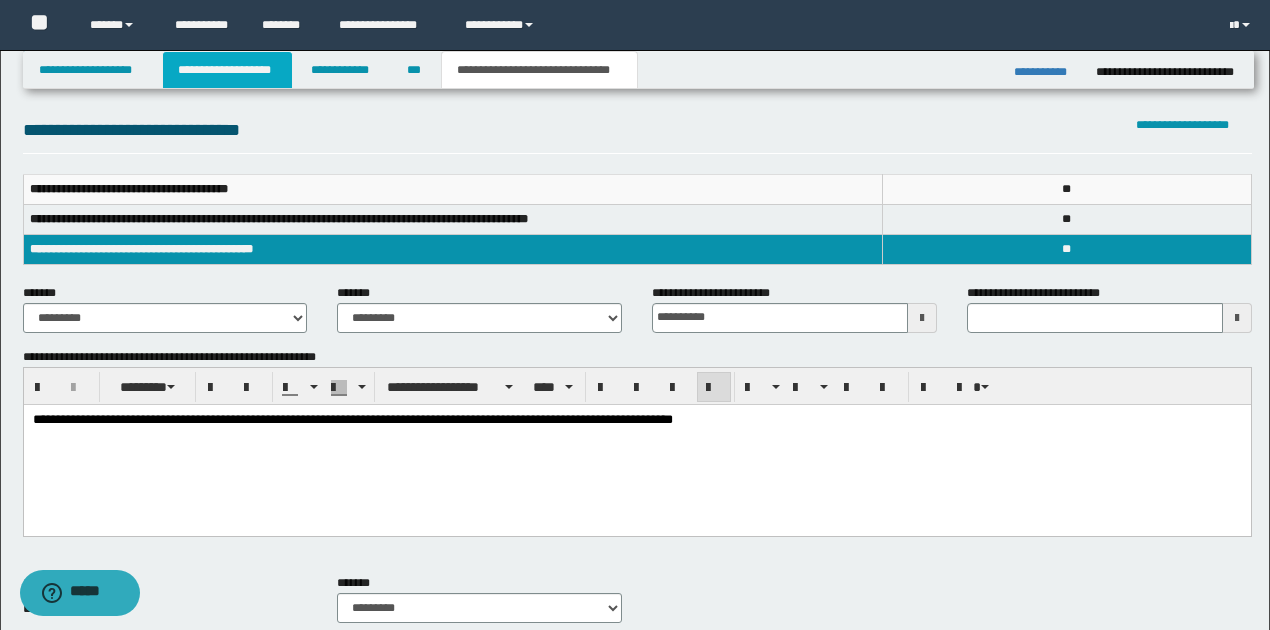 click on "**********" at bounding box center (227, 70) 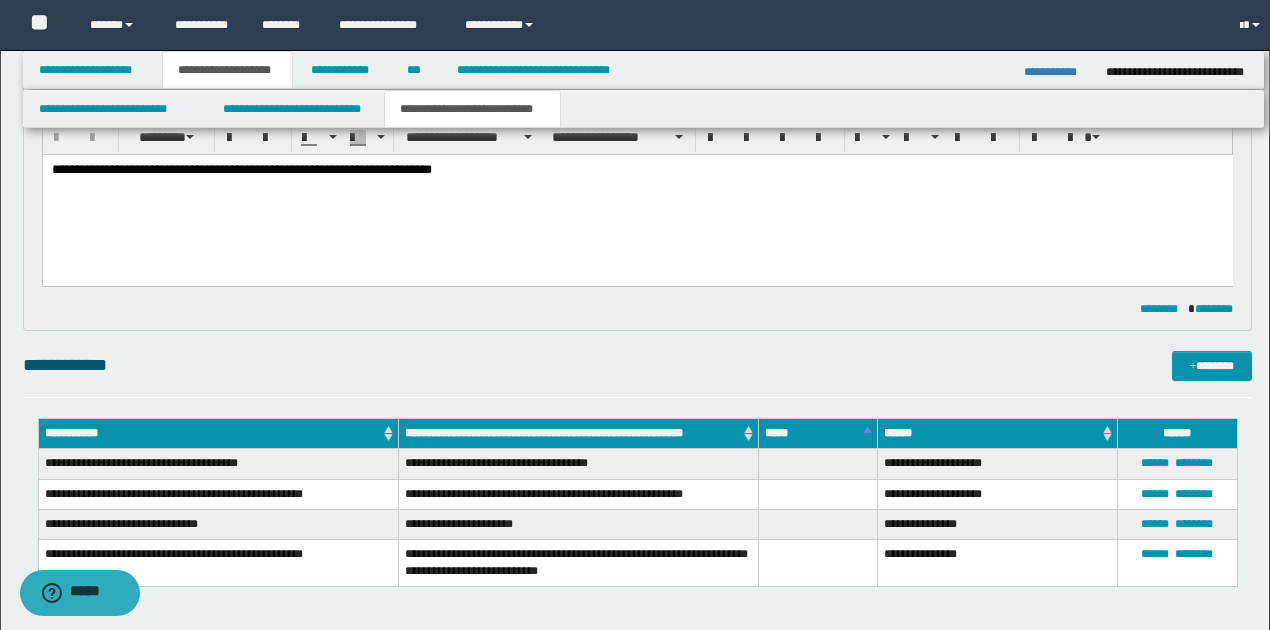 scroll, scrollTop: 230, scrollLeft: 0, axis: vertical 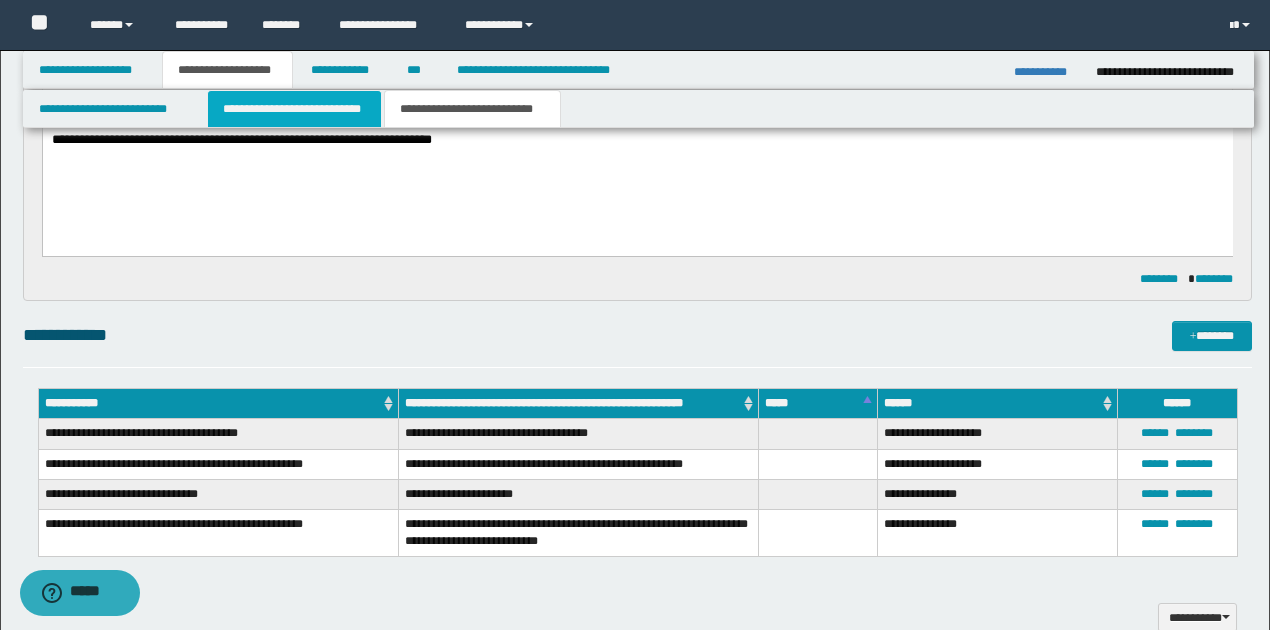 click on "**********" at bounding box center [294, 109] 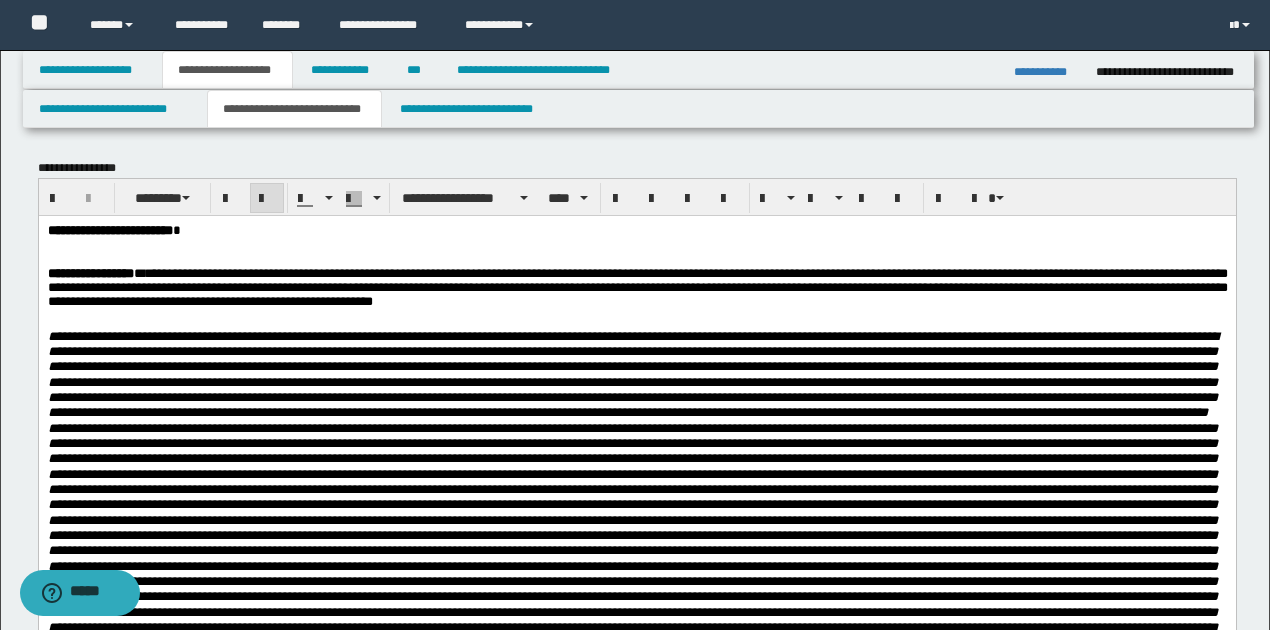 scroll, scrollTop: 66, scrollLeft: 0, axis: vertical 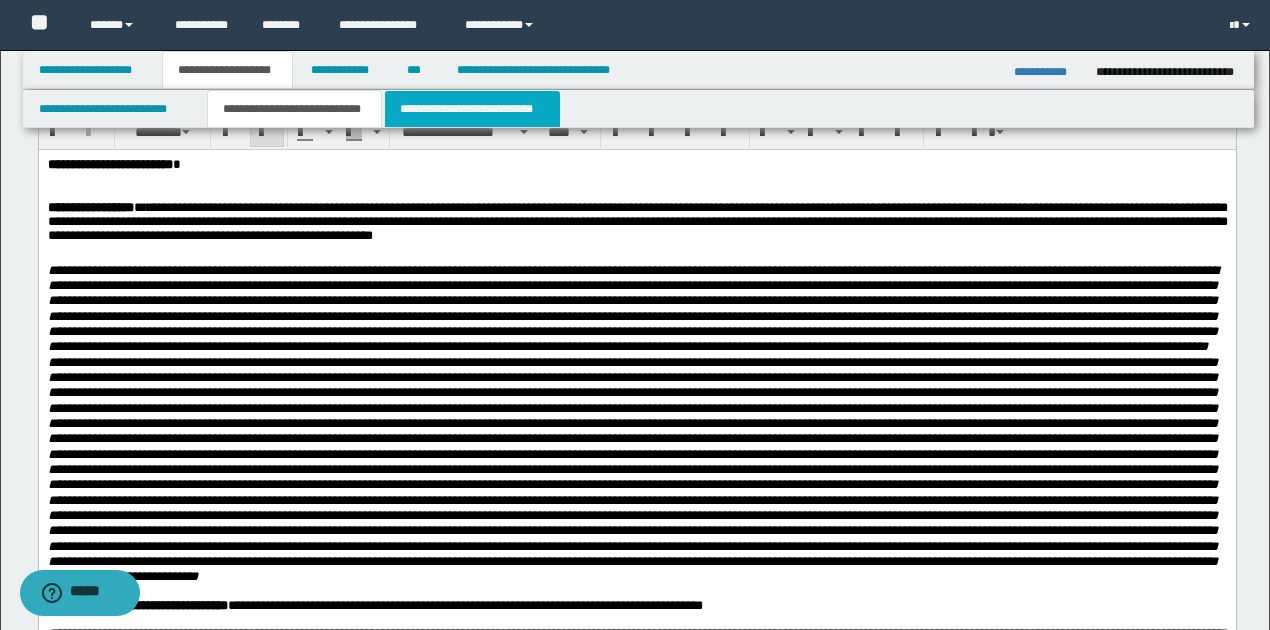 click on "**********" at bounding box center [472, 109] 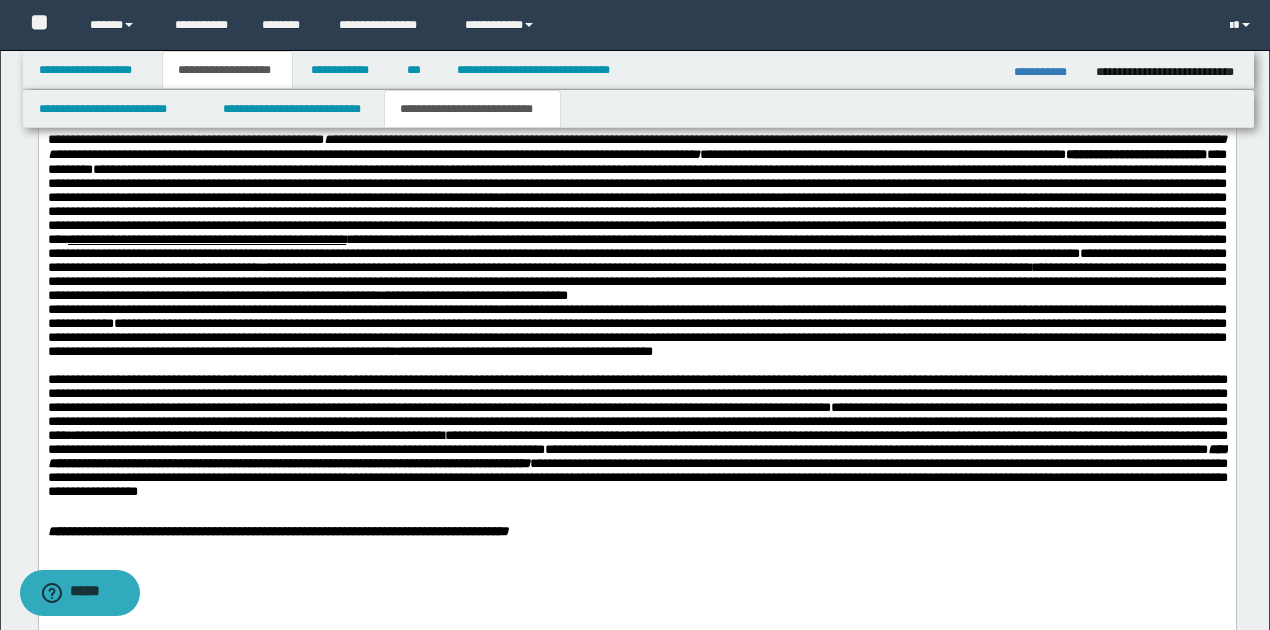 scroll, scrollTop: 1000, scrollLeft: 0, axis: vertical 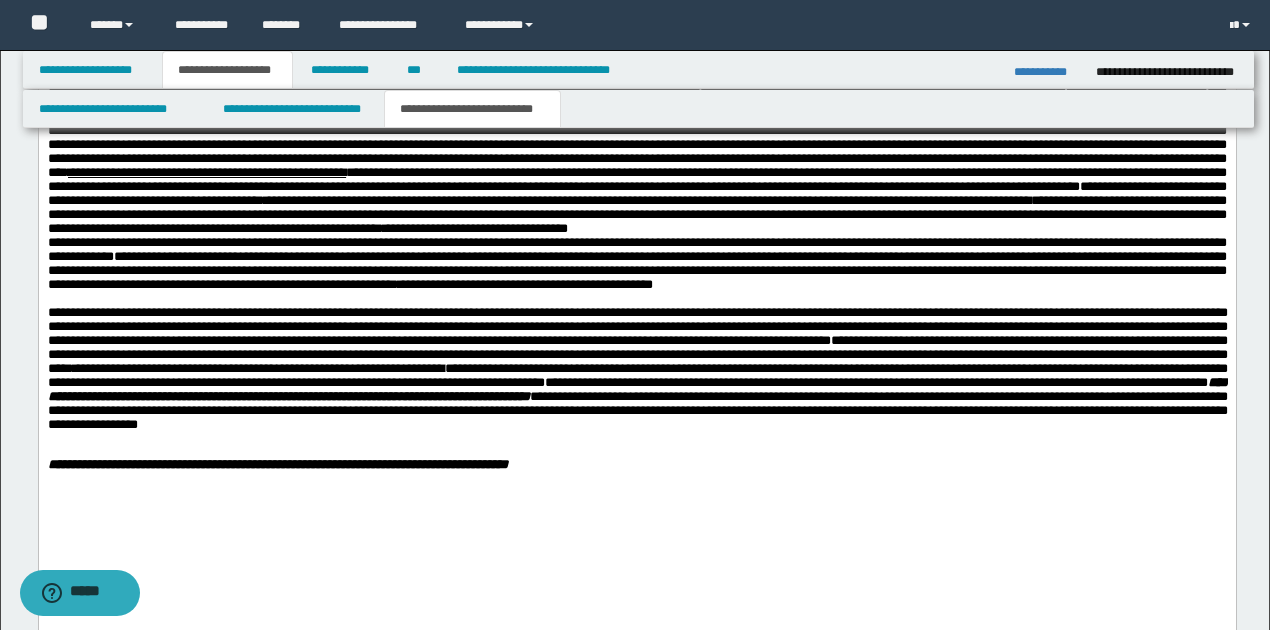 click on "**********" at bounding box center (637, 361) 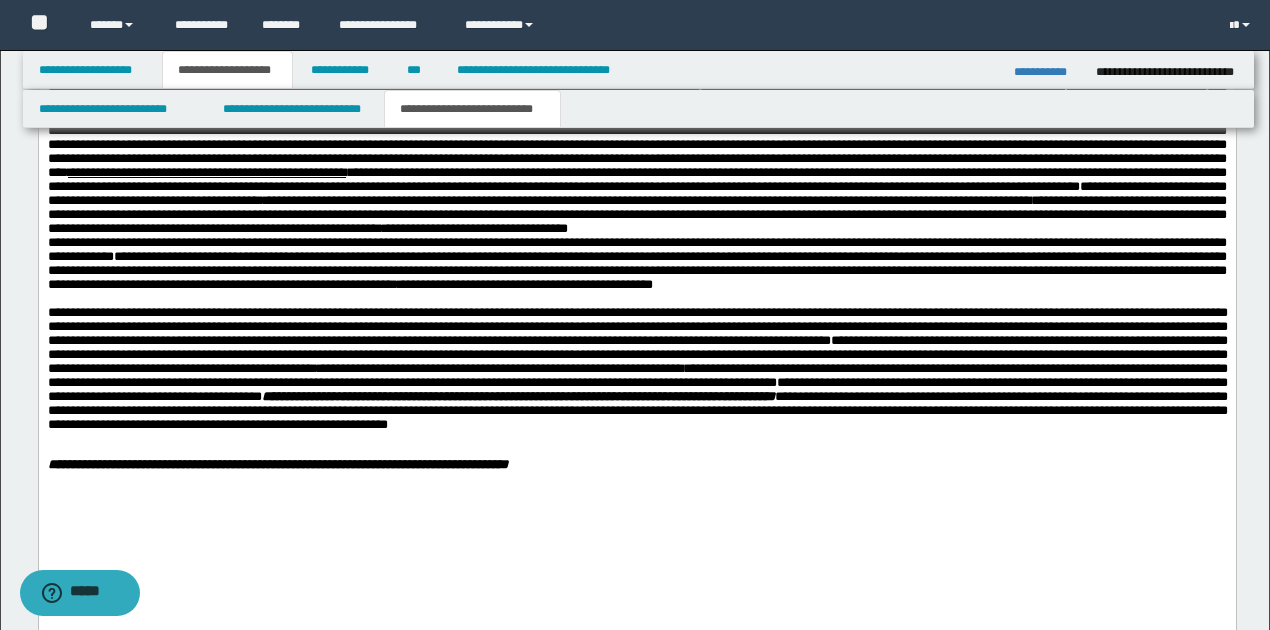 click on "**********" at bounding box center [637, 361] 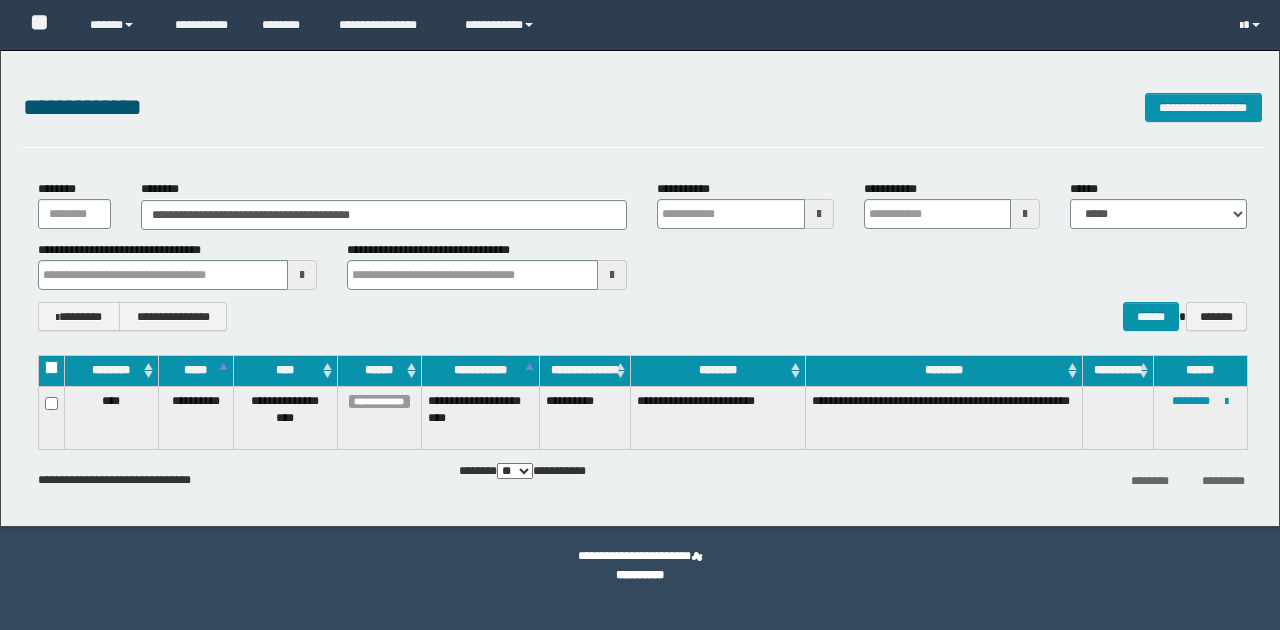 scroll, scrollTop: 0, scrollLeft: 0, axis: both 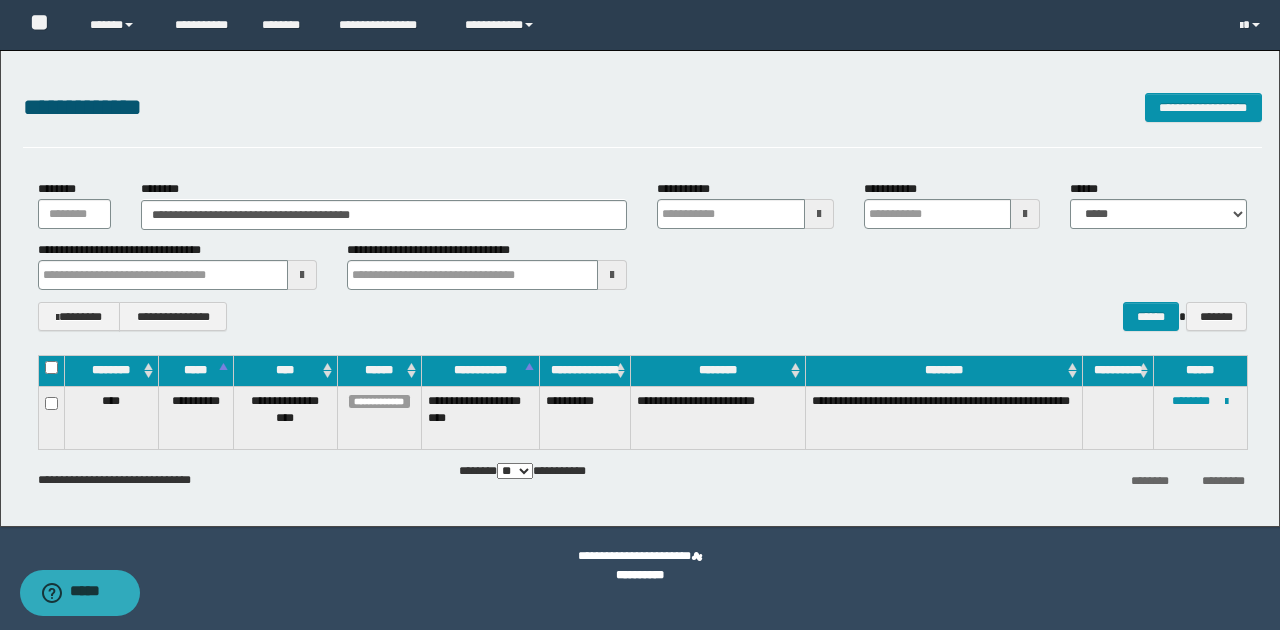 click on "**********" at bounding box center [384, 215] 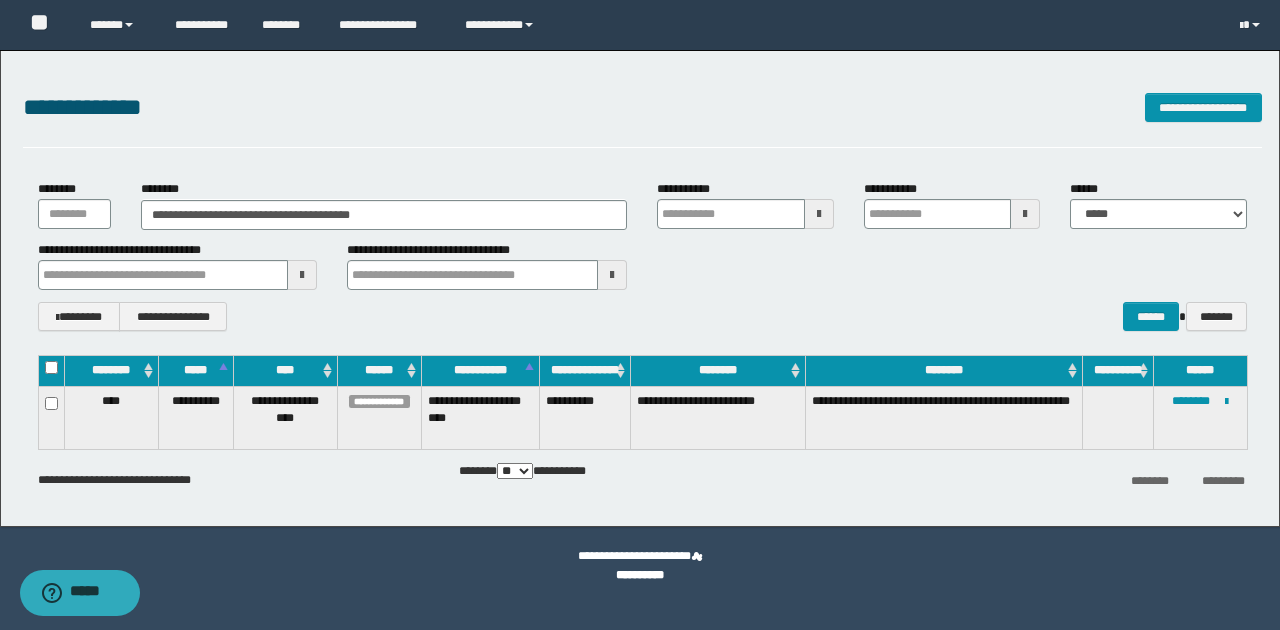 drag, startPoint x: 162, startPoint y: 216, endPoint x: 398, endPoint y: 194, distance: 237.02321 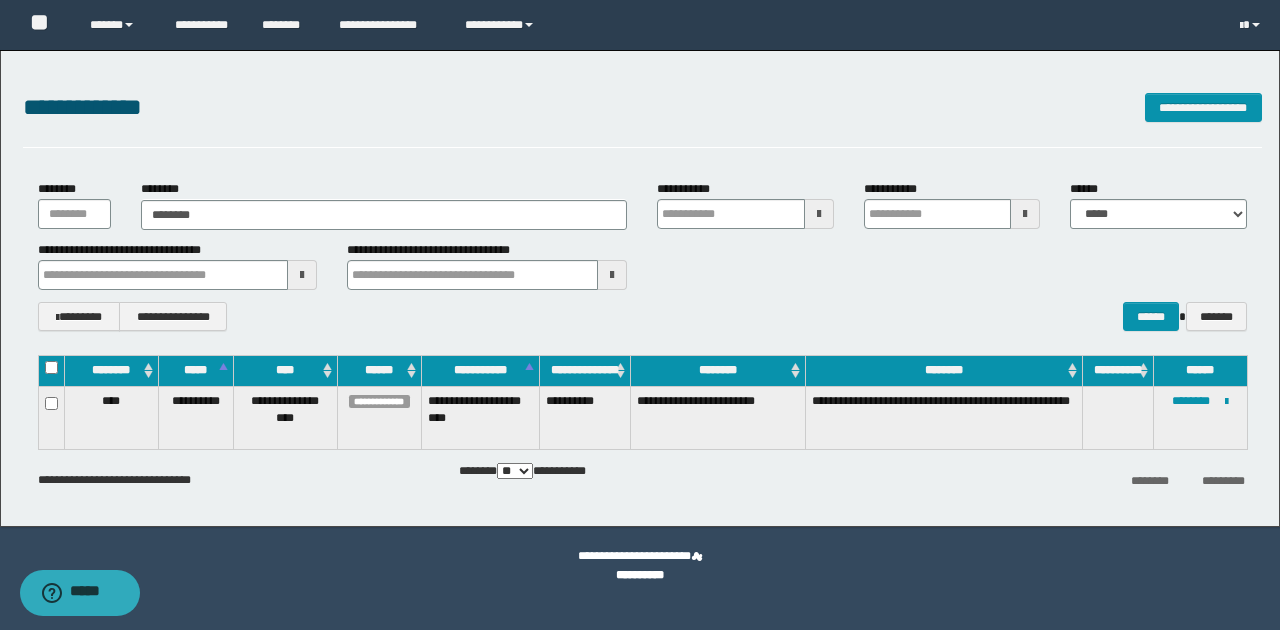 type on "********" 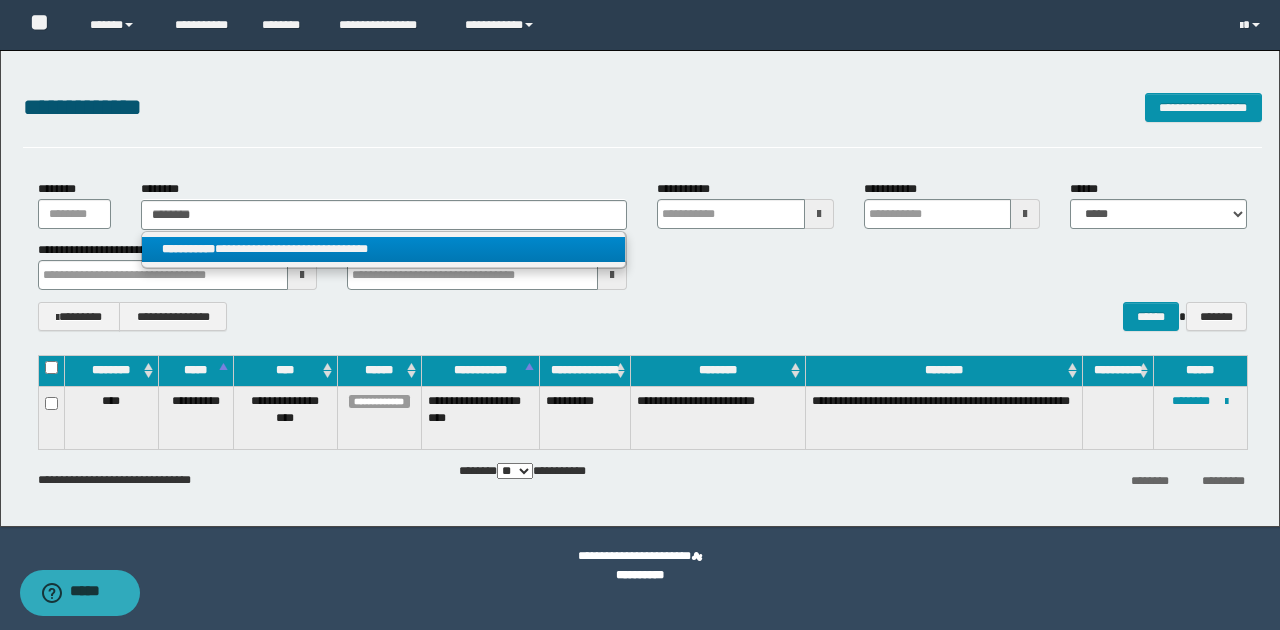 type on "********" 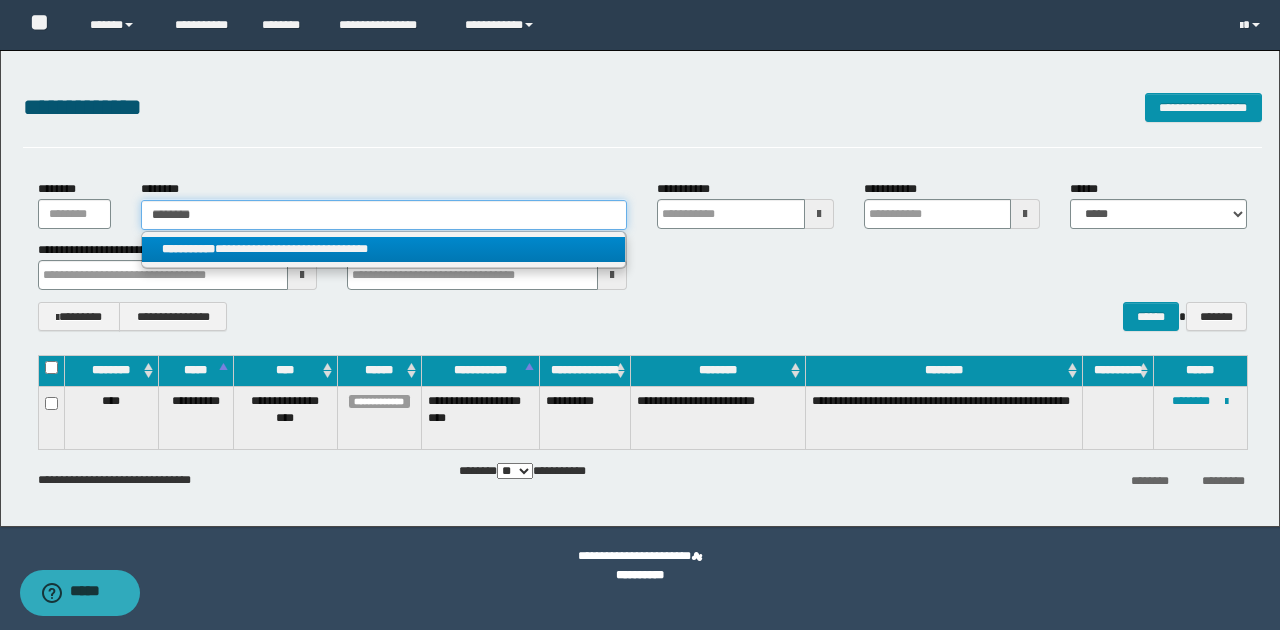 type 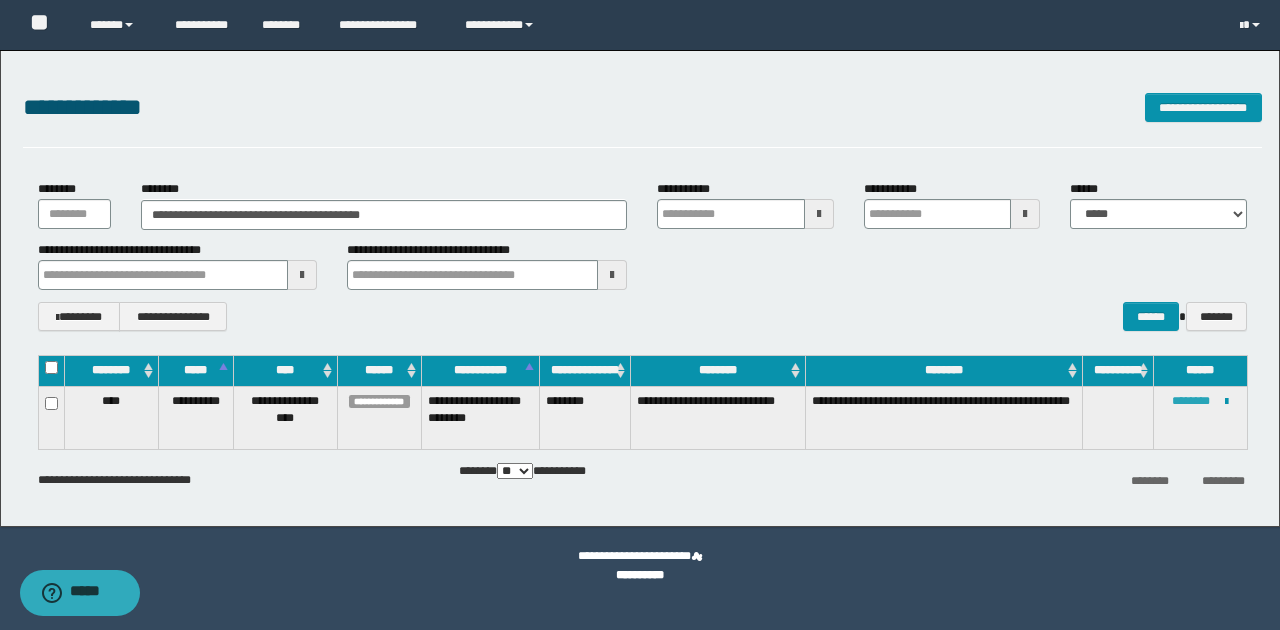 click on "********" at bounding box center (1191, 401) 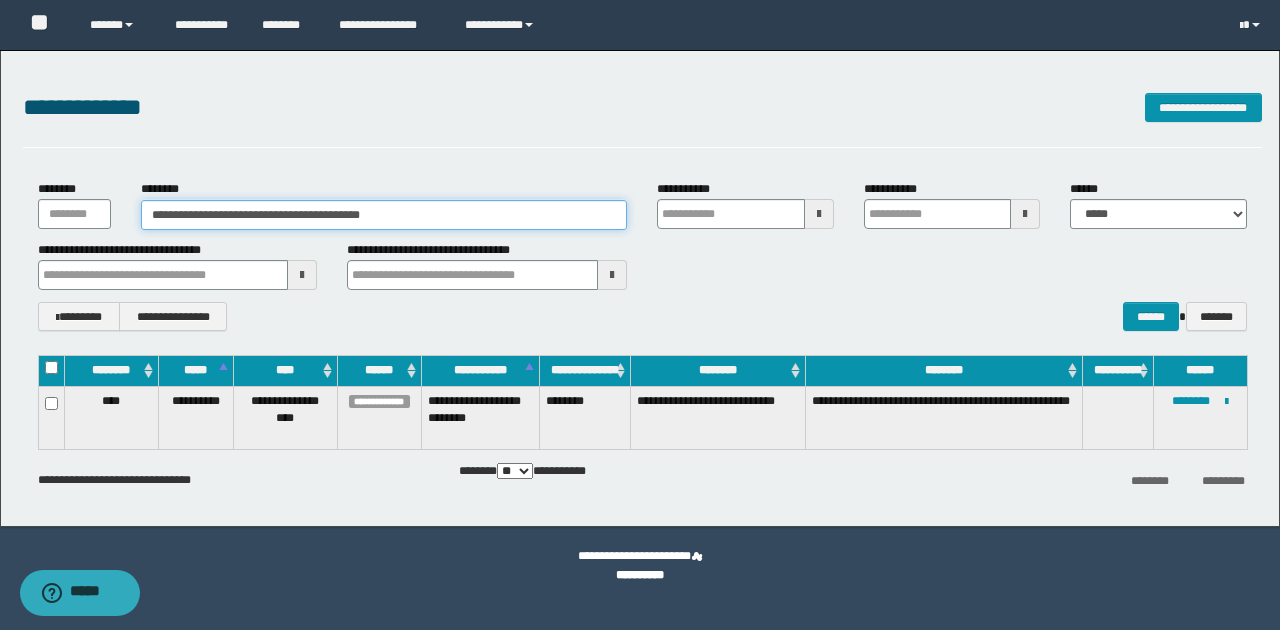 drag, startPoint x: 230, startPoint y: 216, endPoint x: 488, endPoint y: 216, distance: 258 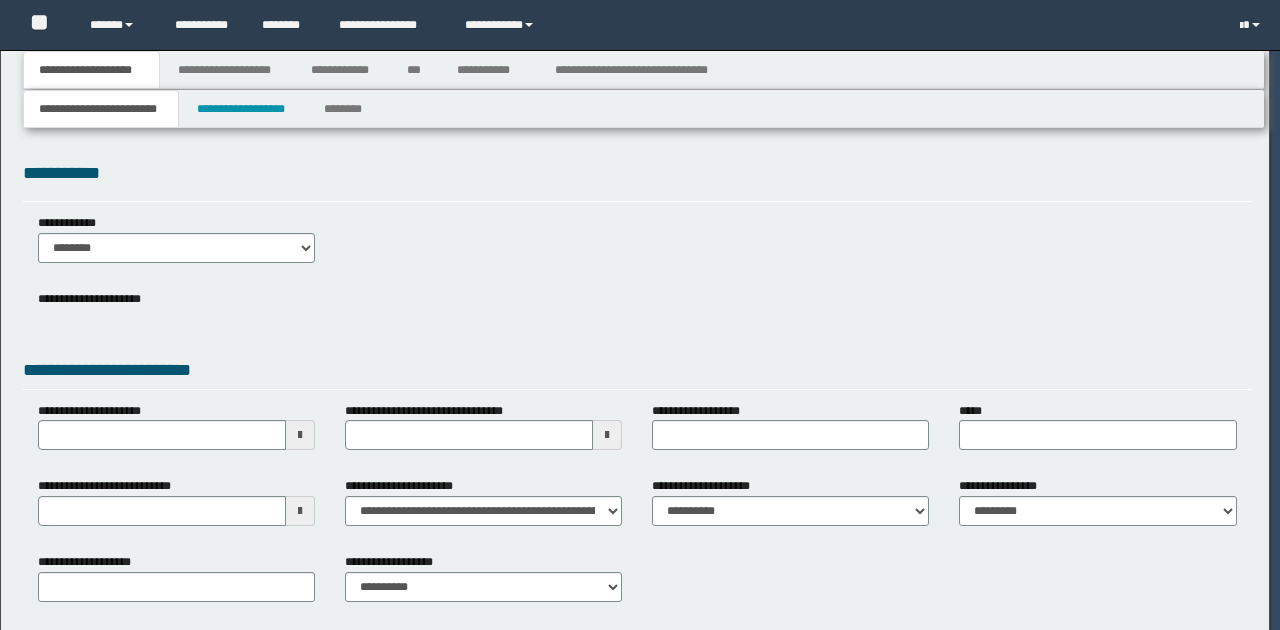 scroll, scrollTop: 0, scrollLeft: 0, axis: both 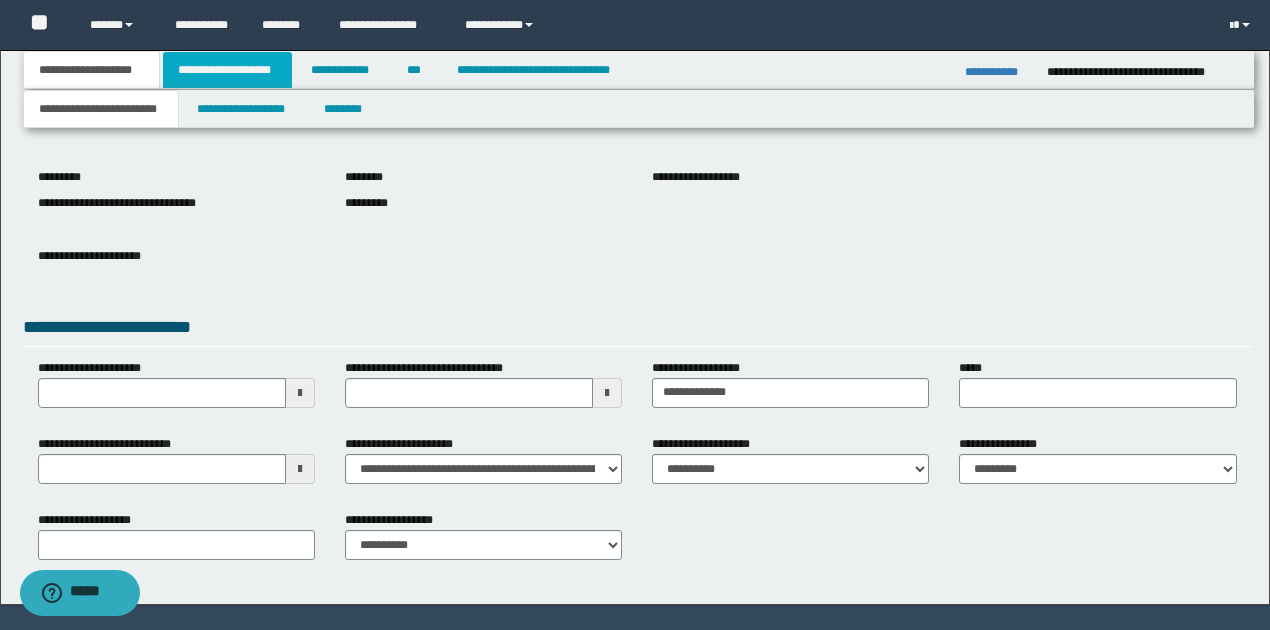 click on "**********" at bounding box center (227, 70) 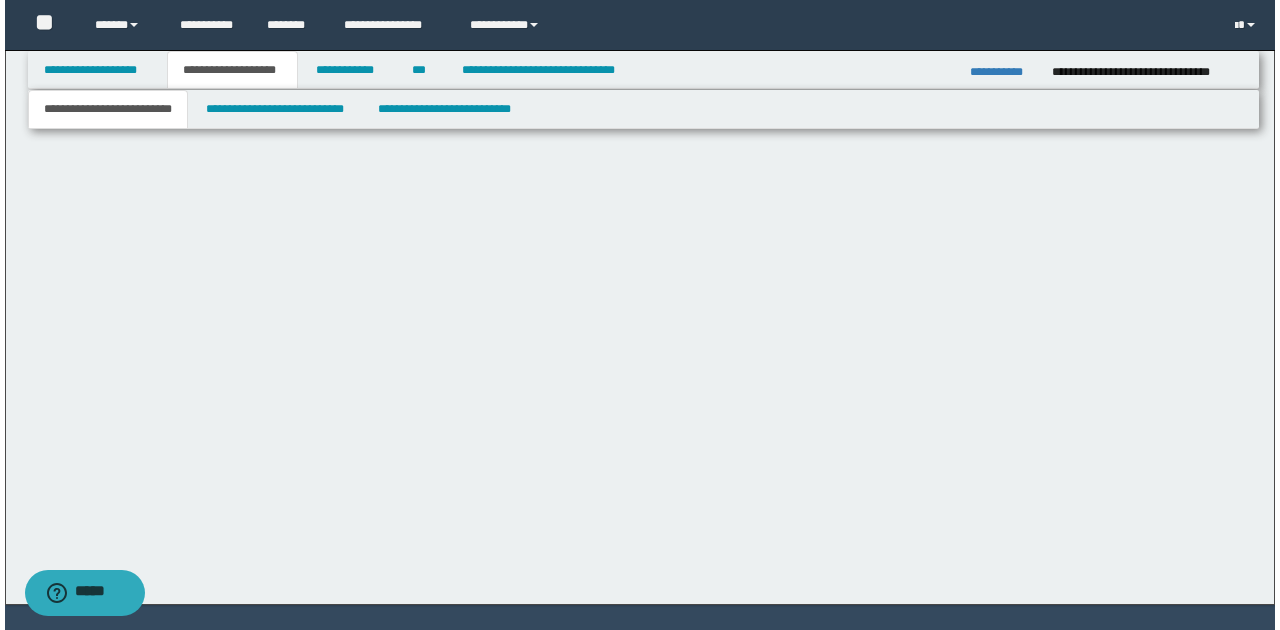 scroll, scrollTop: 0, scrollLeft: 0, axis: both 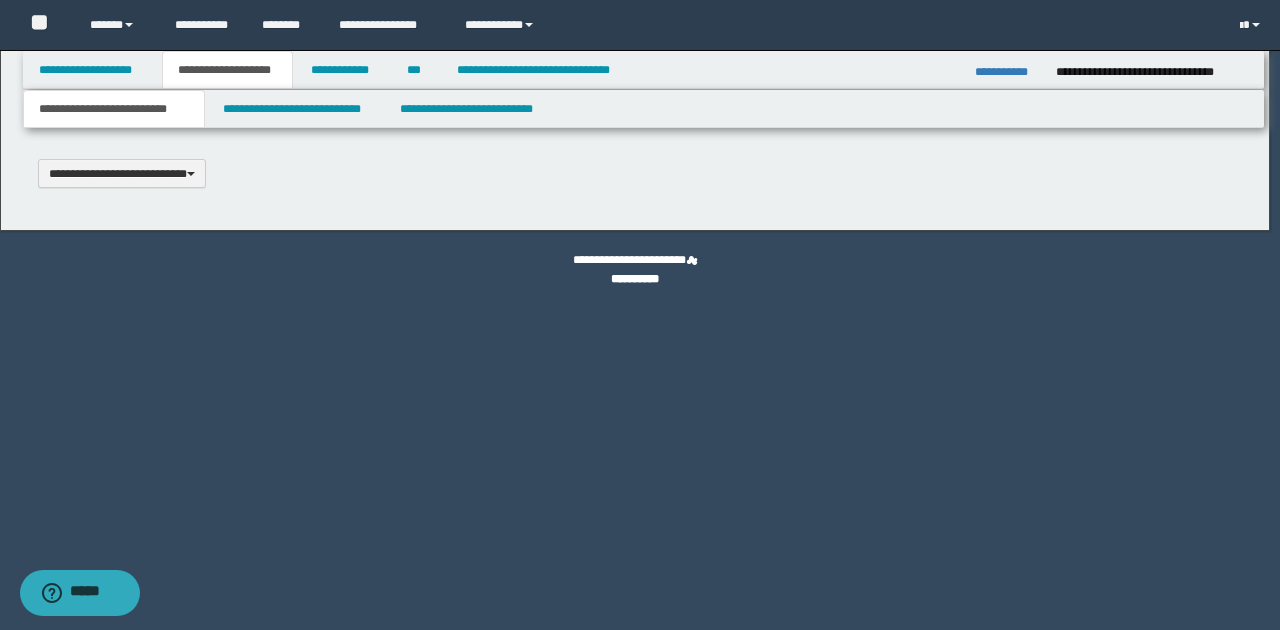 type 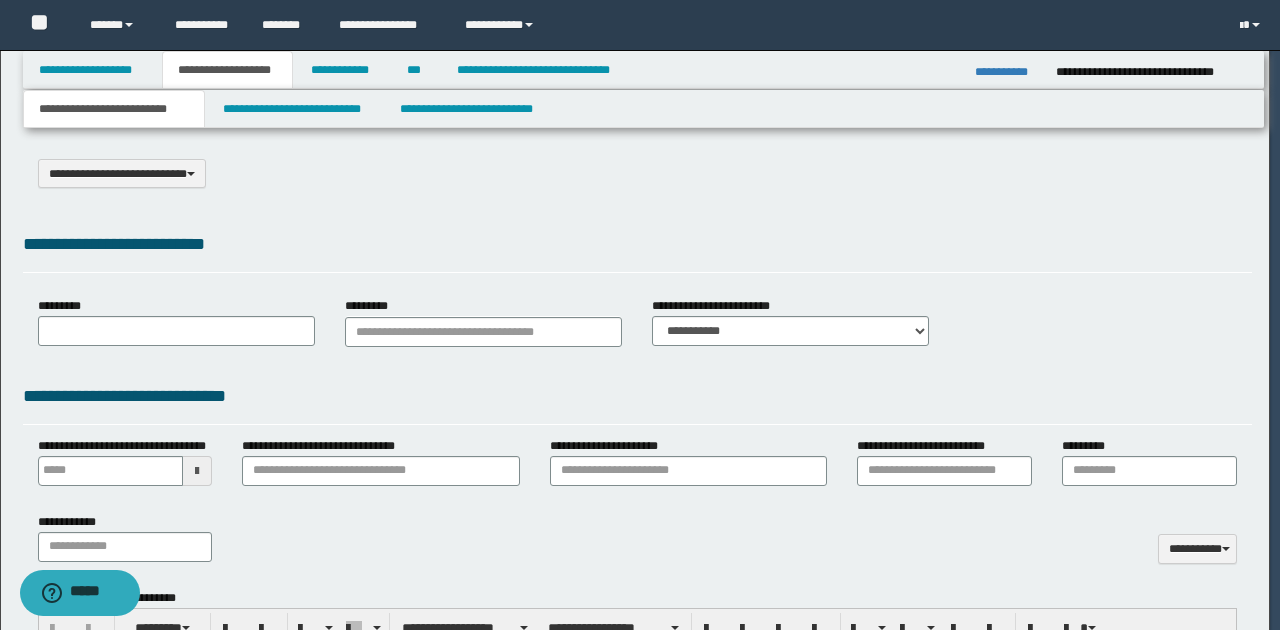 select on "*" 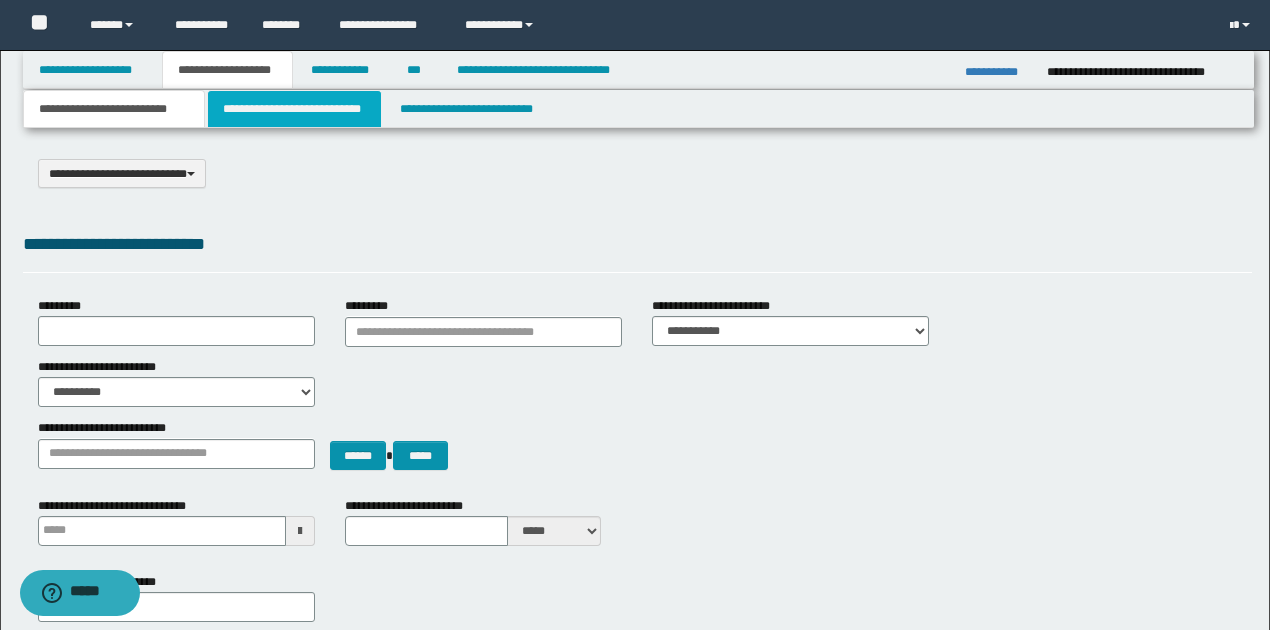 click on "**********" at bounding box center [294, 109] 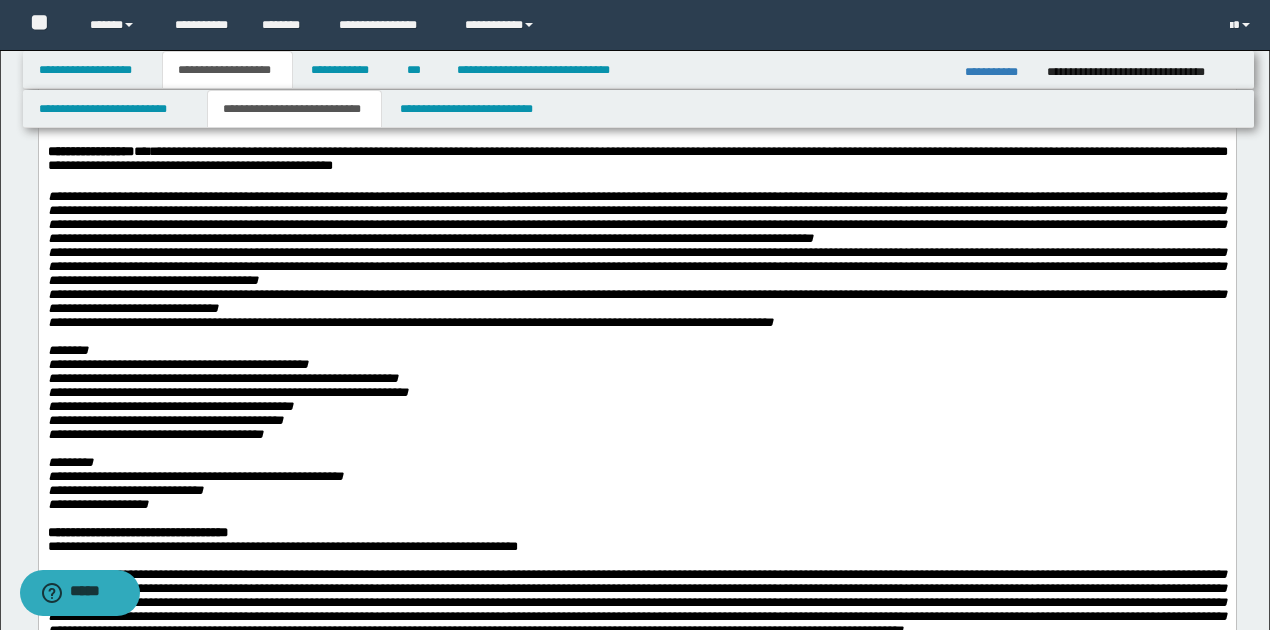 scroll, scrollTop: 200, scrollLeft: 0, axis: vertical 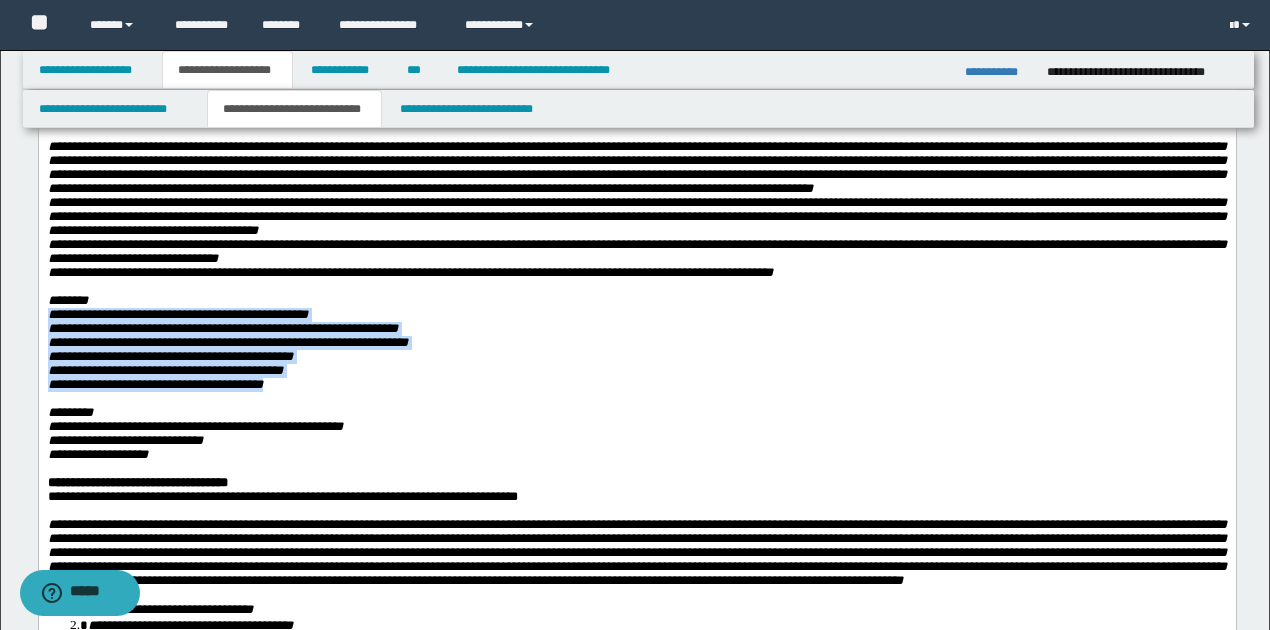 drag, startPoint x: 49, startPoint y: 352, endPoint x: 315, endPoint y: 426, distance: 276.10144 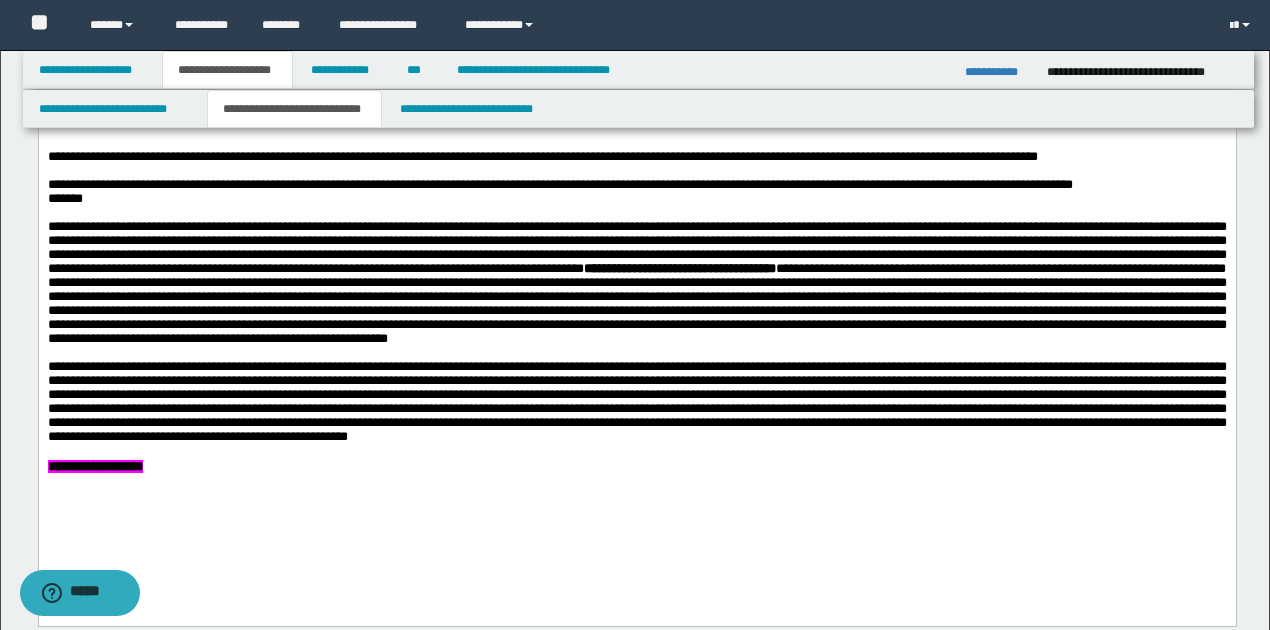 scroll, scrollTop: 1133, scrollLeft: 0, axis: vertical 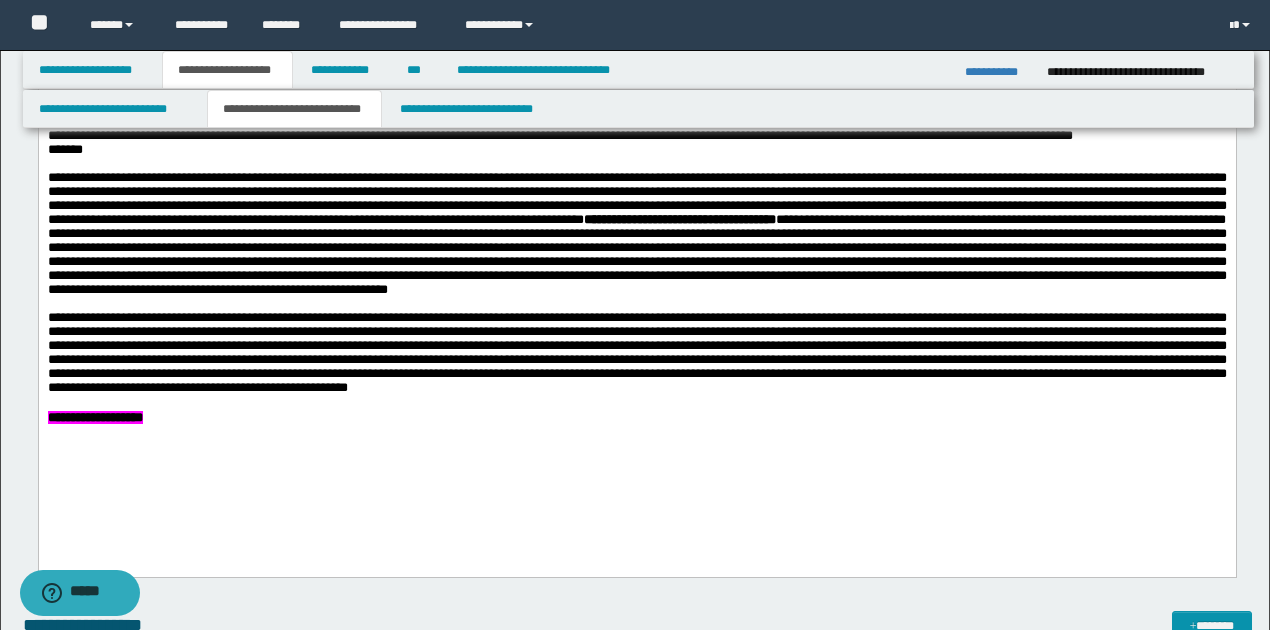 click on "**********" at bounding box center [998, 72] 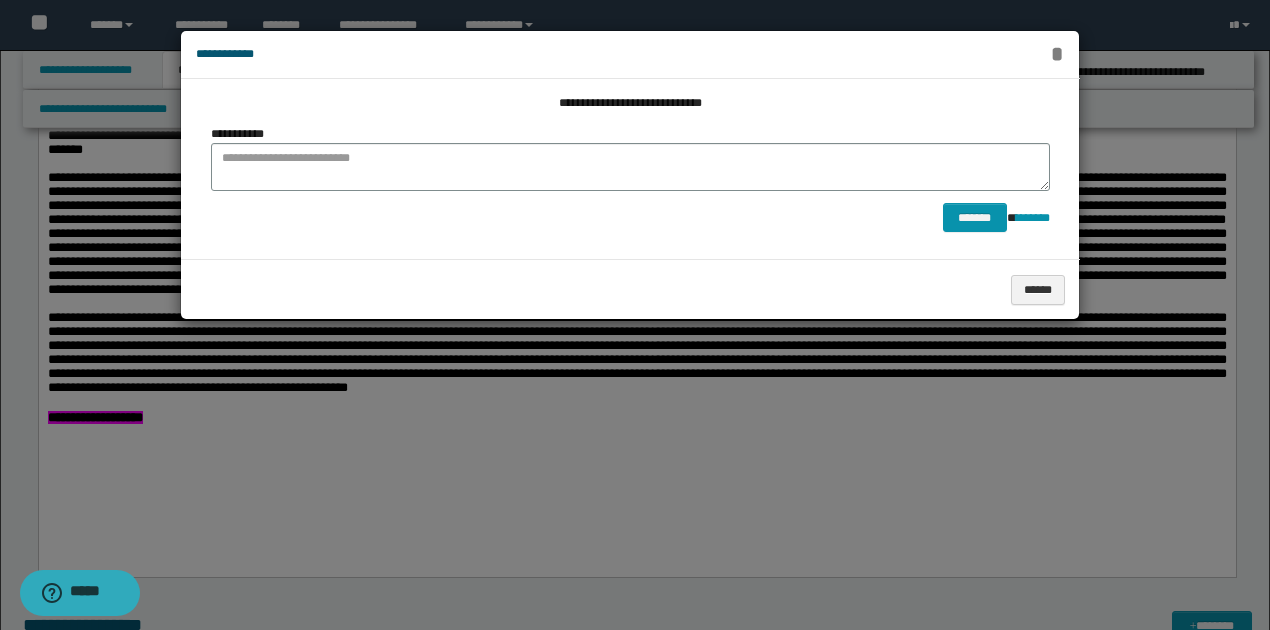 click on "*" at bounding box center [1057, 54] 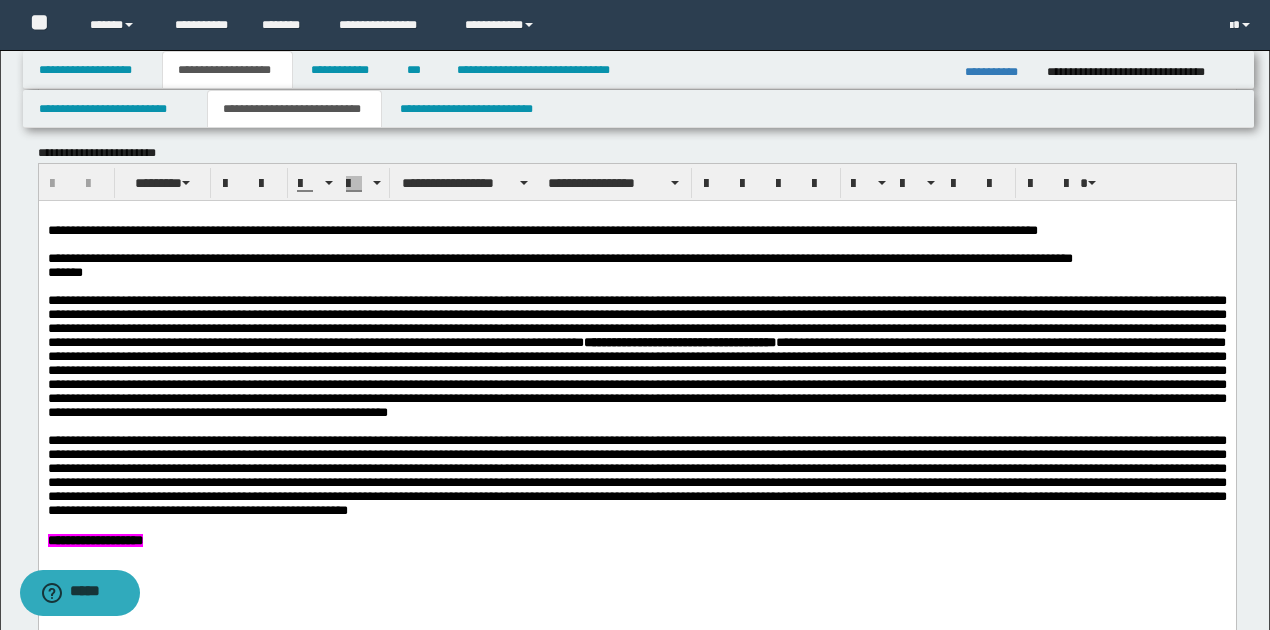 scroll, scrollTop: 1000, scrollLeft: 0, axis: vertical 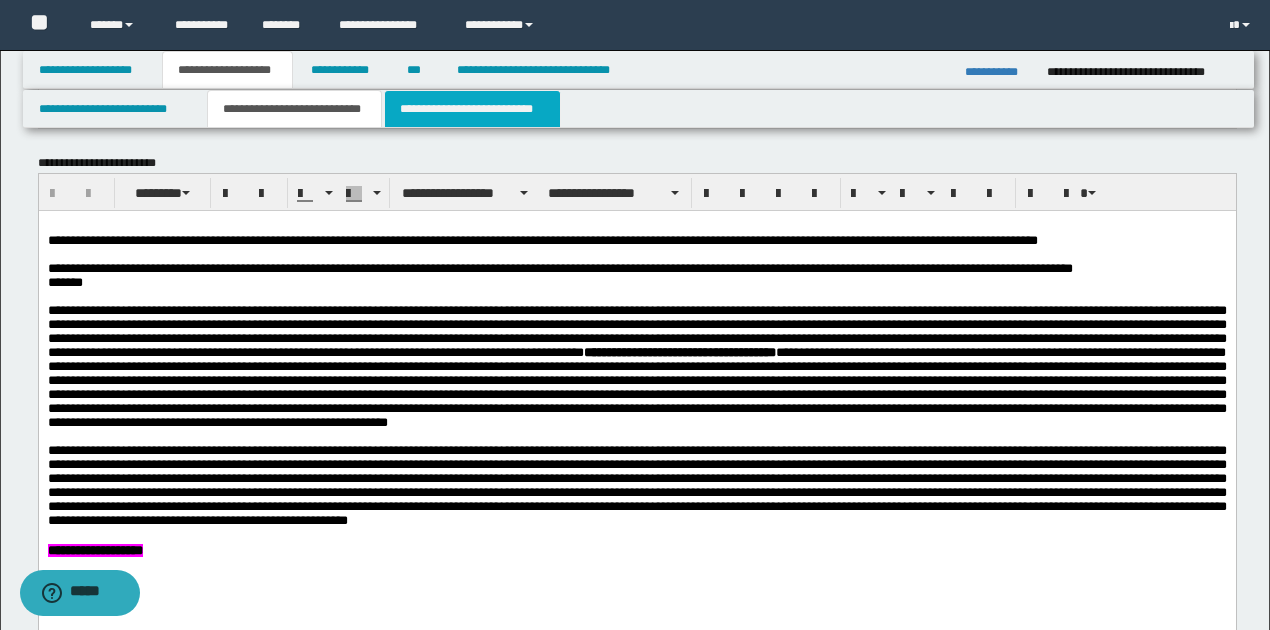 click on "**********" at bounding box center (472, 109) 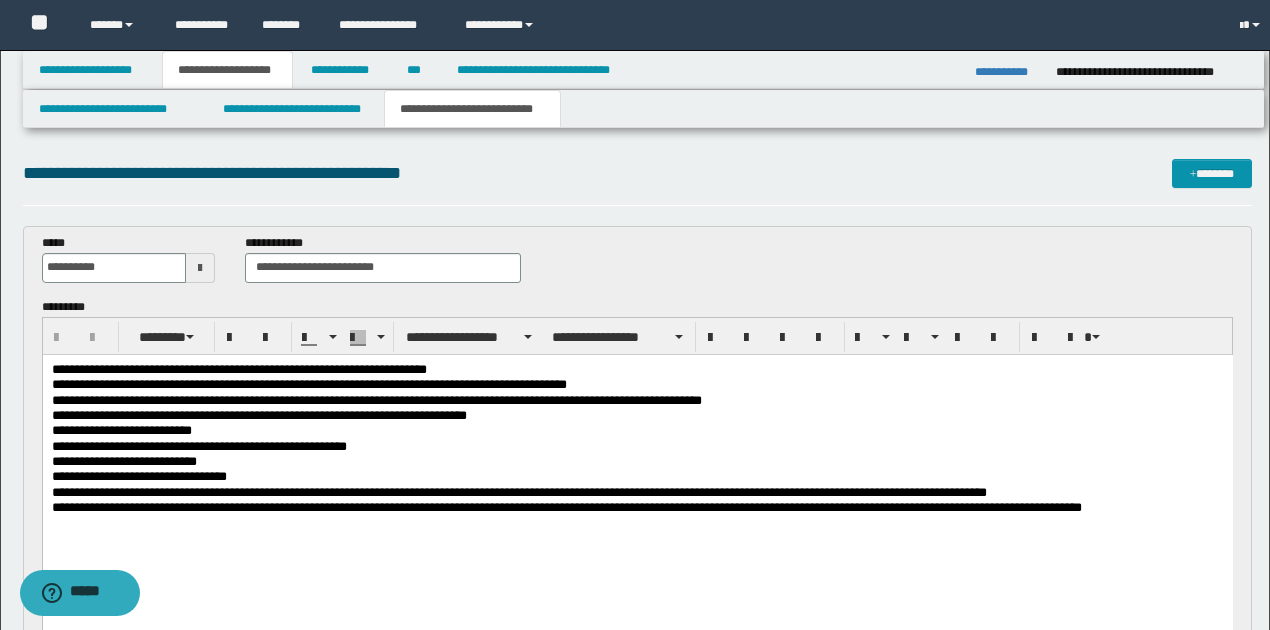 scroll, scrollTop: 0, scrollLeft: 0, axis: both 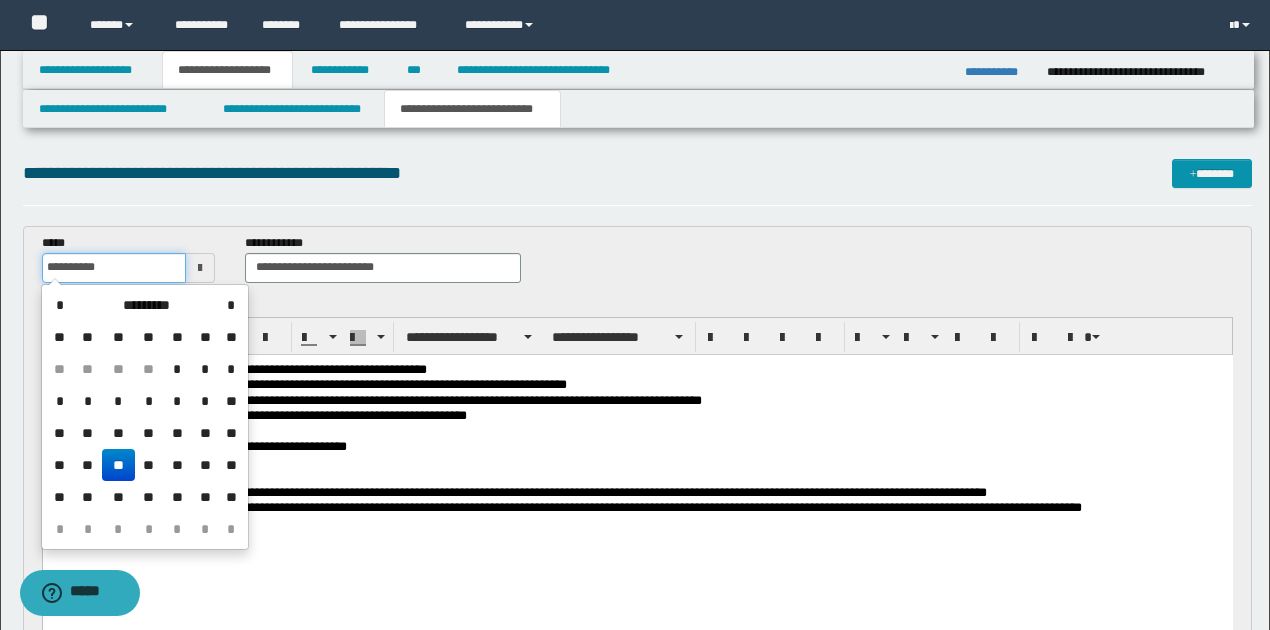 drag, startPoint x: 45, startPoint y: 265, endPoint x: 110, endPoint y: 266, distance: 65.00769 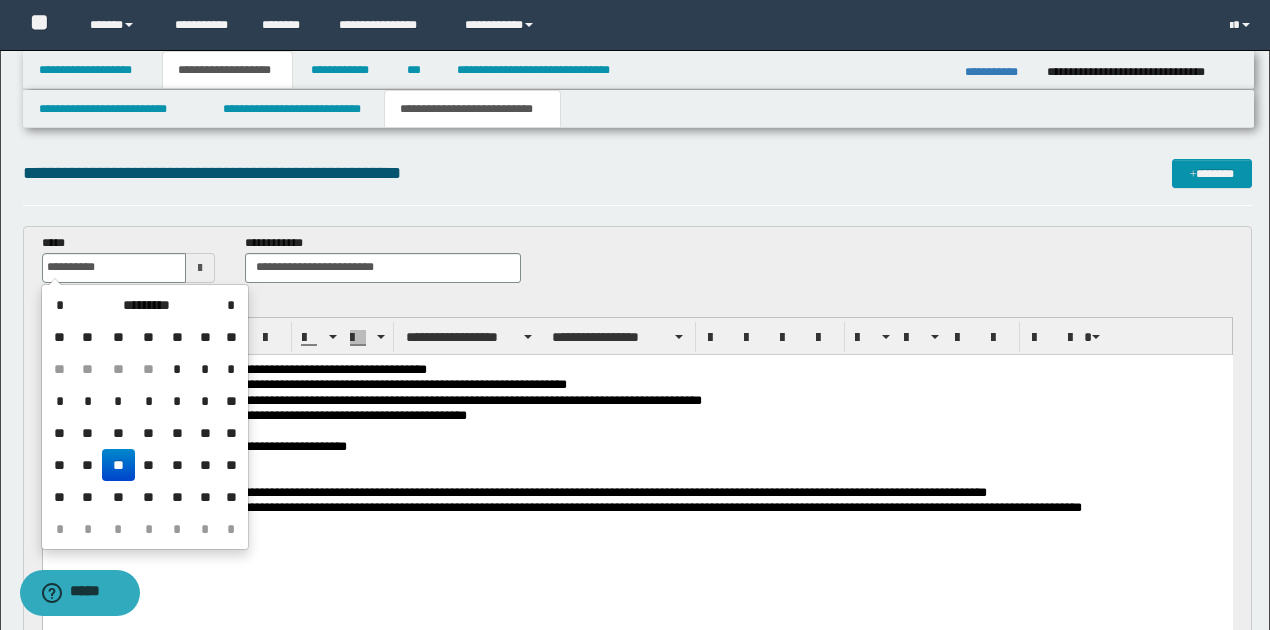 type on "**********" 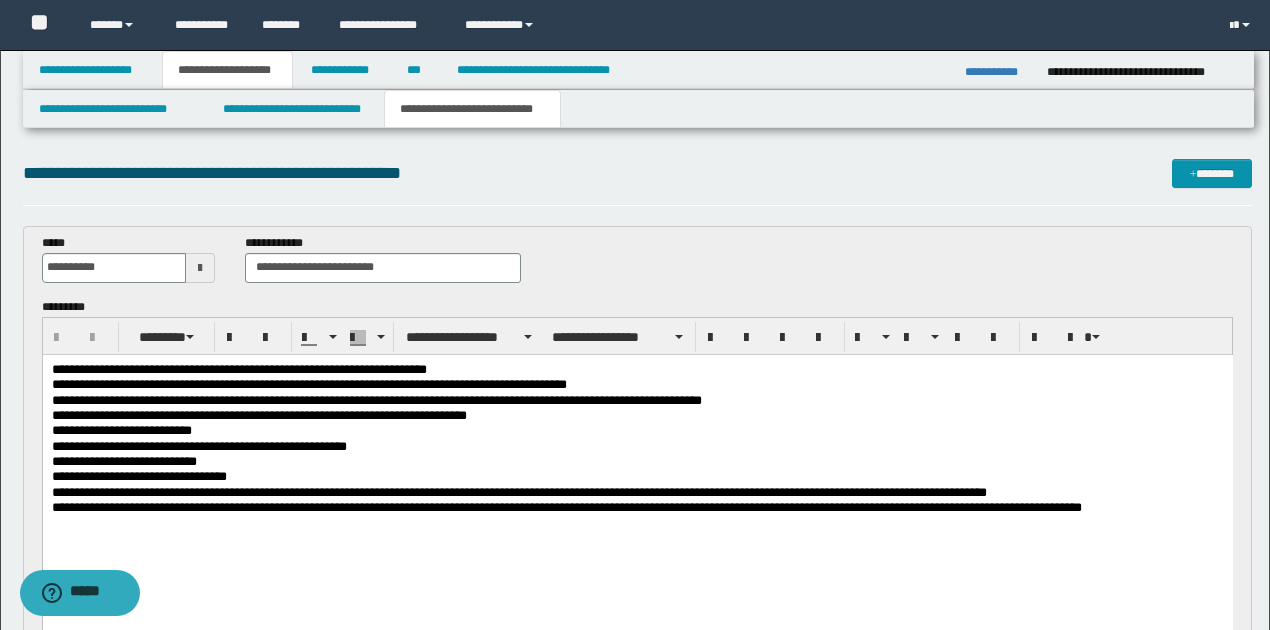 click on "**********" at bounding box center [638, 266] 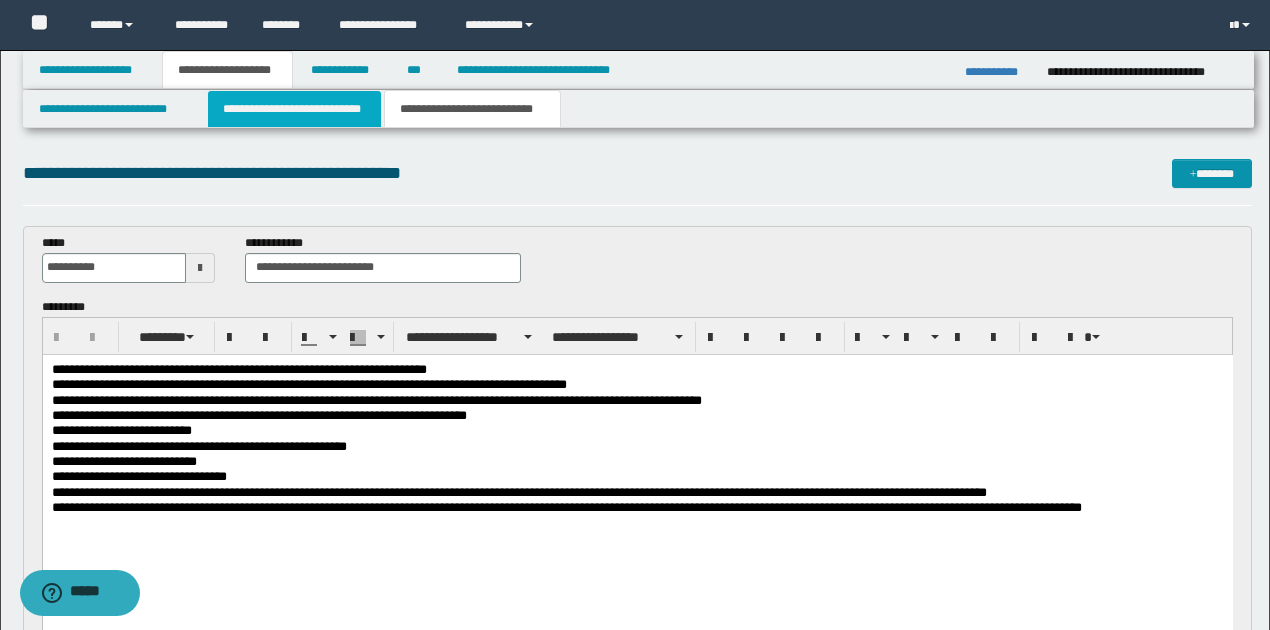 click on "**********" at bounding box center (294, 109) 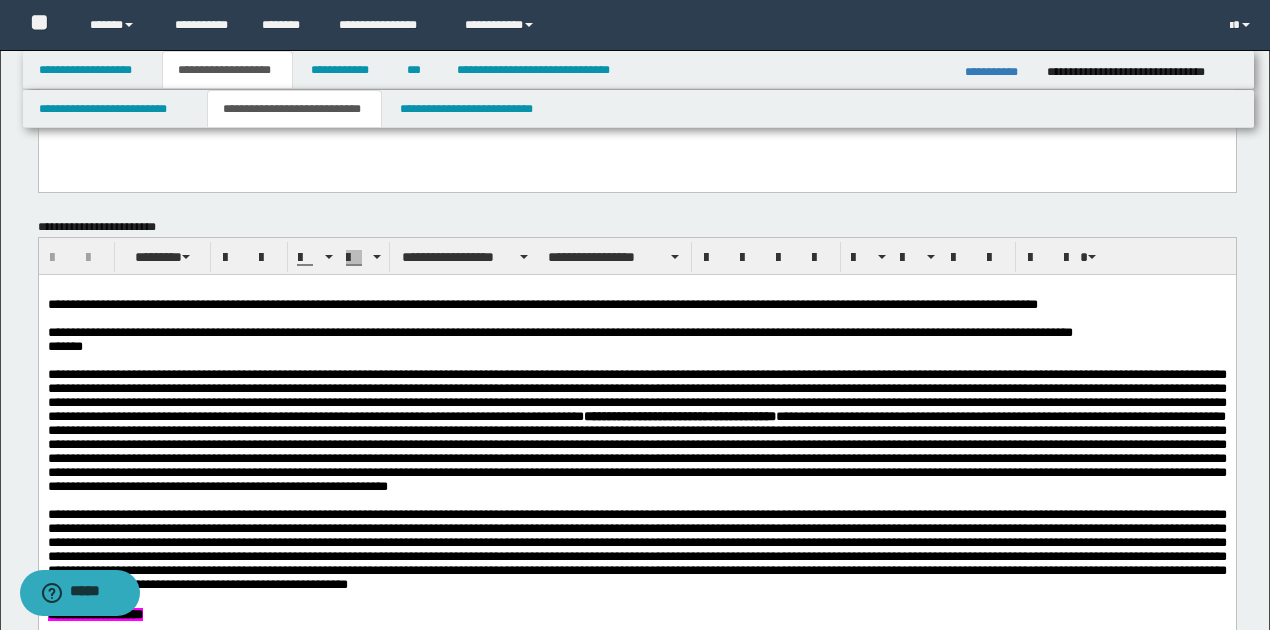 scroll, scrollTop: 933, scrollLeft: 0, axis: vertical 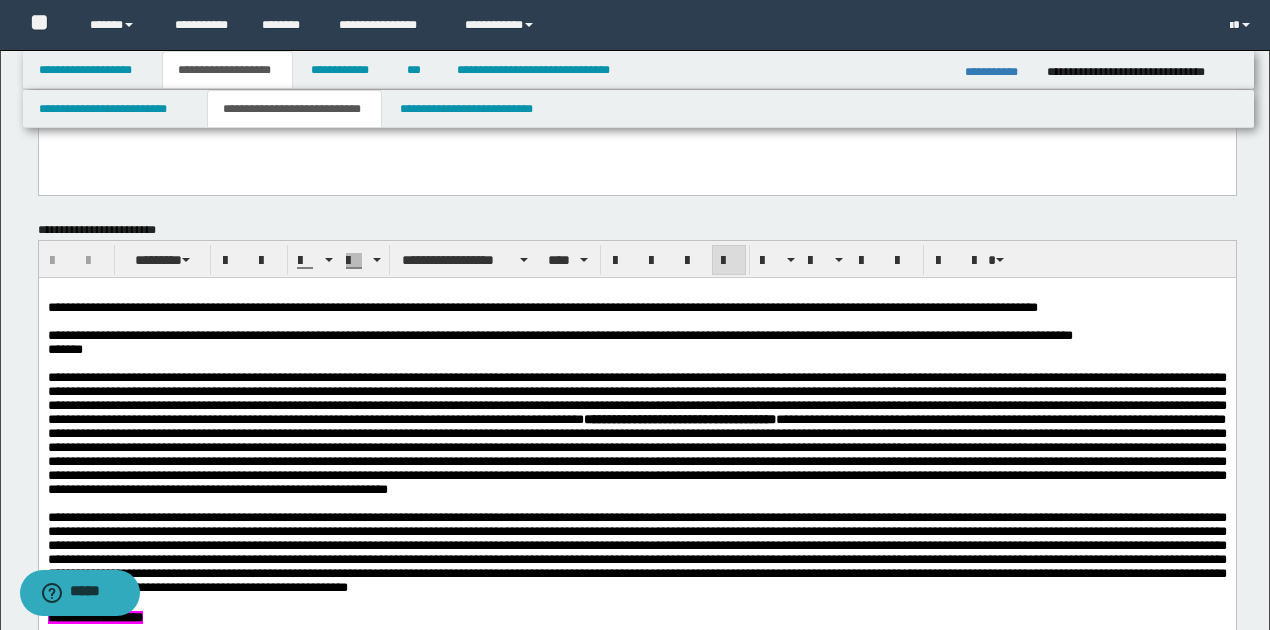 click on "**********" at bounding box center [542, 307] 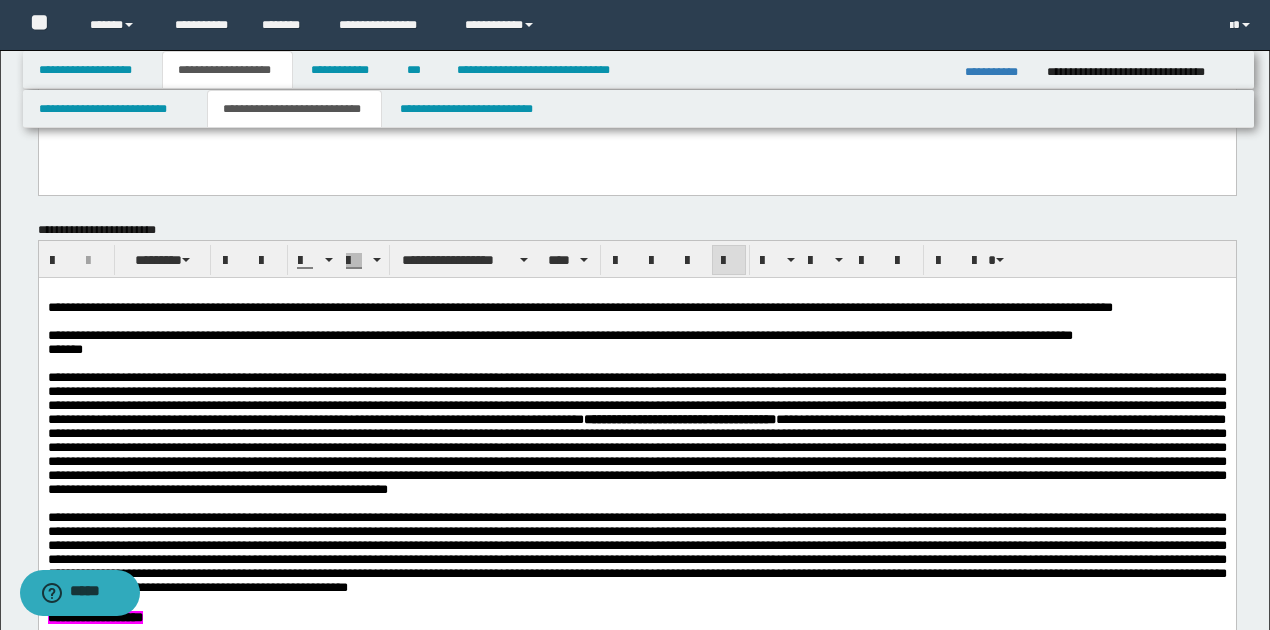 click at bounding box center (636, 454) 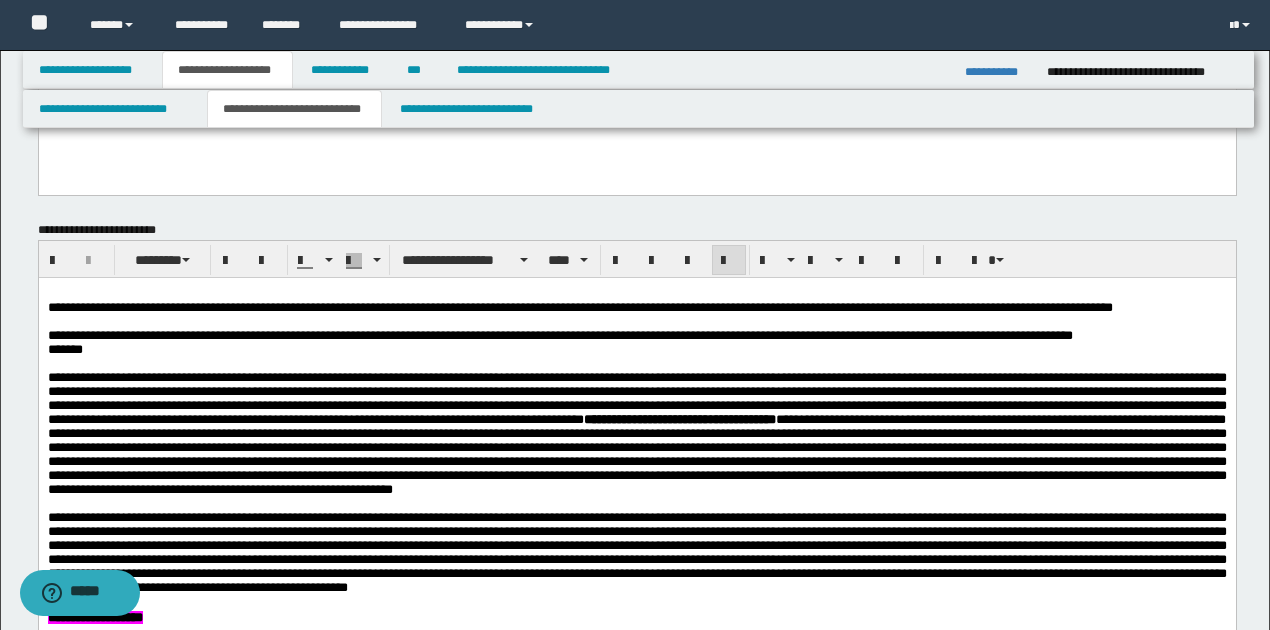 click at bounding box center (636, 454) 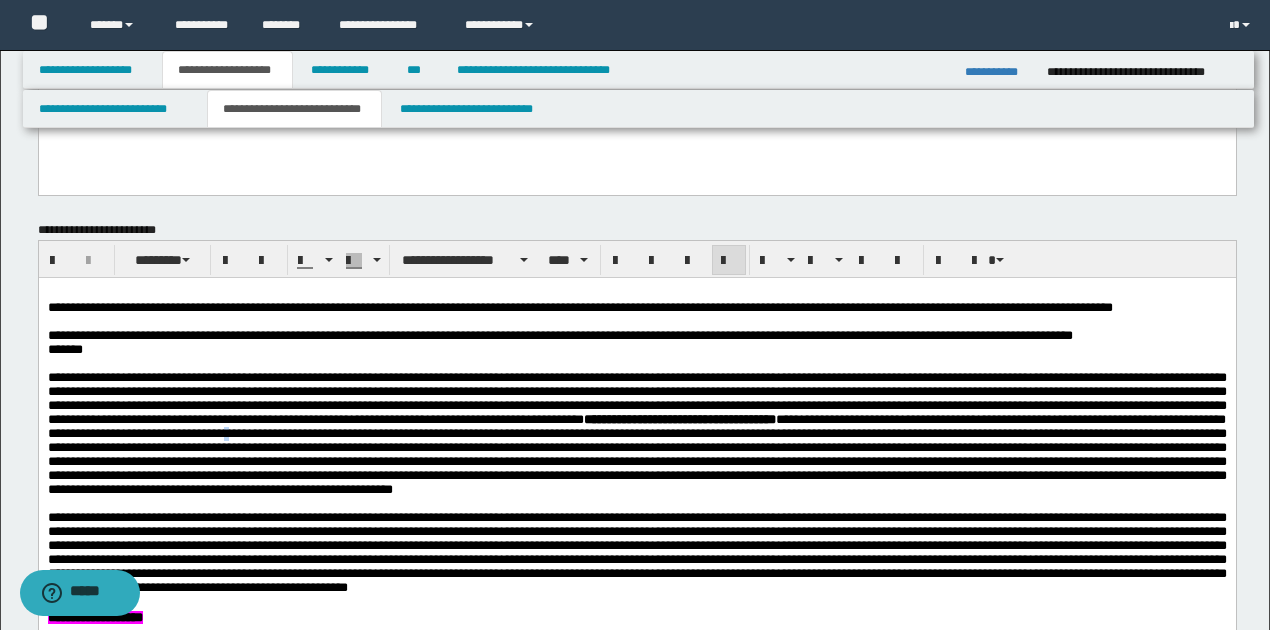 click at bounding box center (636, 454) 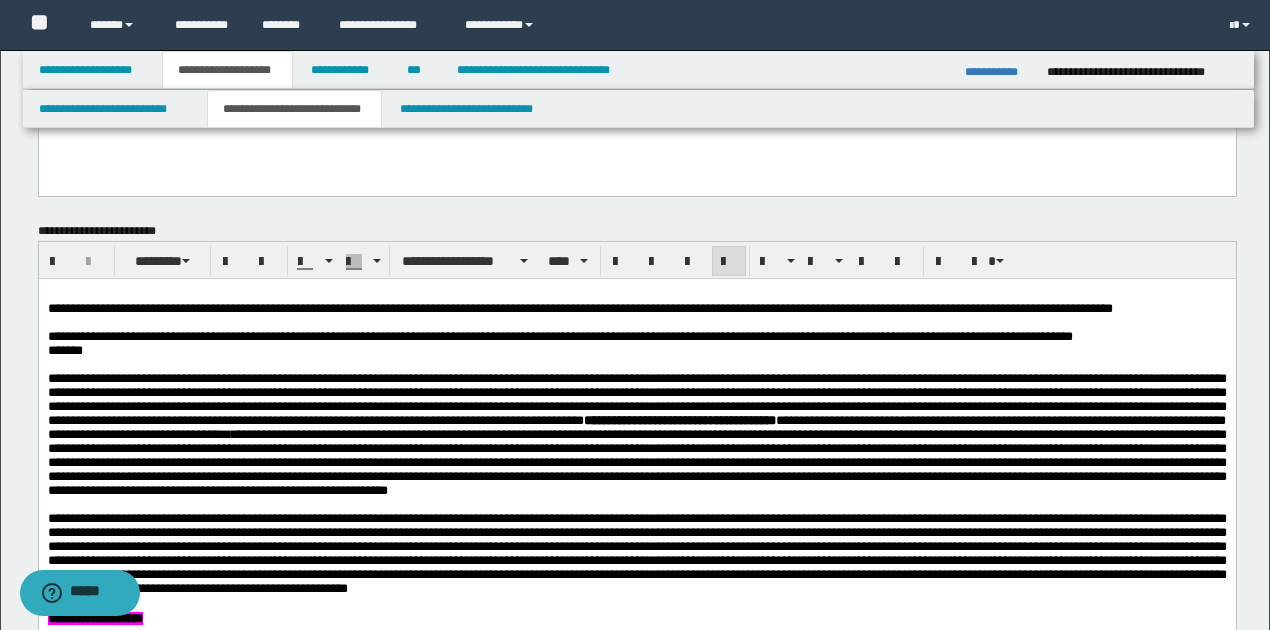 scroll, scrollTop: 933, scrollLeft: 0, axis: vertical 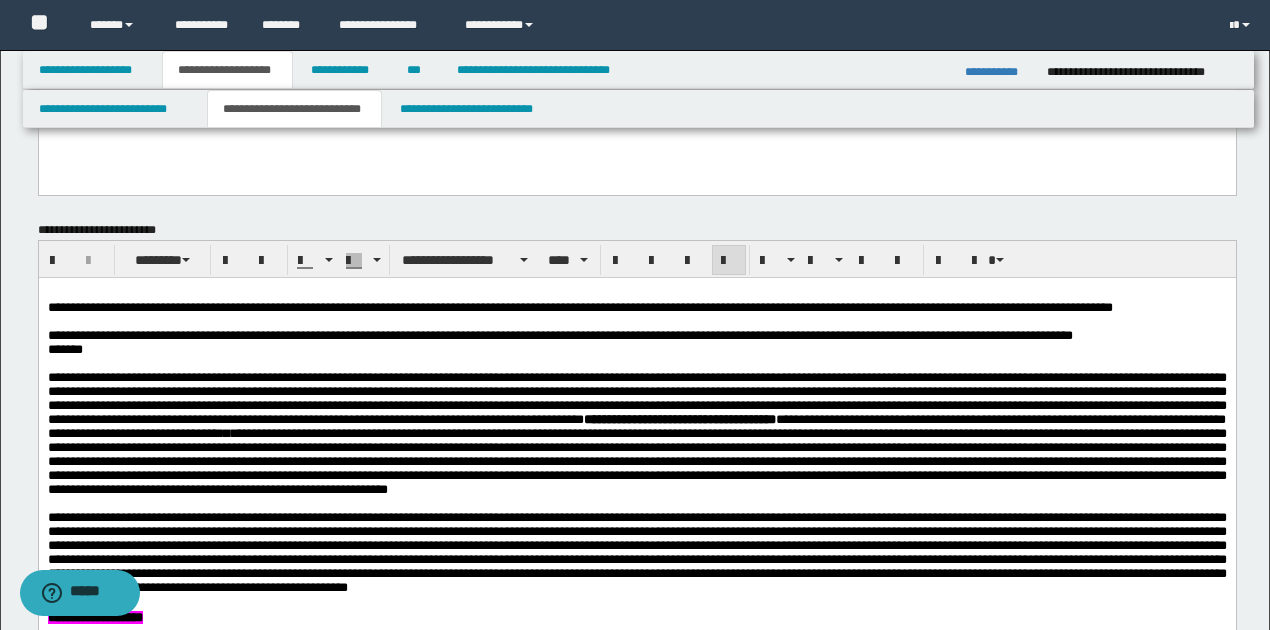 click on "**********" at bounding box center [636, 398] 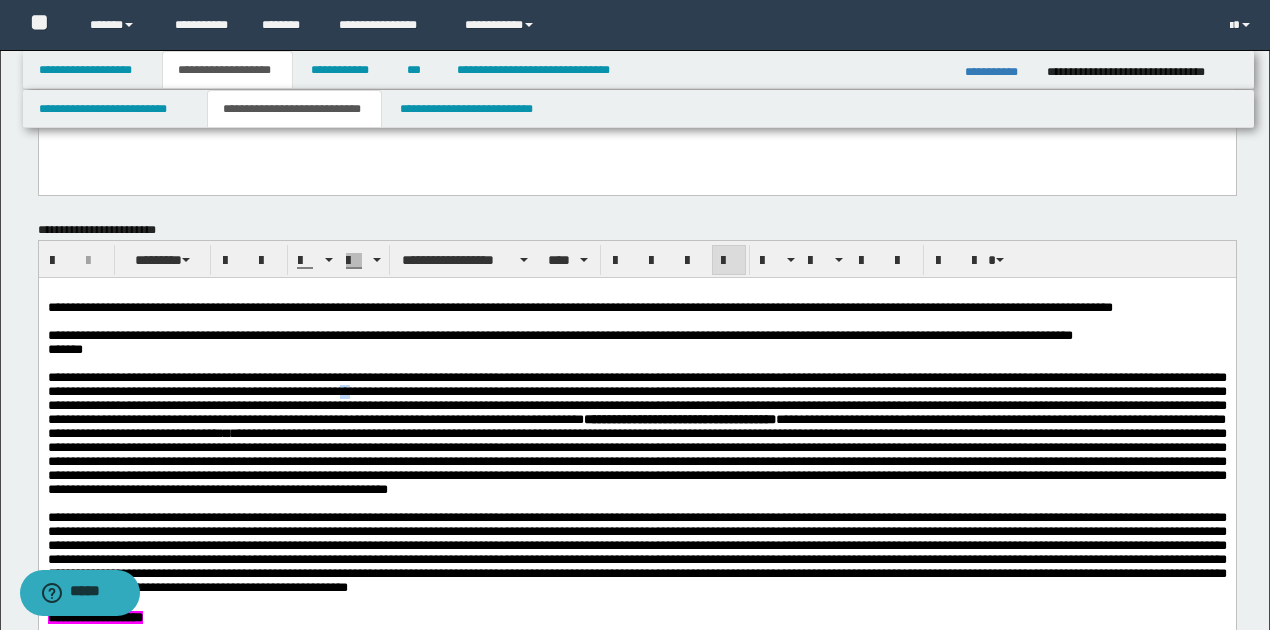 drag, startPoint x: 454, startPoint y: 398, endPoint x: 466, endPoint y: 399, distance: 12.0415945 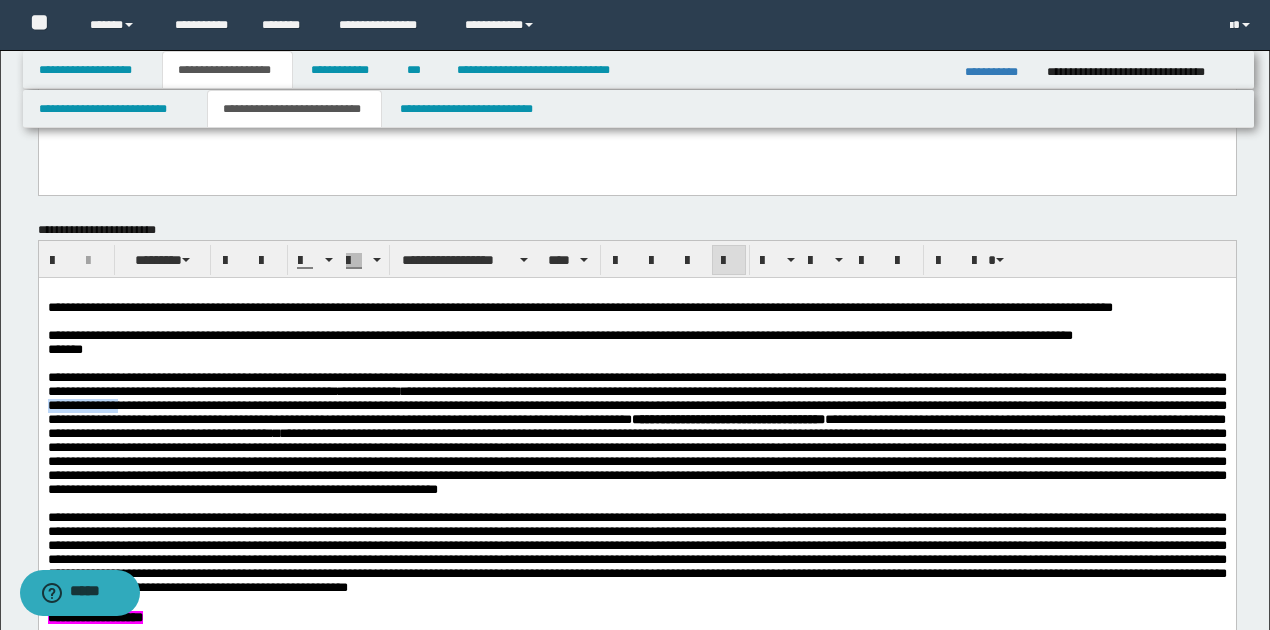 drag, startPoint x: 236, startPoint y: 415, endPoint x: 320, endPoint y: 419, distance: 84.095184 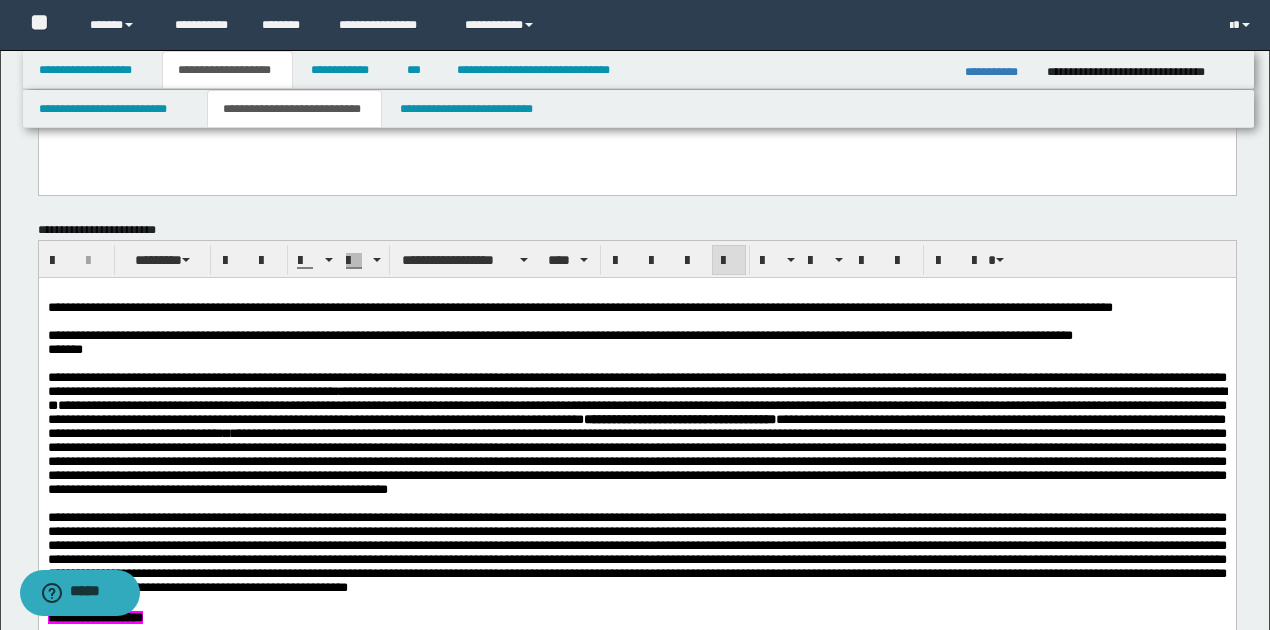 click on "**********" at bounding box center (636, 398) 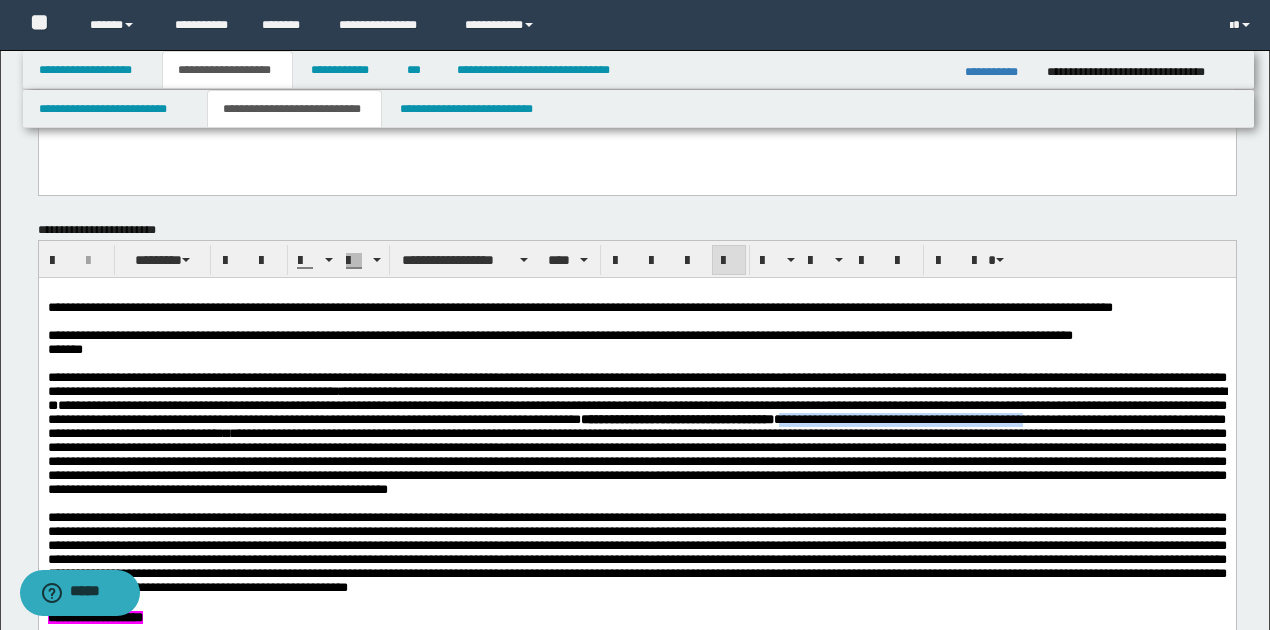 drag, startPoint x: 1119, startPoint y: 427, endPoint x: 211, endPoint y: 451, distance: 908.31714 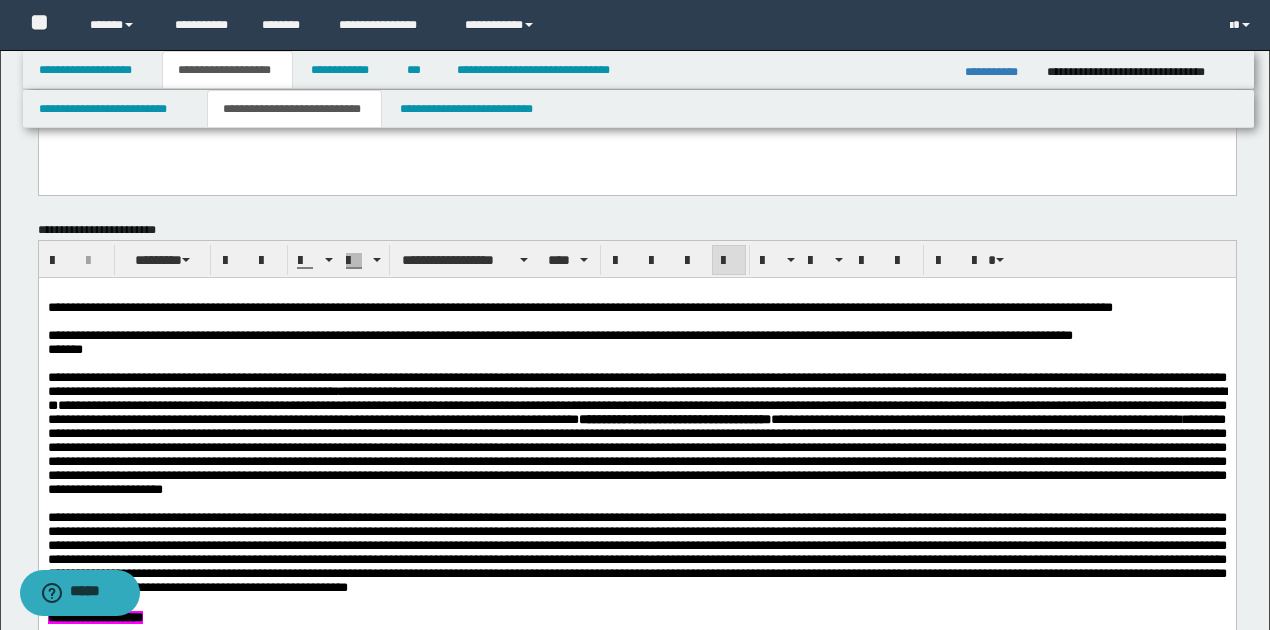 click on "**********" at bounding box center [636, 454] 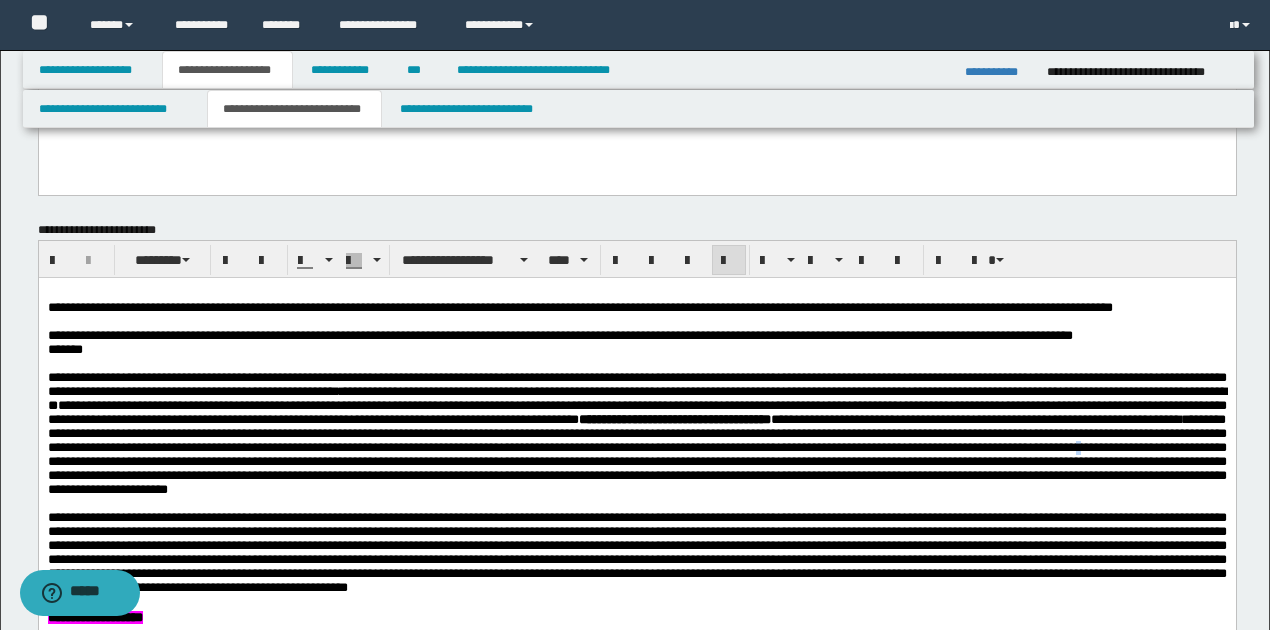 click on "**********" at bounding box center (636, 454) 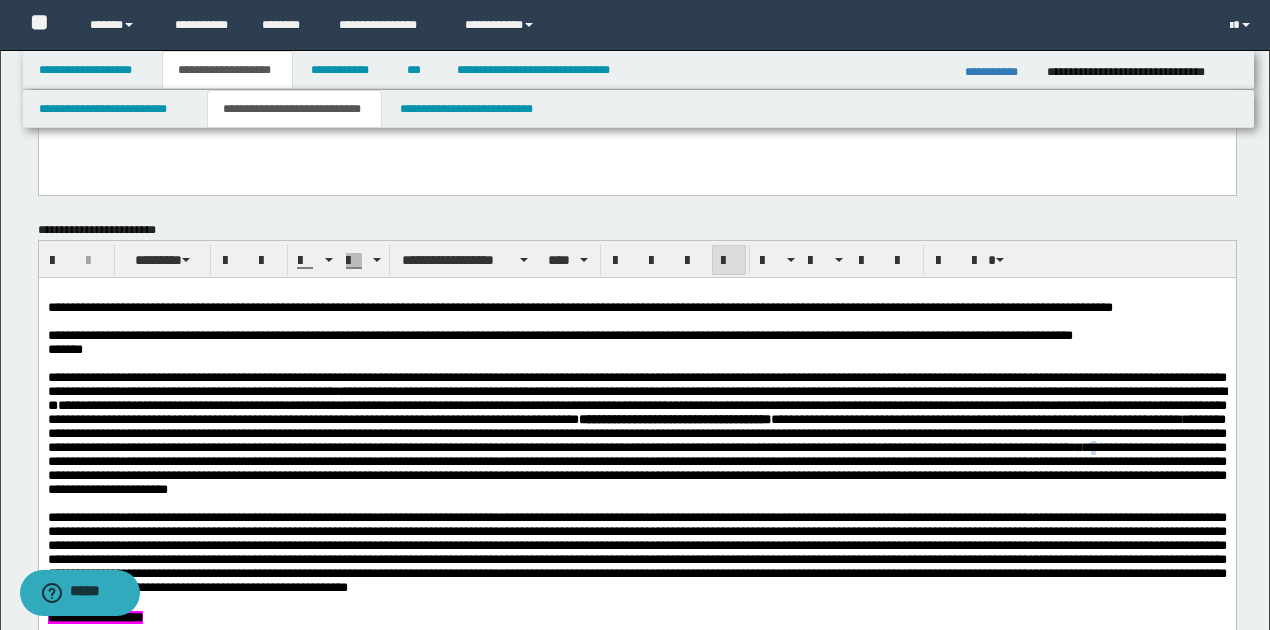 click on "**********" at bounding box center (636, 454) 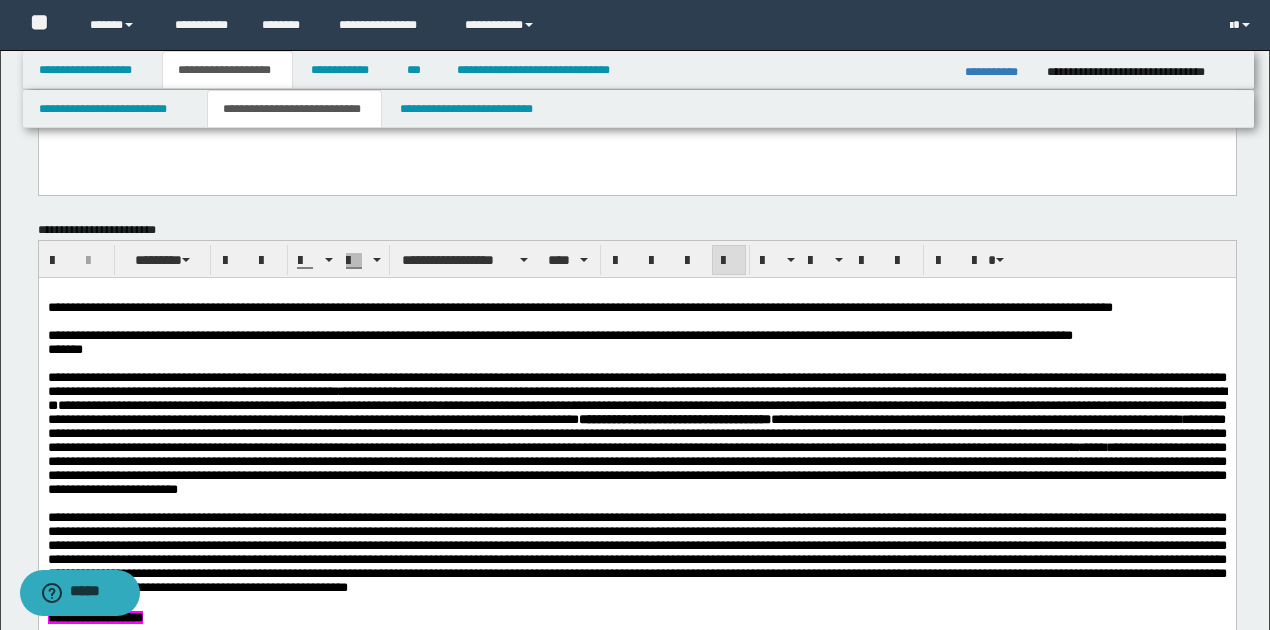 click on "**********" at bounding box center (636, 454) 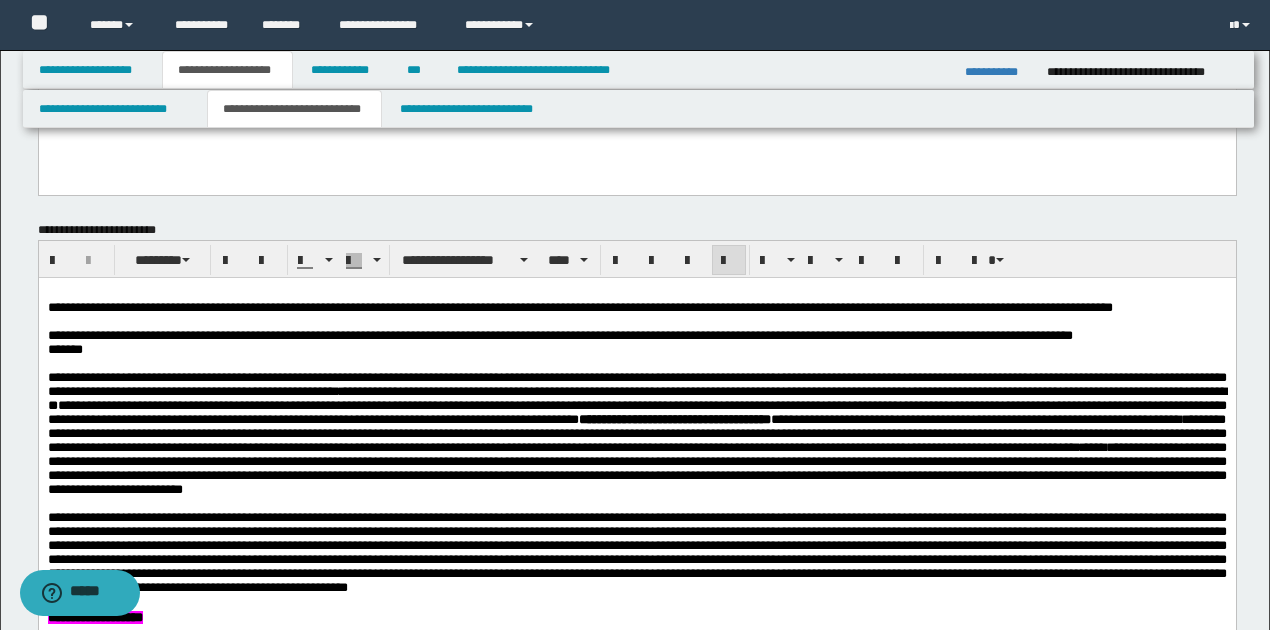 click on "**********" at bounding box center (636, 454) 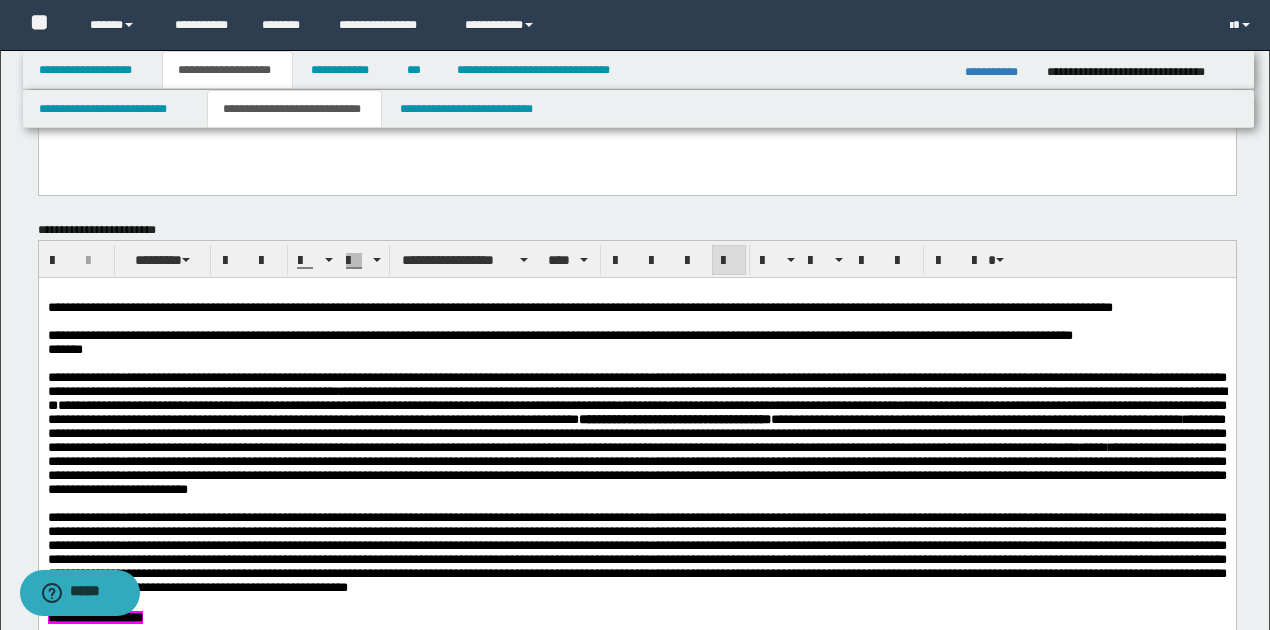 click on "**********" at bounding box center (636, 454) 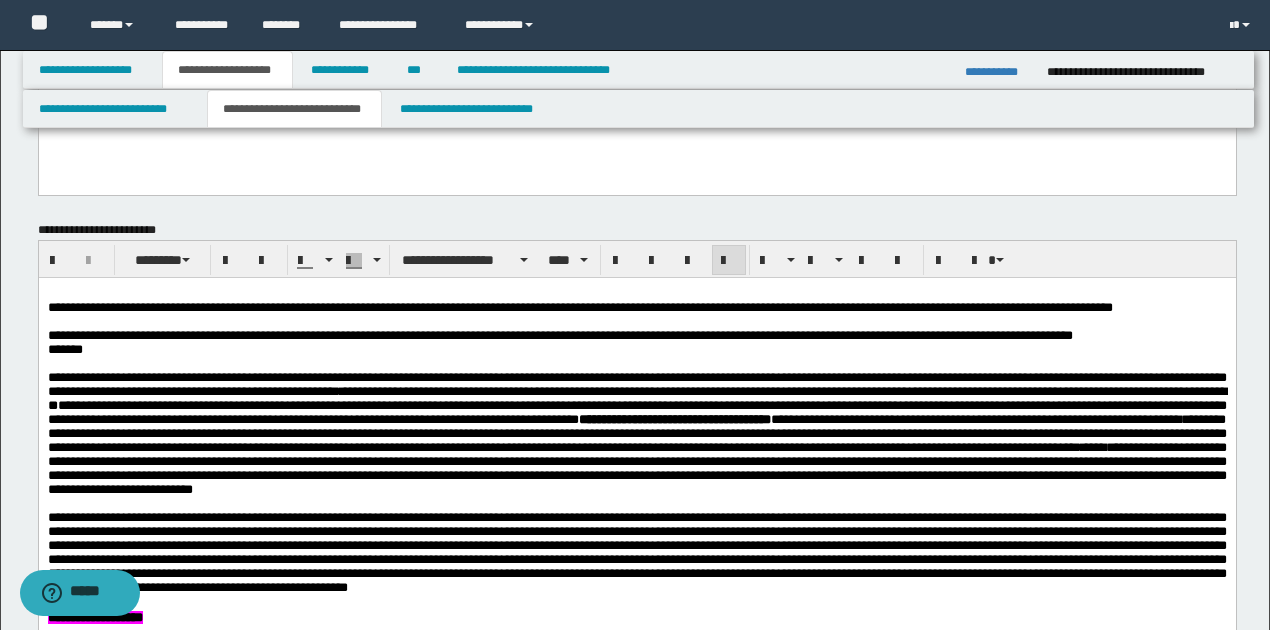 click on "**********" at bounding box center [636, 454] 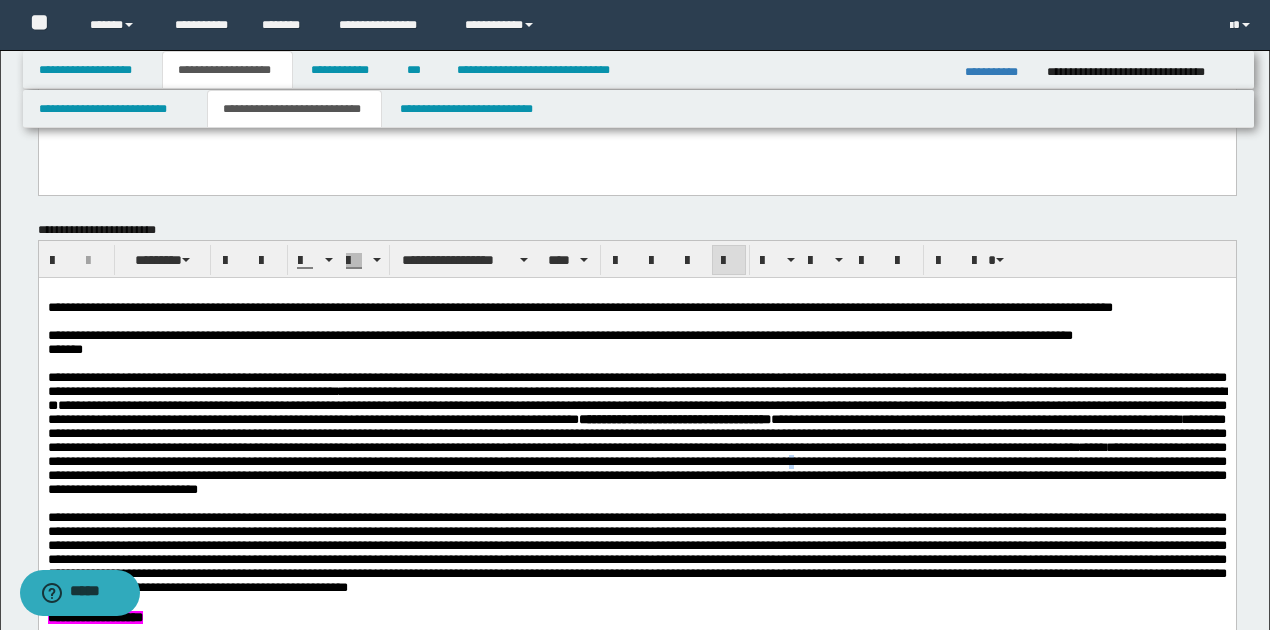 click on "**********" at bounding box center (636, 454) 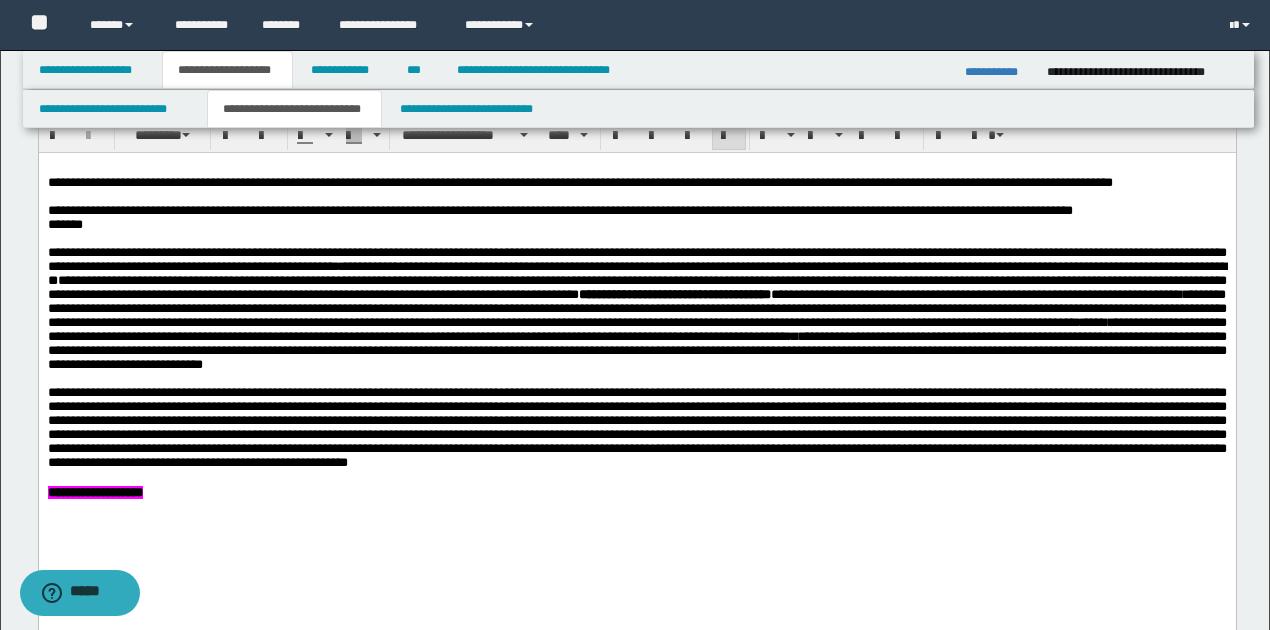 scroll, scrollTop: 1066, scrollLeft: 0, axis: vertical 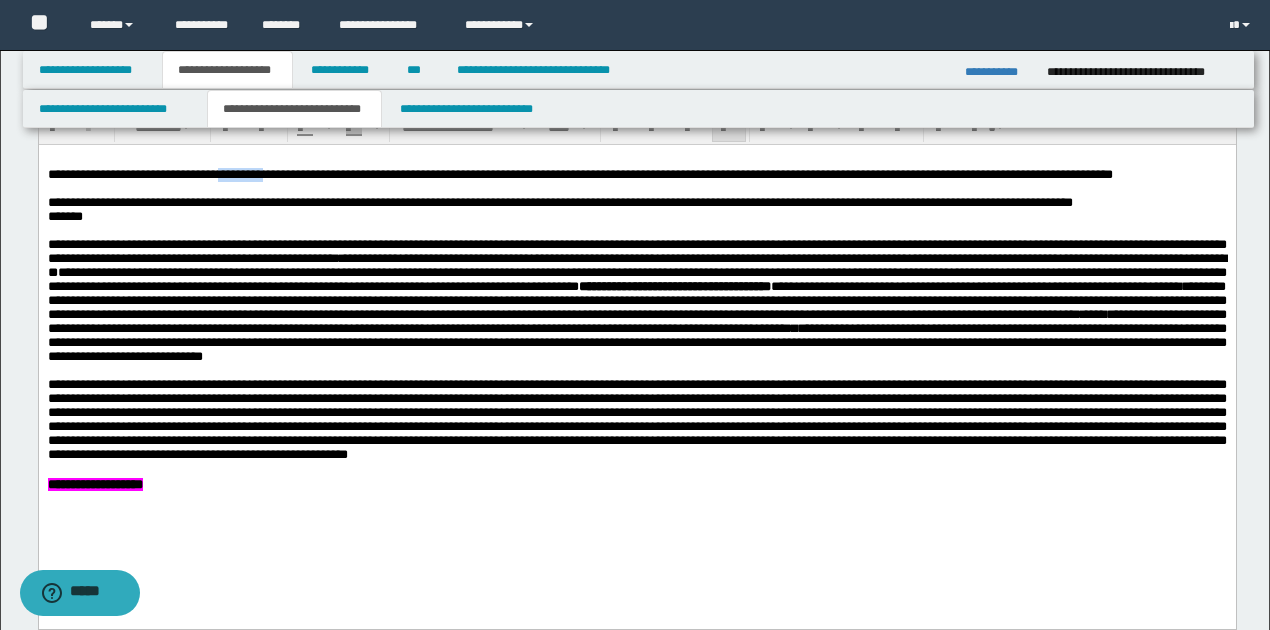 drag, startPoint x: 221, startPoint y: 176, endPoint x: 278, endPoint y: 176, distance: 57 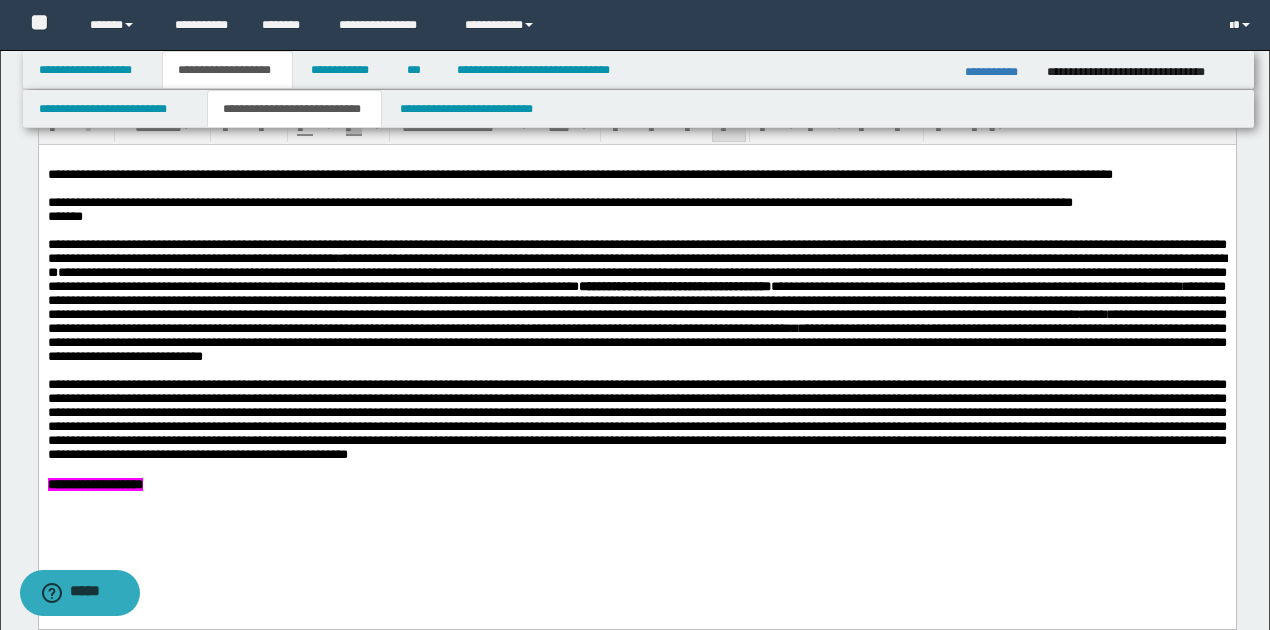 click at bounding box center (636, 189) 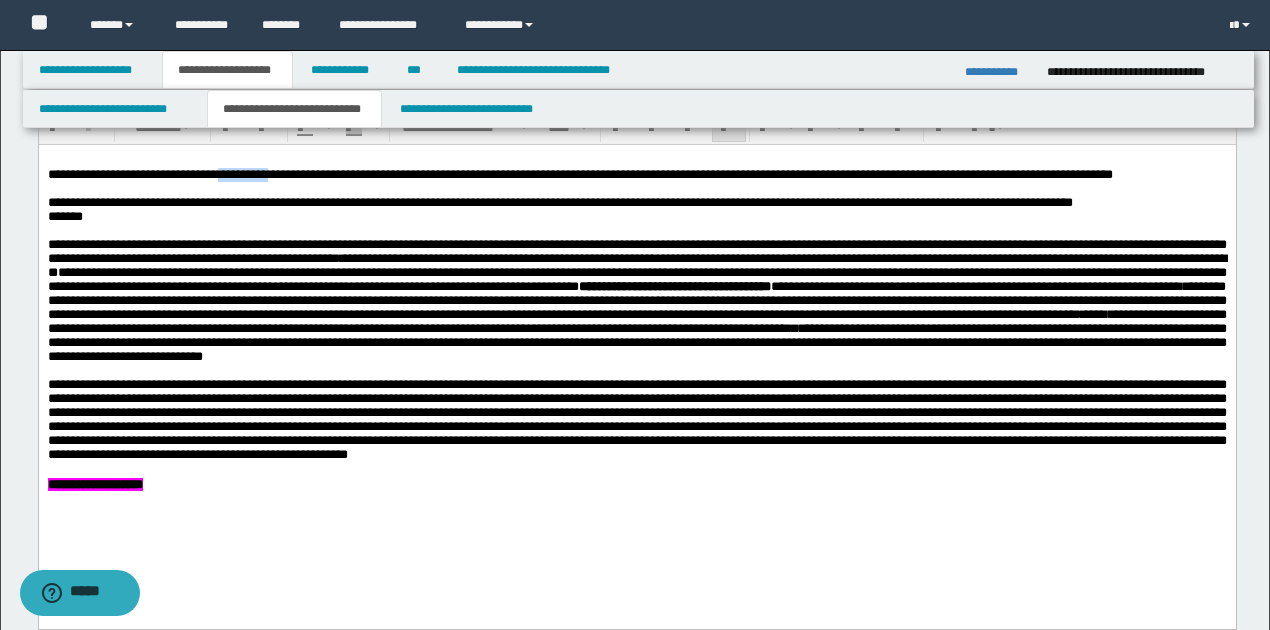 drag, startPoint x: 222, startPoint y: 176, endPoint x: 282, endPoint y: 175, distance: 60.00833 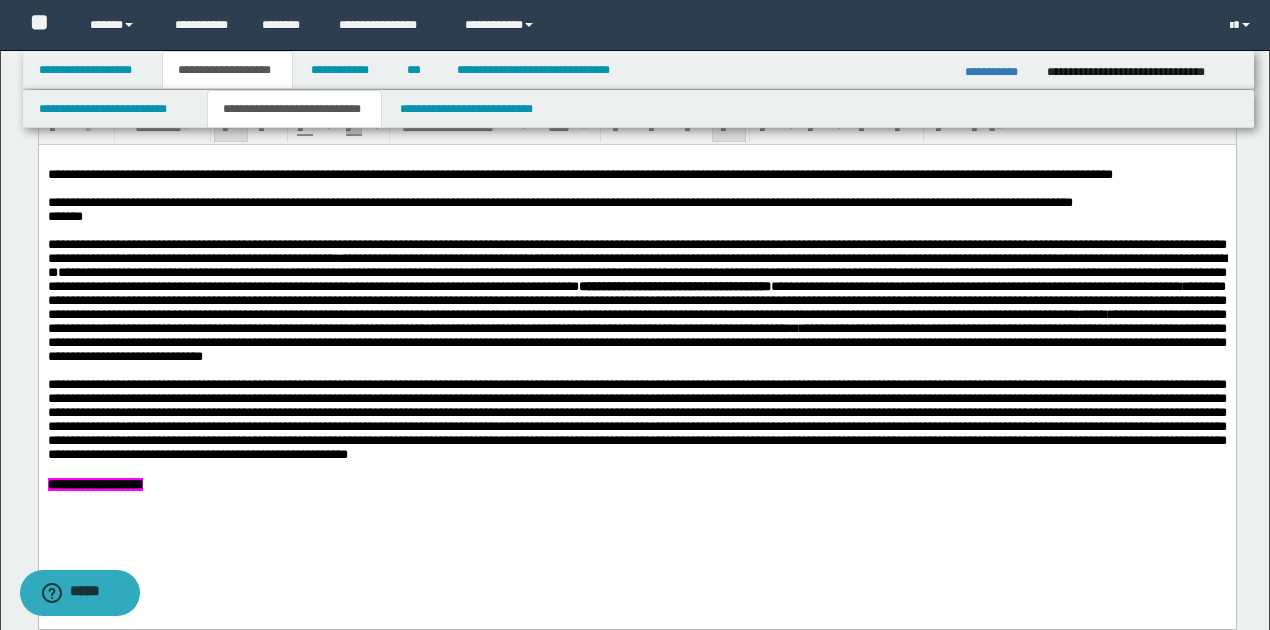 click on "**********" at bounding box center (94, 484) 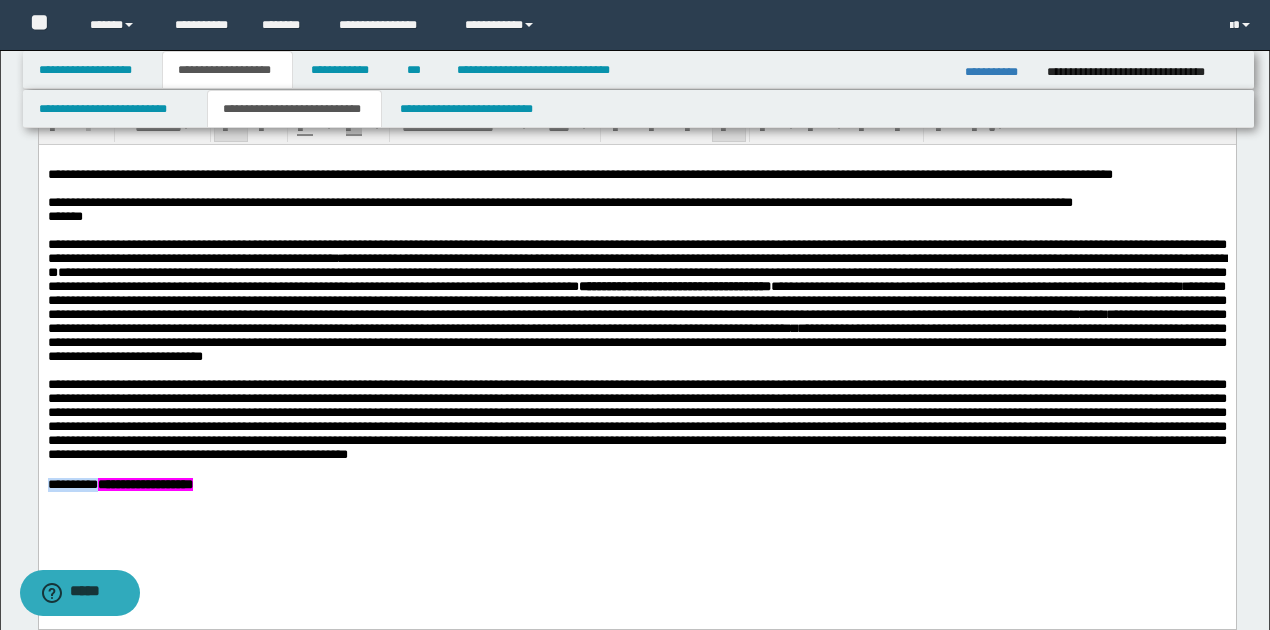 drag, startPoint x: 45, startPoint y: 515, endPoint x: 110, endPoint y: 507, distance: 65.490456 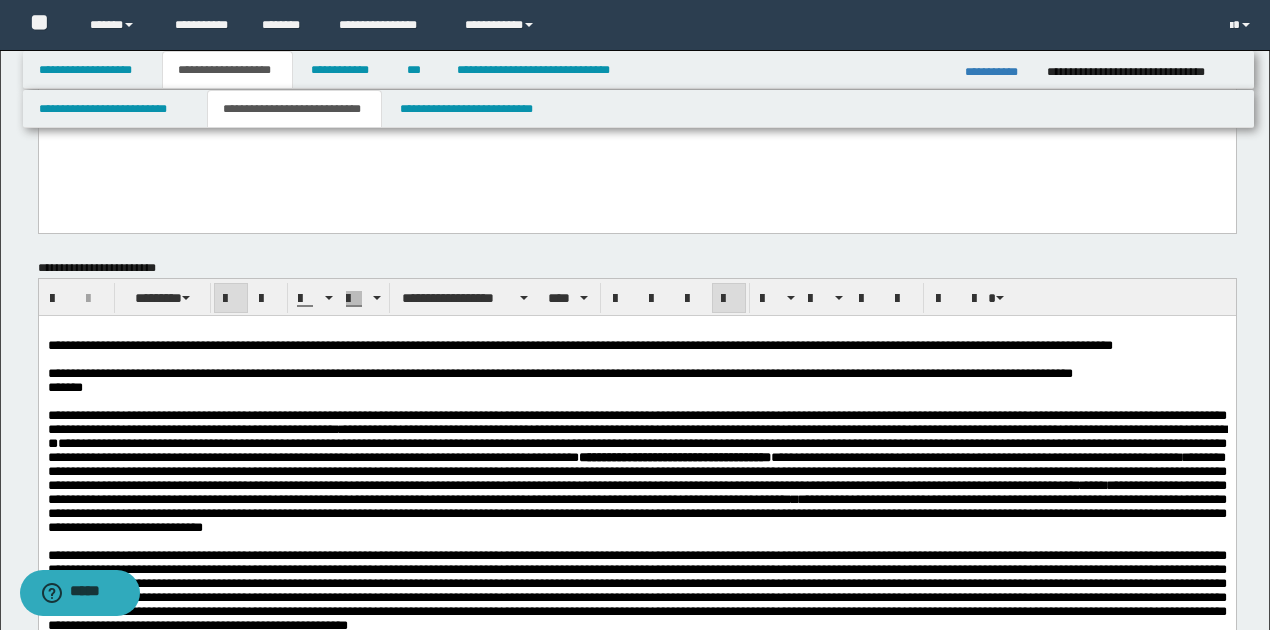 scroll, scrollTop: 866, scrollLeft: 0, axis: vertical 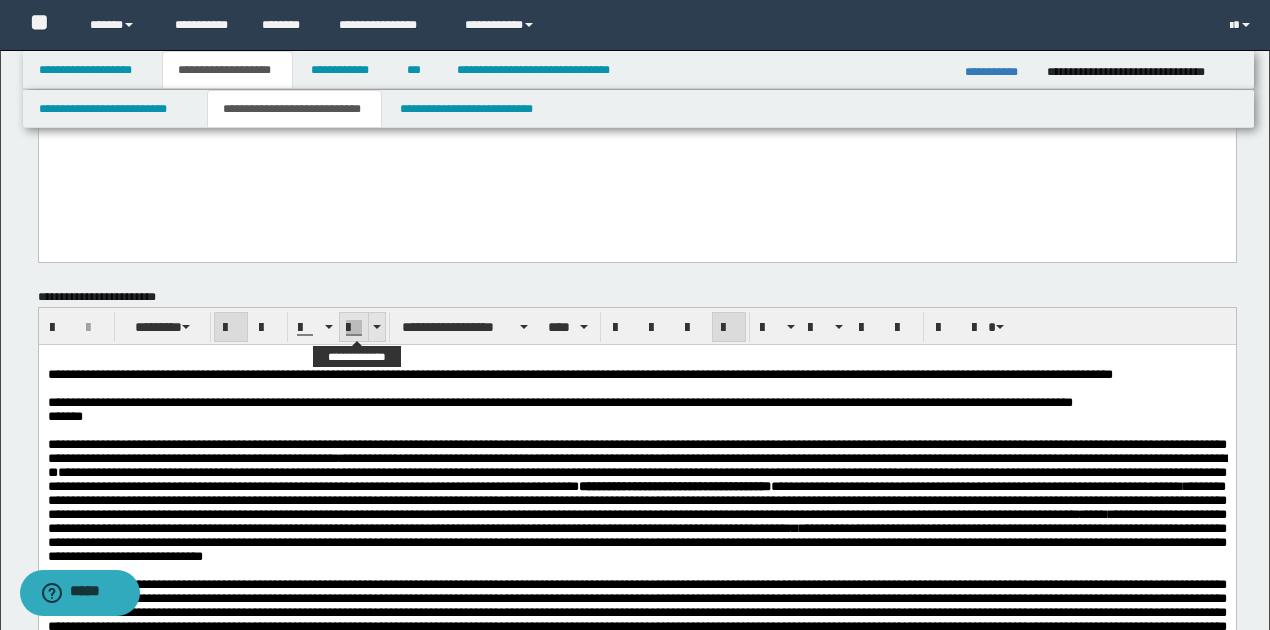 click at bounding box center [376, 327] 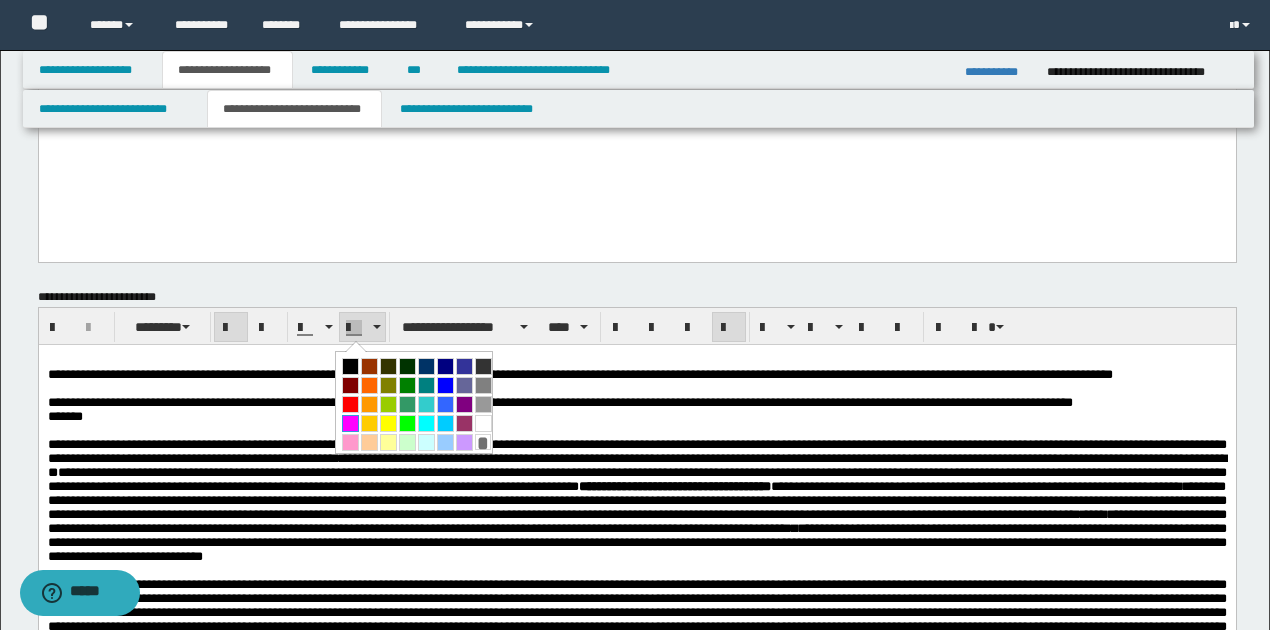 click at bounding box center [350, 423] 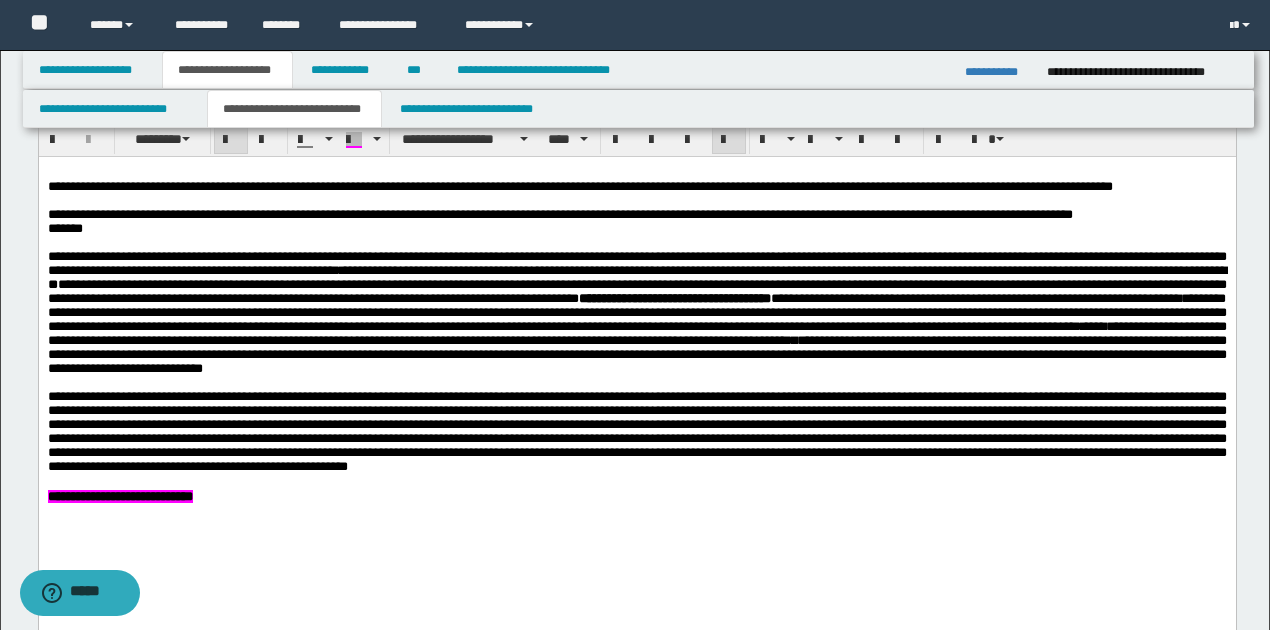 scroll, scrollTop: 1066, scrollLeft: 0, axis: vertical 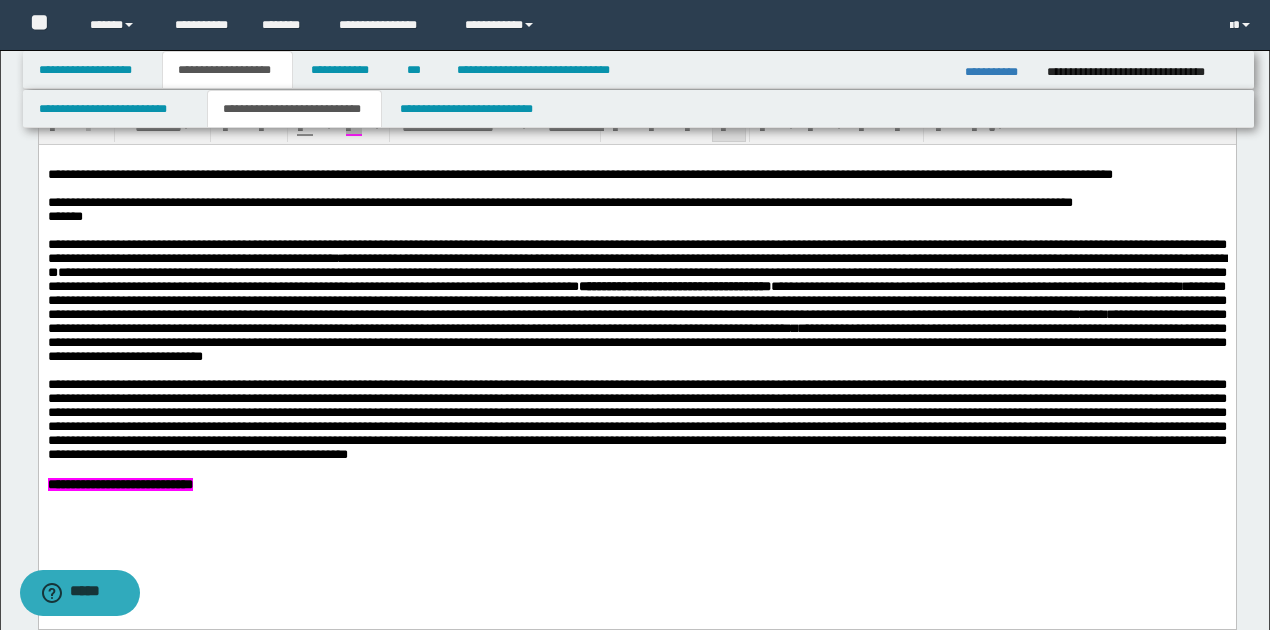 click at bounding box center (637, 469) 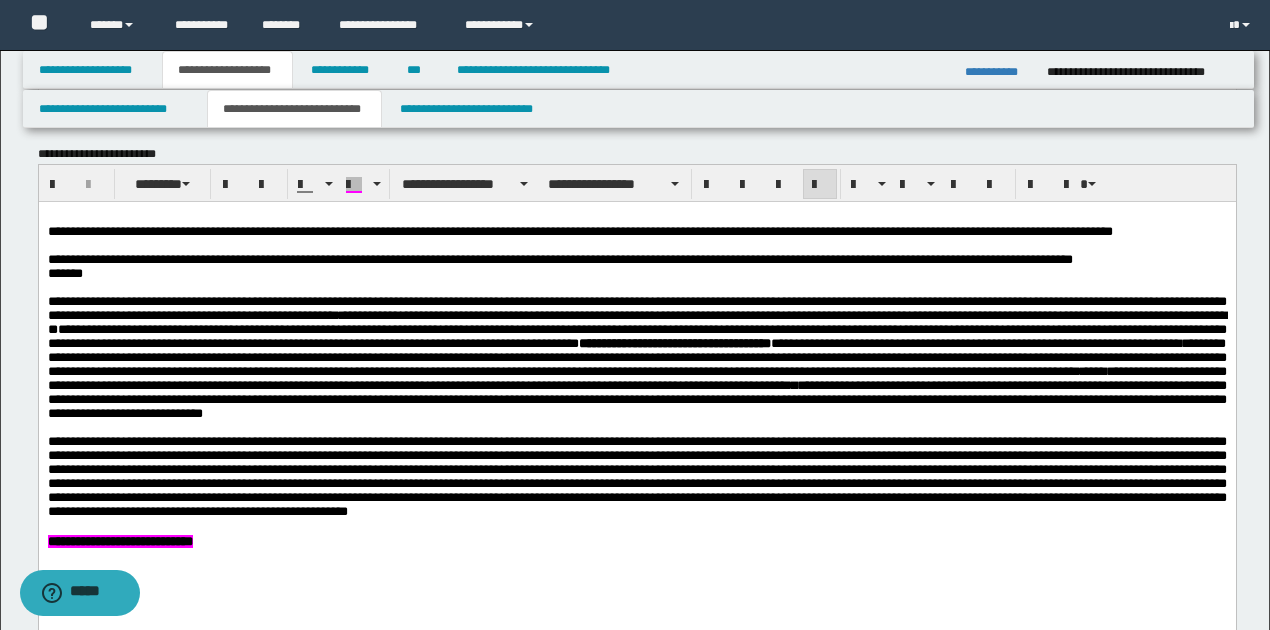 scroll, scrollTop: 933, scrollLeft: 0, axis: vertical 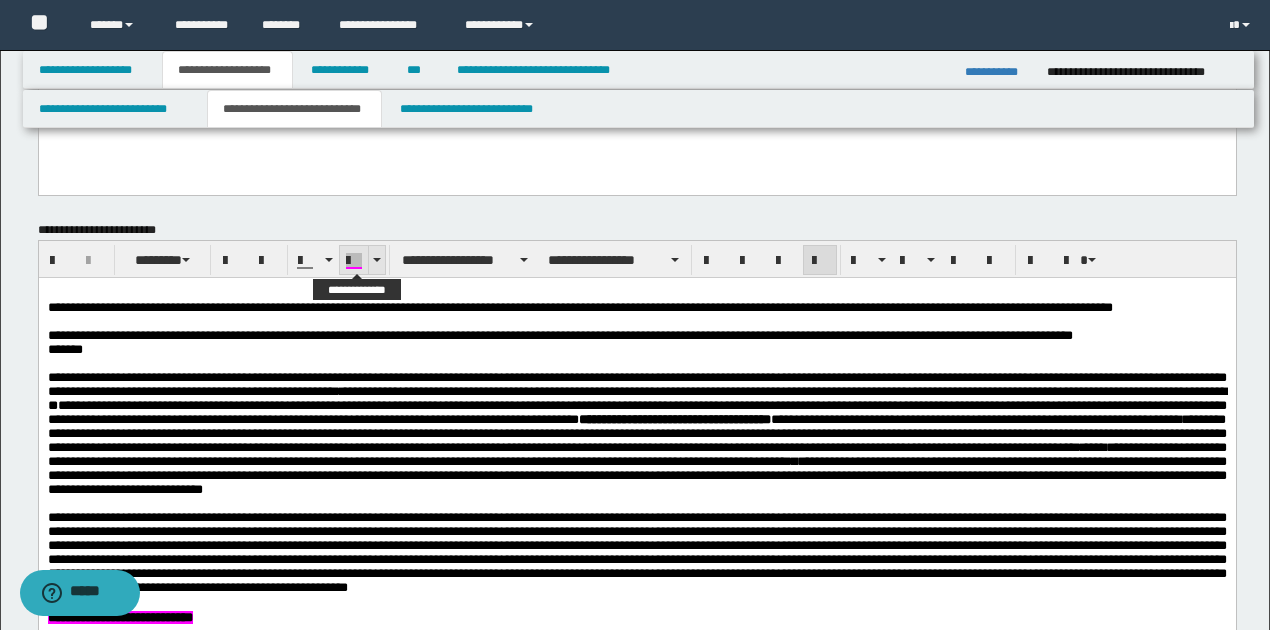 click at bounding box center [377, 260] 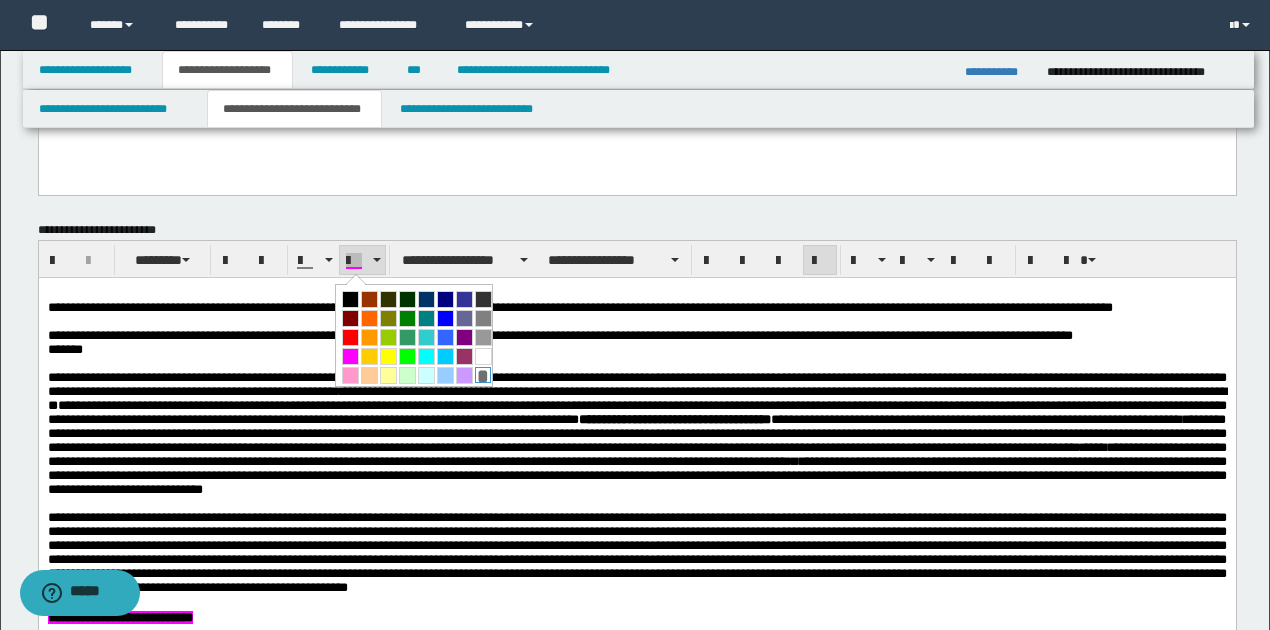 click on "*" at bounding box center [483, 375] 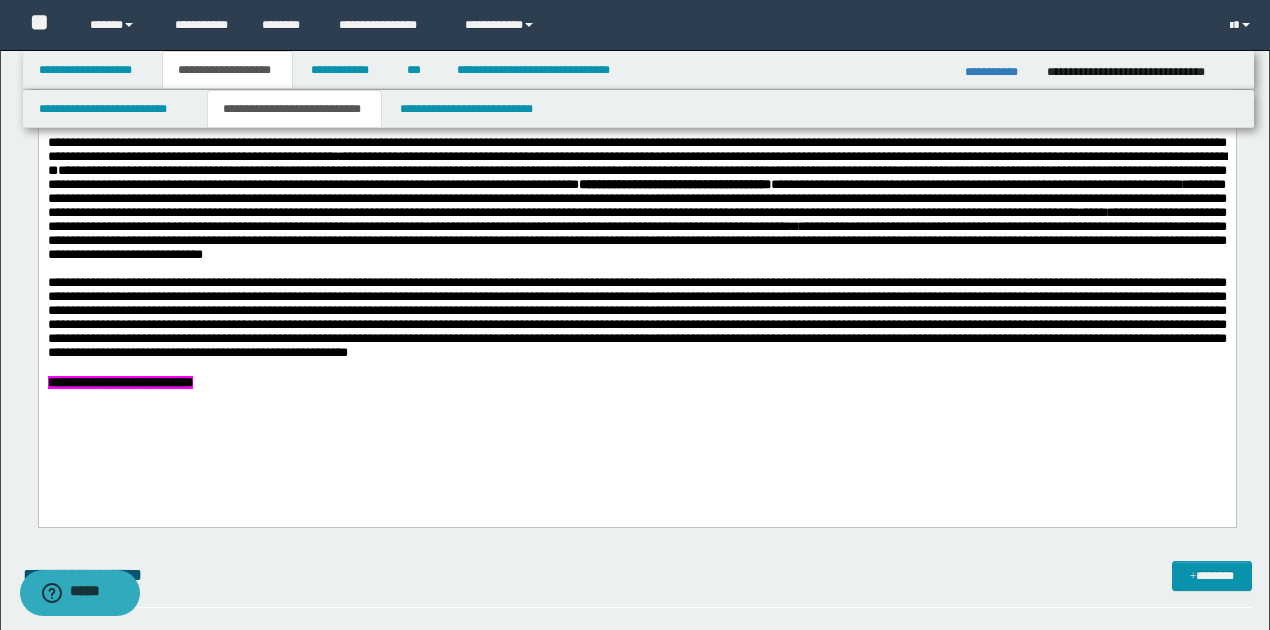 scroll, scrollTop: 1133, scrollLeft: 0, axis: vertical 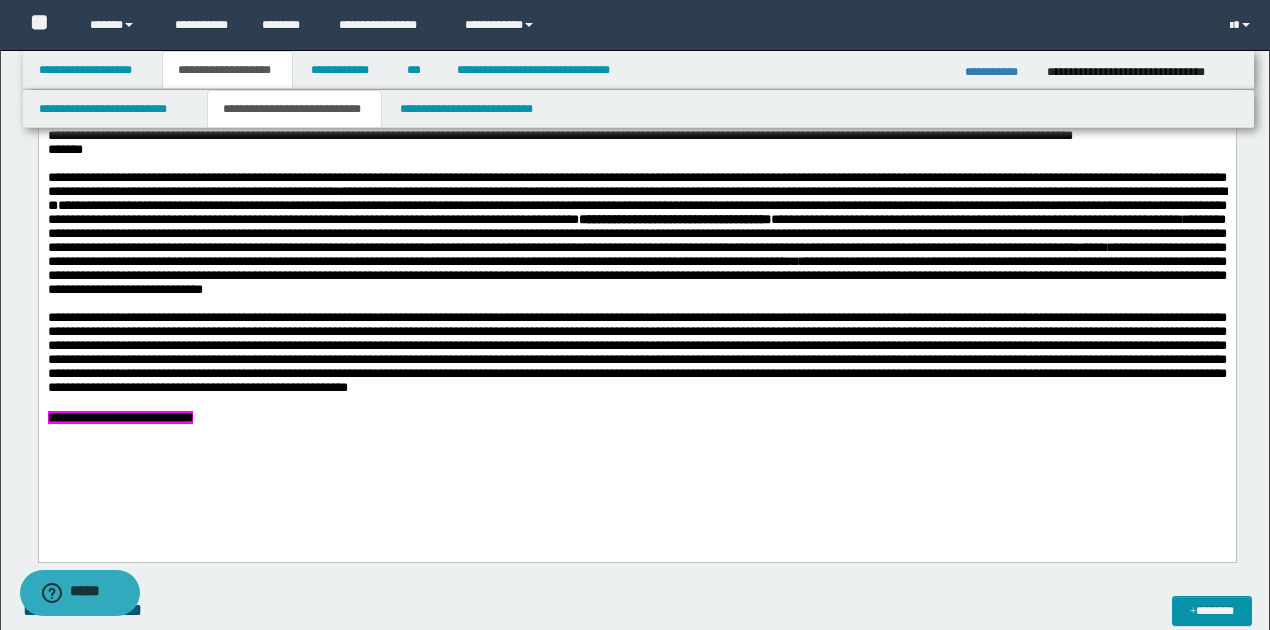 click on "**********" at bounding box center [119, 417] 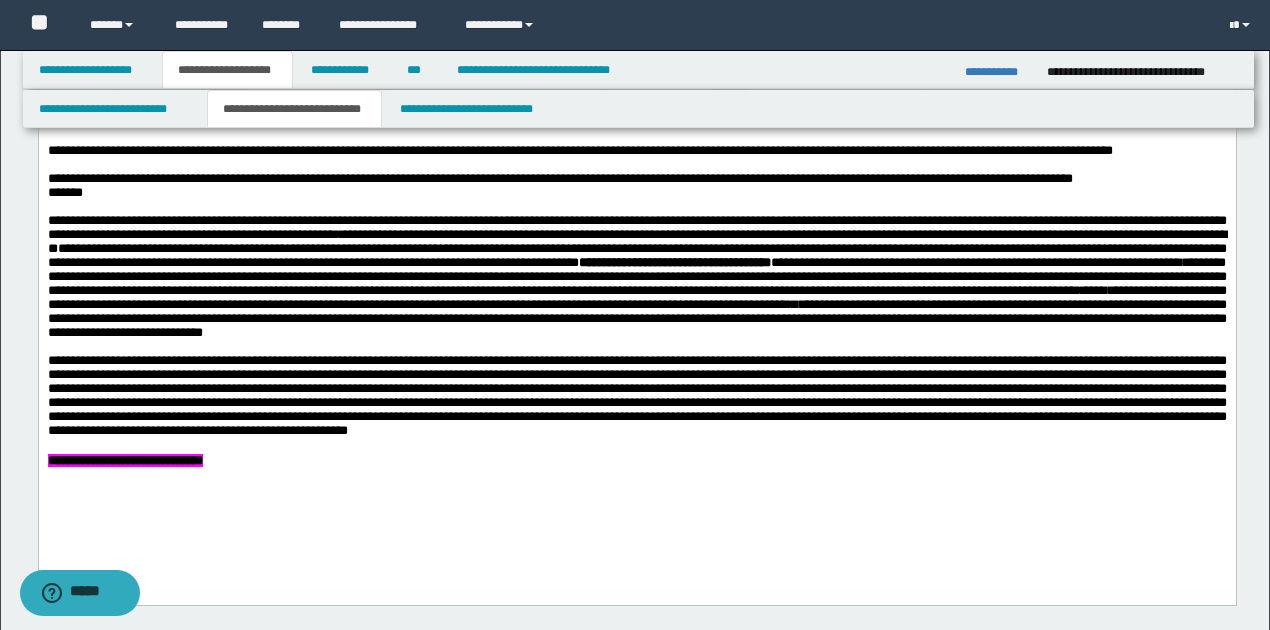 scroll, scrollTop: 1066, scrollLeft: 0, axis: vertical 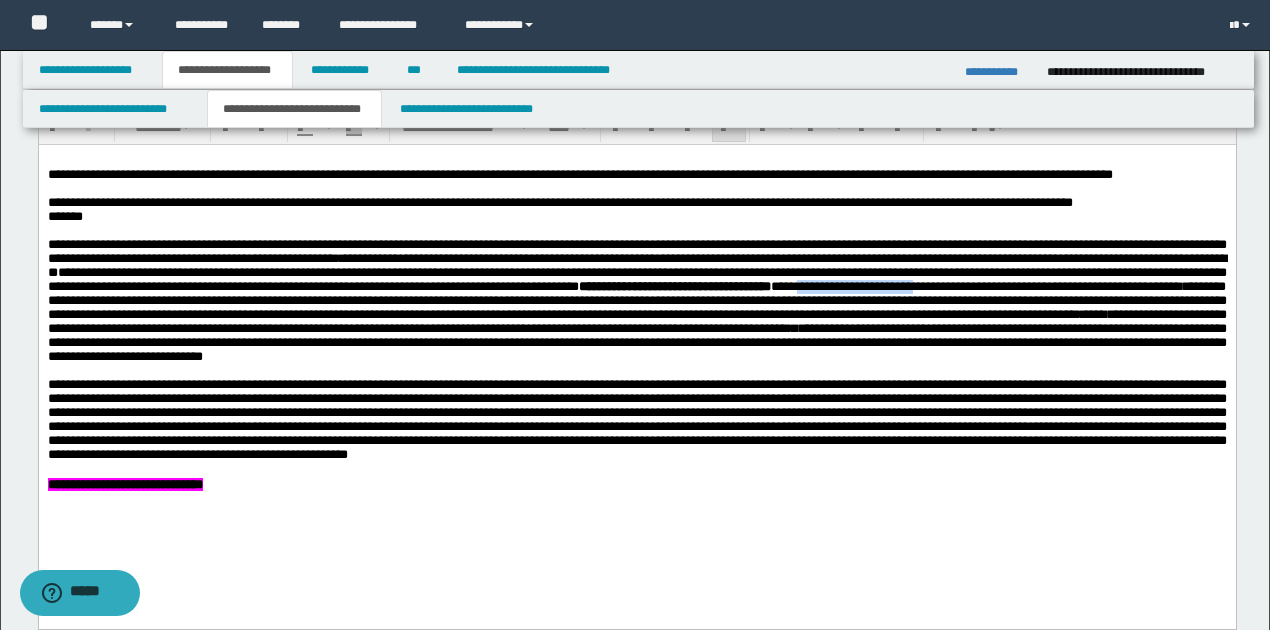 drag, startPoint x: 1120, startPoint y: 294, endPoint x: 66, endPoint y: 315, distance: 1054.2092 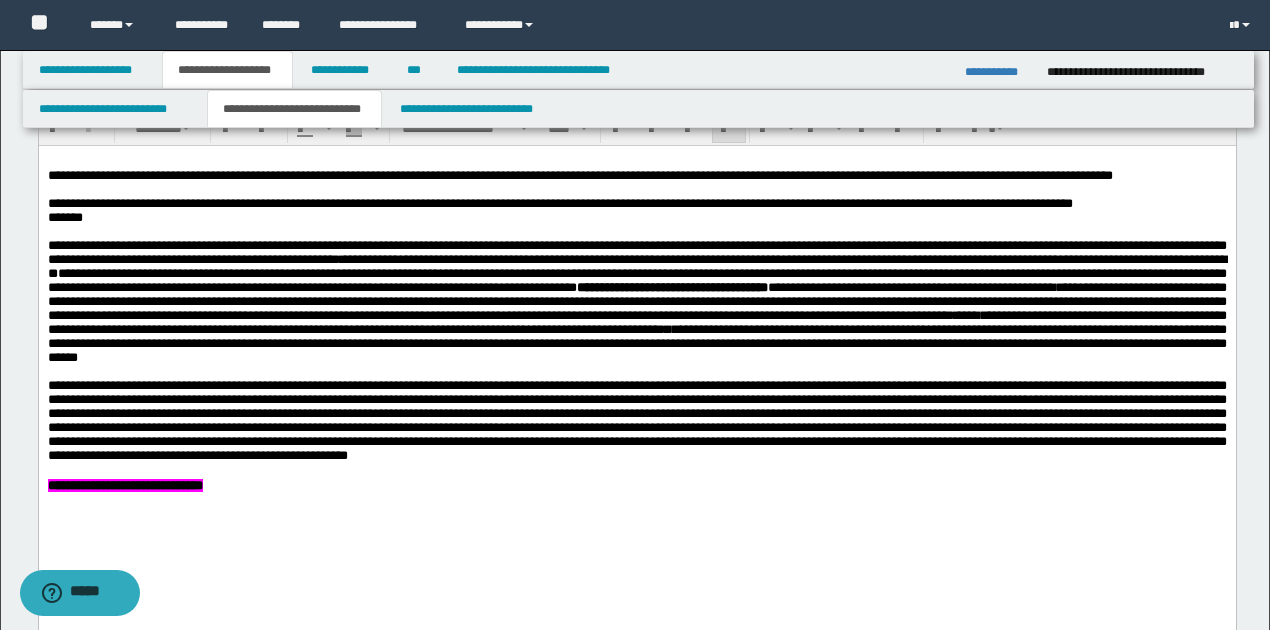 scroll, scrollTop: 1066, scrollLeft: 0, axis: vertical 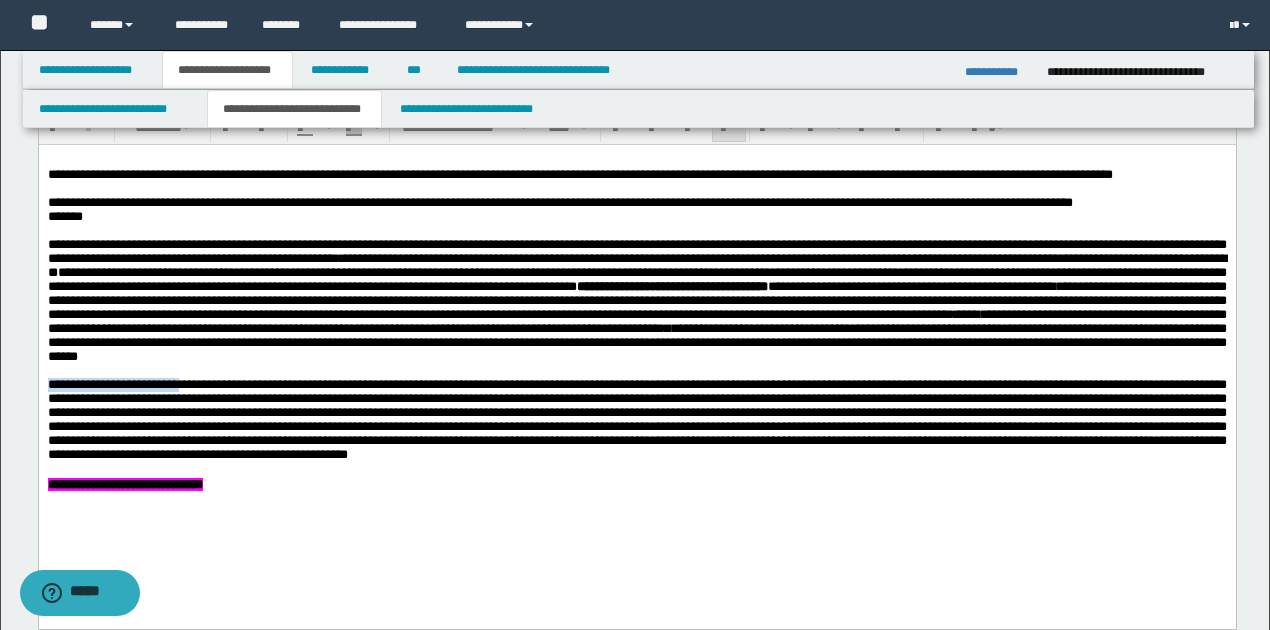 drag, startPoint x: 194, startPoint y: 400, endPoint x: 1090, endPoint y: 395, distance: 896.014 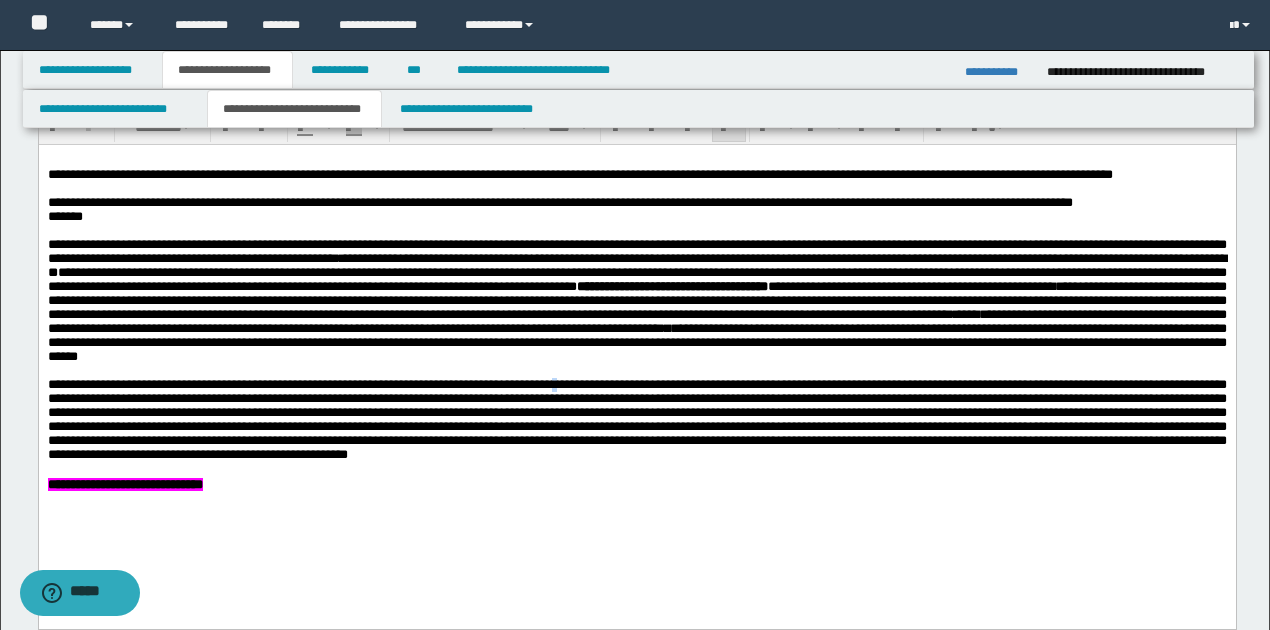 click at bounding box center [636, 419] 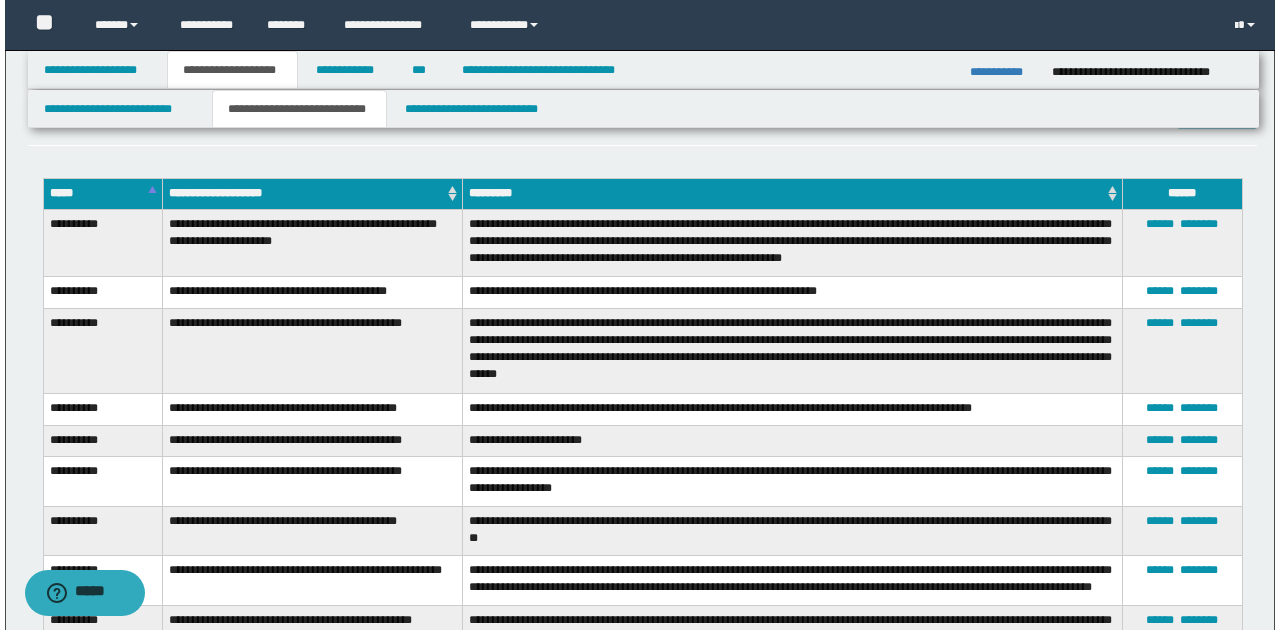 scroll, scrollTop: 3200, scrollLeft: 0, axis: vertical 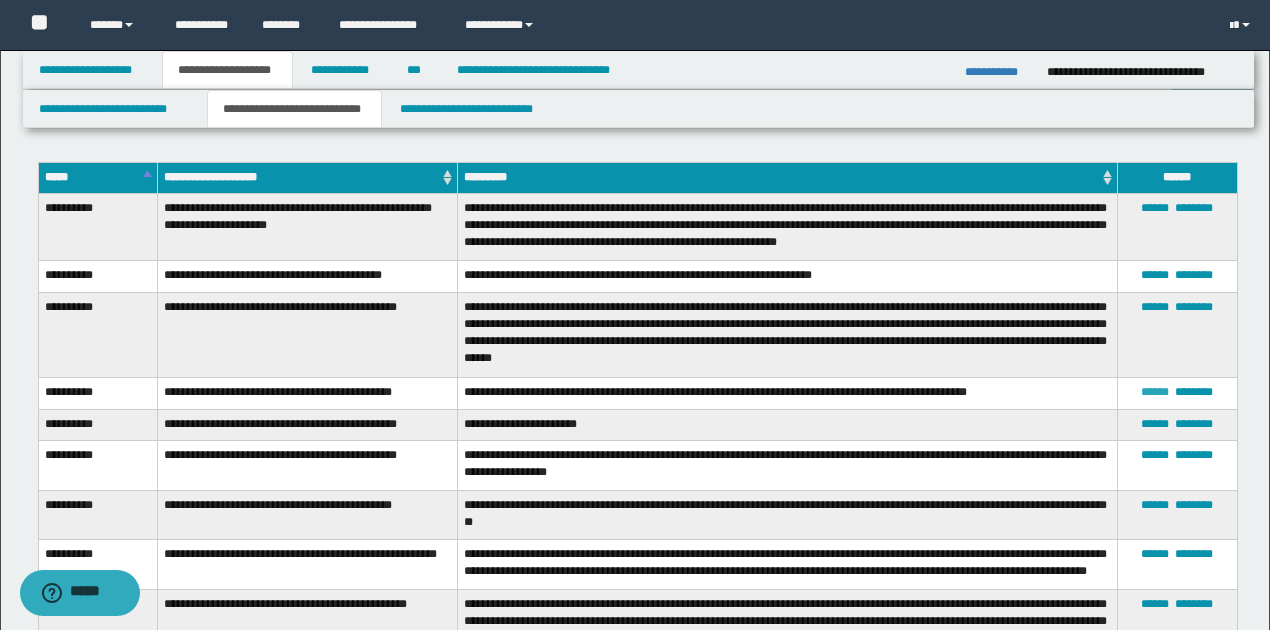 click on "******" at bounding box center [1155, 392] 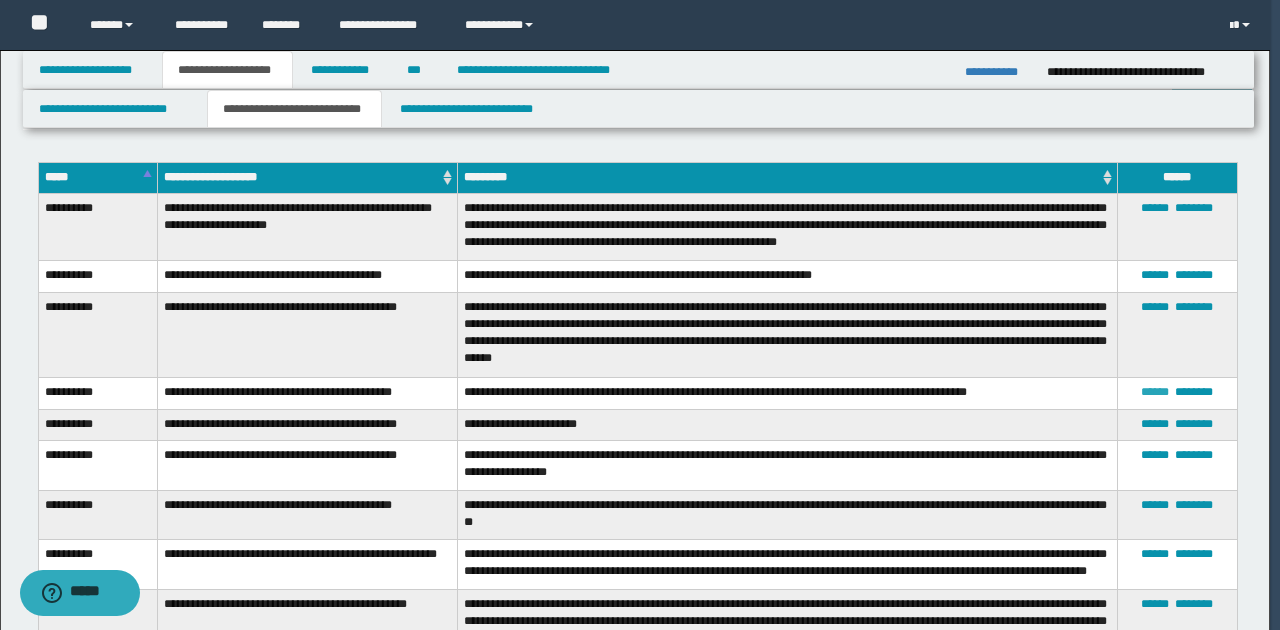 click on "******" at bounding box center (1155, 392) 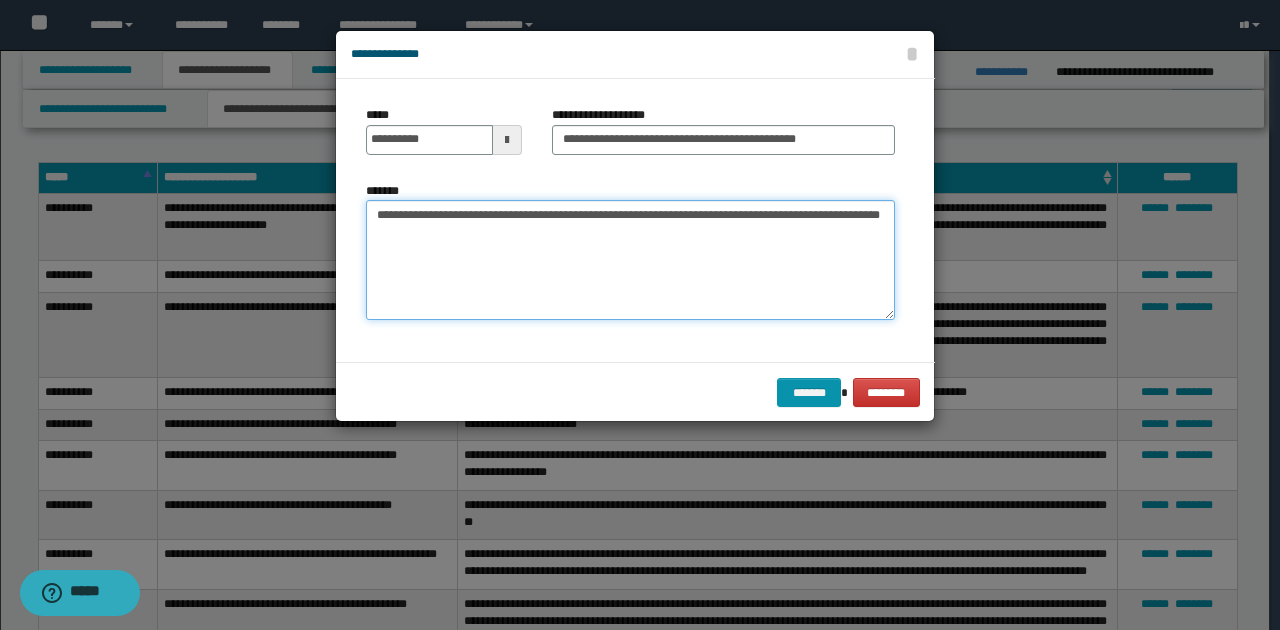 drag, startPoint x: 376, startPoint y: 216, endPoint x: 496, endPoint y: 243, distance: 123 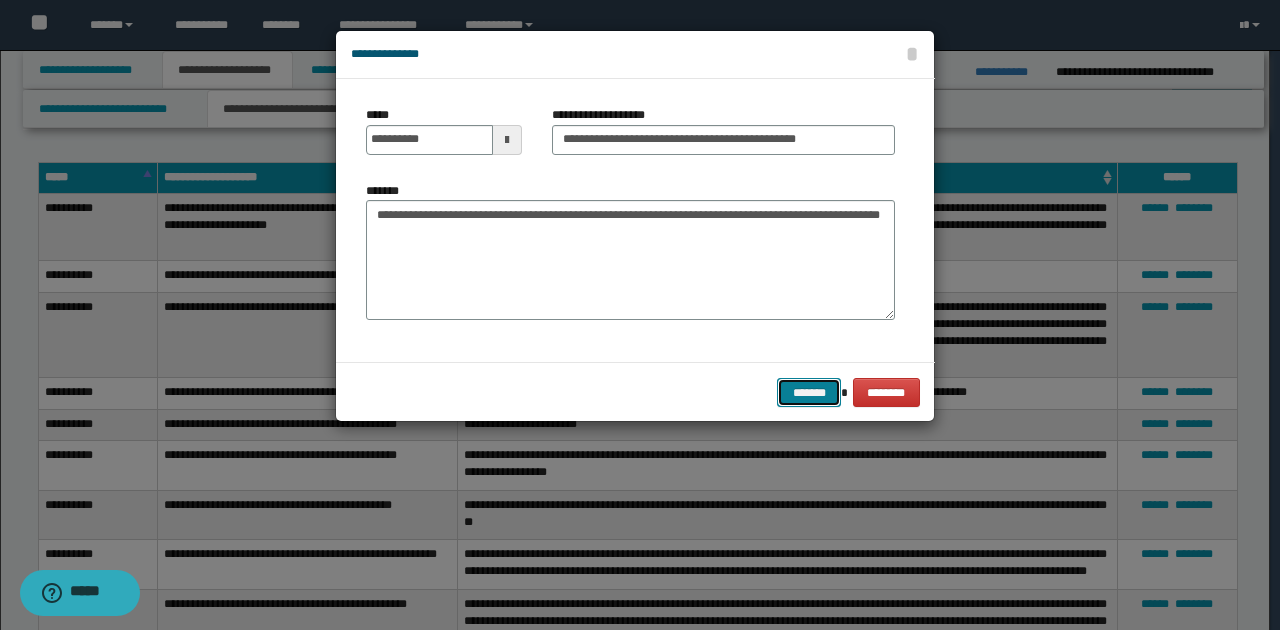 click on "*******" at bounding box center (809, 392) 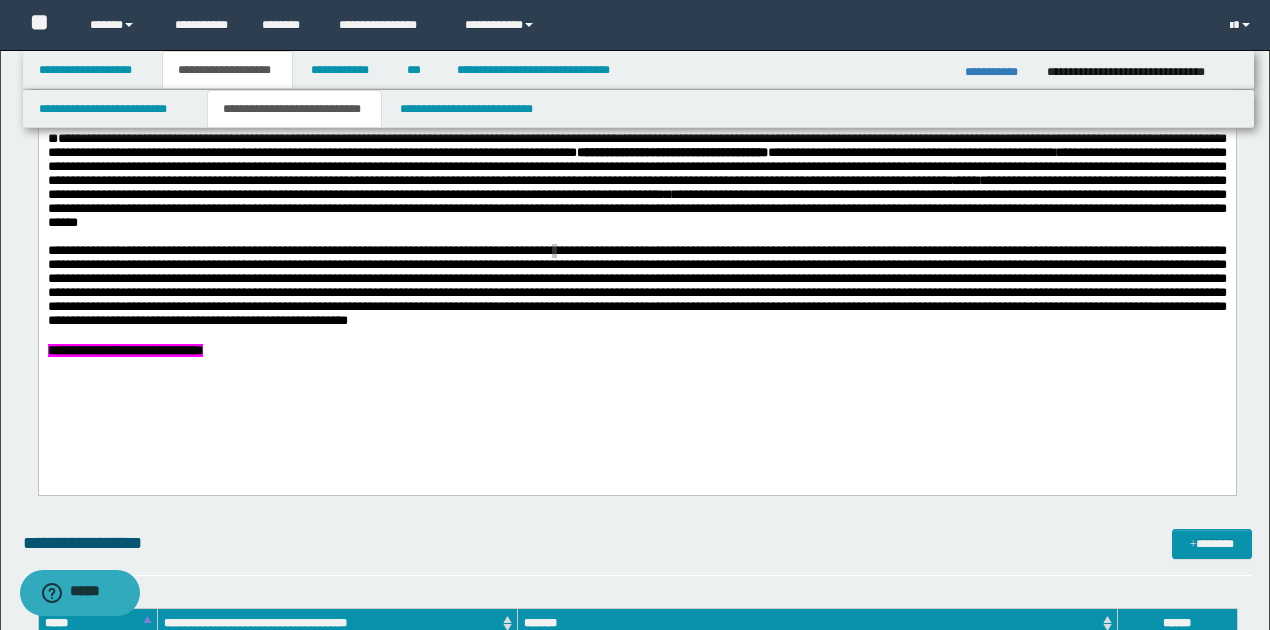 scroll, scrollTop: 1066, scrollLeft: 0, axis: vertical 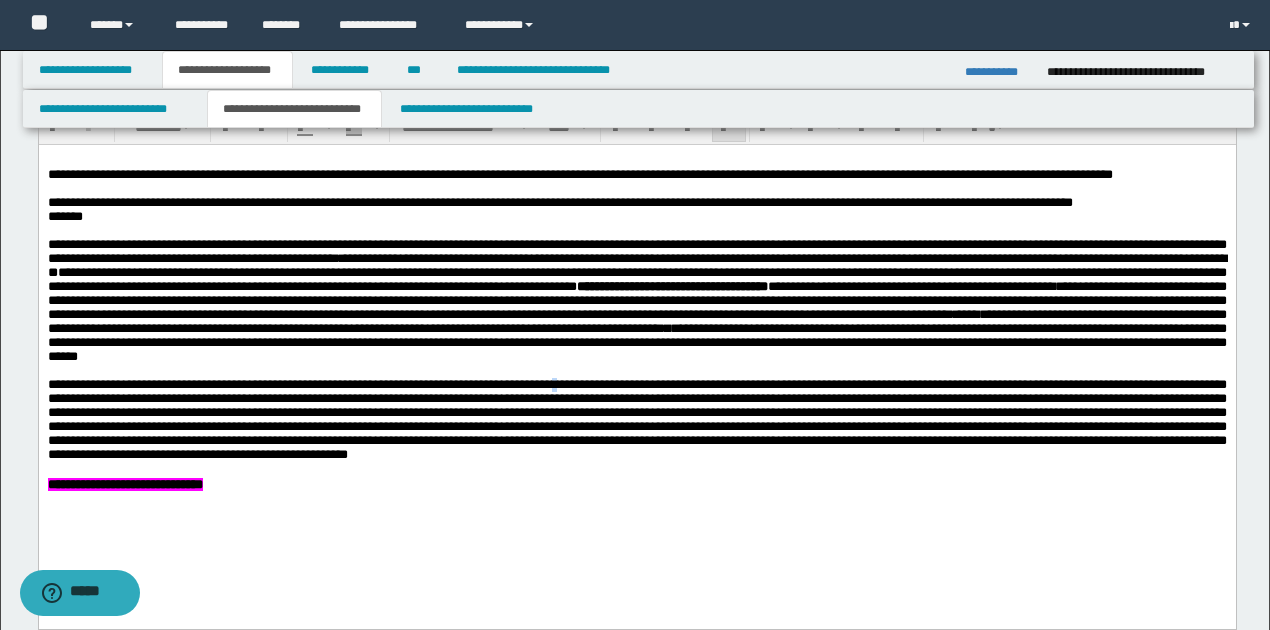 click on "**********" at bounding box center [636, 265] 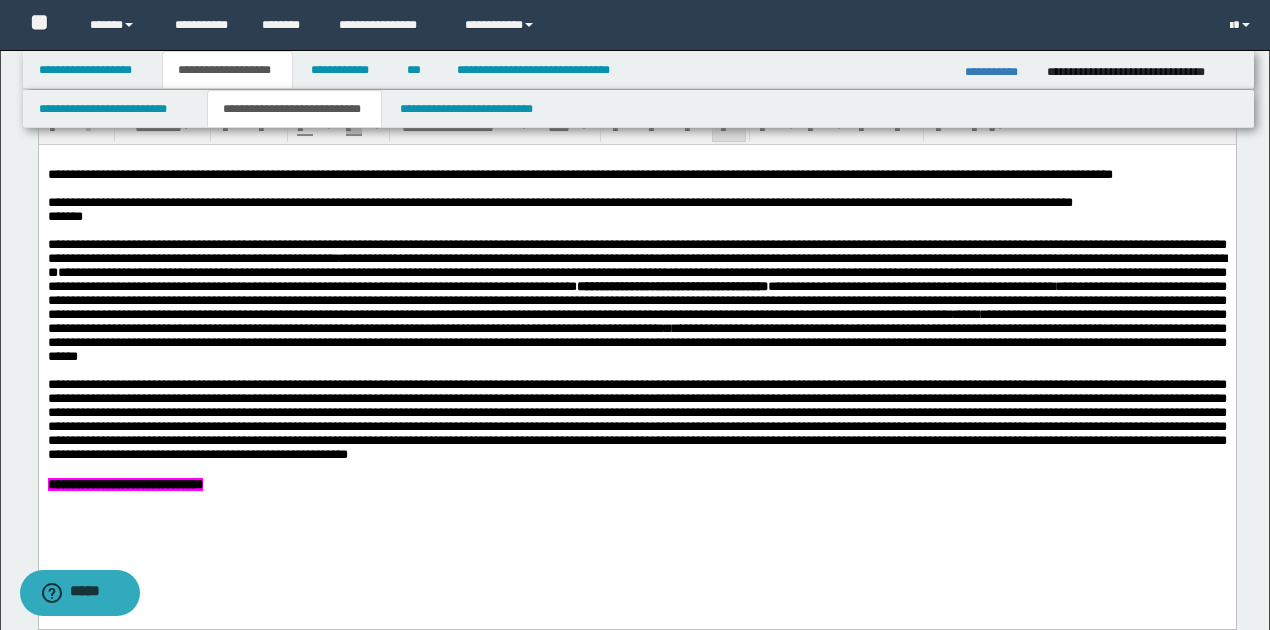 click on "**********" at bounding box center [636, 265] 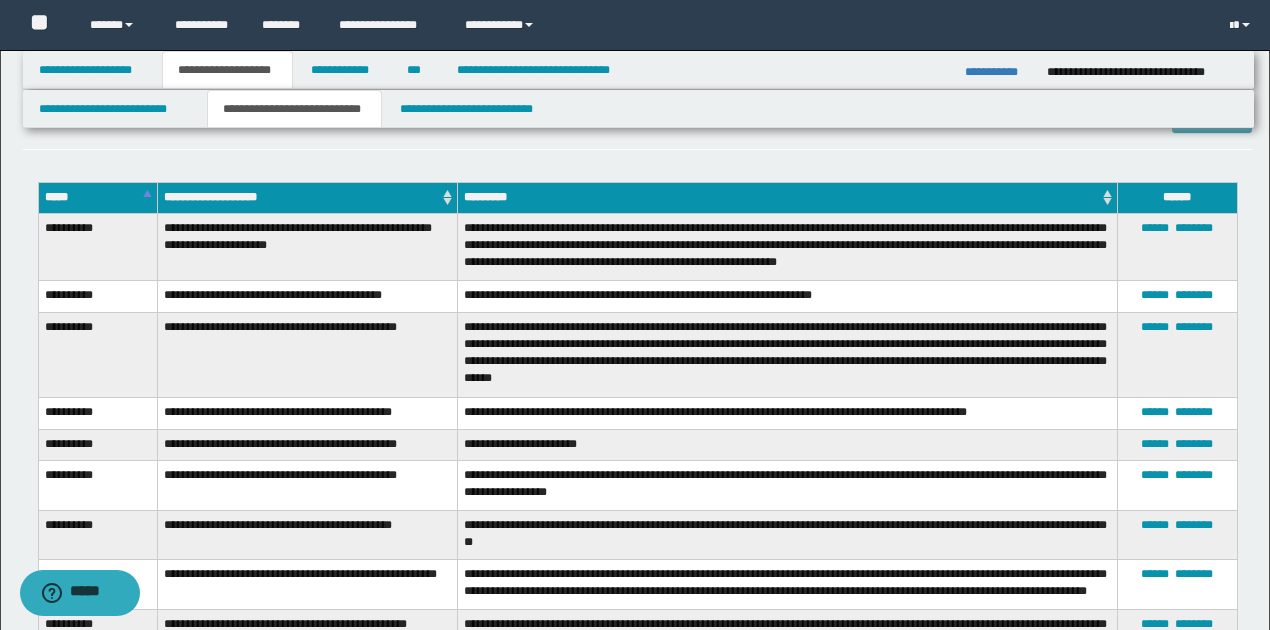 scroll, scrollTop: 3200, scrollLeft: 0, axis: vertical 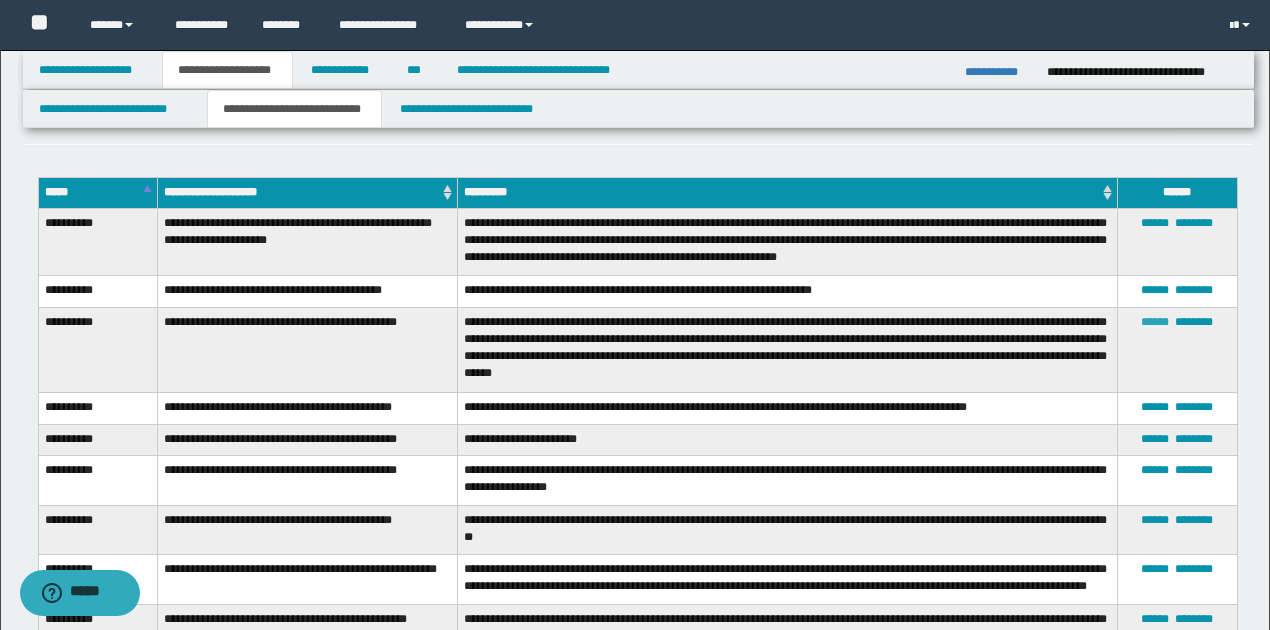 click on "******" at bounding box center (1155, 322) 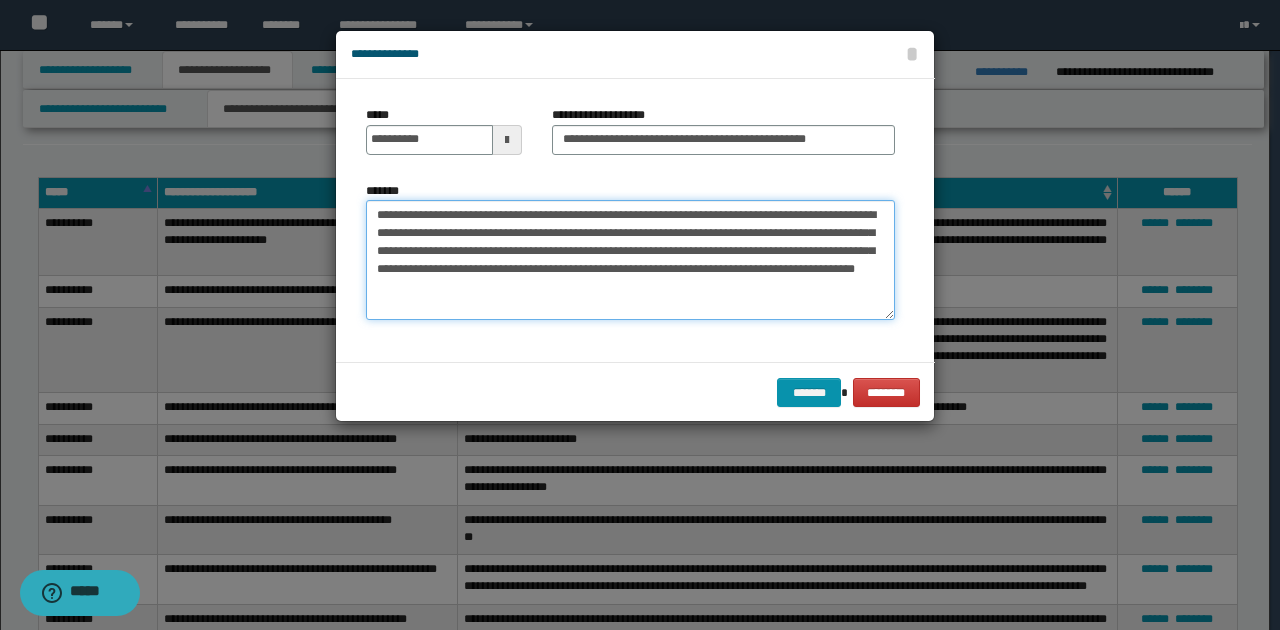drag, startPoint x: 374, startPoint y: 216, endPoint x: 546, endPoint y: 299, distance: 190.97905 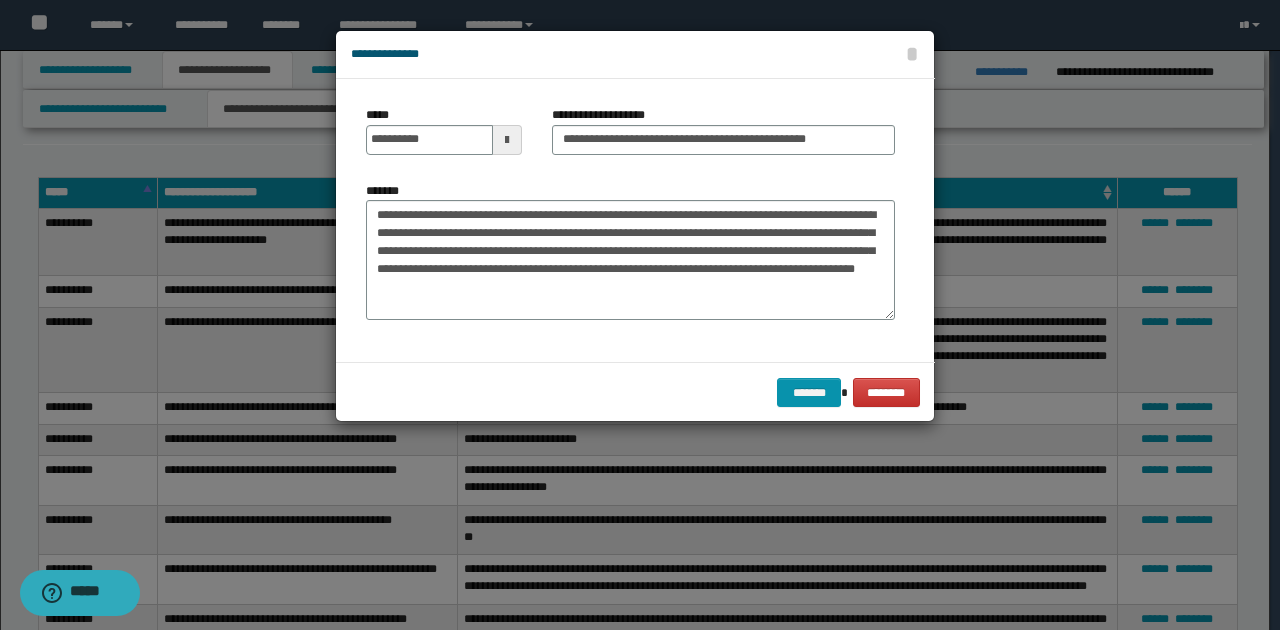 click on "**********" at bounding box center [630, 258] 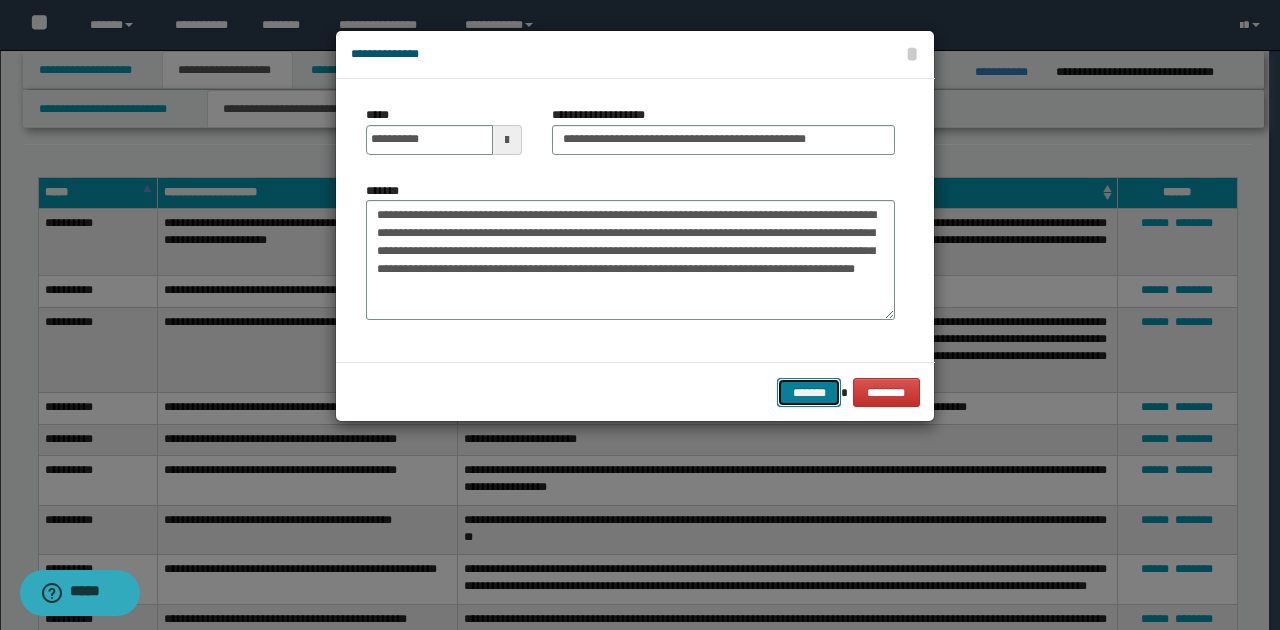 click on "*******" at bounding box center [809, 392] 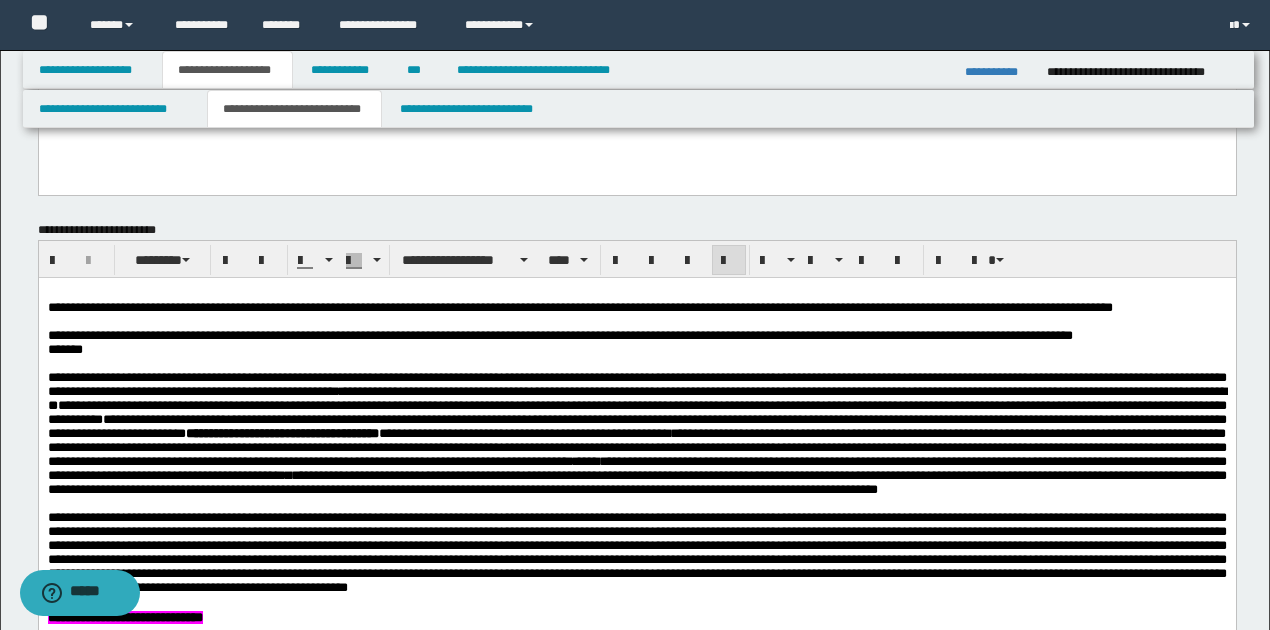scroll, scrollTop: 1000, scrollLeft: 0, axis: vertical 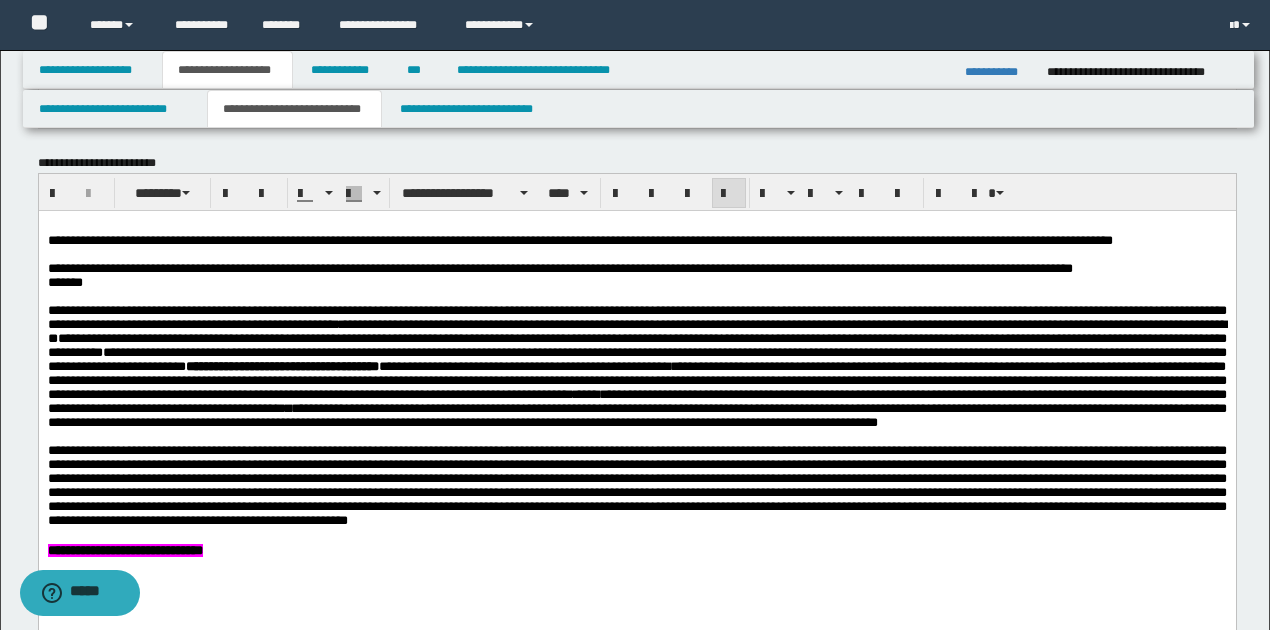 click on "**********" at bounding box center (636, 338) 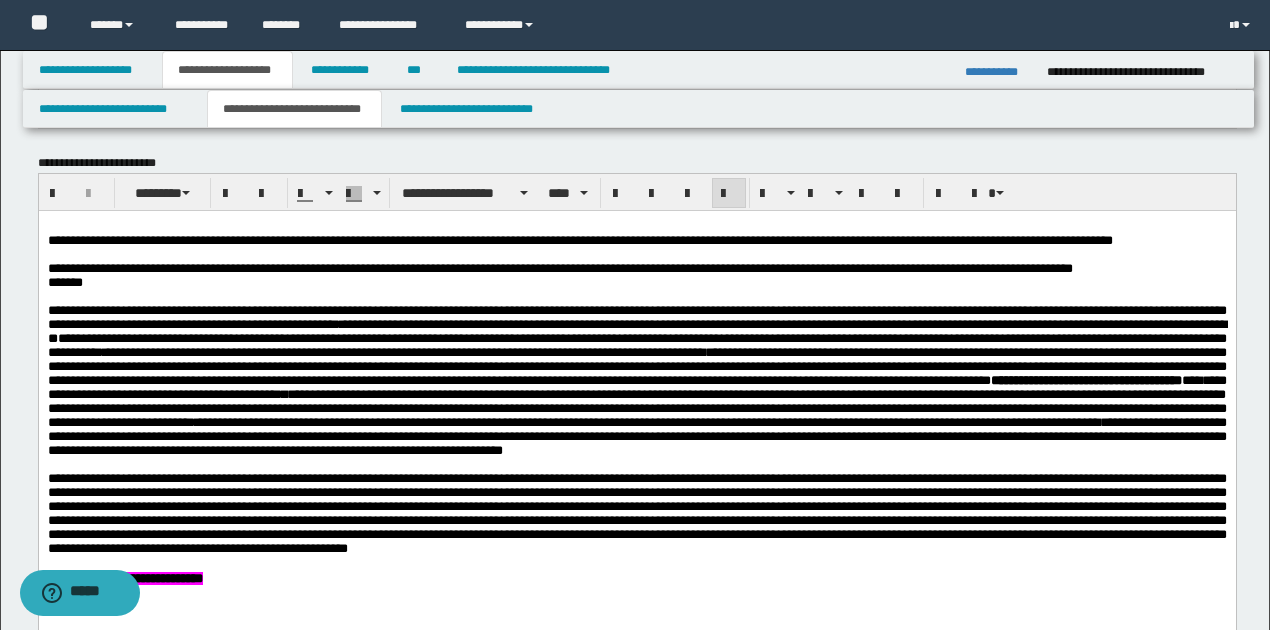click on "**********" at bounding box center (636, 345) 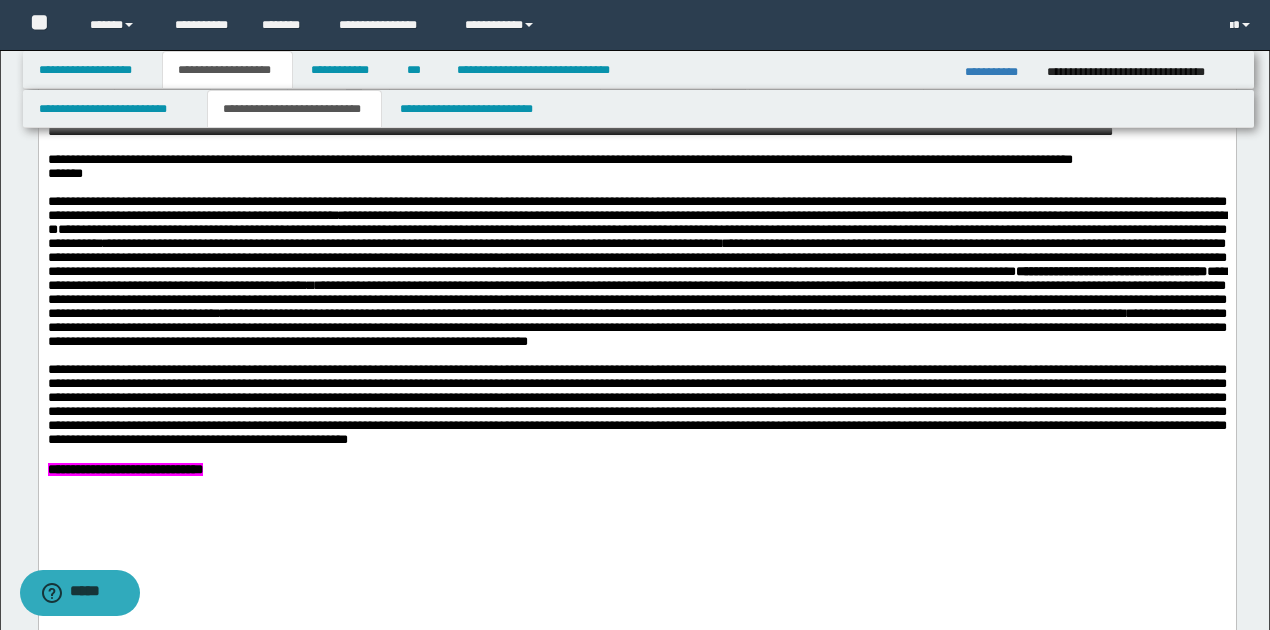 scroll, scrollTop: 1133, scrollLeft: 0, axis: vertical 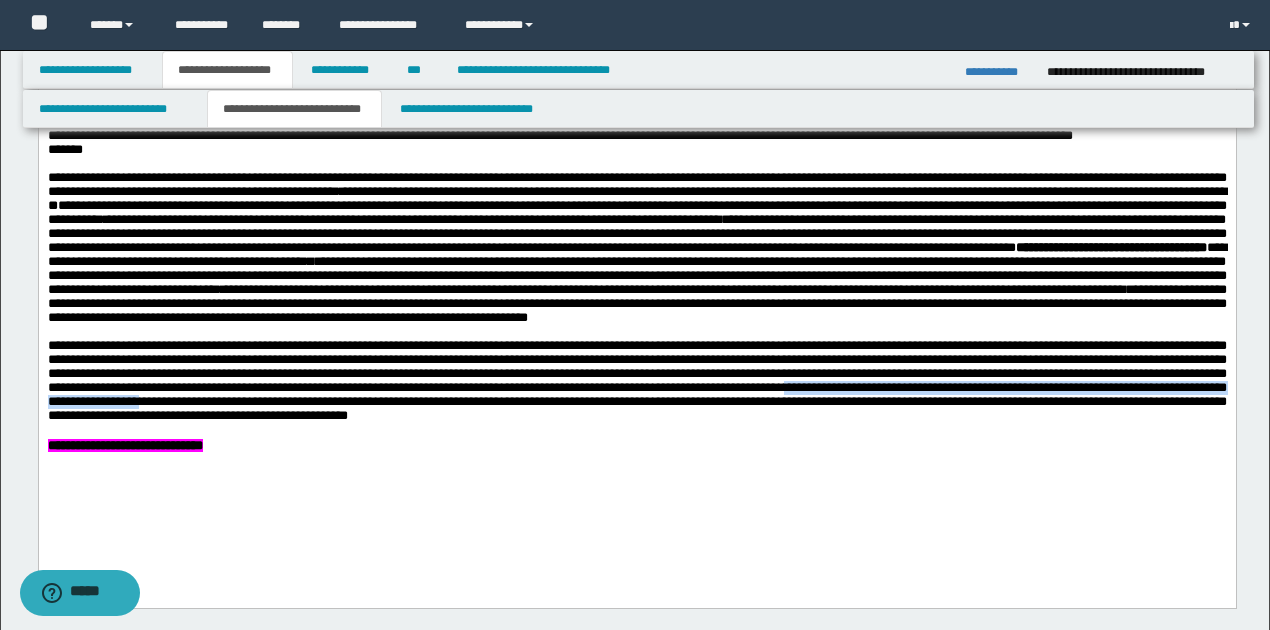 drag, startPoint x: 1150, startPoint y: 428, endPoint x: 550, endPoint y: 445, distance: 600.2408 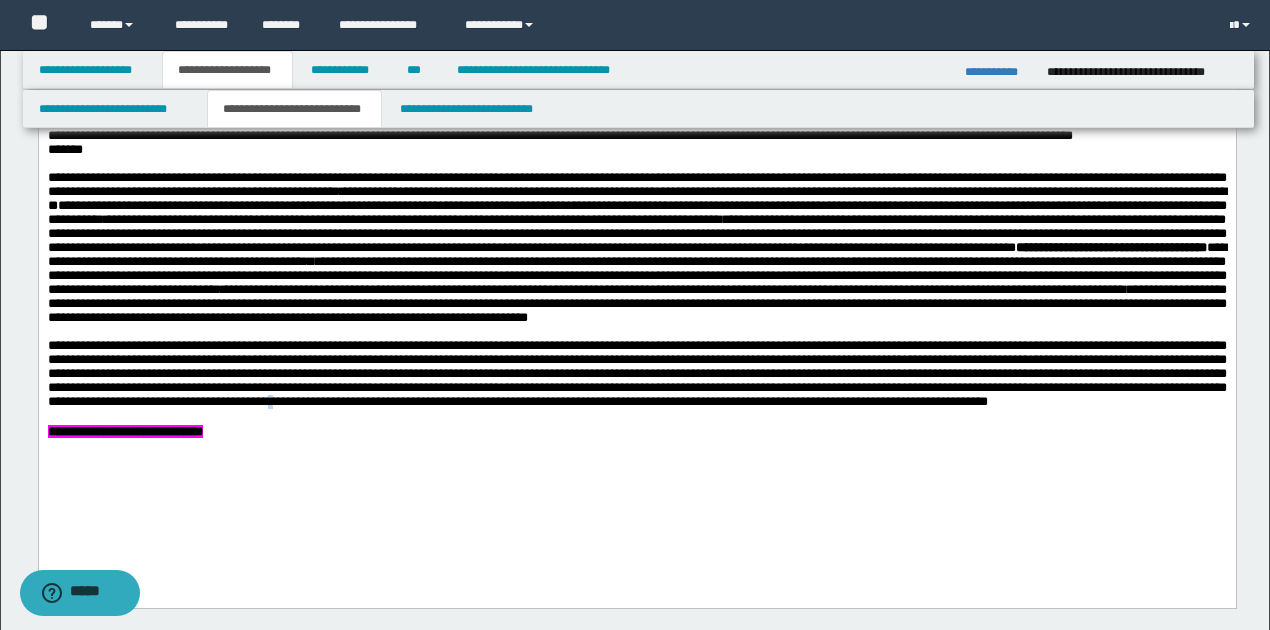 click at bounding box center [636, 373] 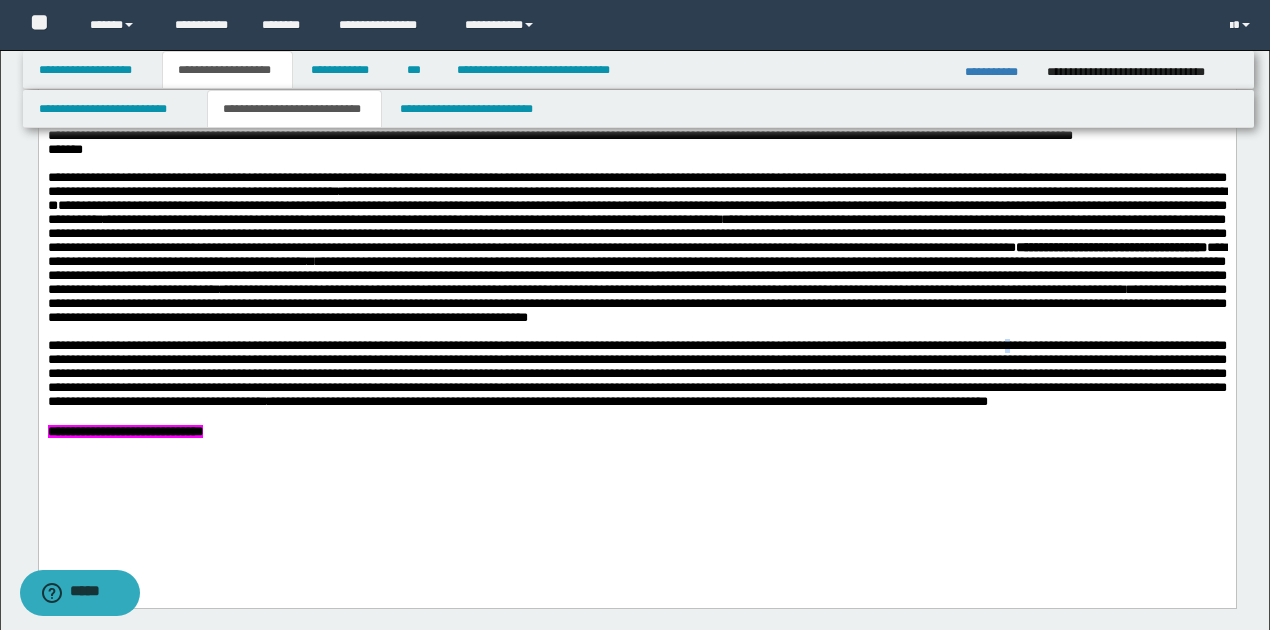 click on "**********" at bounding box center [636, 373] 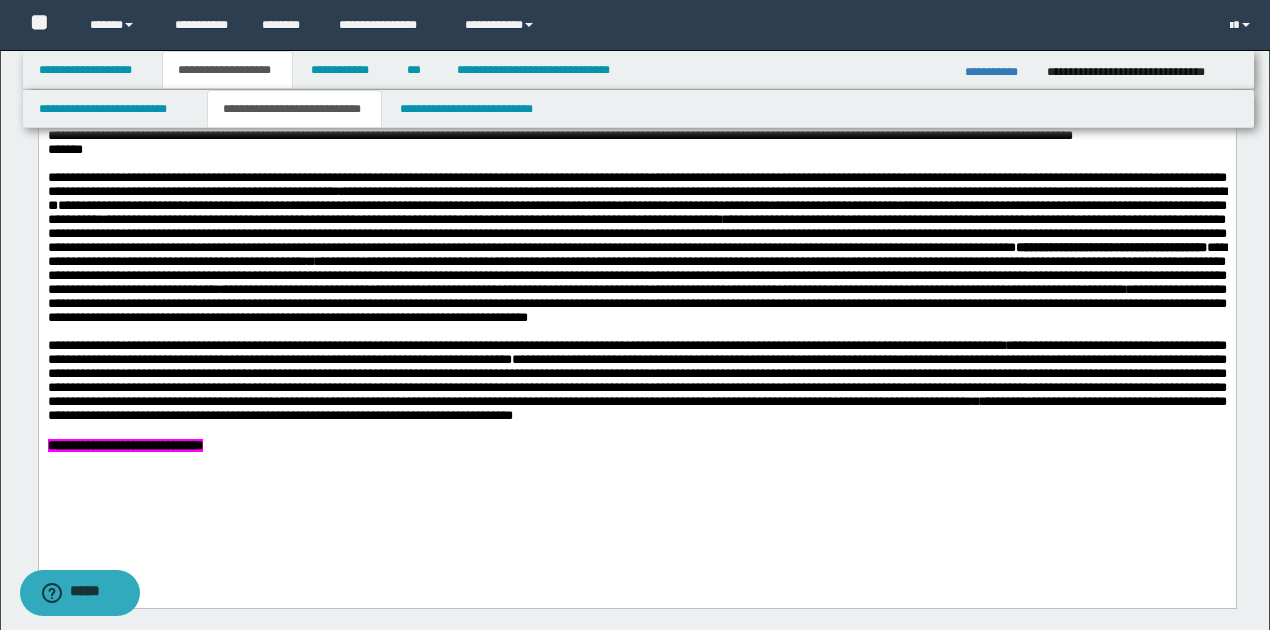 scroll, scrollTop: 1266, scrollLeft: 0, axis: vertical 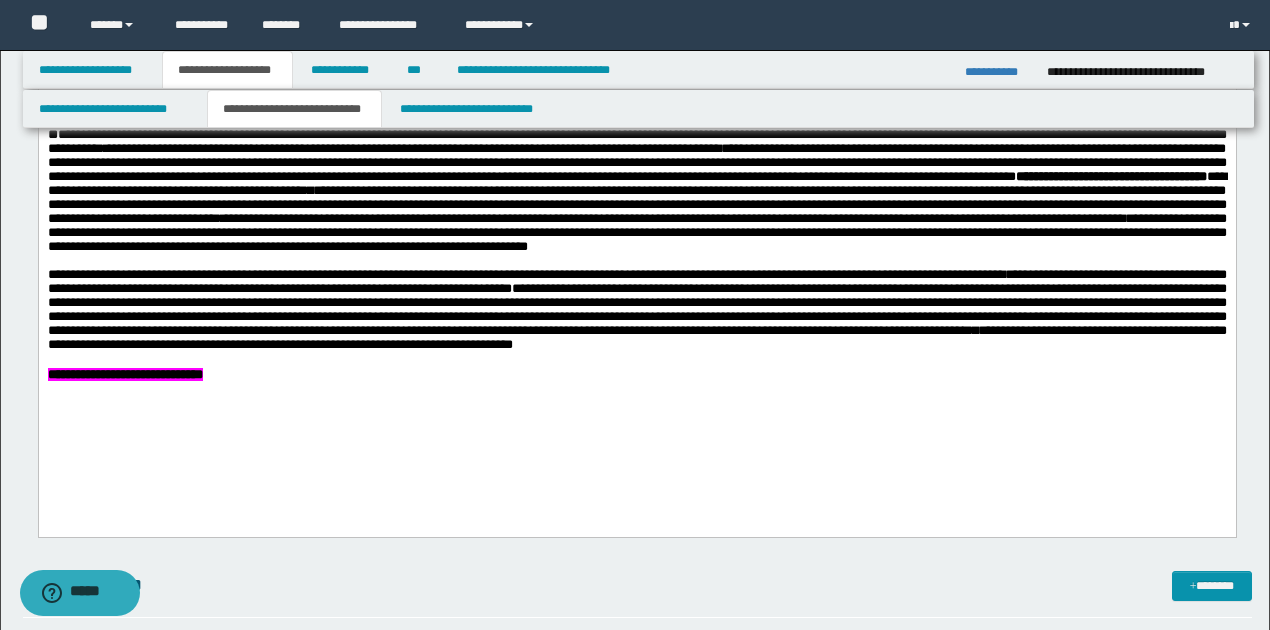 click on "**********" at bounding box center (124, 374) 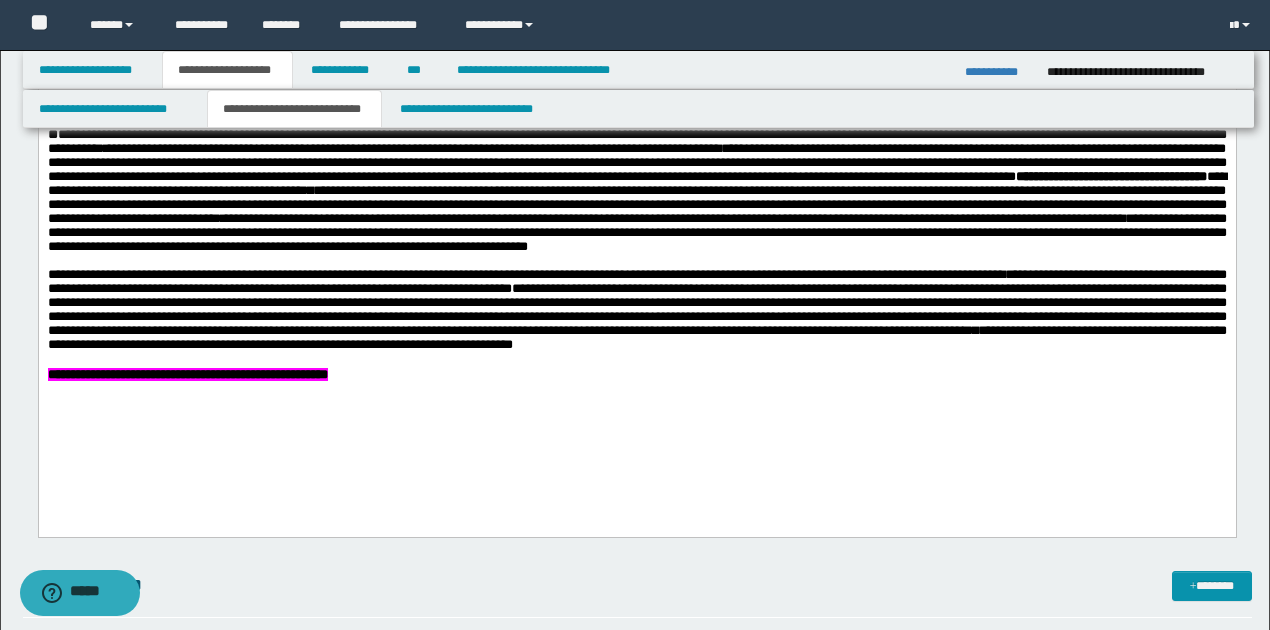 click on "**********" at bounding box center (998, 72) 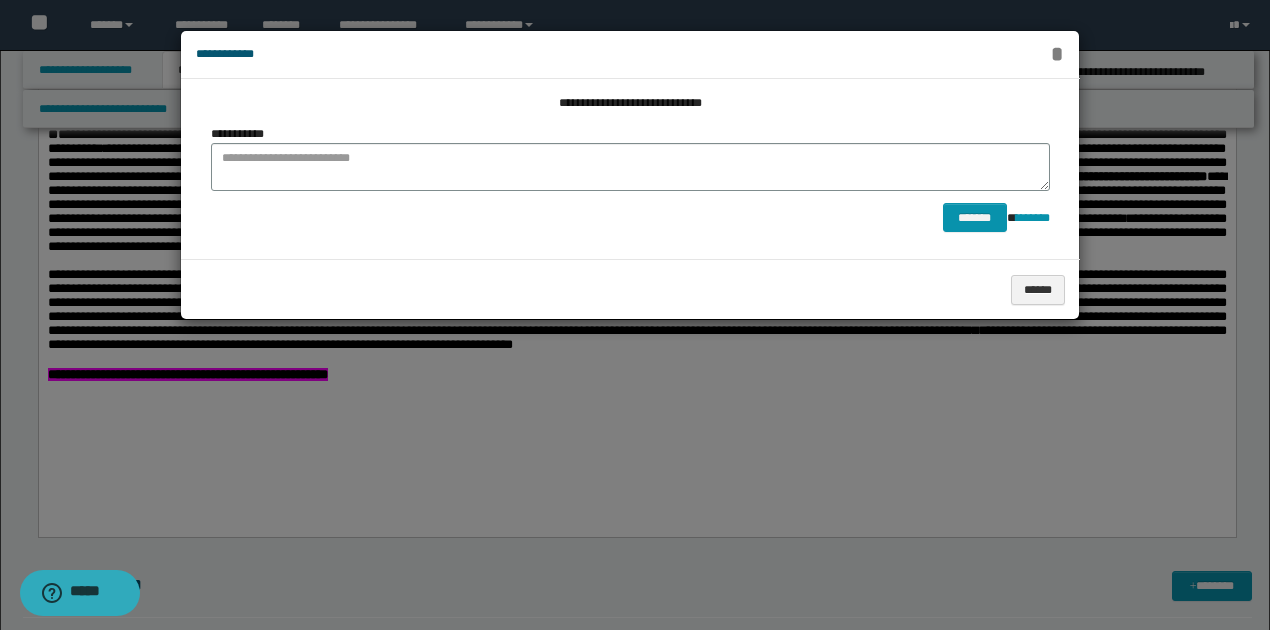 click on "*" at bounding box center [1057, 54] 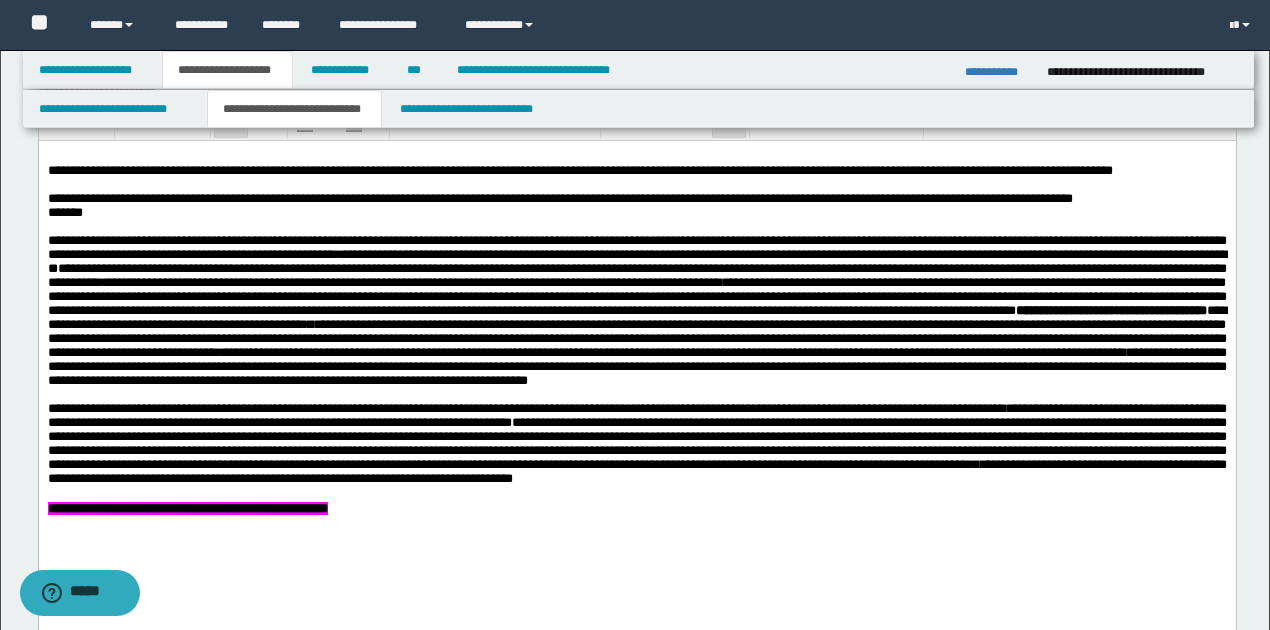 scroll, scrollTop: 1071, scrollLeft: 0, axis: vertical 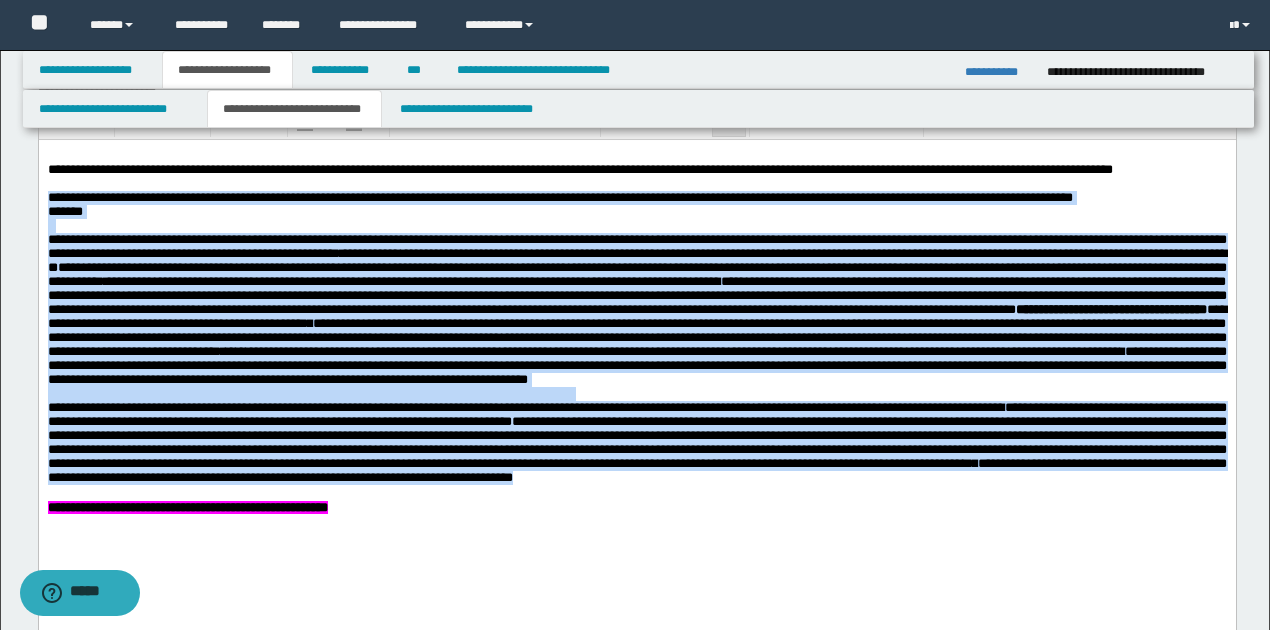 drag, startPoint x: 46, startPoint y: 201, endPoint x: 1069, endPoint y: 521, distance: 1071.8811 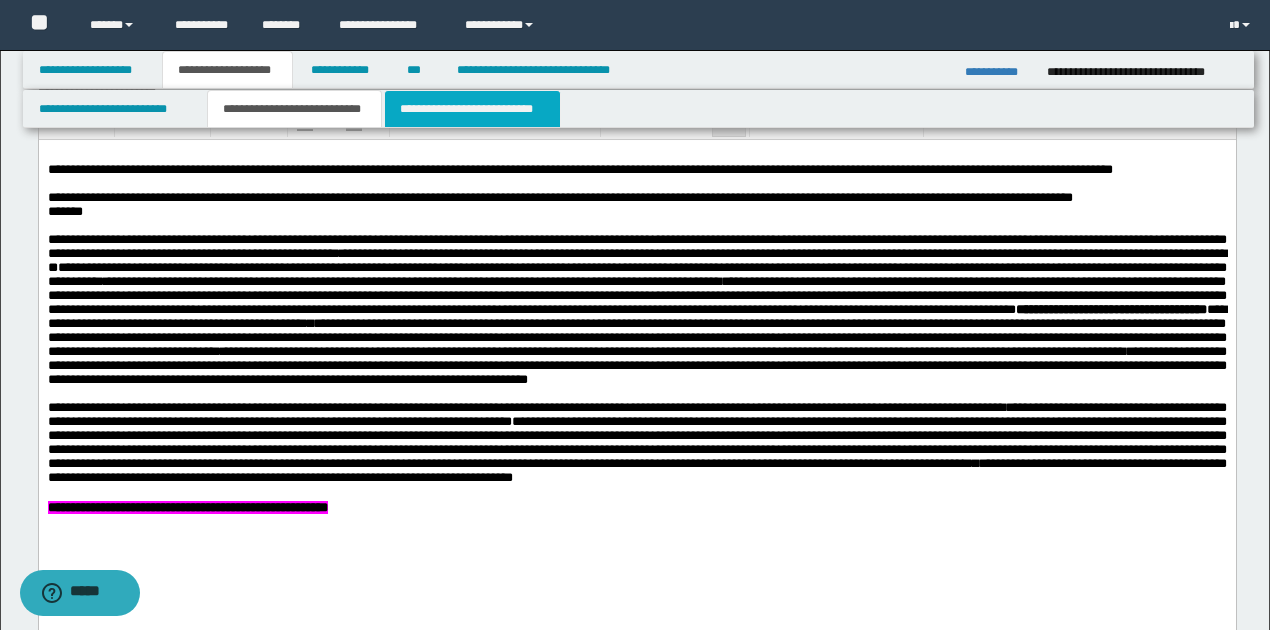 click on "**********" at bounding box center [472, 109] 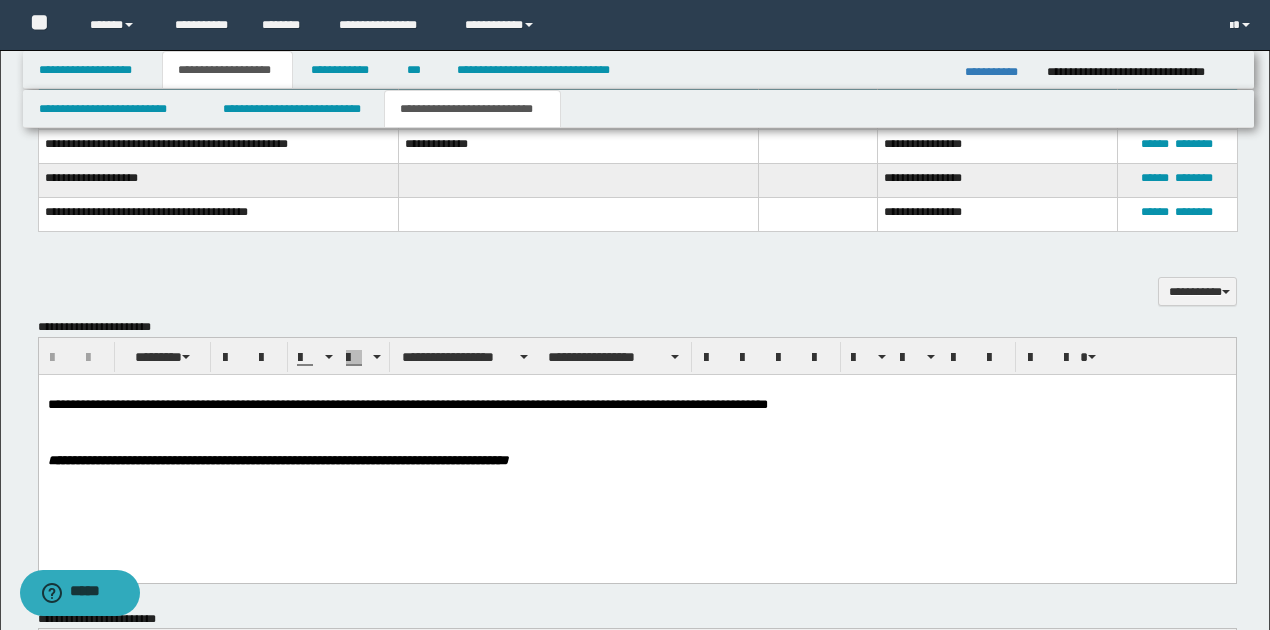 scroll, scrollTop: 1404, scrollLeft: 0, axis: vertical 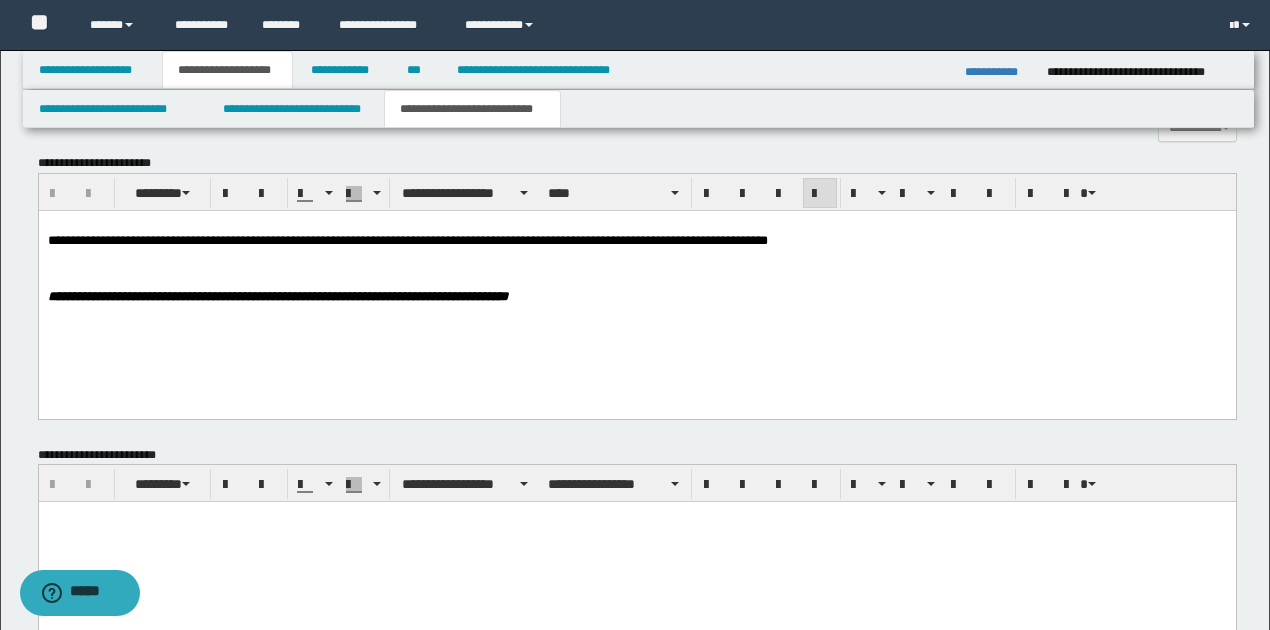 click on "**********" at bounding box center [636, 286] 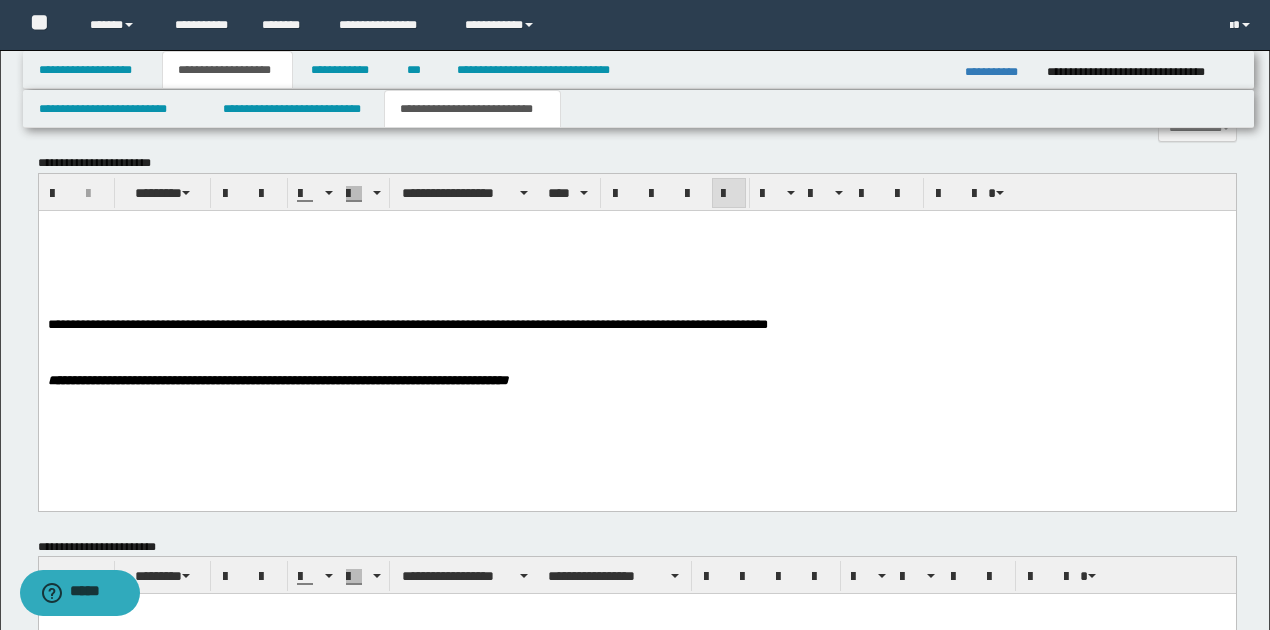 click at bounding box center (636, 241) 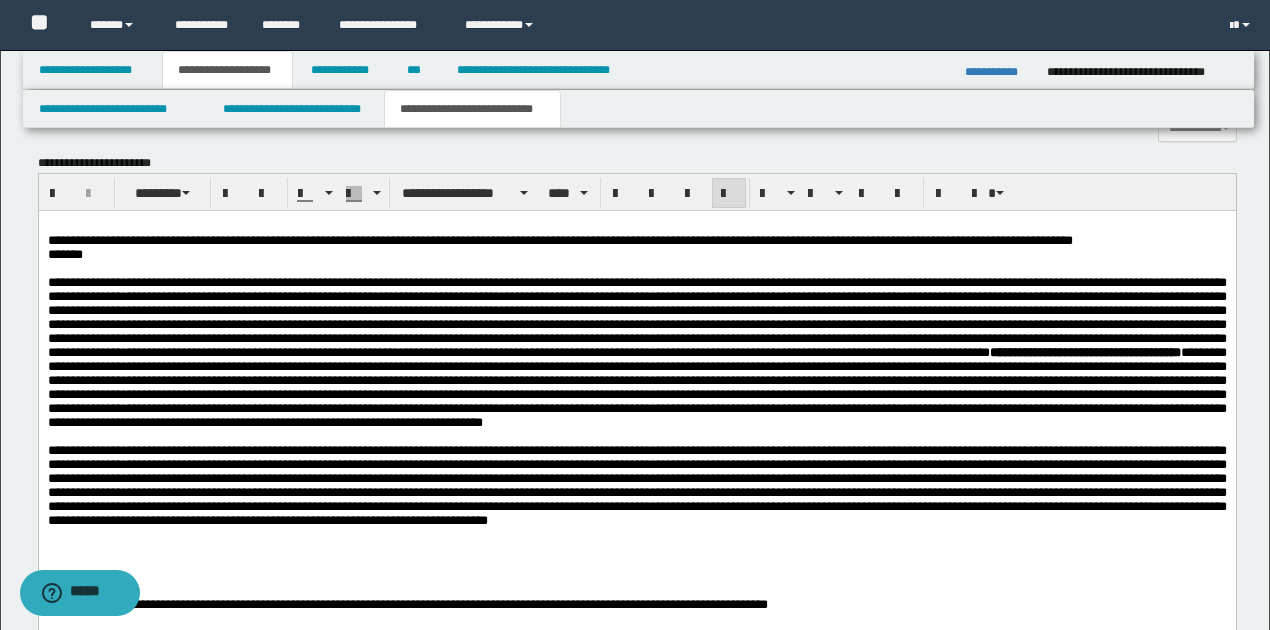 click on "**********" at bounding box center (636, 468) 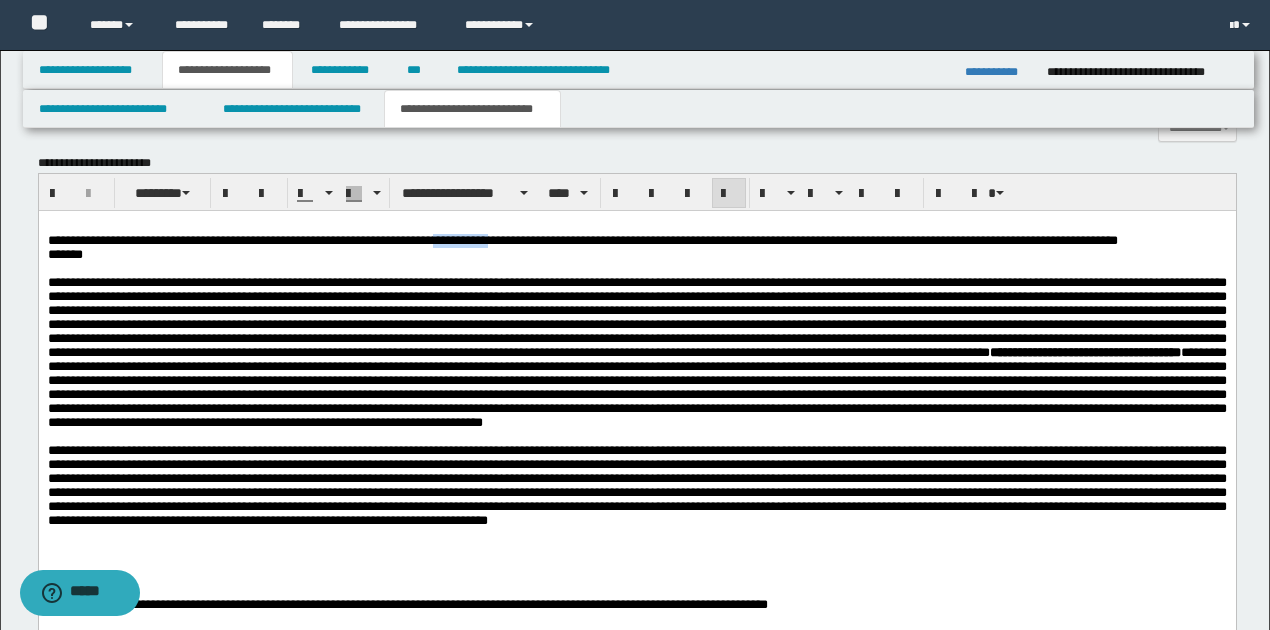 drag, startPoint x: 476, startPoint y: 242, endPoint x: 533, endPoint y: 236, distance: 57.31492 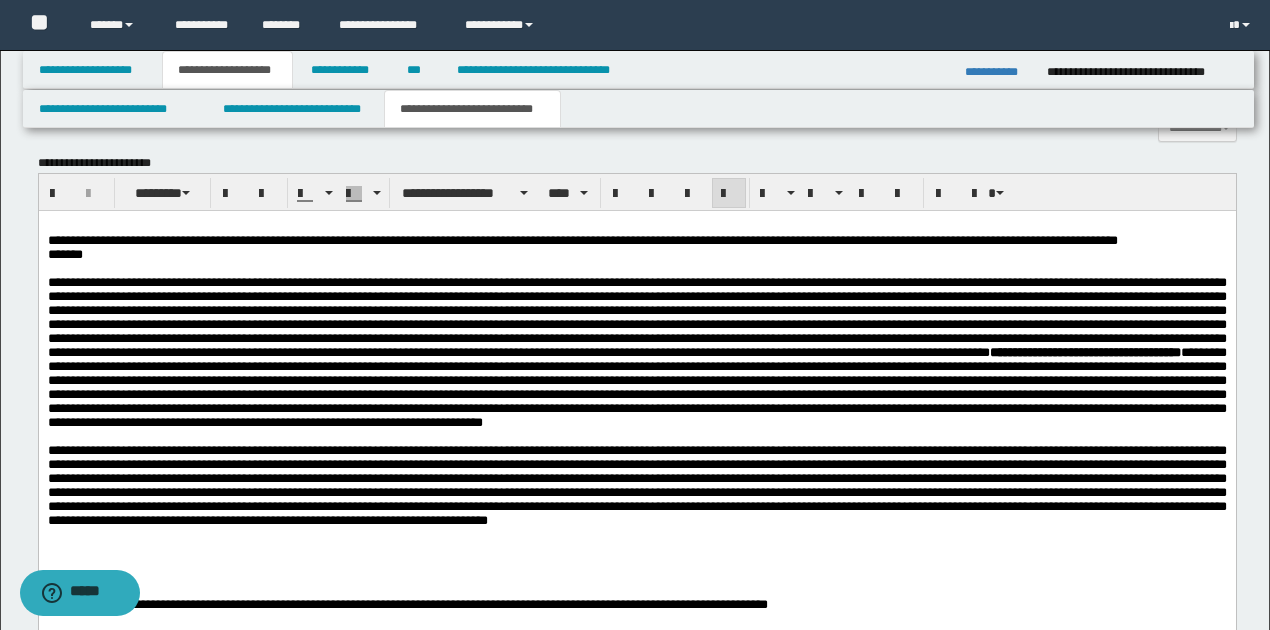 click on "*******" at bounding box center (660, 255) 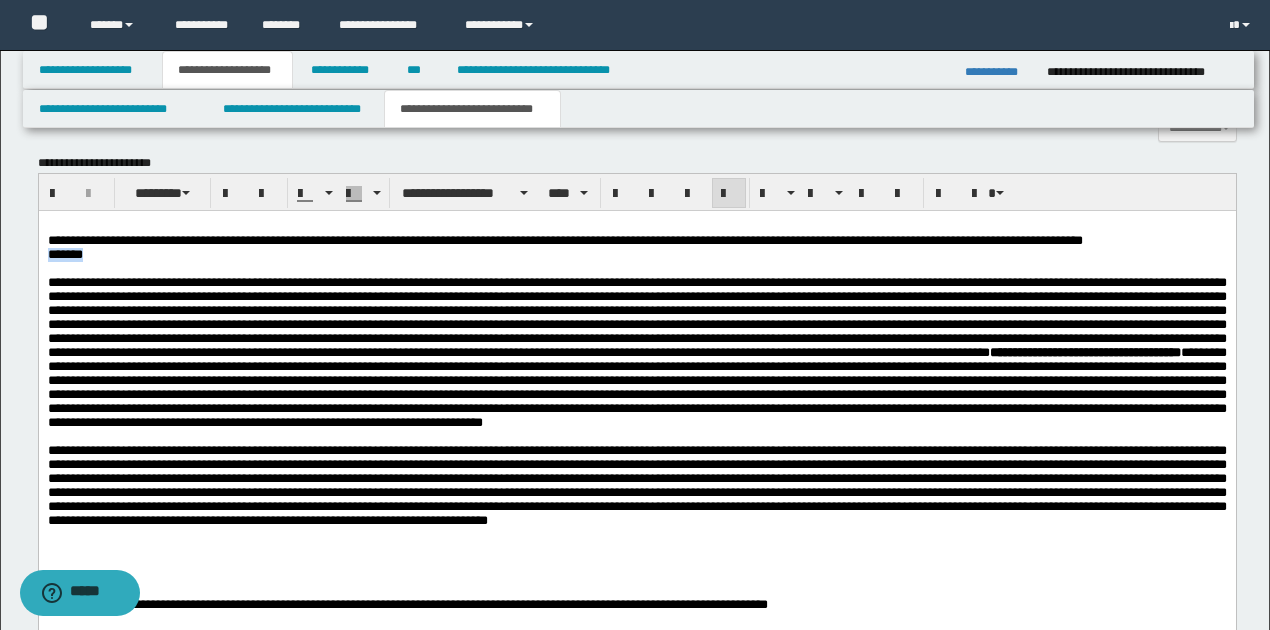 drag, startPoint x: 48, startPoint y: 259, endPoint x: 97, endPoint y: 259, distance: 49 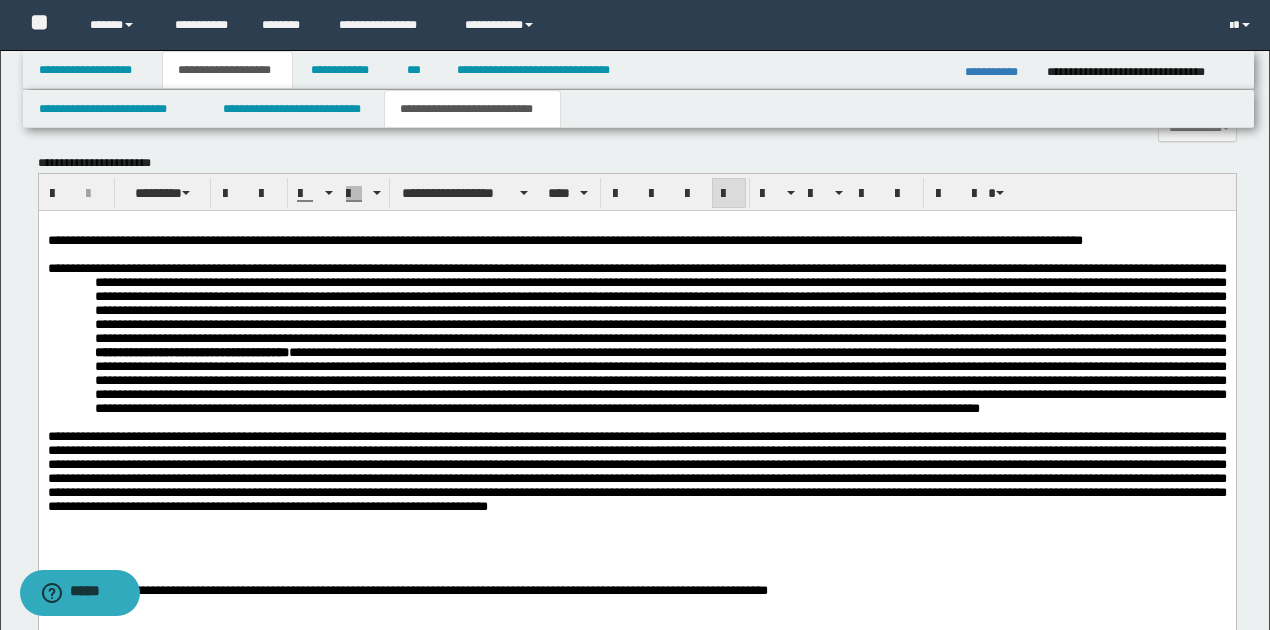 click on "**********" at bounding box center (660, 241) 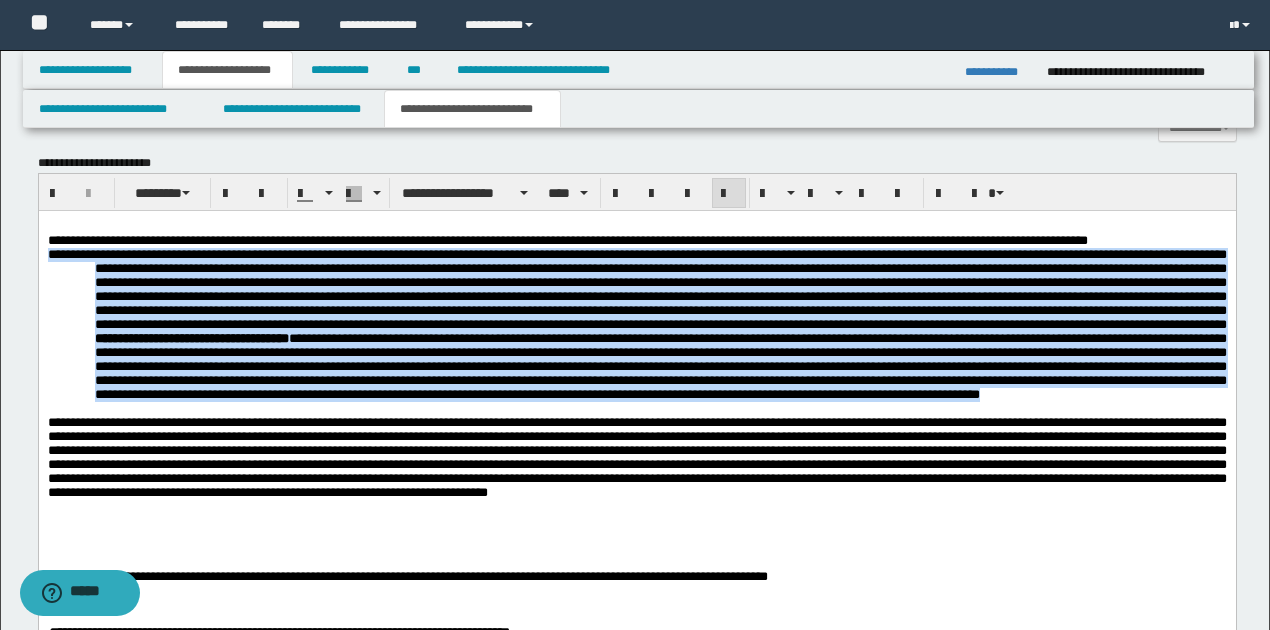 drag, startPoint x: 48, startPoint y: 256, endPoint x: 1076, endPoint y: 421, distance: 1041.1575 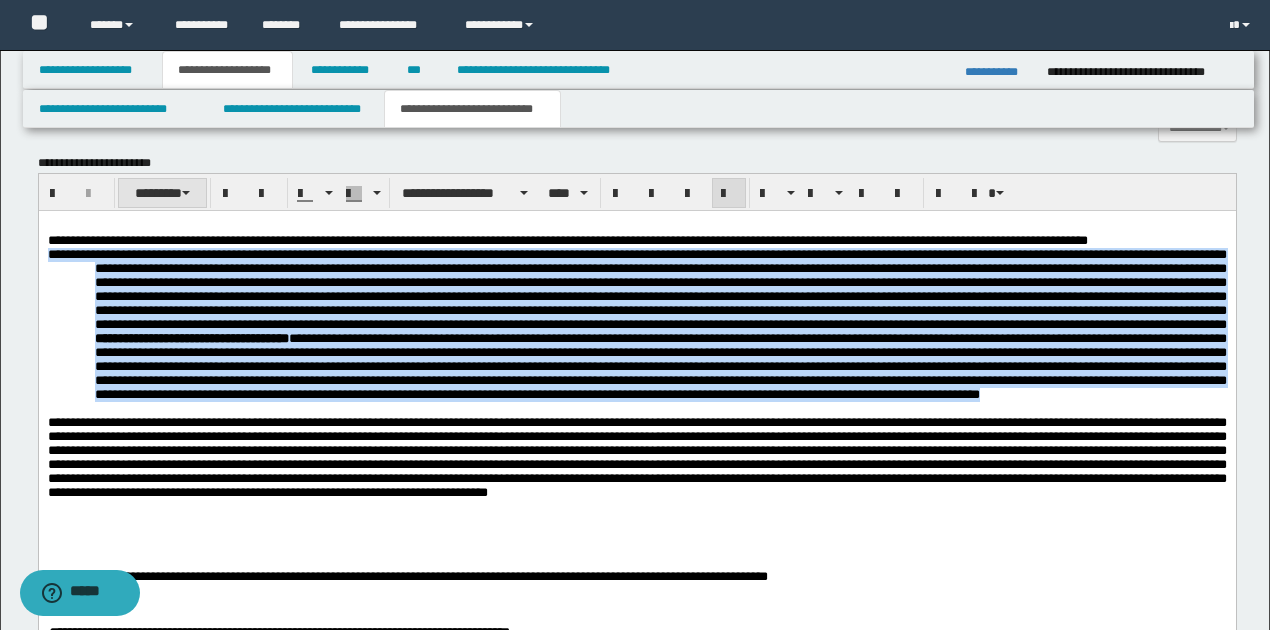 click at bounding box center (186, 193) 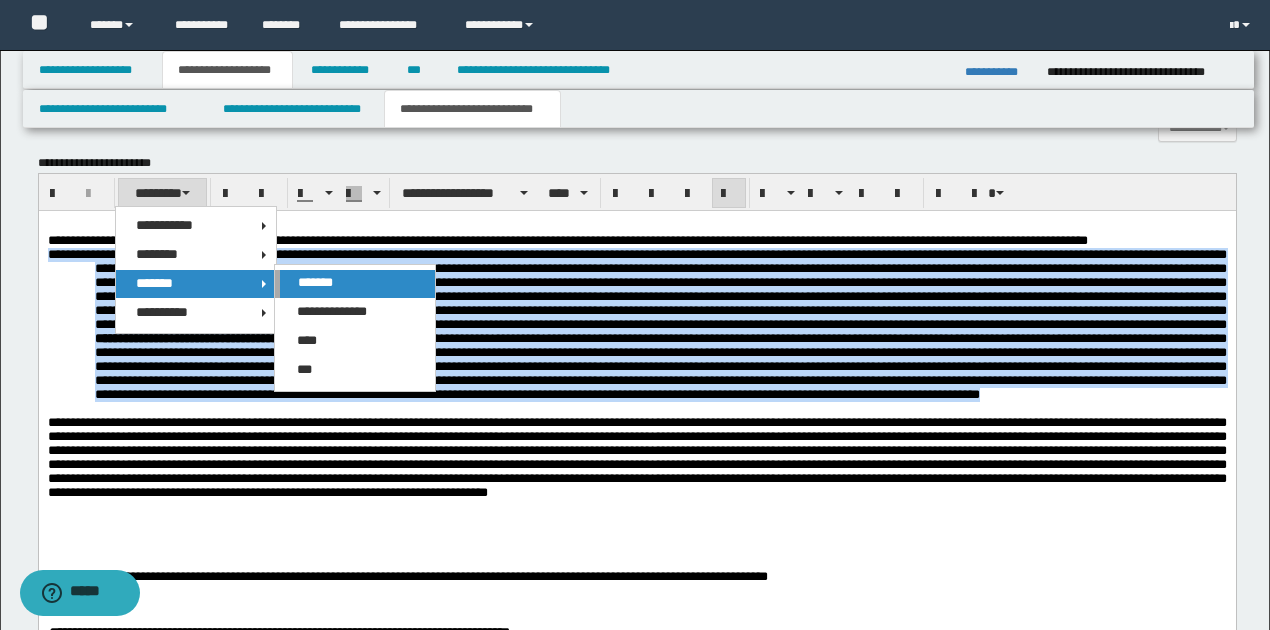 click on "*******" at bounding box center (315, 282) 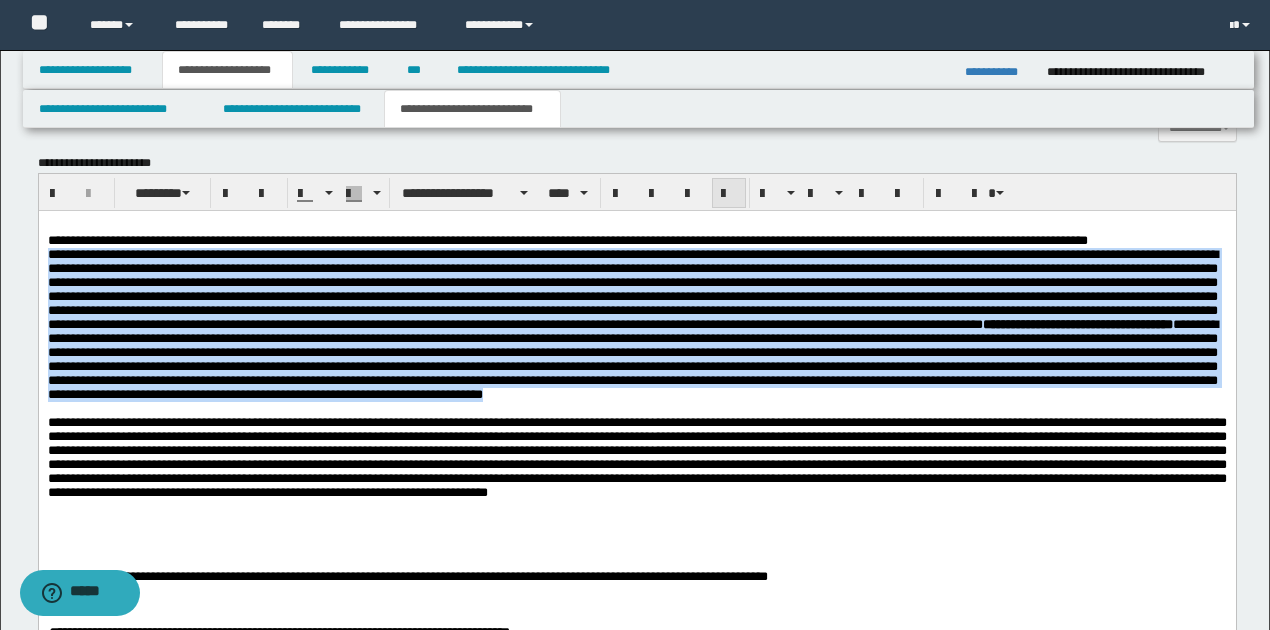 click at bounding box center (729, 193) 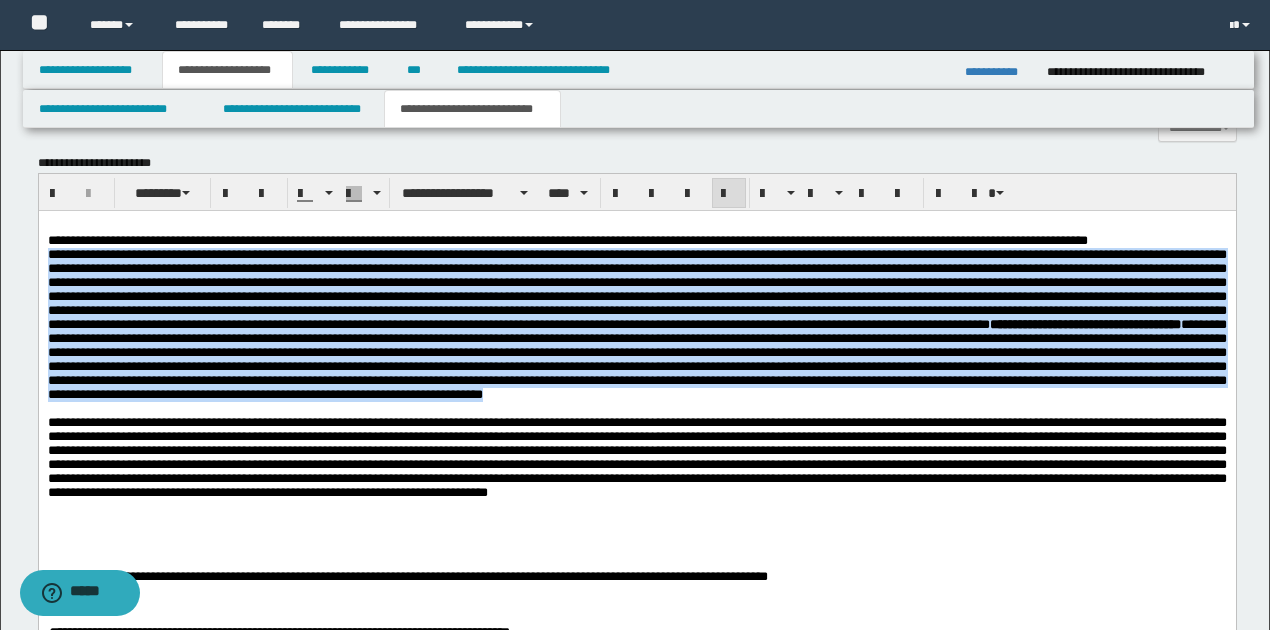 click at bounding box center (636, 289) 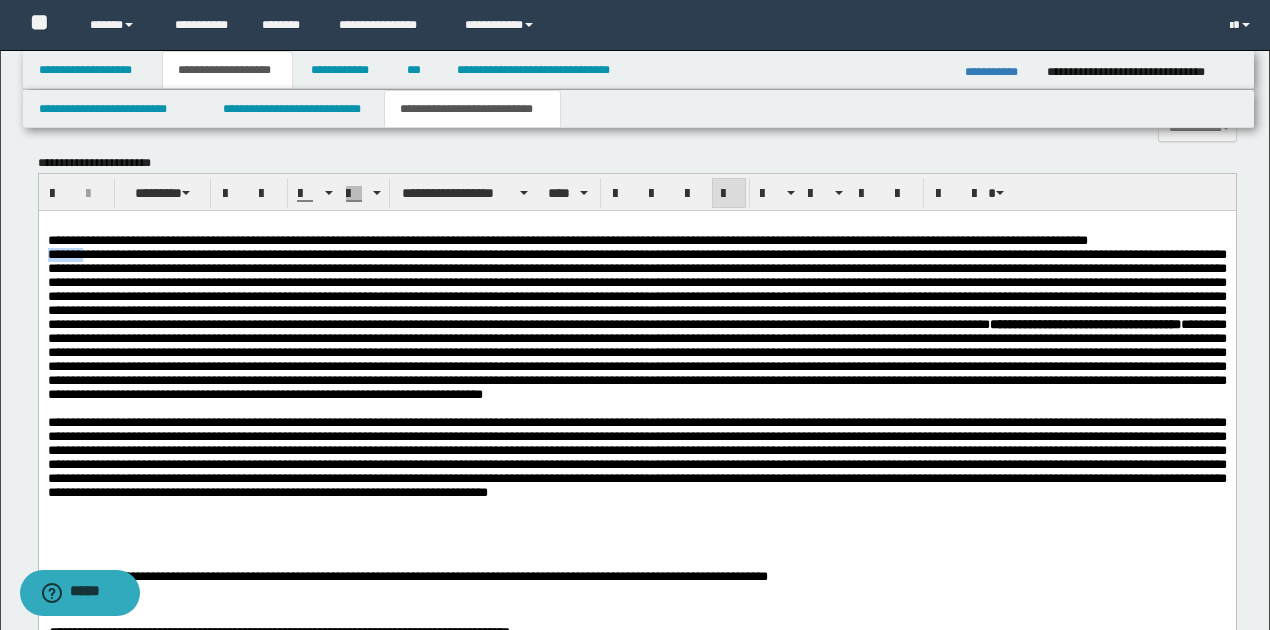 drag, startPoint x: 46, startPoint y: 261, endPoint x: 84, endPoint y: 258, distance: 38.118237 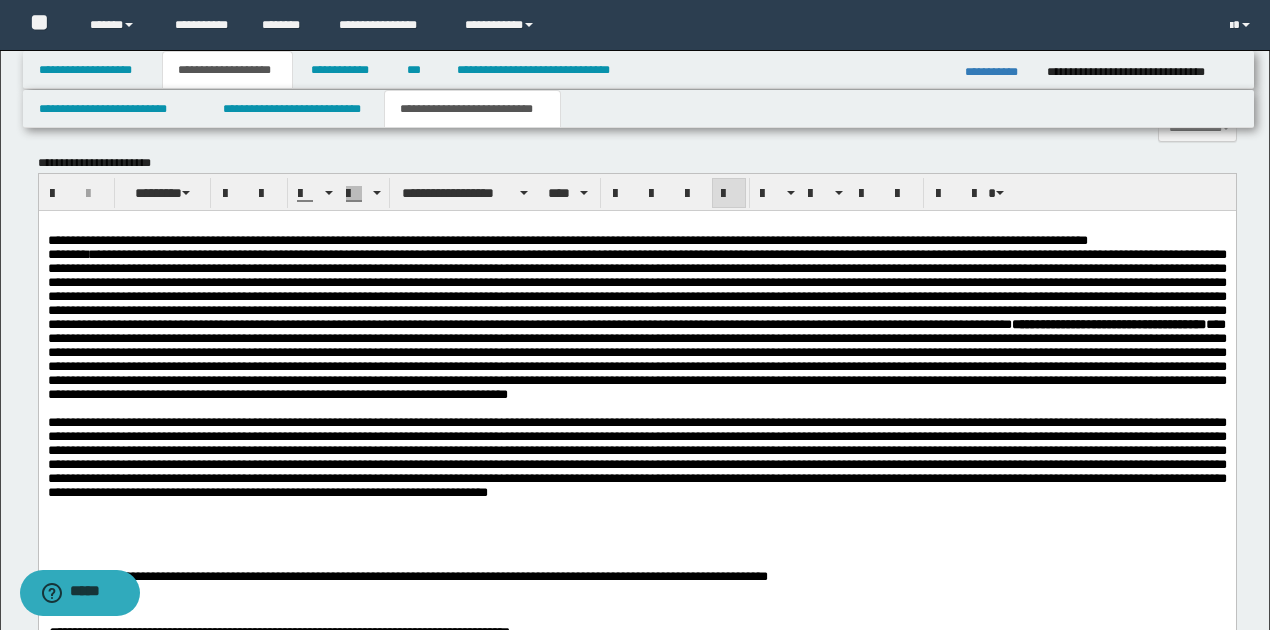 click on "**********" at bounding box center (636, 325) 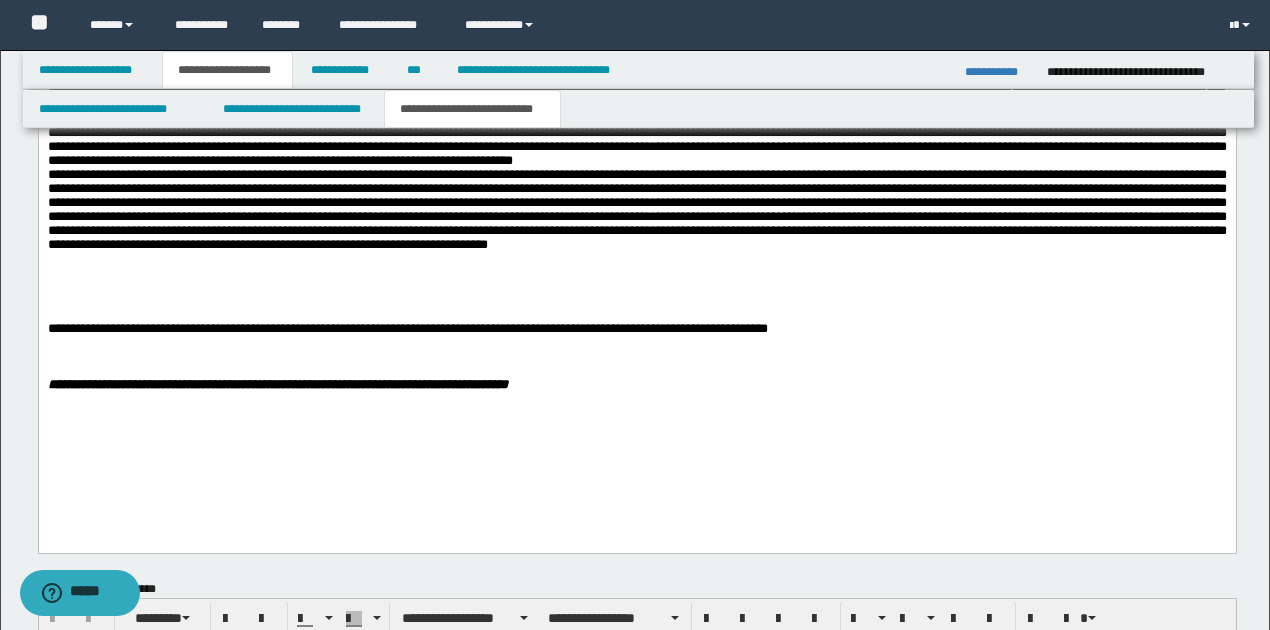 scroll, scrollTop: 1671, scrollLeft: 0, axis: vertical 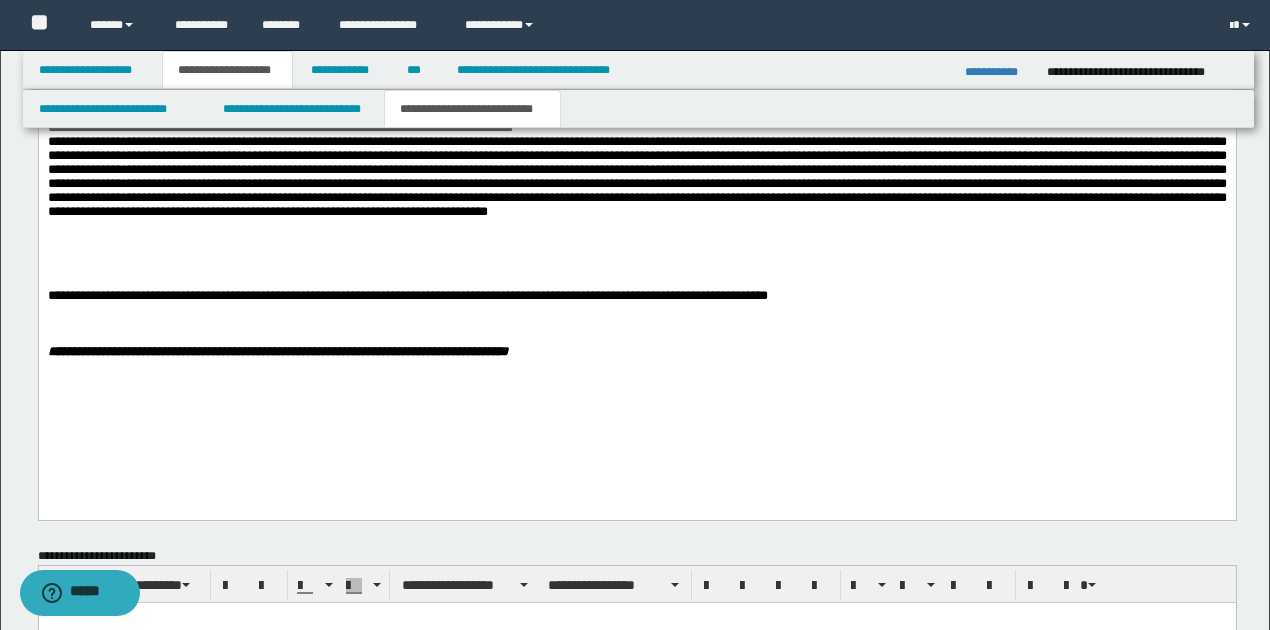 click at bounding box center [636, 178] 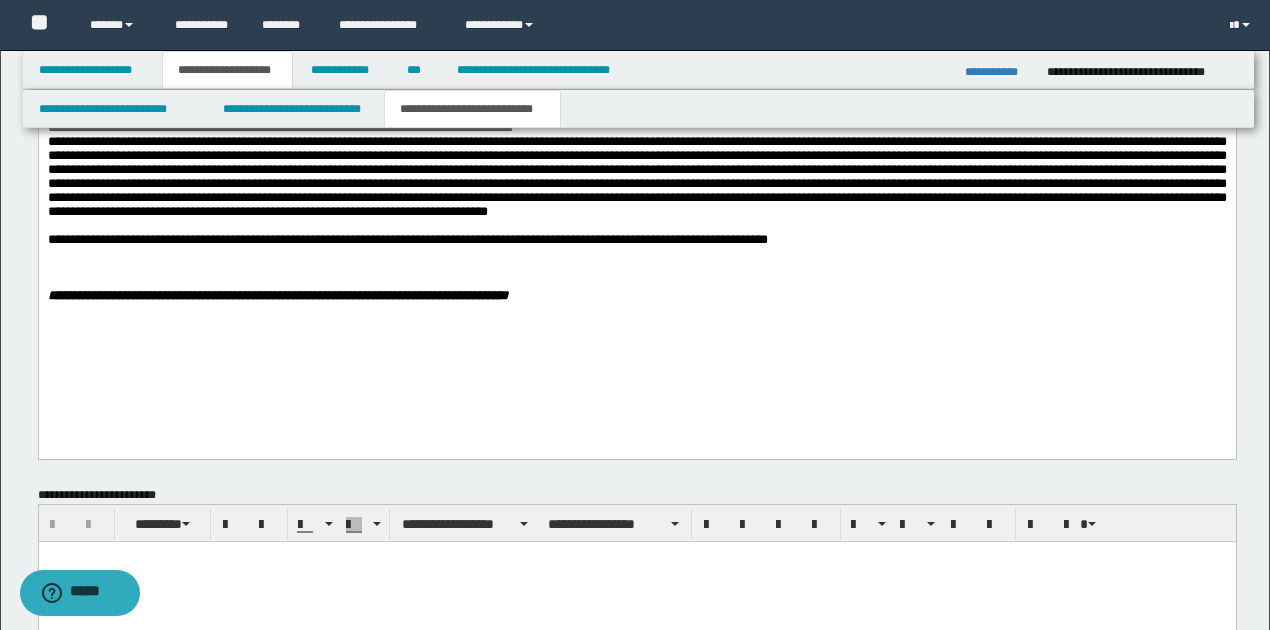 click on "**********" at bounding box center [636, 241] 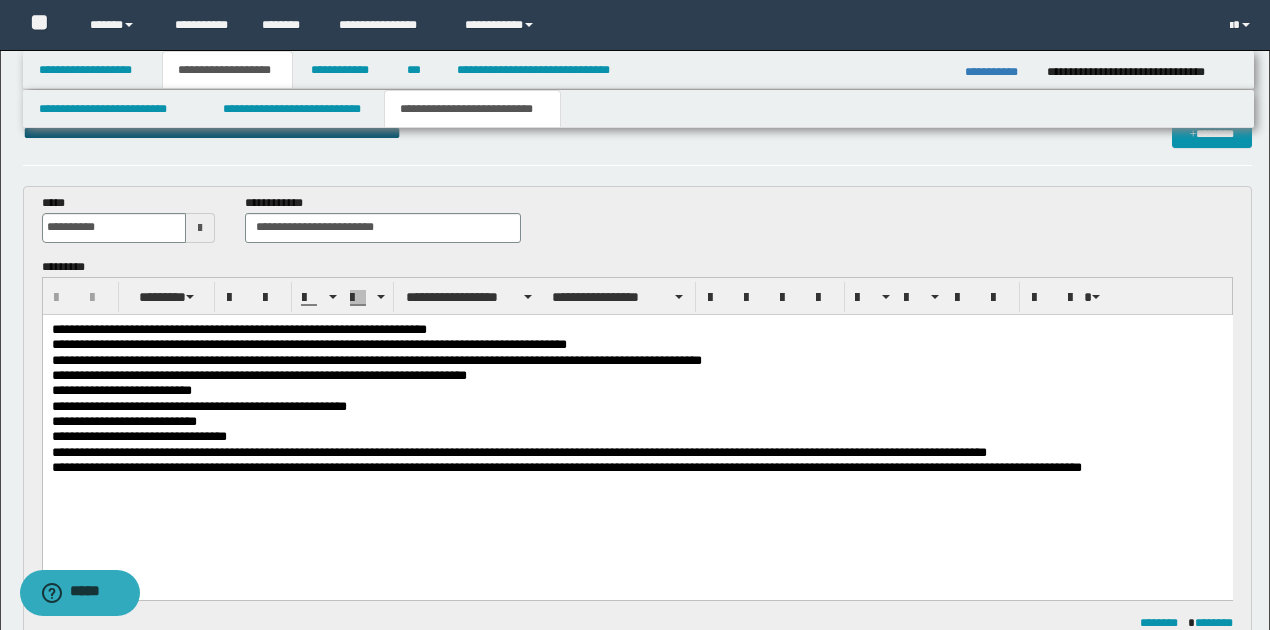 scroll, scrollTop: 4, scrollLeft: 0, axis: vertical 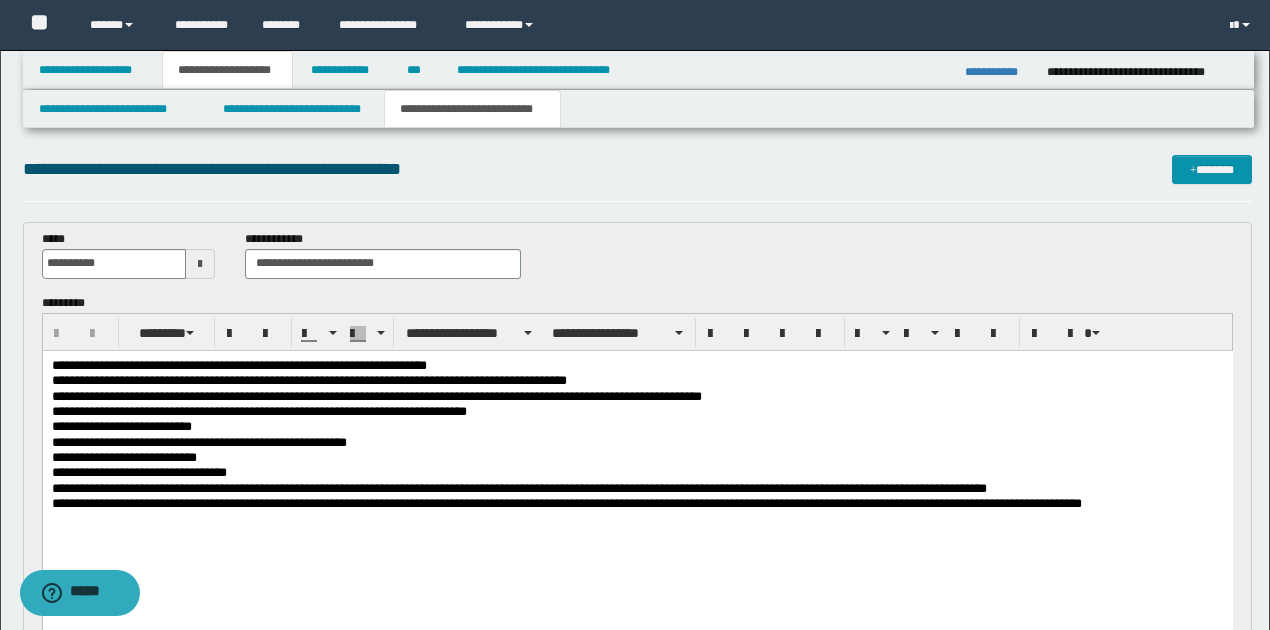 click on "**********" at bounding box center (637, 472) 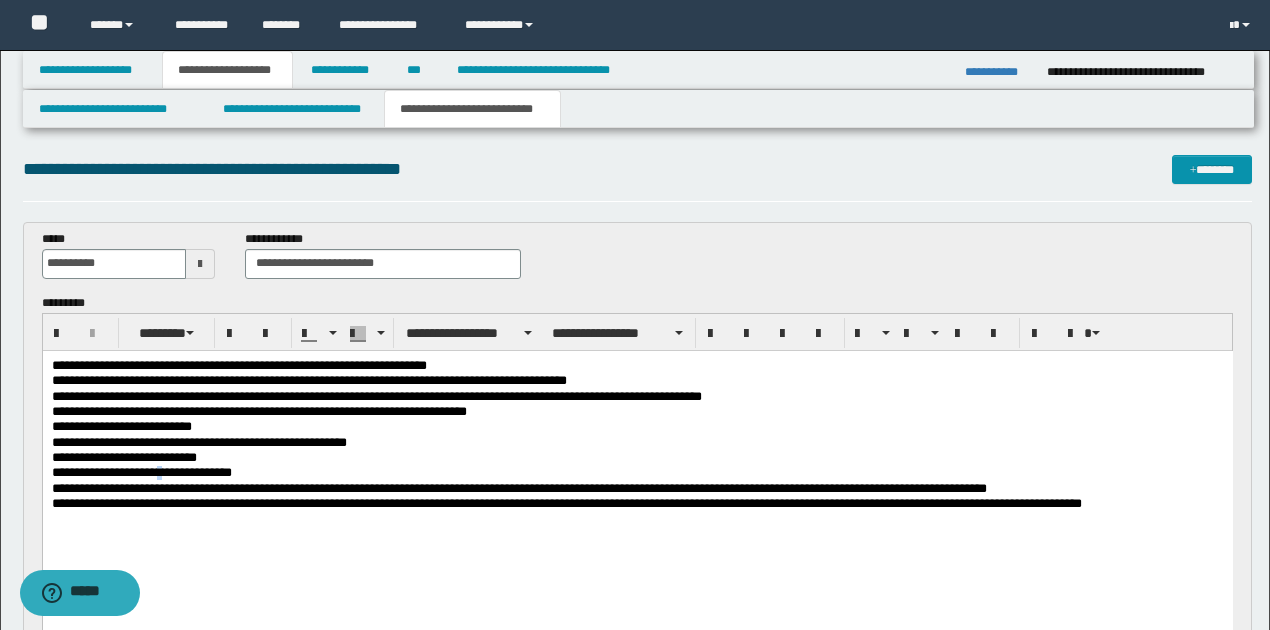 click on "**********" at bounding box center (637, 472) 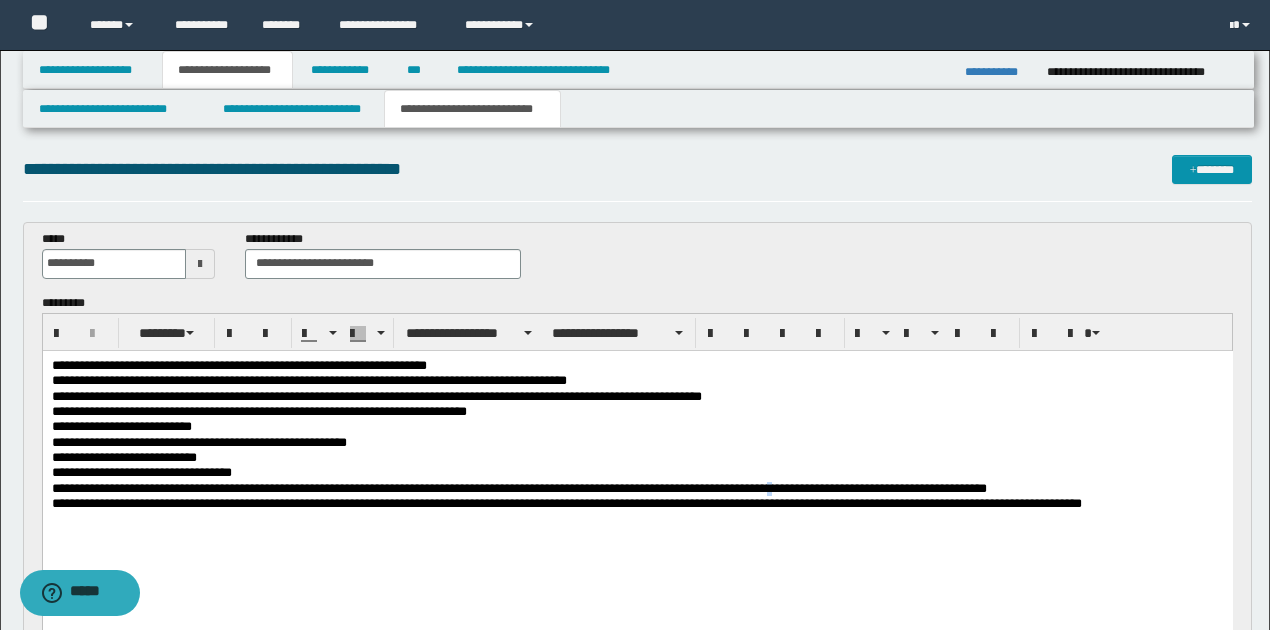 click on "**********" at bounding box center [637, 488] 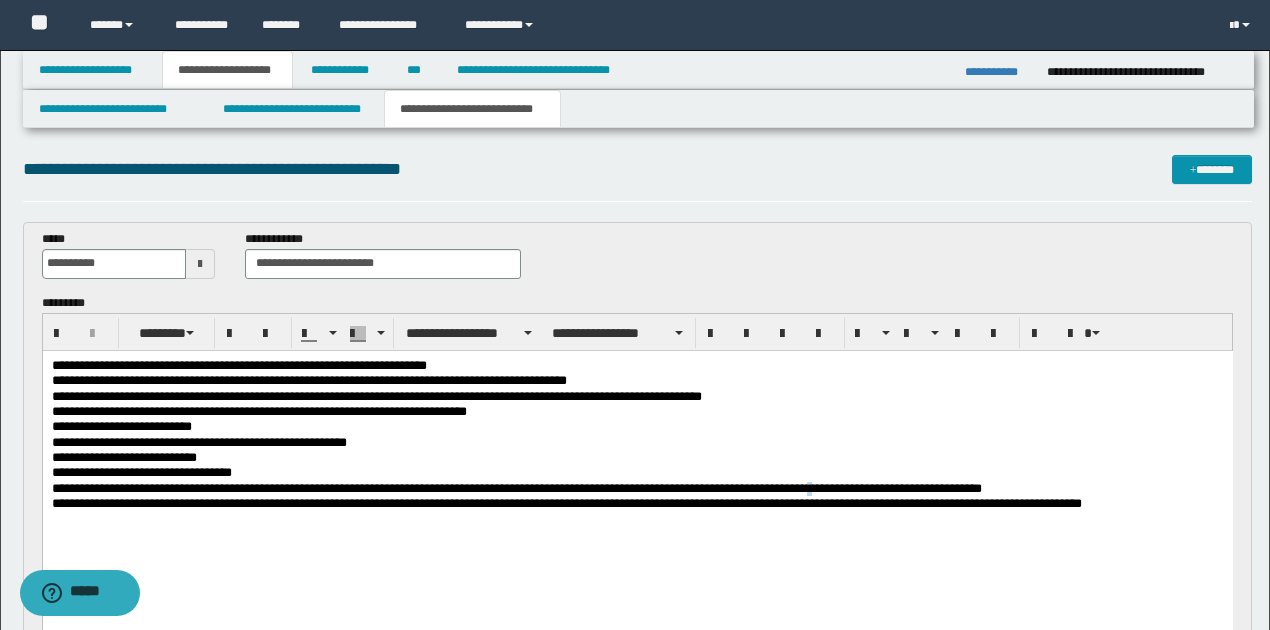 click on "**********" at bounding box center (637, 488) 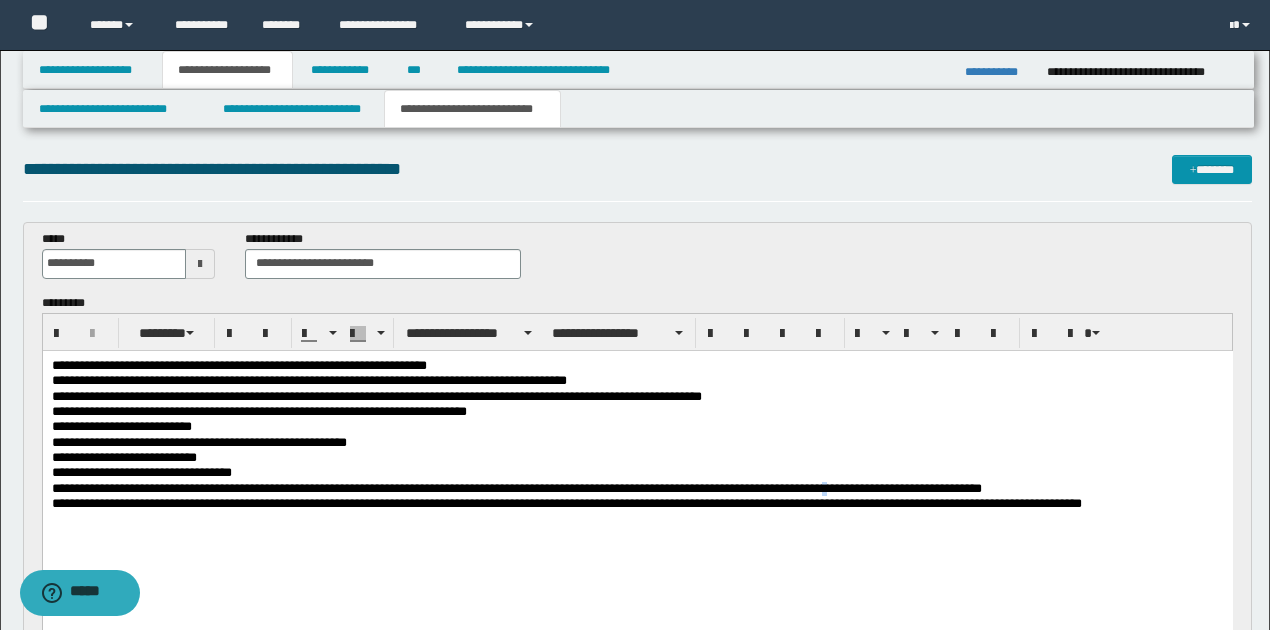 click on "**********" at bounding box center [637, 488] 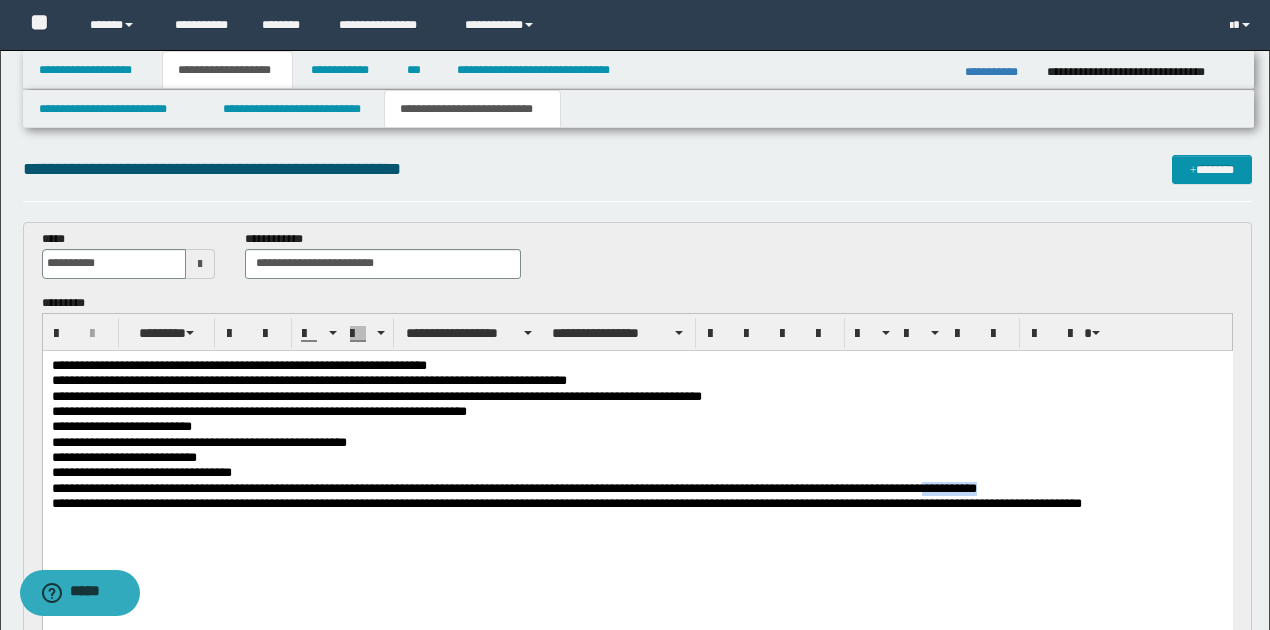 drag, startPoint x: 947, startPoint y: 487, endPoint x: 1038, endPoint y: 485, distance: 91.02197 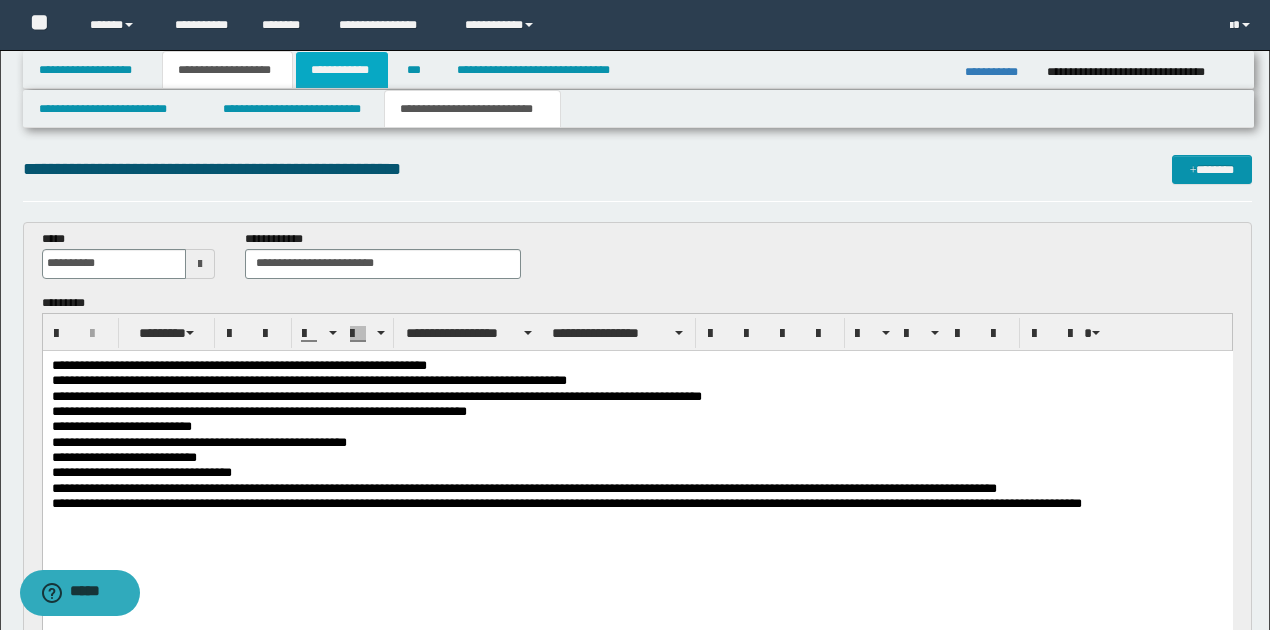 click on "**********" at bounding box center (342, 70) 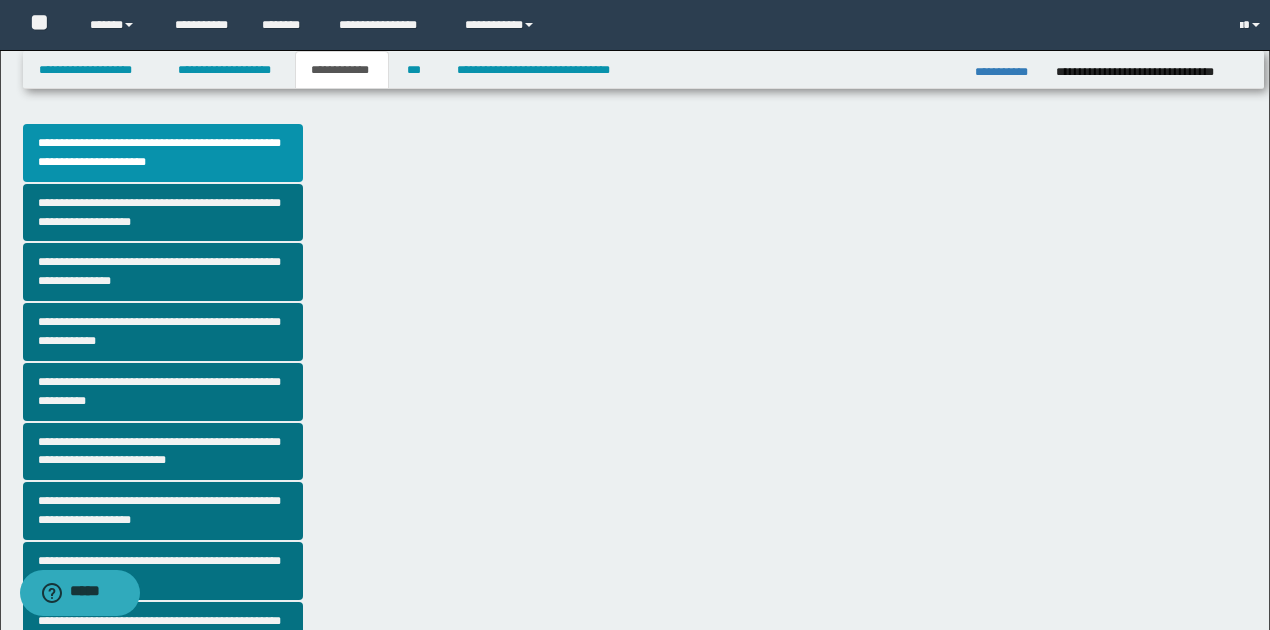 scroll, scrollTop: 0, scrollLeft: 0, axis: both 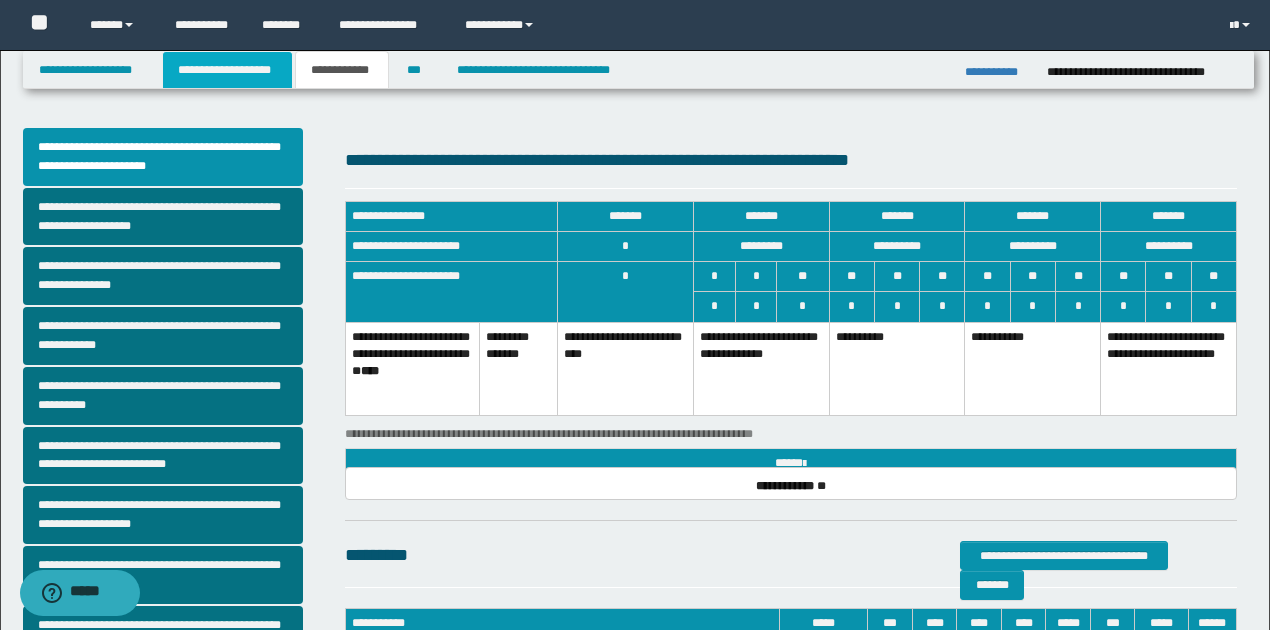click on "**********" at bounding box center [227, 70] 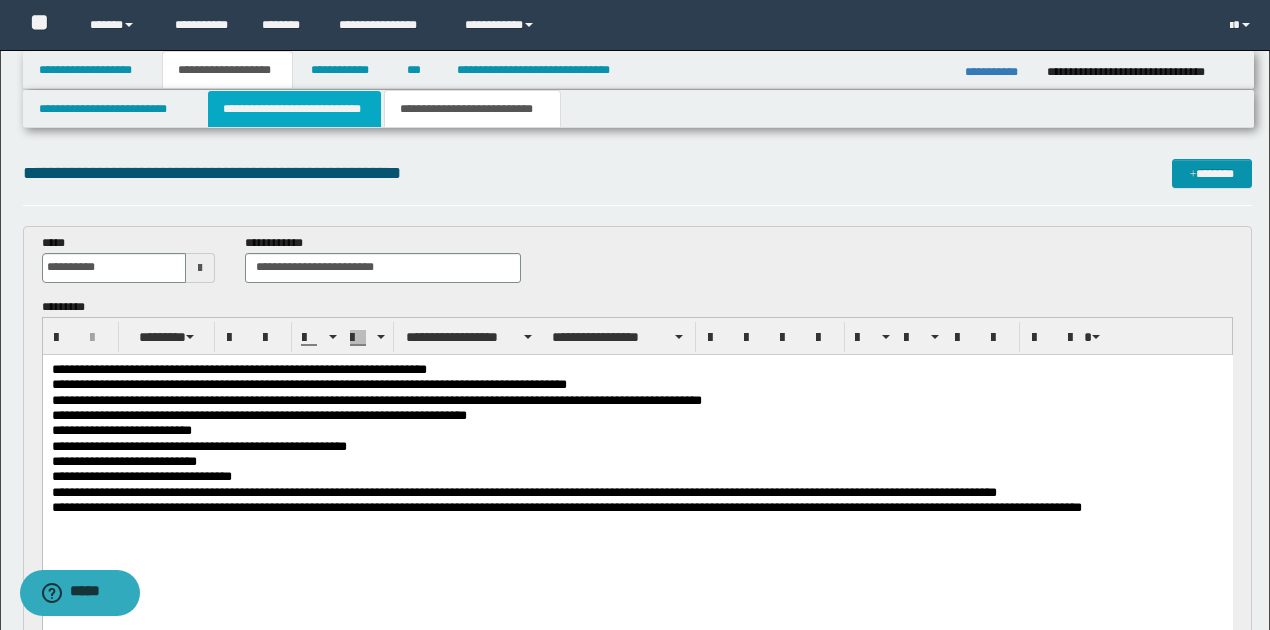 click on "**********" at bounding box center (294, 109) 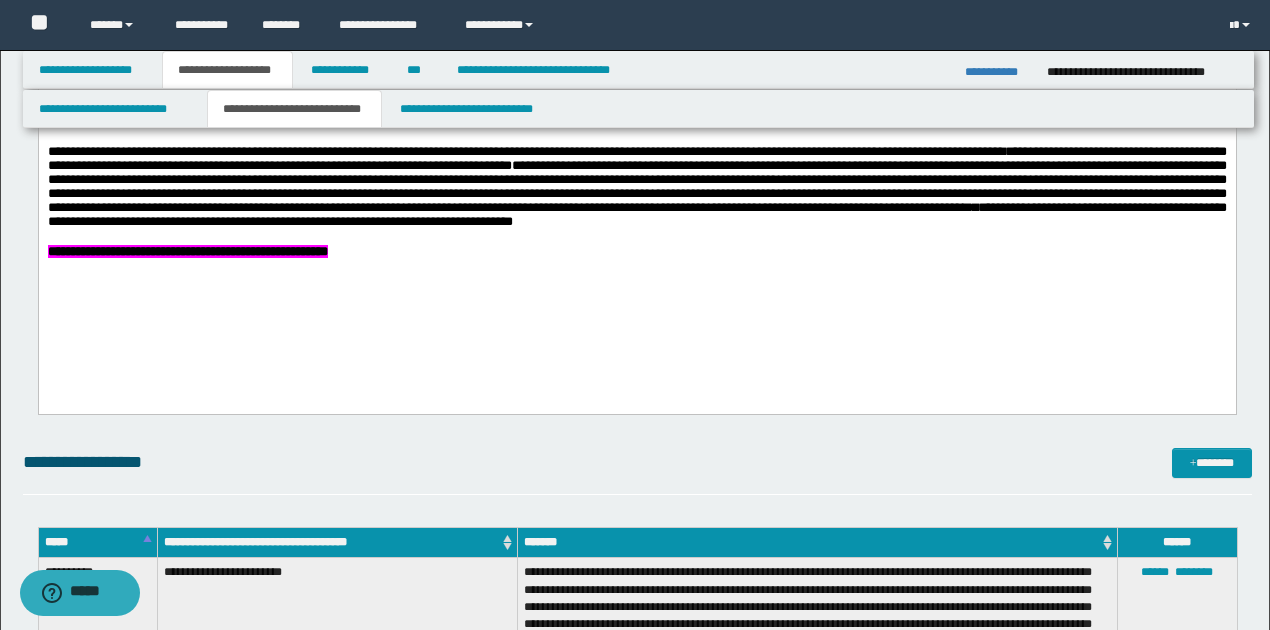 scroll, scrollTop: 1066, scrollLeft: 0, axis: vertical 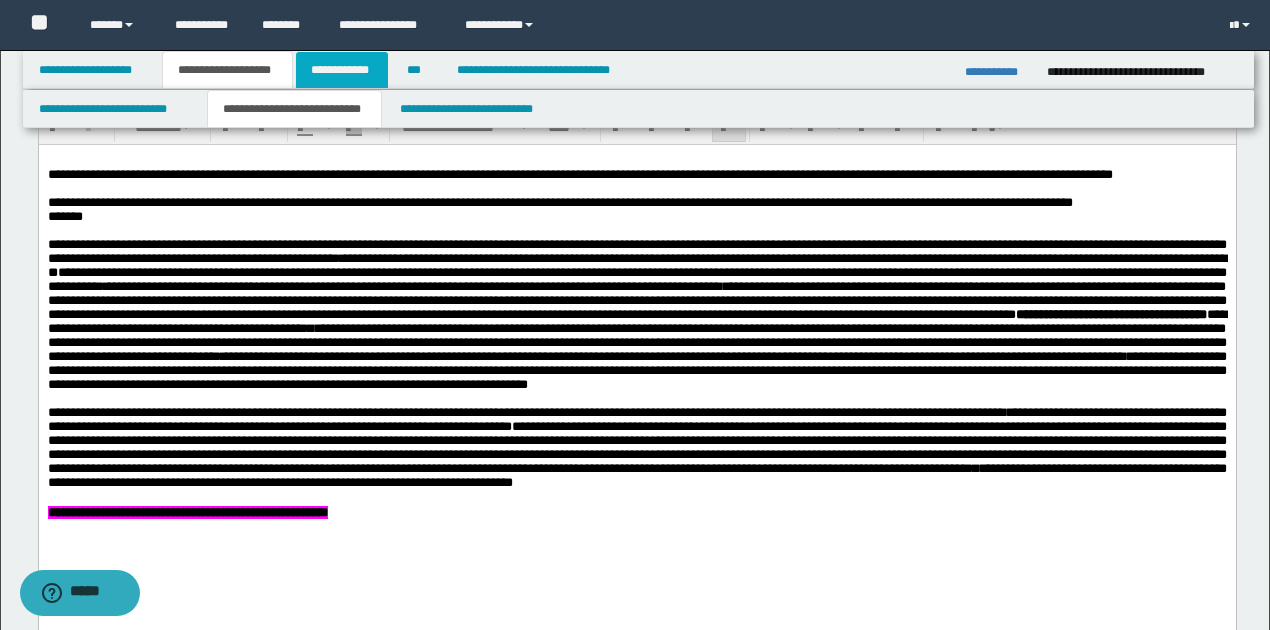 click on "**********" at bounding box center (342, 70) 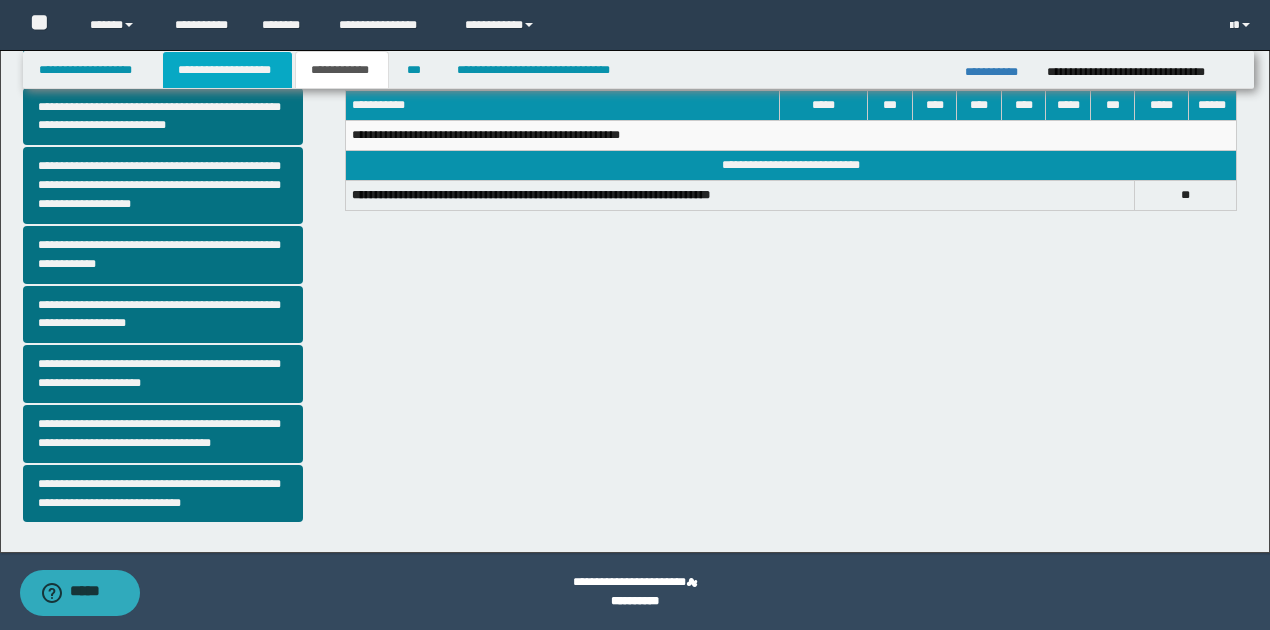 click on "**********" at bounding box center (227, 70) 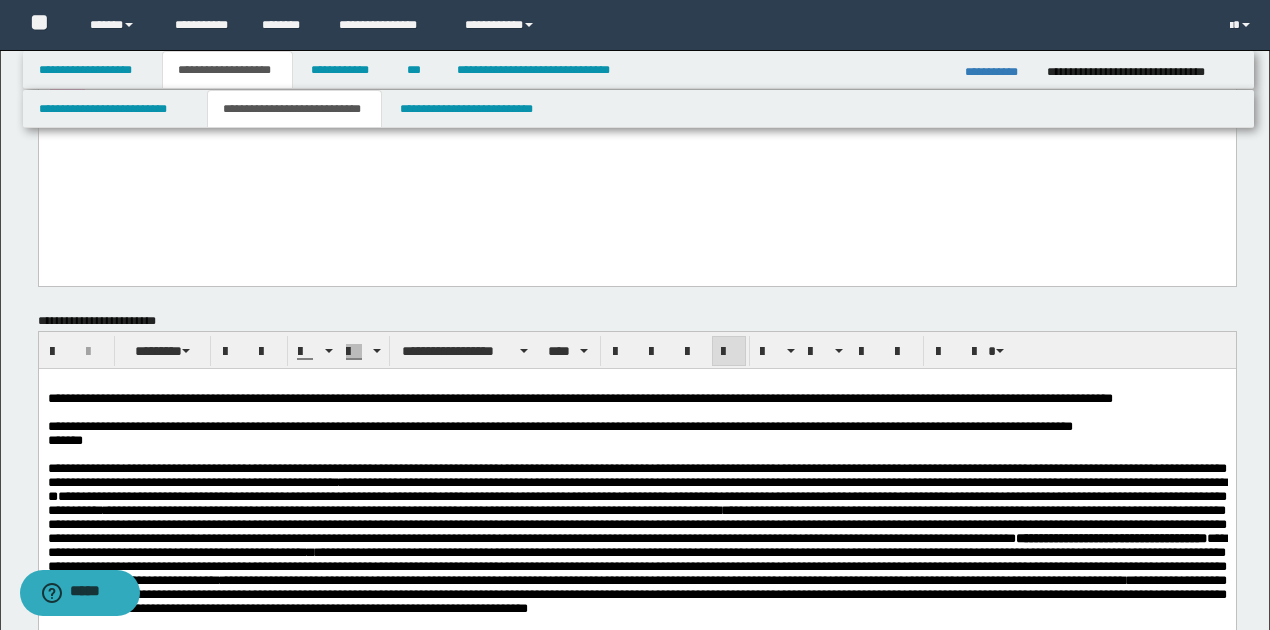 scroll, scrollTop: 1016, scrollLeft: 0, axis: vertical 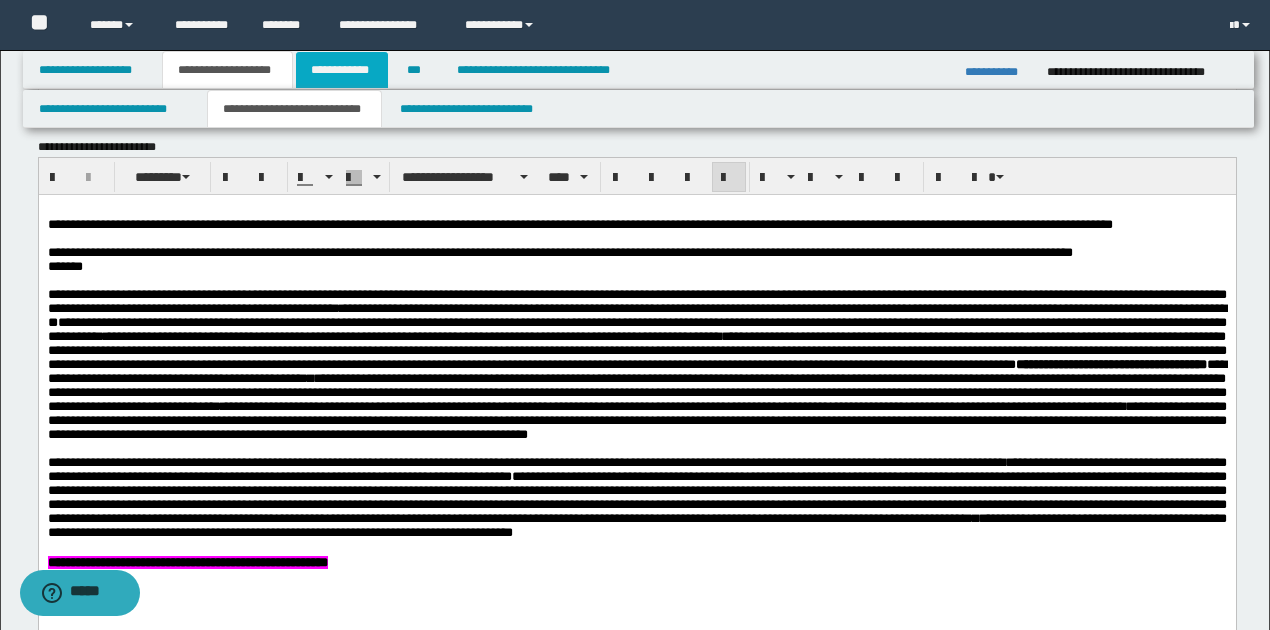 click on "**********" at bounding box center (342, 70) 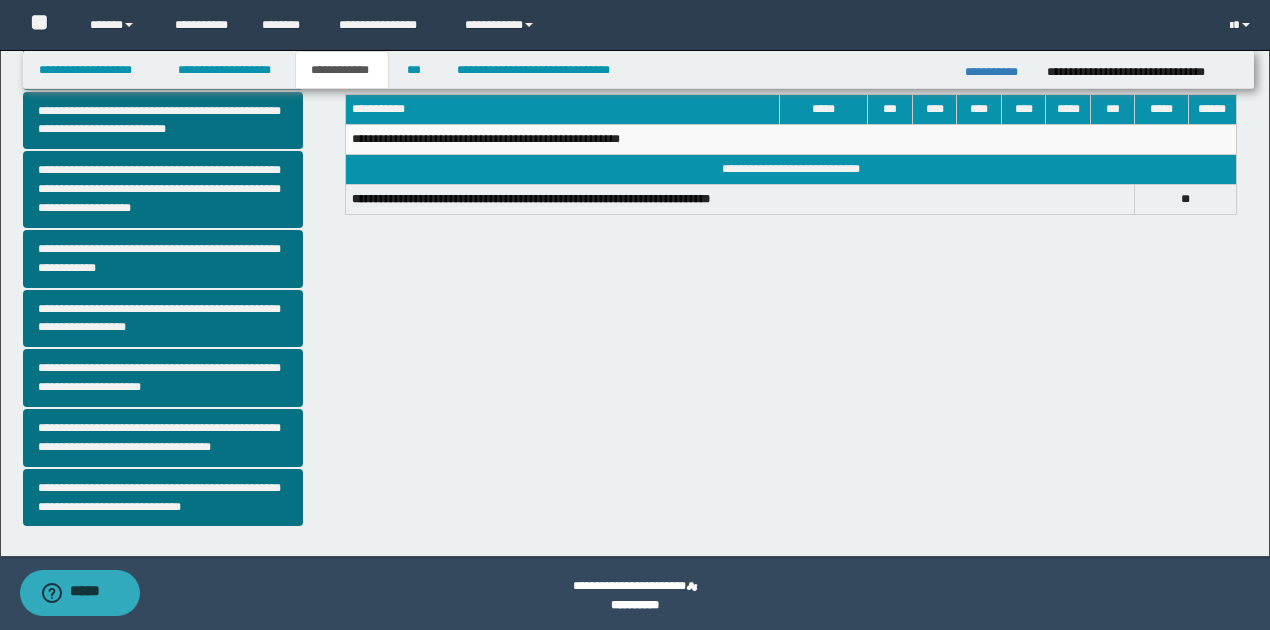 scroll, scrollTop: 452, scrollLeft: 0, axis: vertical 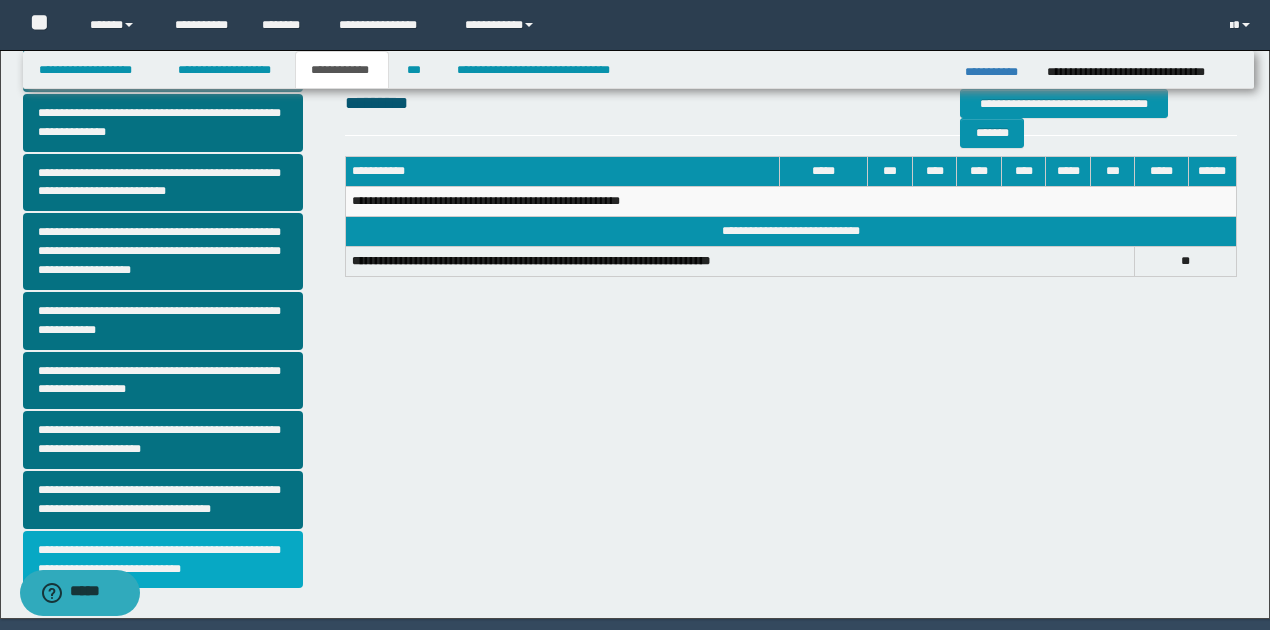 click on "**********" at bounding box center [163, 560] 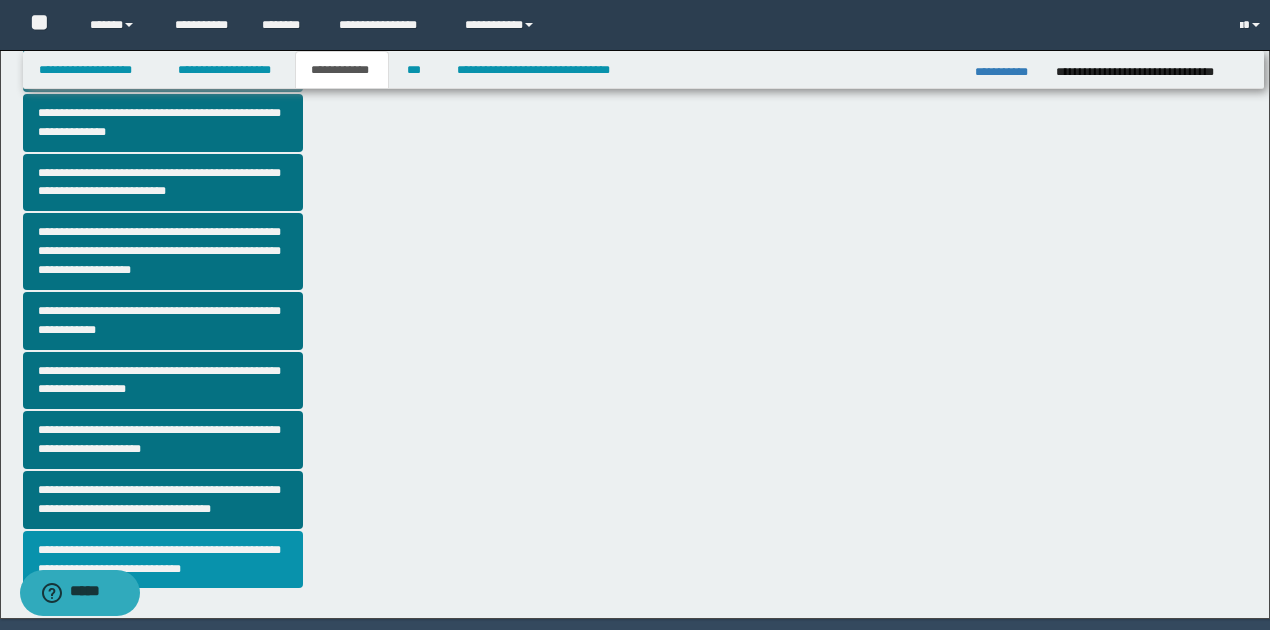scroll, scrollTop: 0, scrollLeft: 0, axis: both 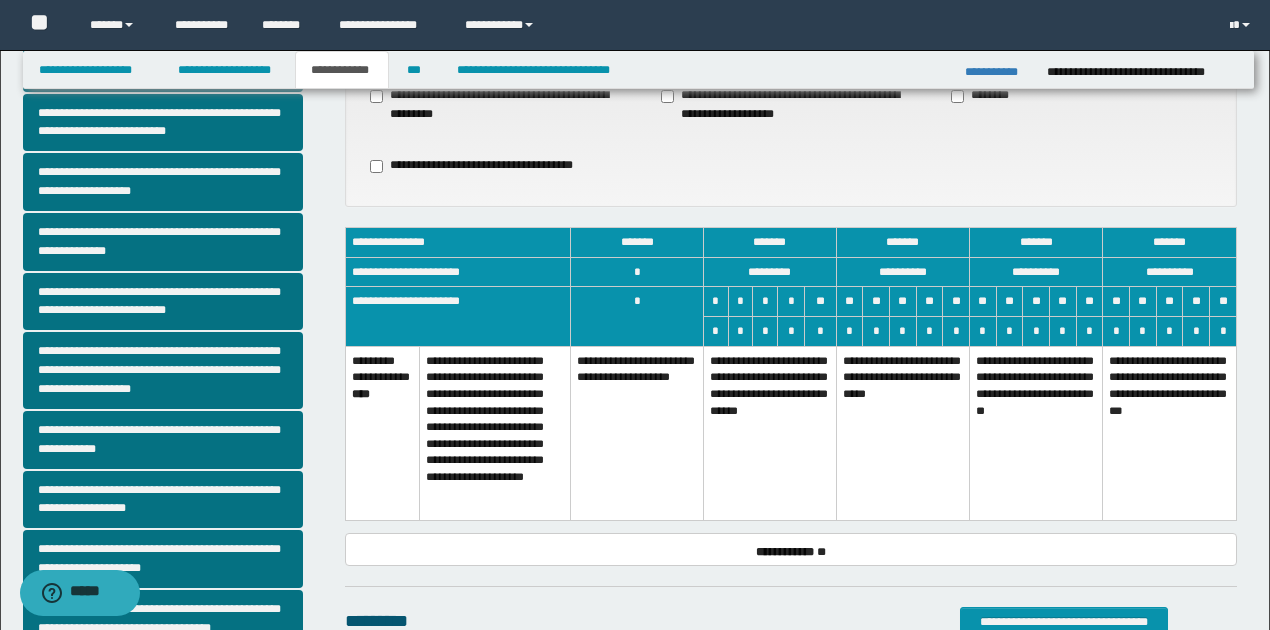 click on "**********" at bounding box center (769, 433) 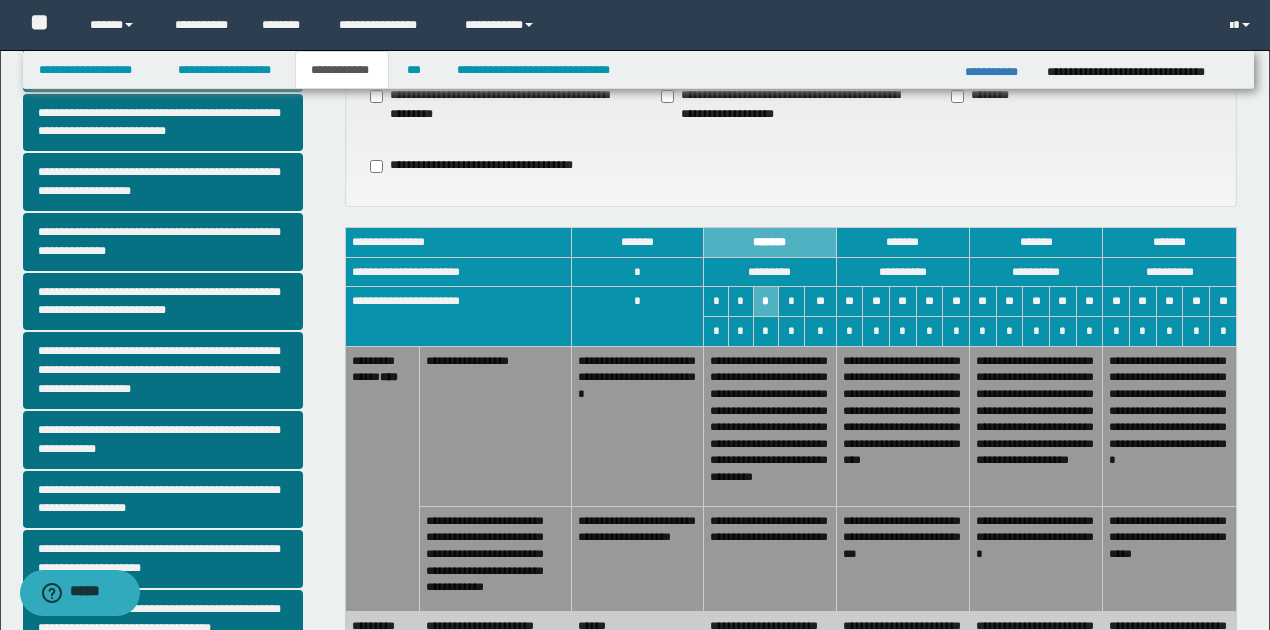 click on "**********" at bounding box center (769, 558) 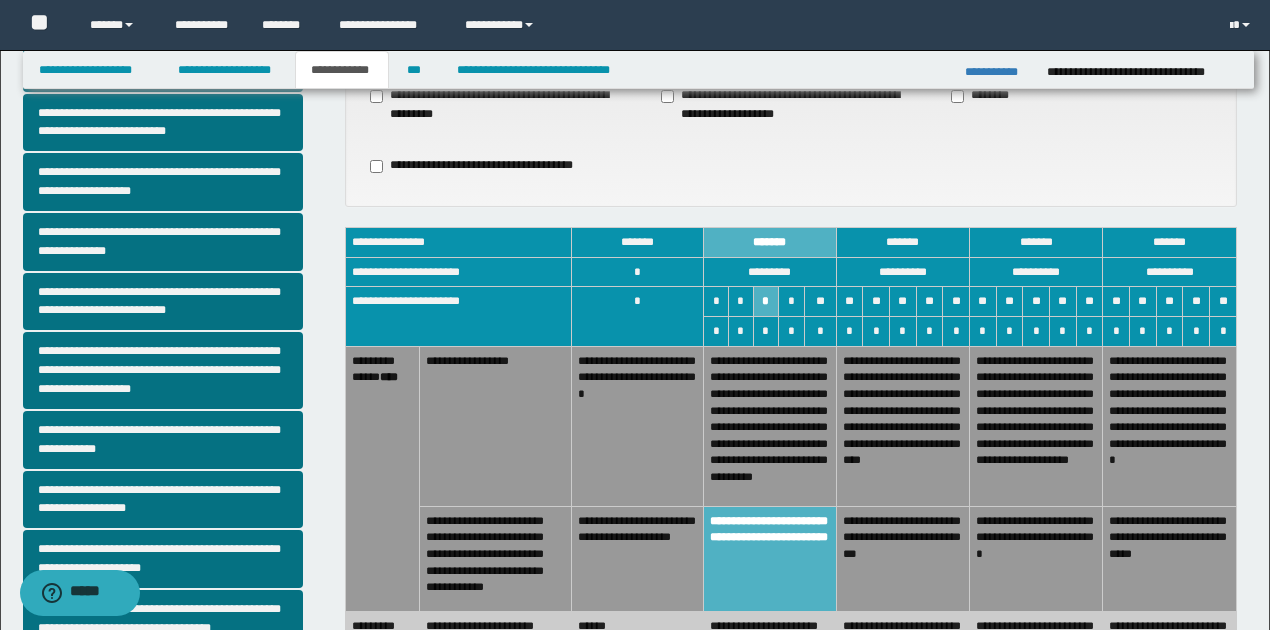 click on "**********" at bounding box center (769, 426) 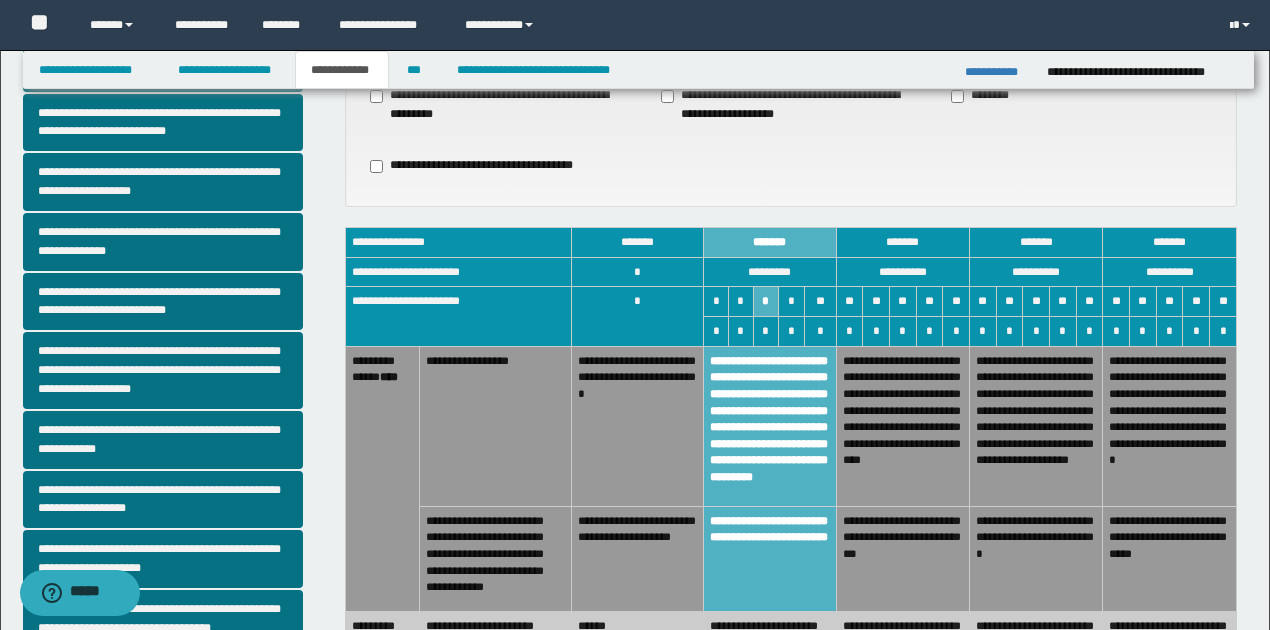 scroll, scrollTop: 0, scrollLeft: 0, axis: both 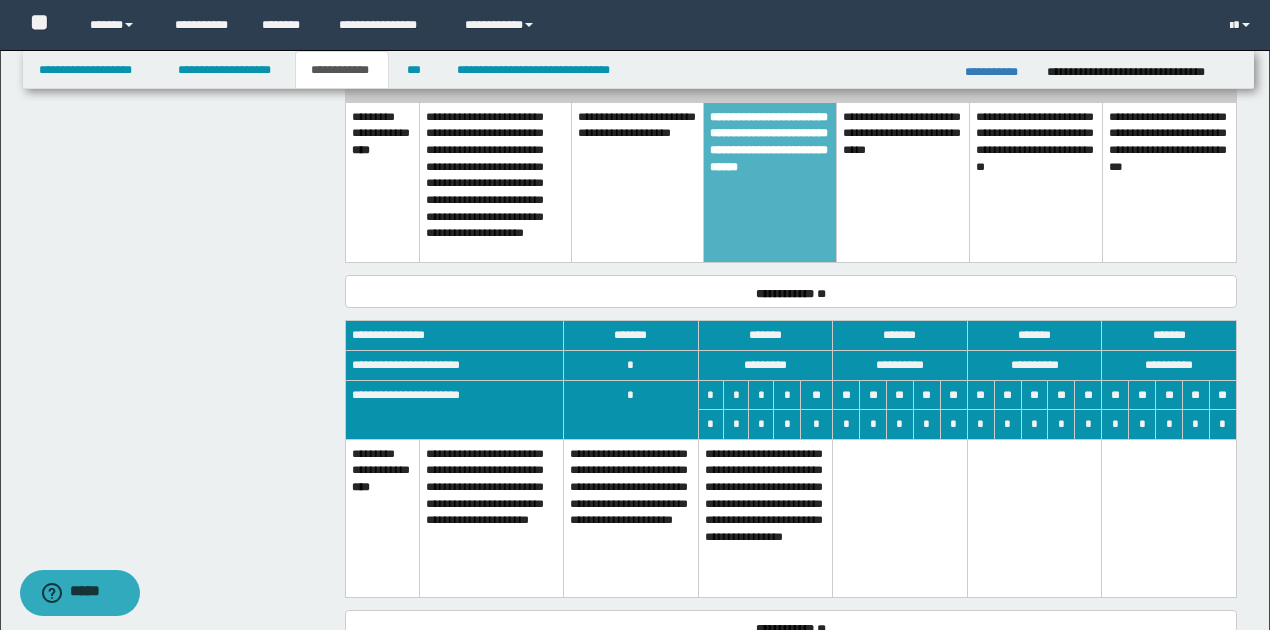 click on "**********" at bounding box center (765, 518) 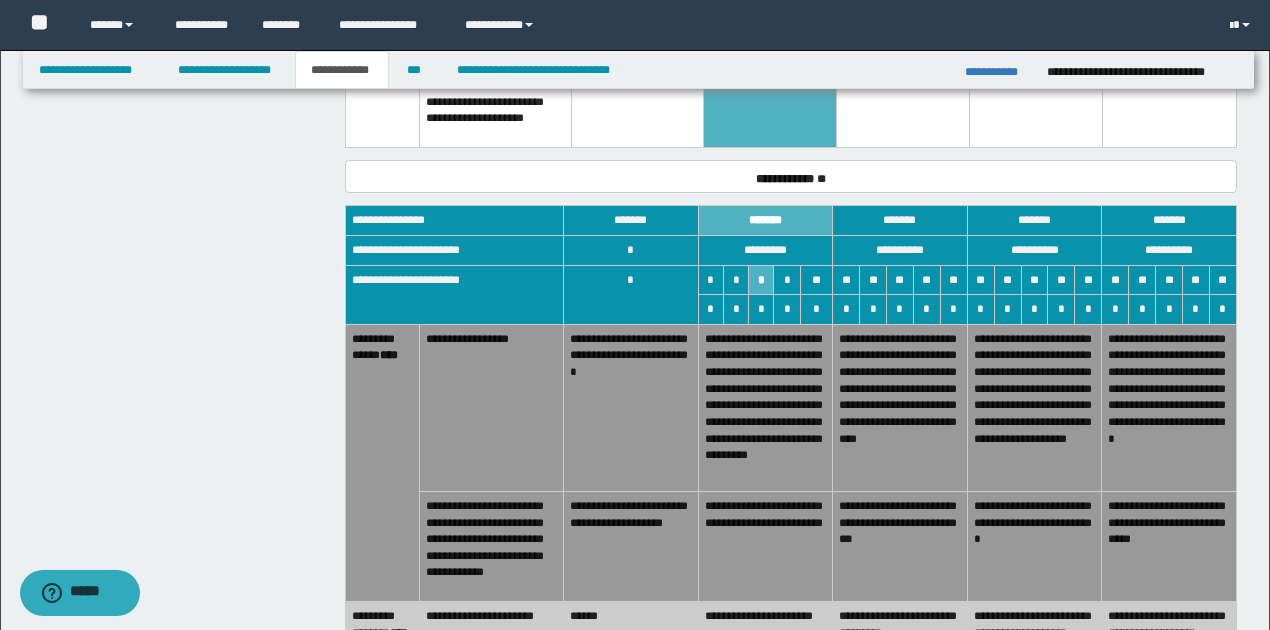 scroll, scrollTop: 1266, scrollLeft: 0, axis: vertical 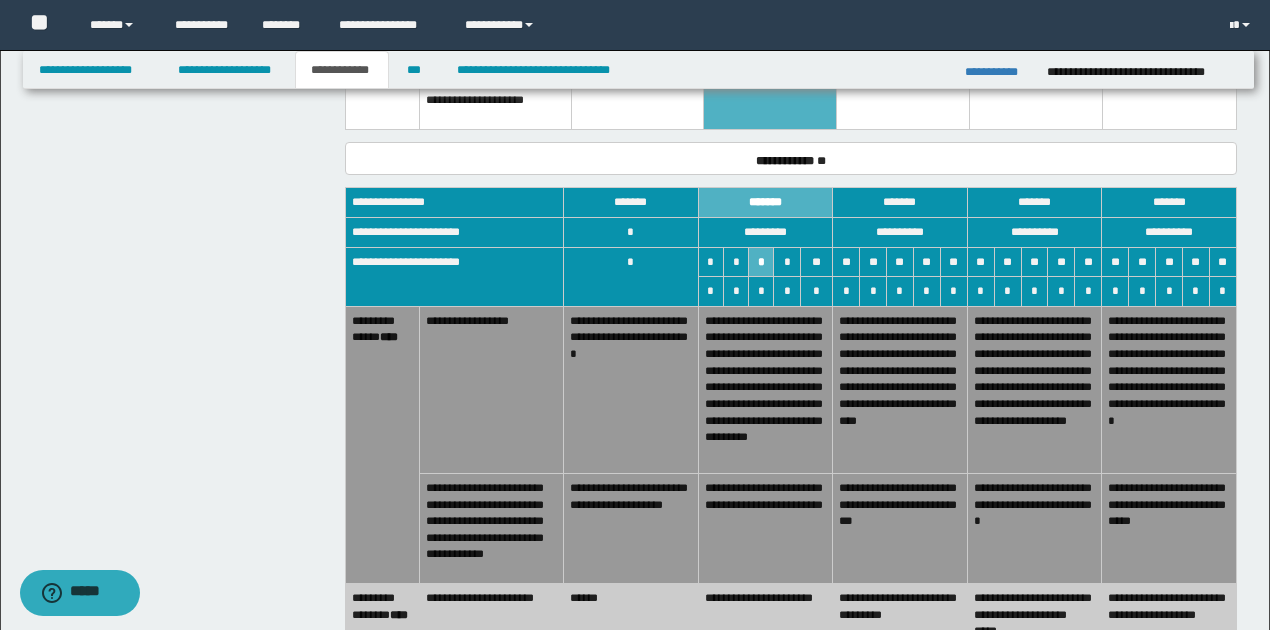 click on "**********" at bounding box center [765, 528] 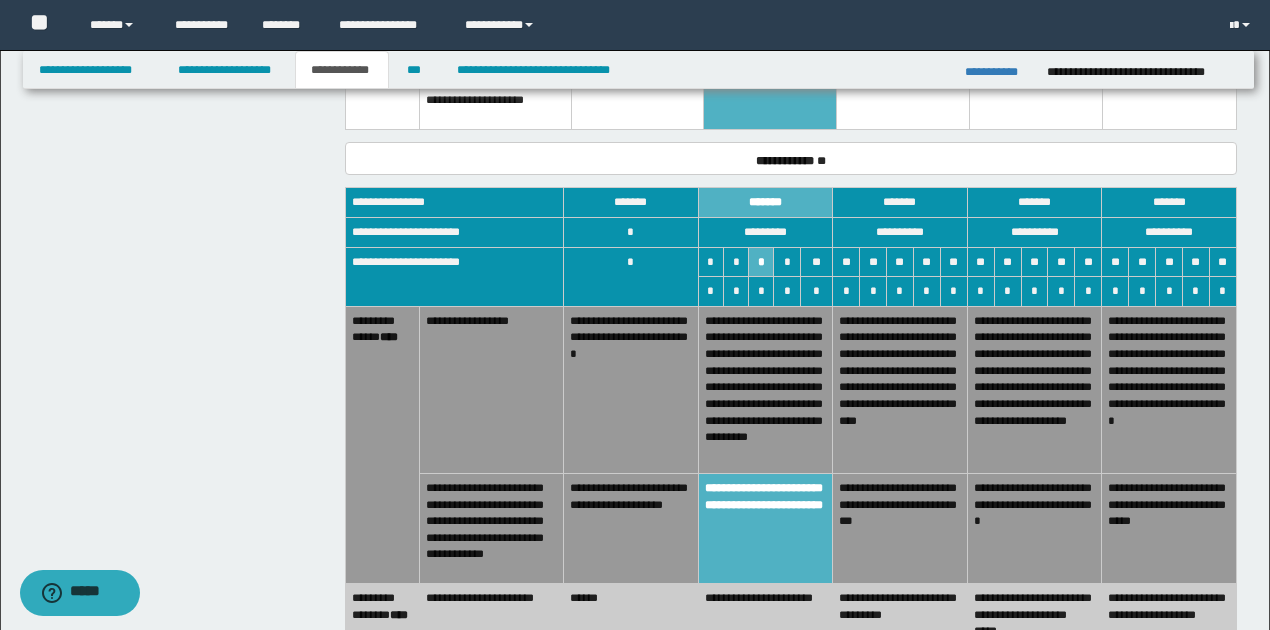 click on "**********" at bounding box center (765, 389) 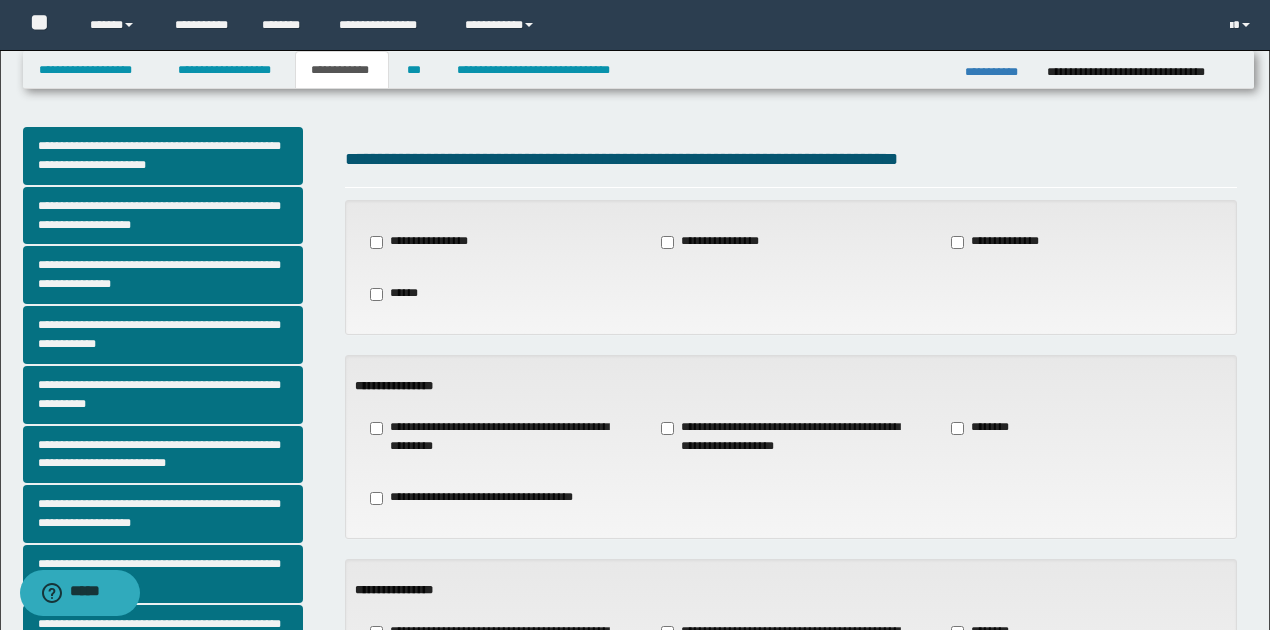 scroll, scrollTop: 0, scrollLeft: 0, axis: both 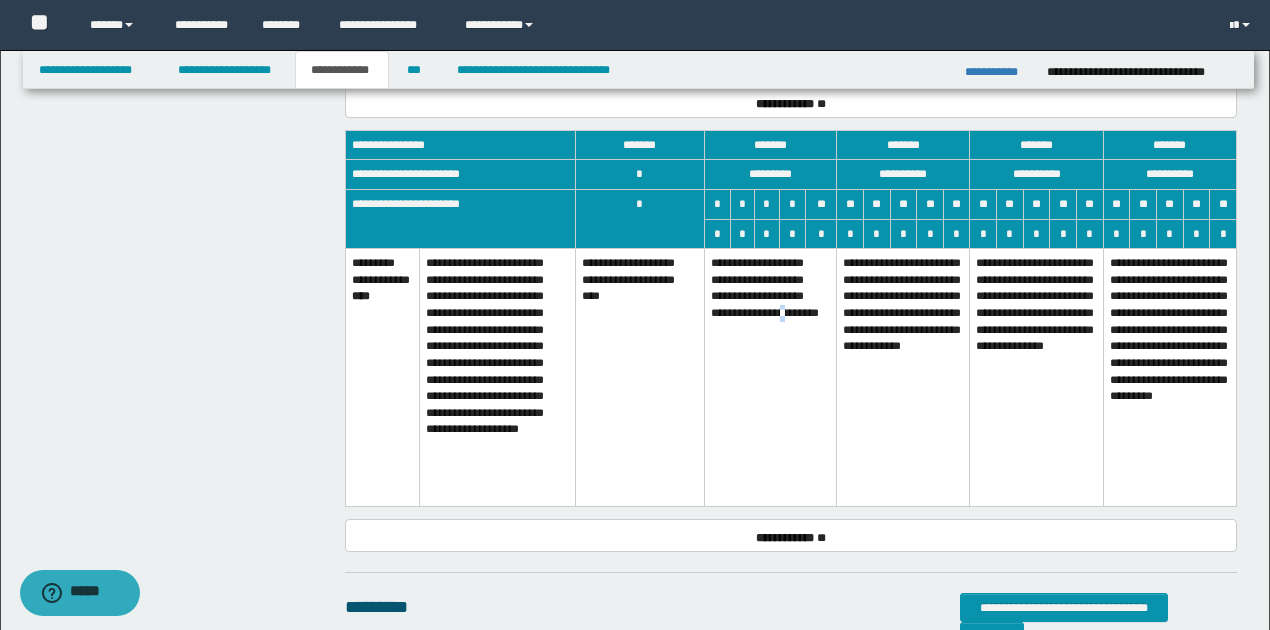 click on "**********" at bounding box center (771, 377) 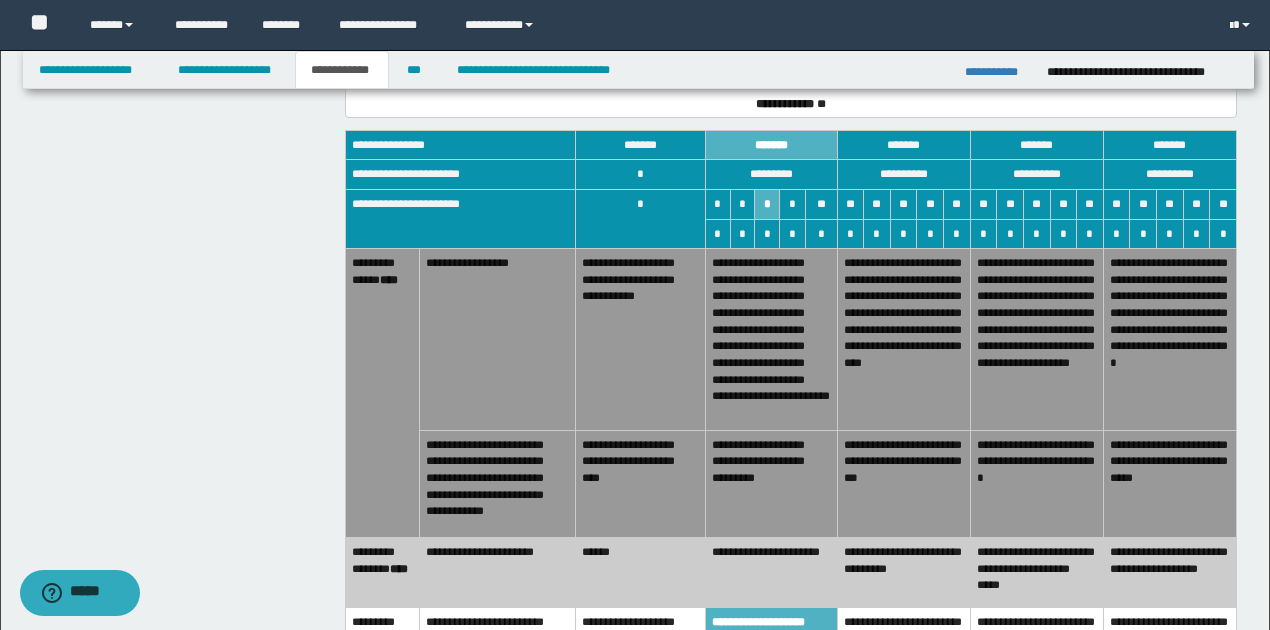 click on "**********" at bounding box center (771, 483) 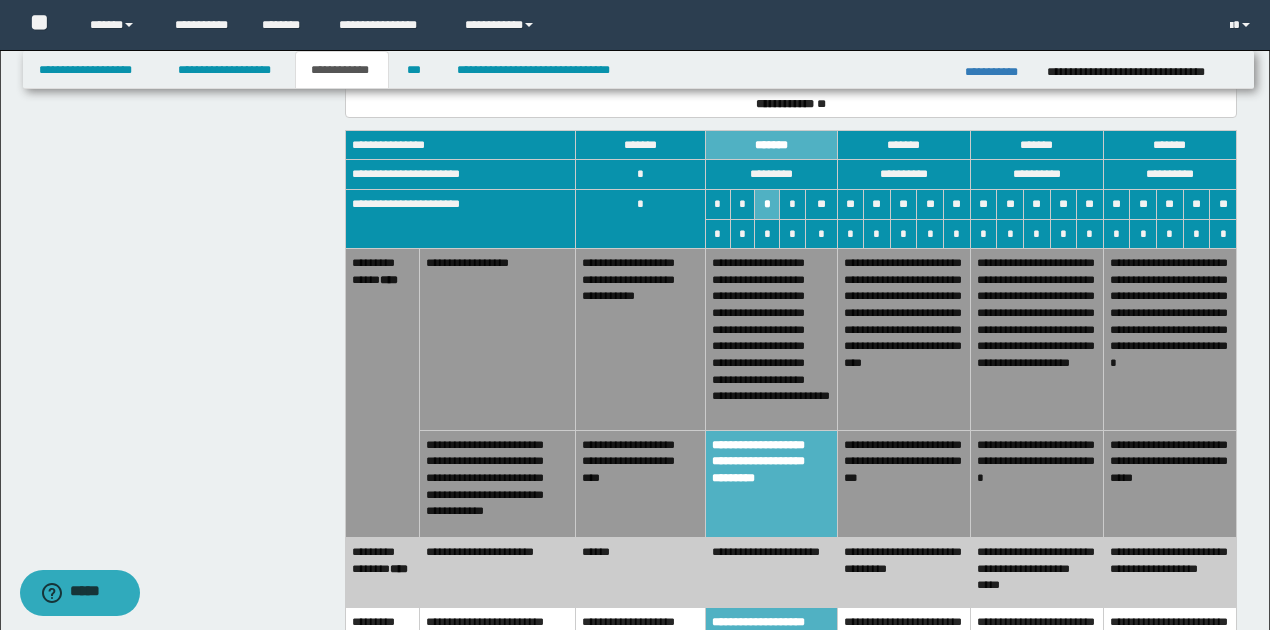 click on "**********" at bounding box center [771, 340] 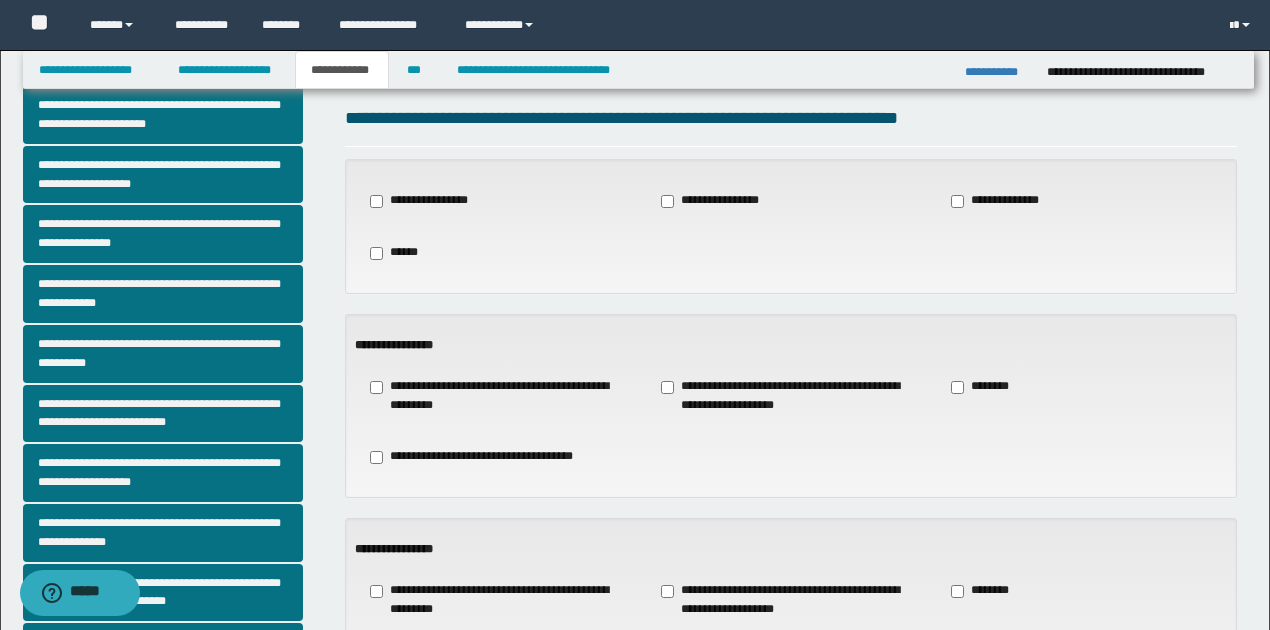 scroll, scrollTop: 66, scrollLeft: 0, axis: vertical 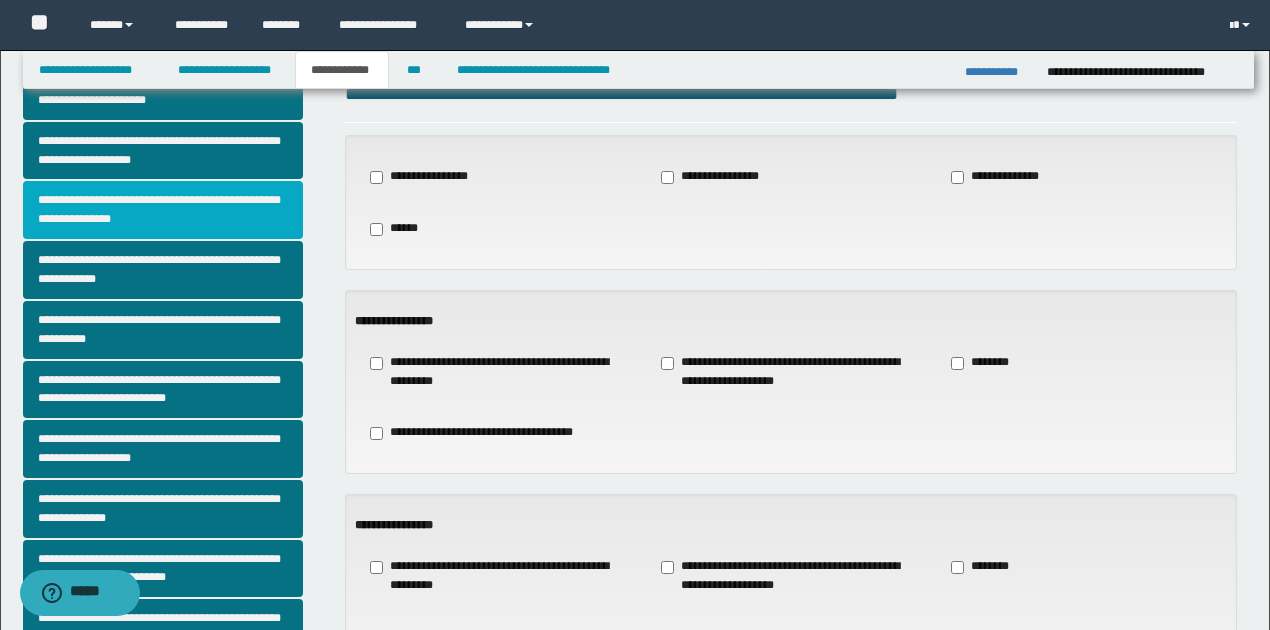 click on "**********" at bounding box center (163, 210) 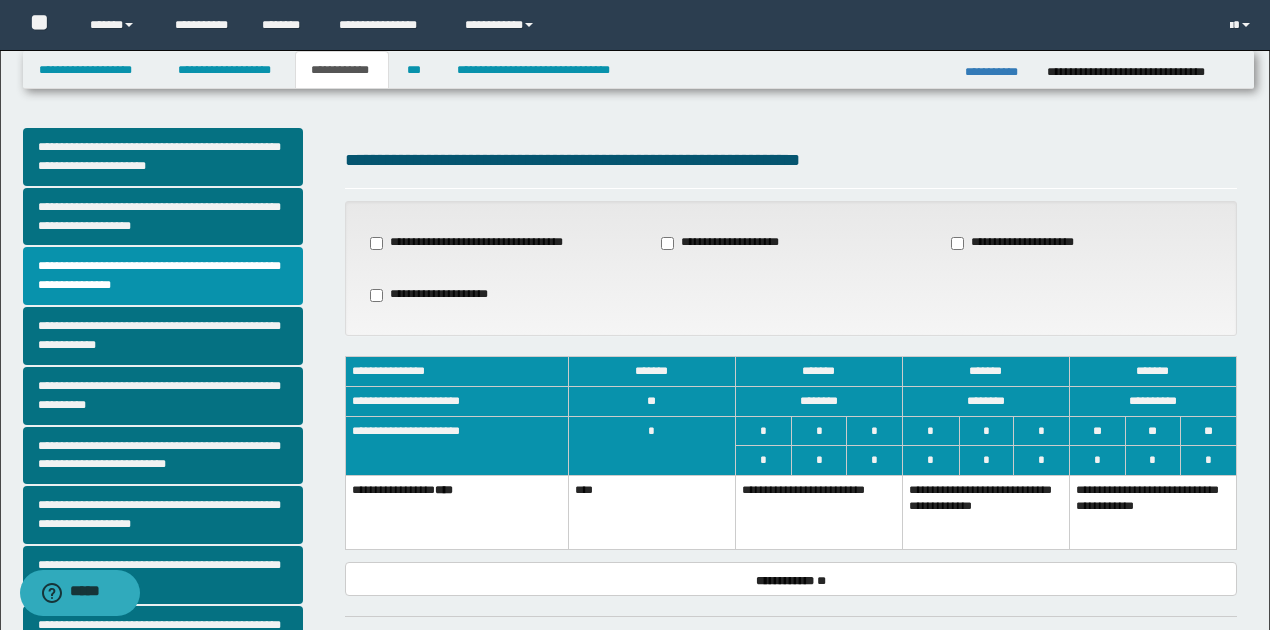 click on "**********" at bounding box center [985, 512] 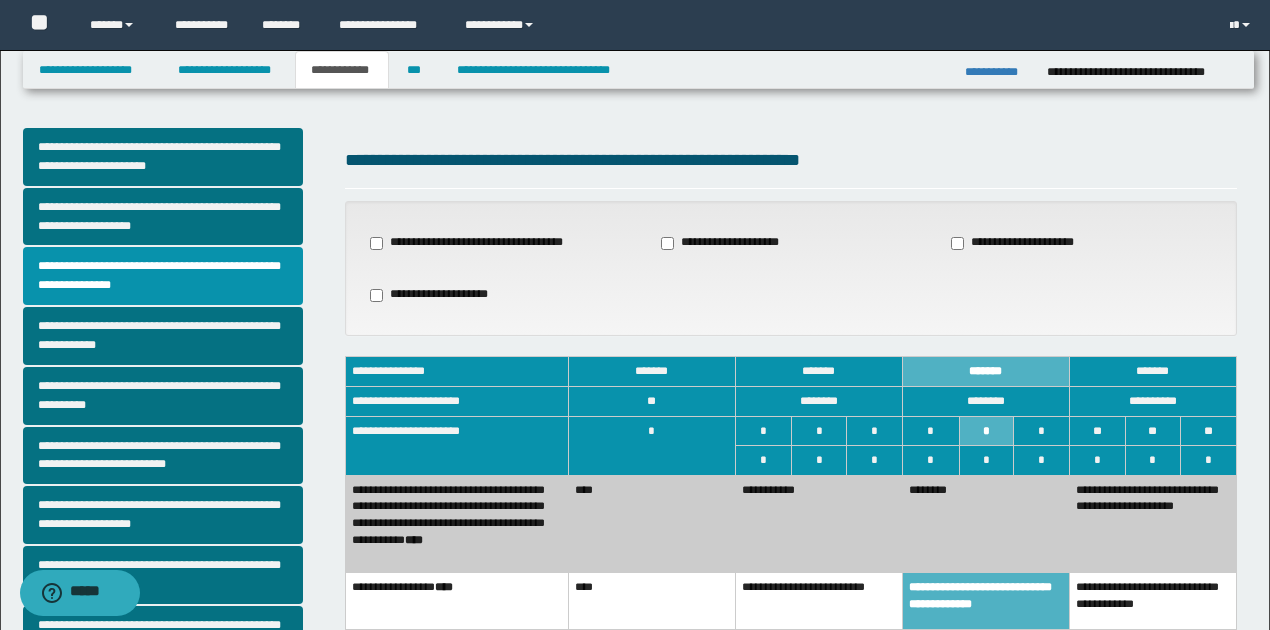 click on "********" at bounding box center (985, 523) 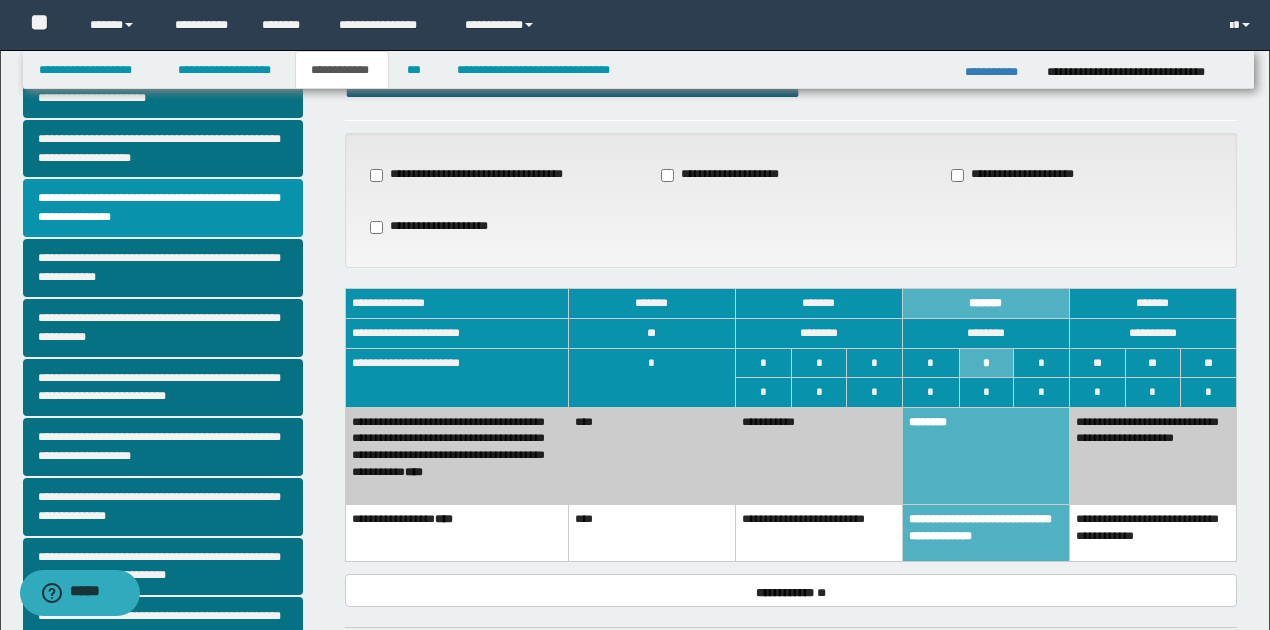 scroll, scrollTop: 333, scrollLeft: 0, axis: vertical 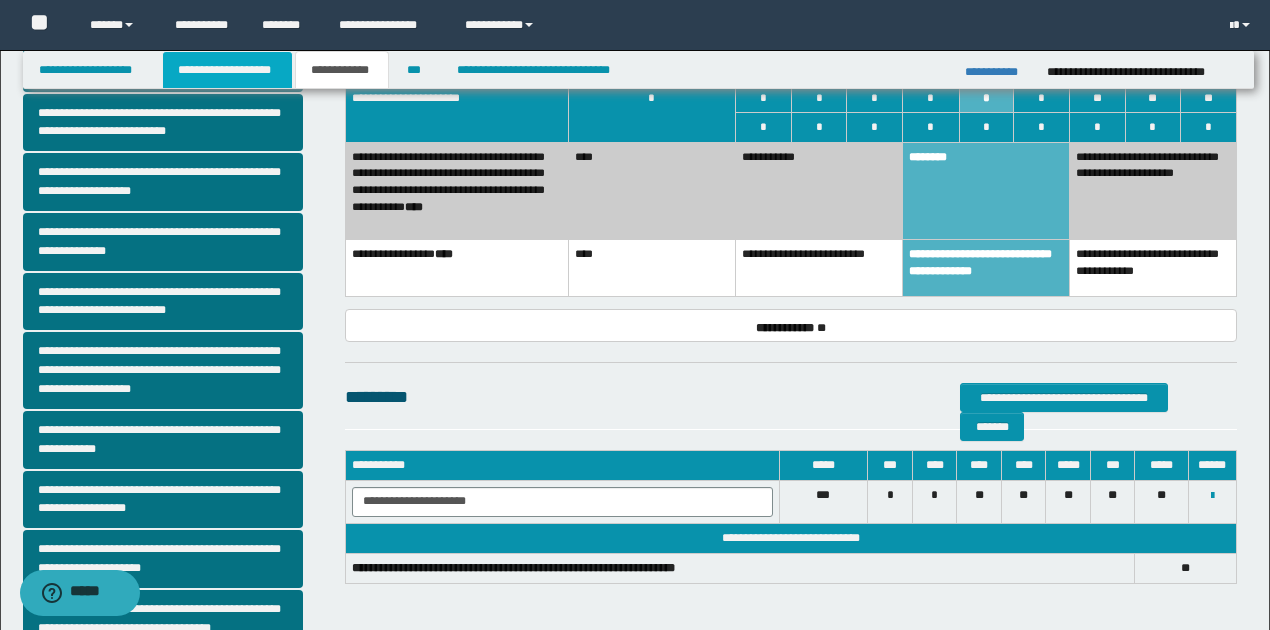 click on "**********" at bounding box center [227, 70] 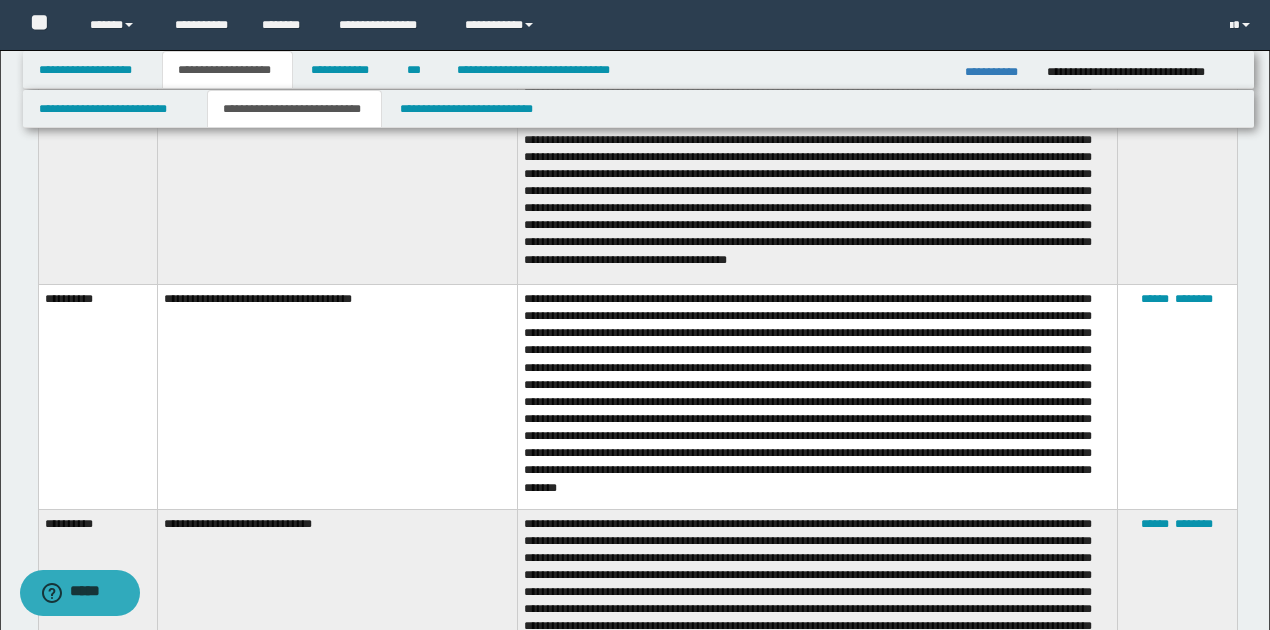 scroll, scrollTop: 2430, scrollLeft: 0, axis: vertical 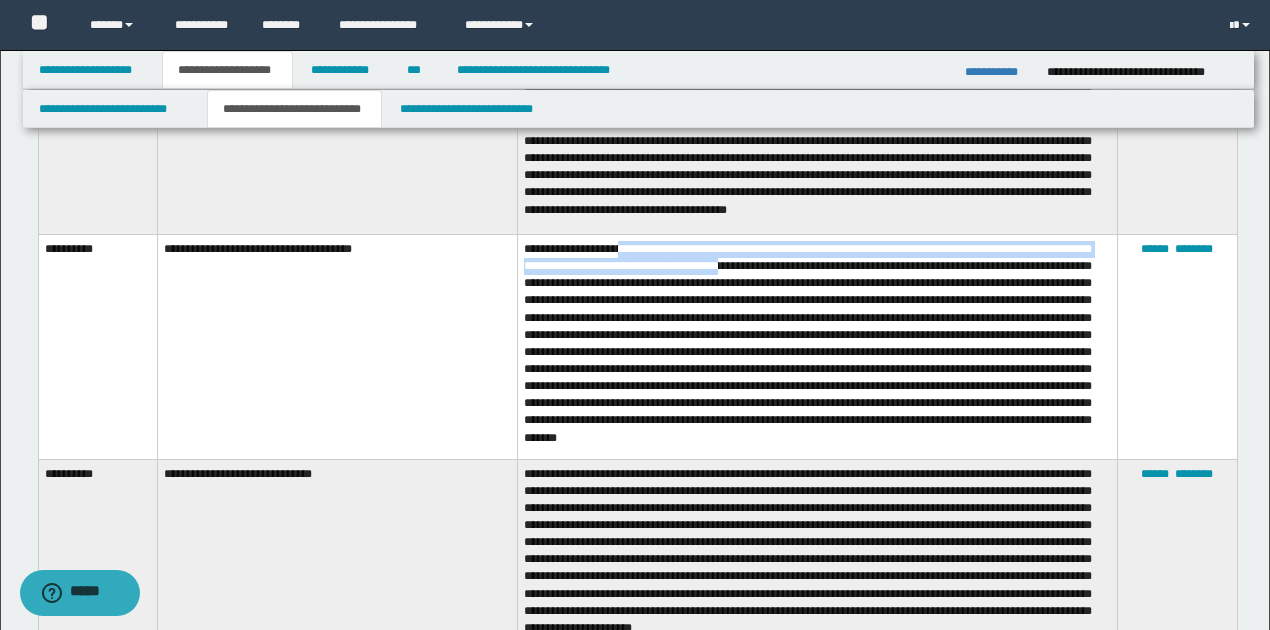 drag, startPoint x: 628, startPoint y: 264, endPoint x: 758, endPoint y: 279, distance: 130.86252 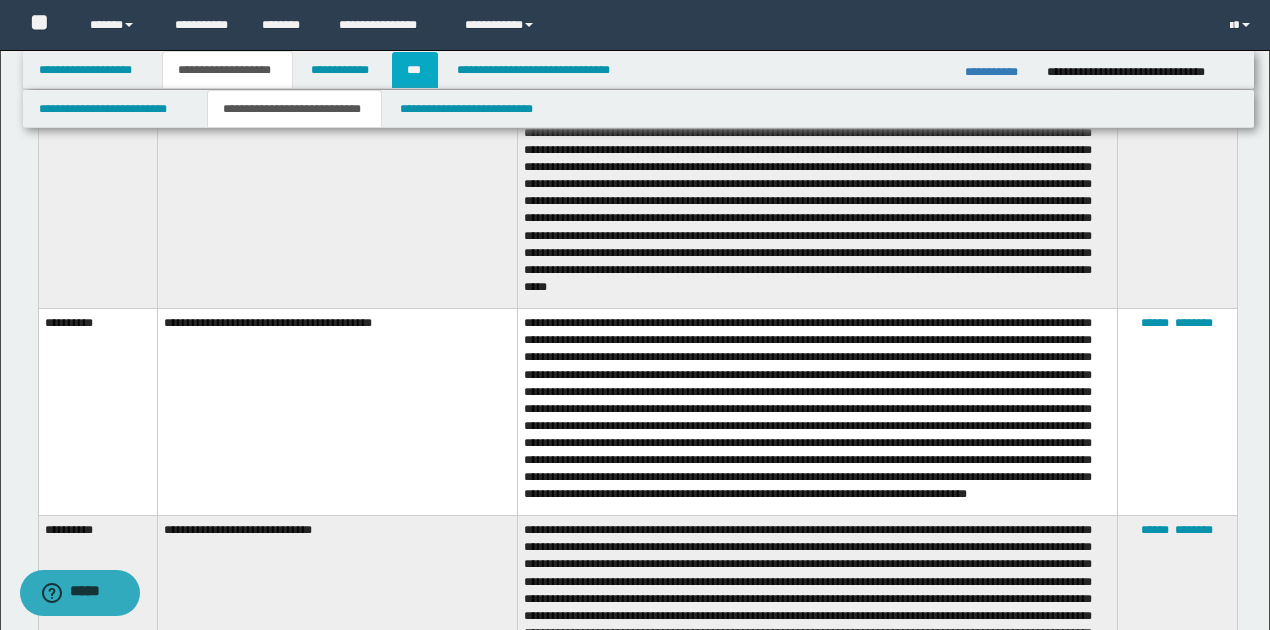 scroll, scrollTop: 1800, scrollLeft: 0, axis: vertical 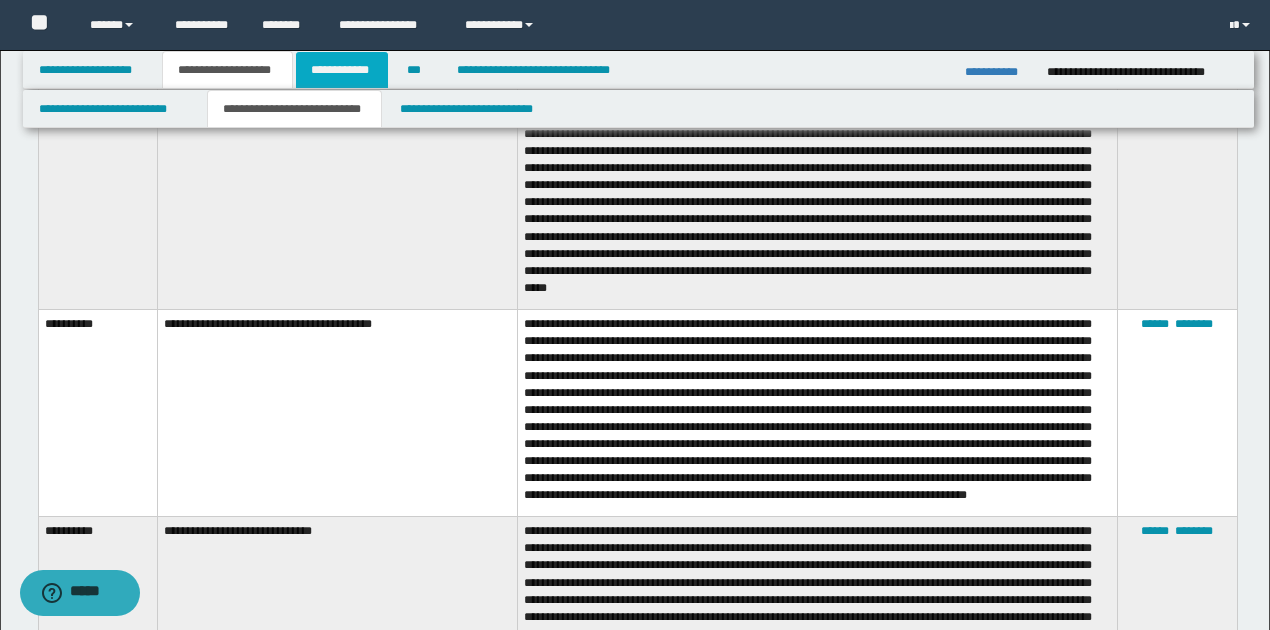 click on "**********" at bounding box center (342, 70) 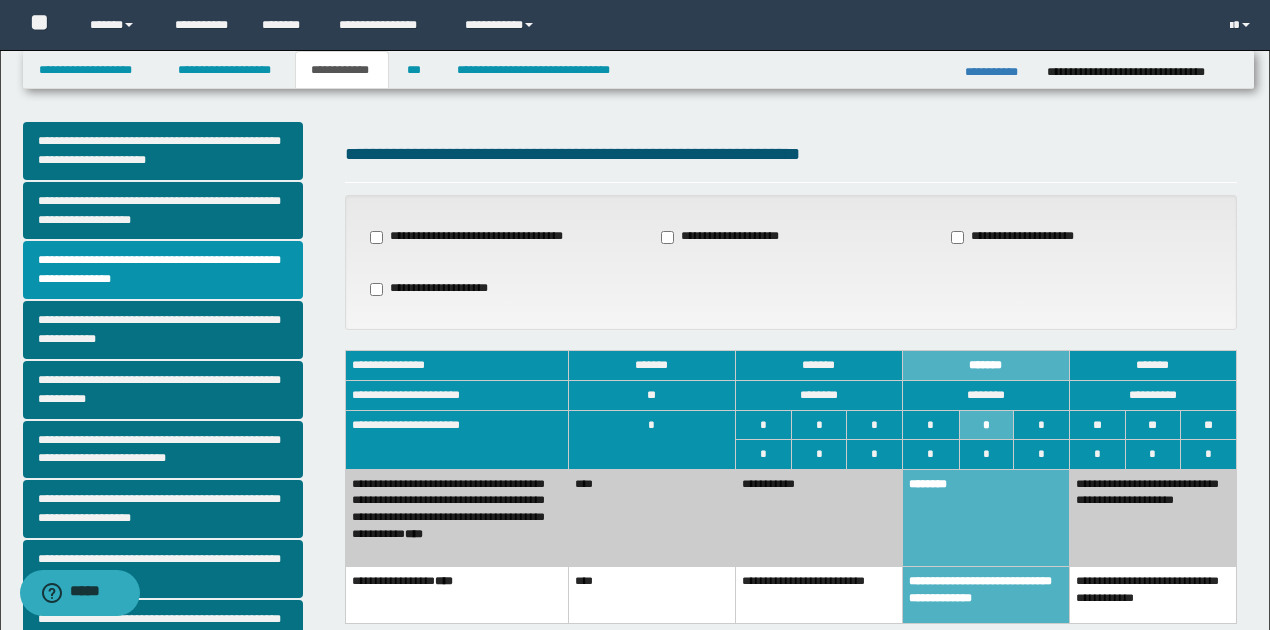 scroll, scrollTop: 0, scrollLeft: 0, axis: both 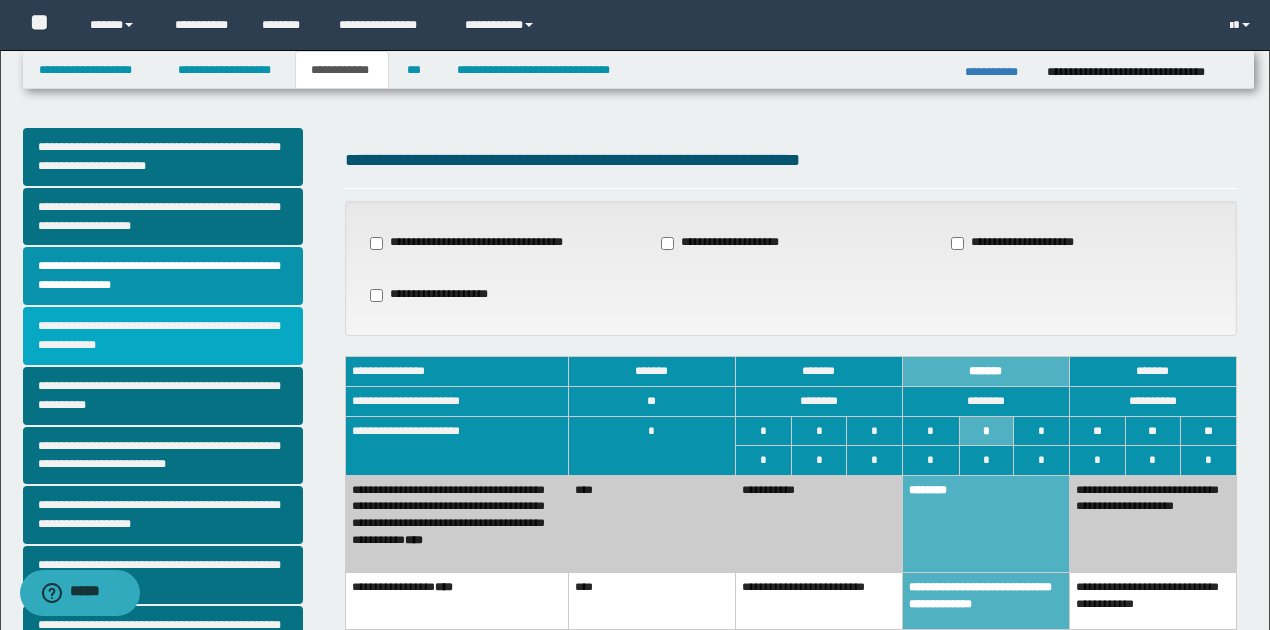 click on "**********" at bounding box center (163, 336) 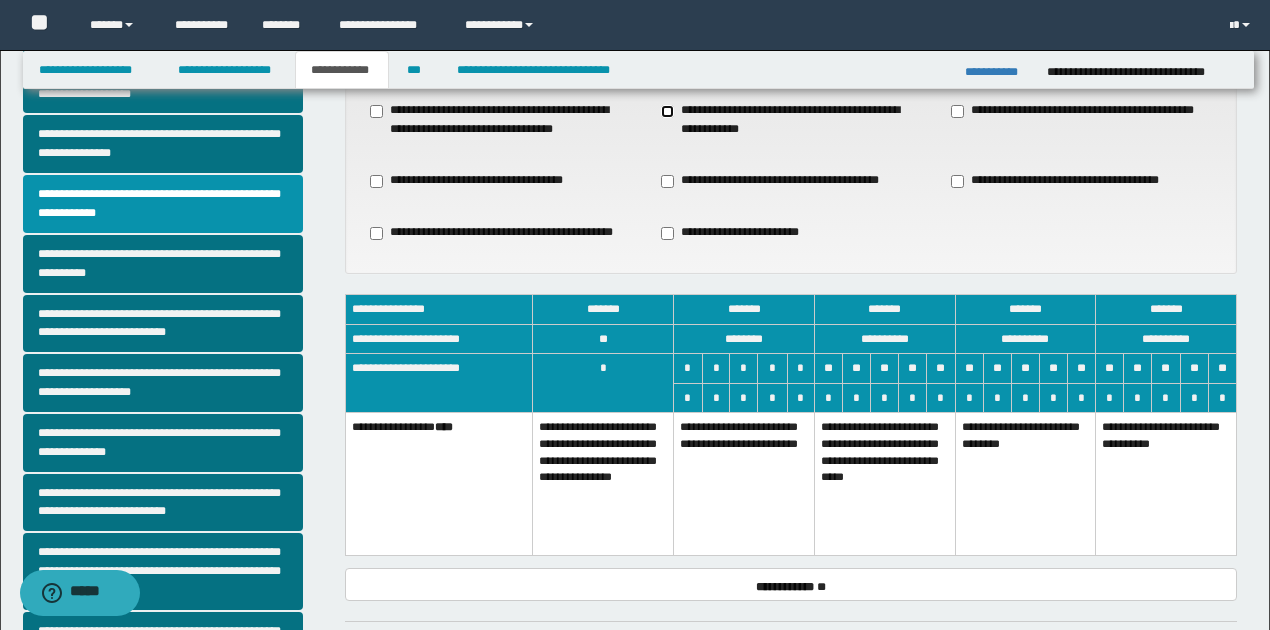 scroll, scrollTop: 133, scrollLeft: 0, axis: vertical 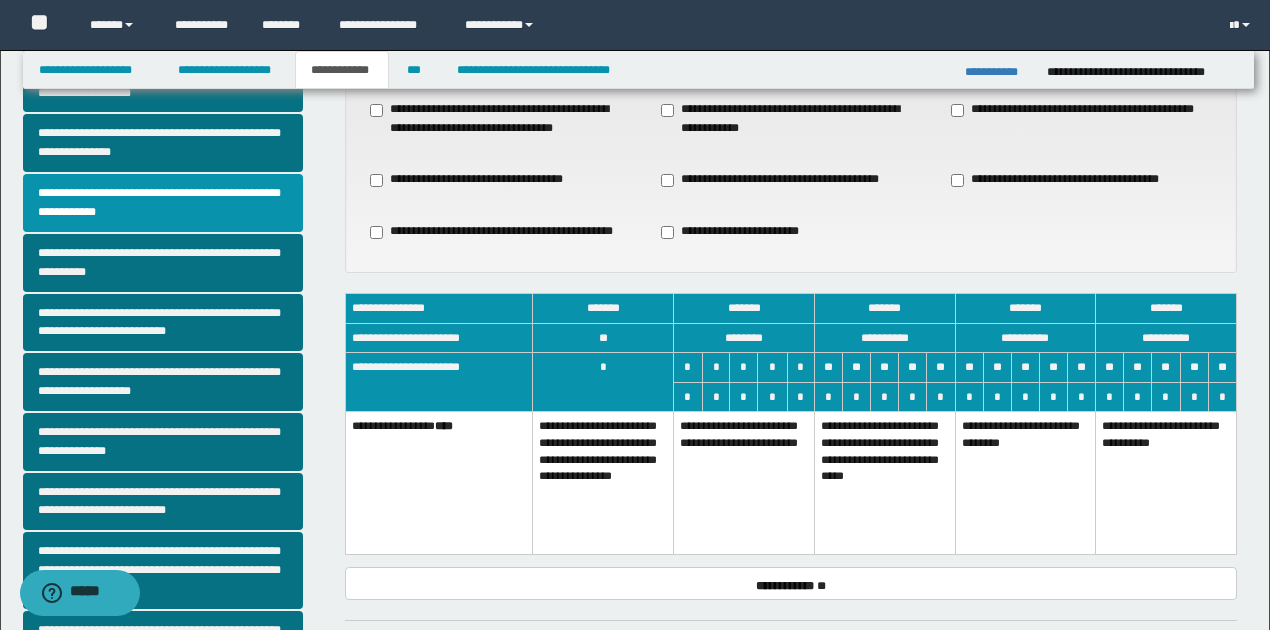 click on "**********" at bounding box center (744, 483) 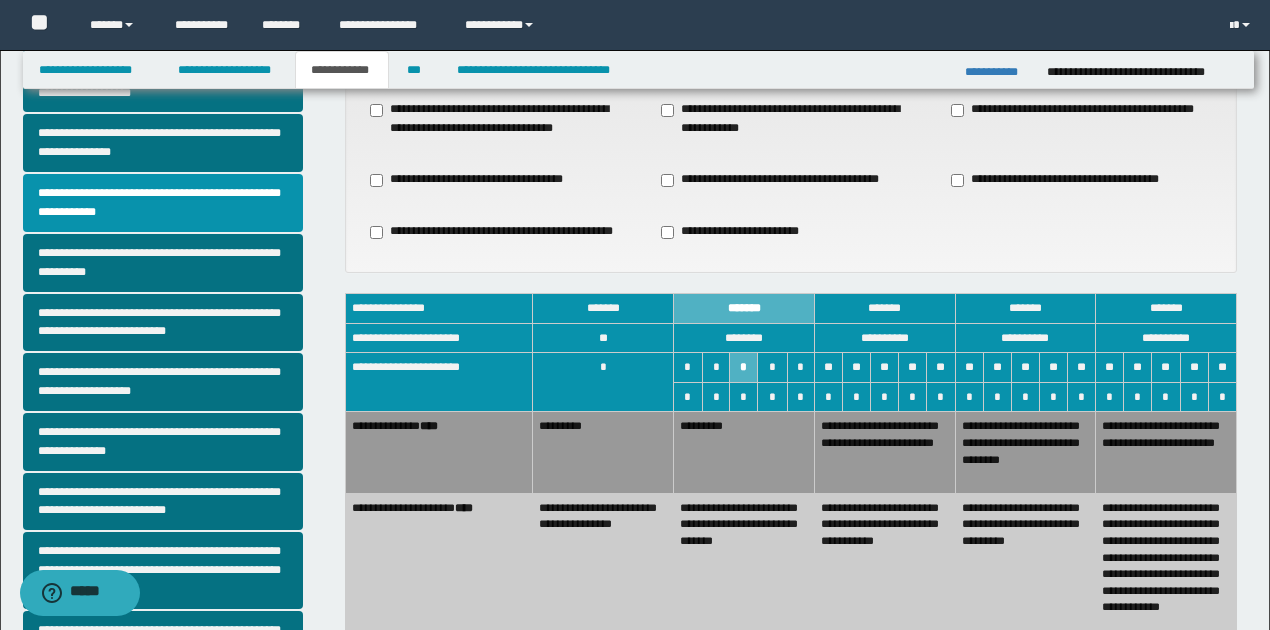 click on "**********" at bounding box center (744, 576) 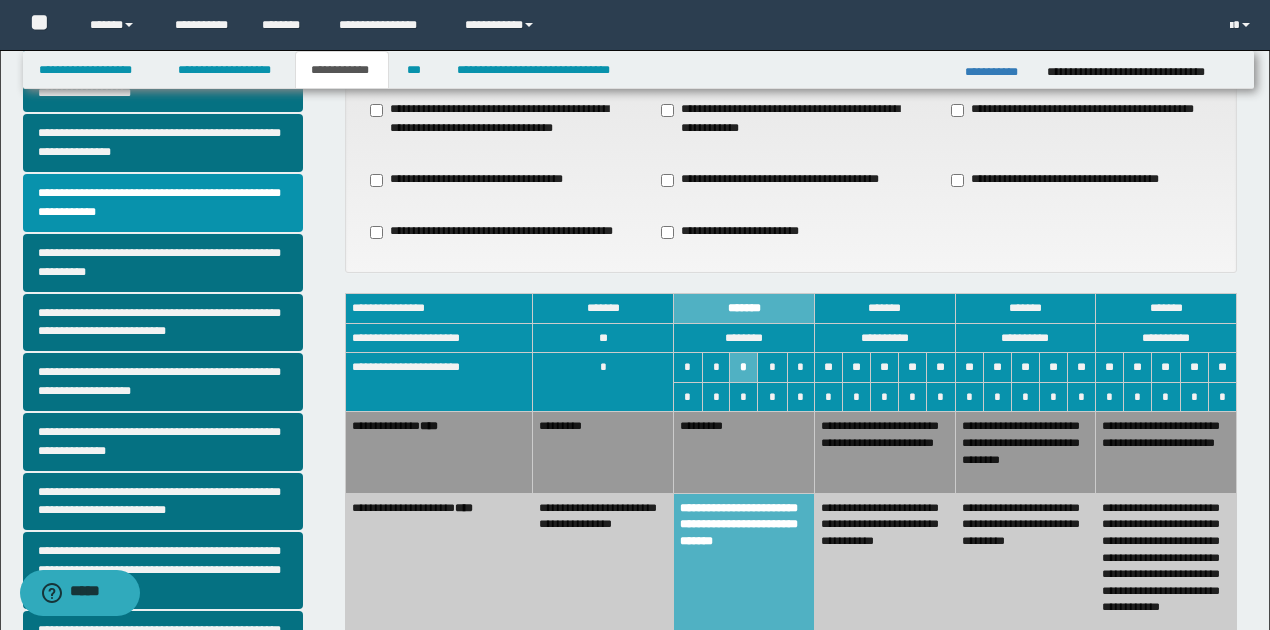 click on "*********" at bounding box center [744, 452] 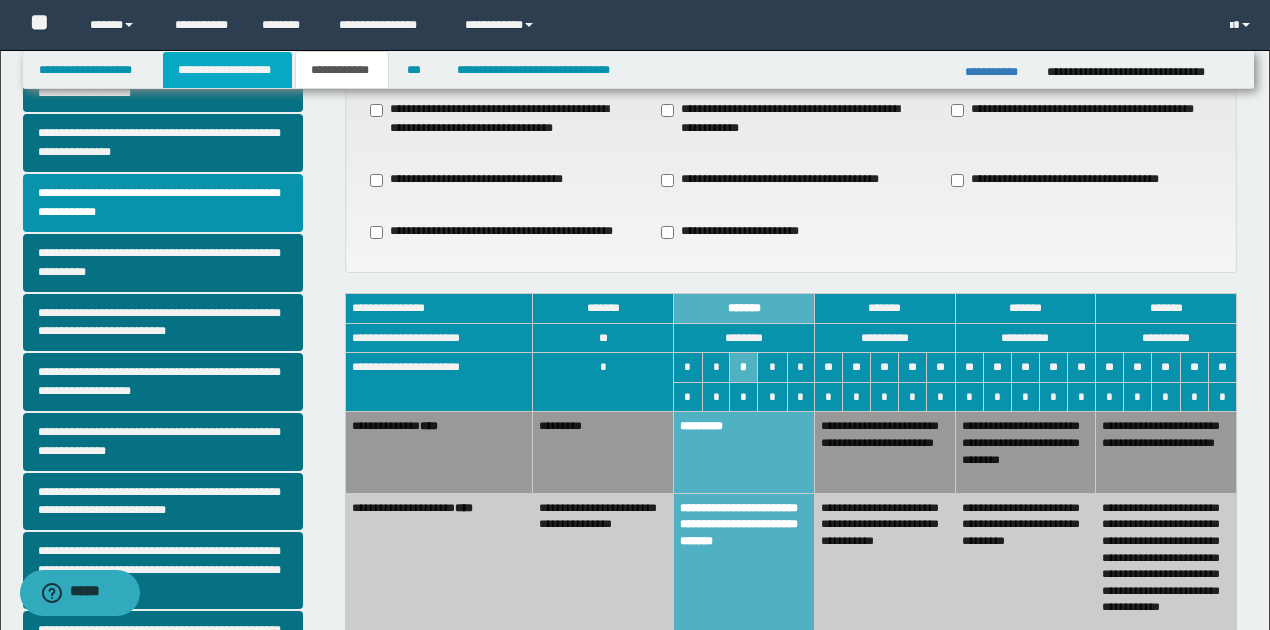 click on "**********" at bounding box center [227, 70] 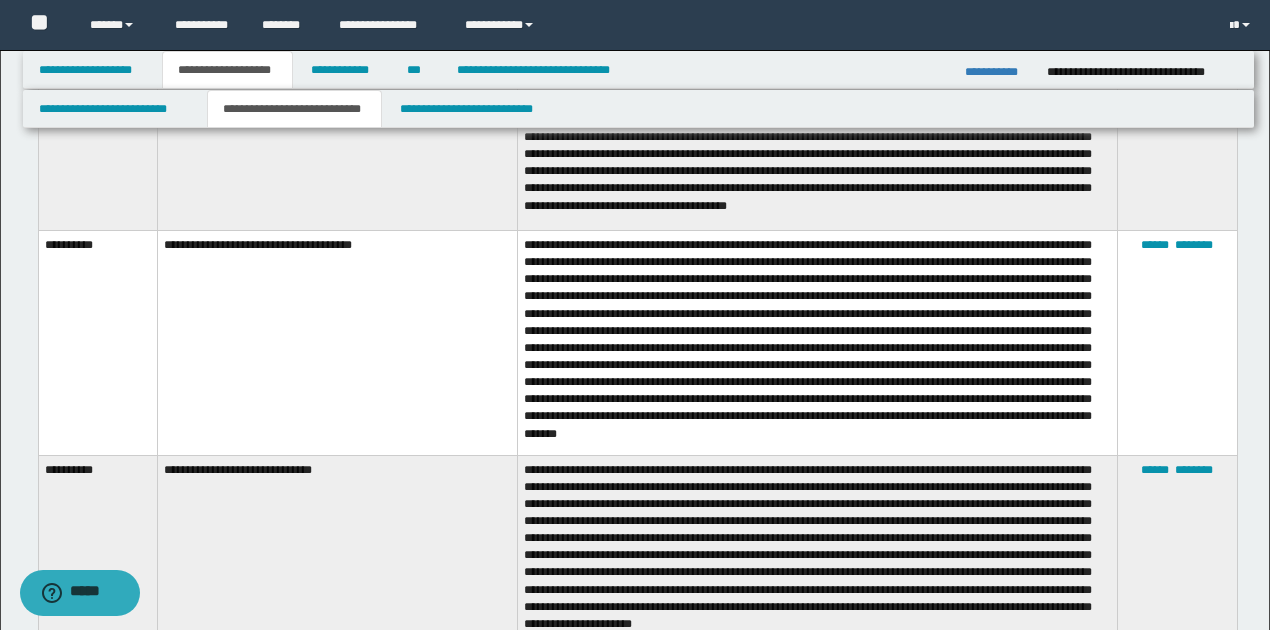 scroll, scrollTop: 2430, scrollLeft: 0, axis: vertical 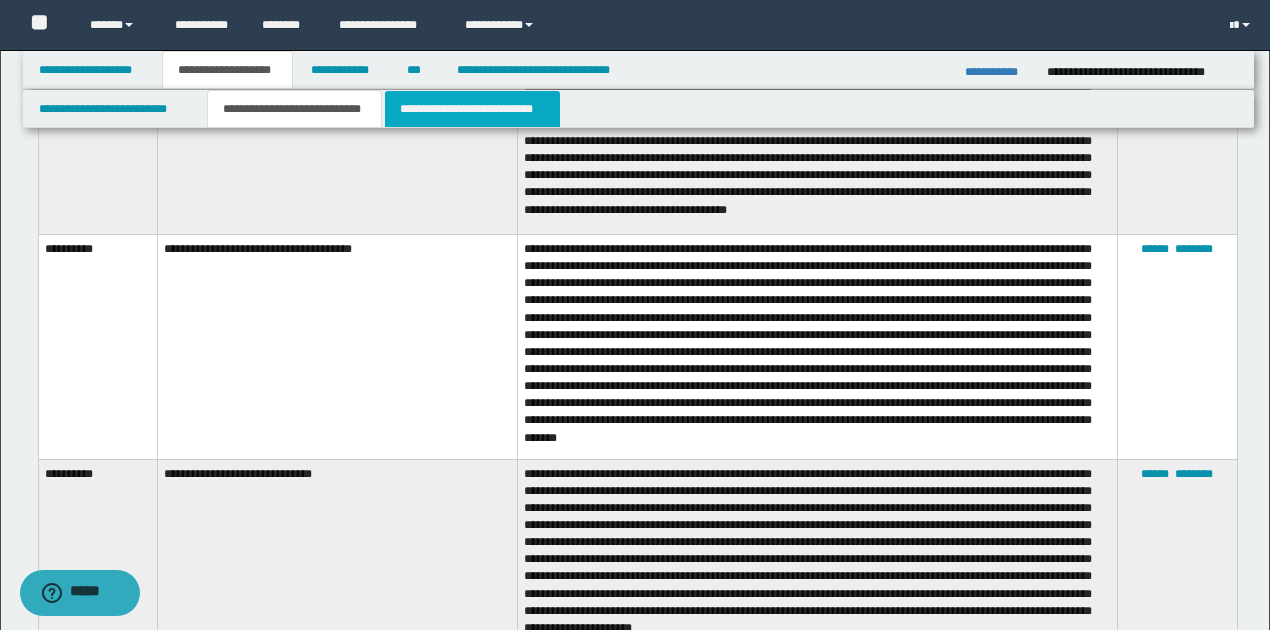 click on "**********" at bounding box center (472, 109) 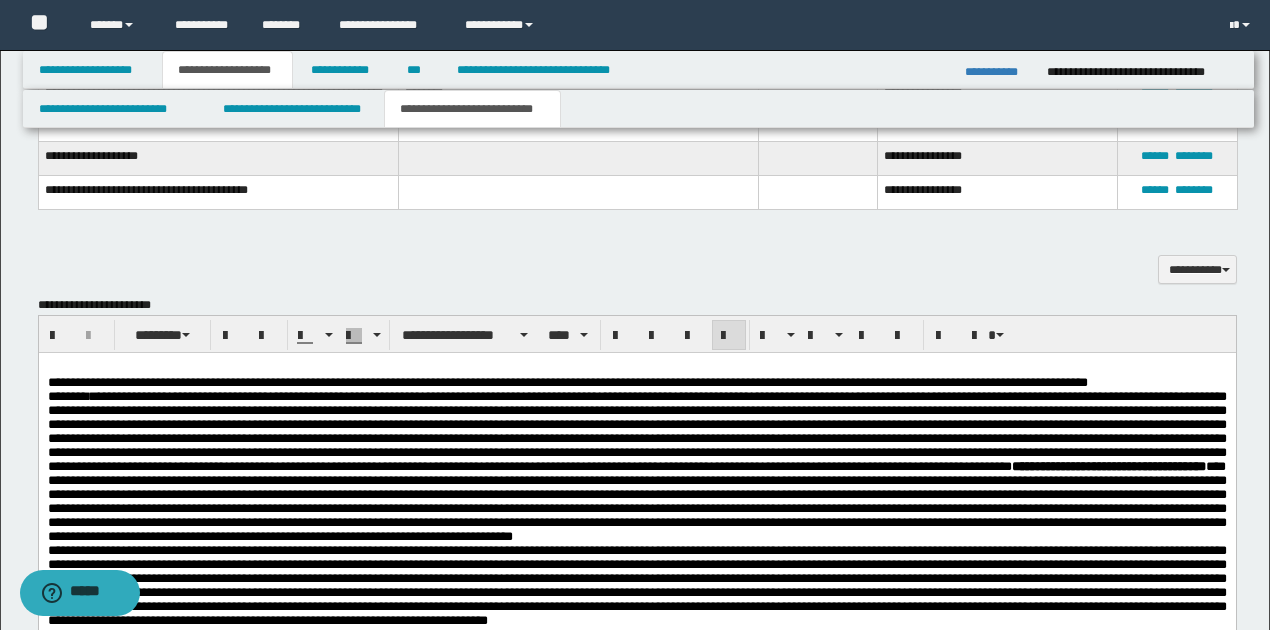 scroll, scrollTop: 1520, scrollLeft: 0, axis: vertical 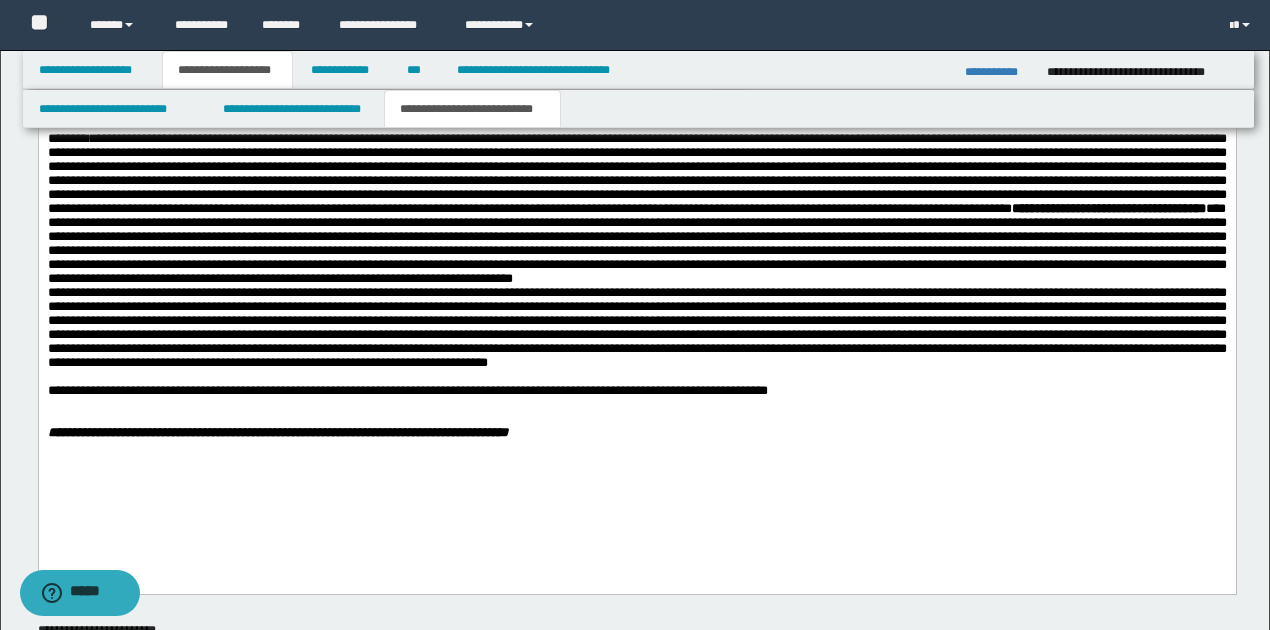 click at bounding box center [636, 327] 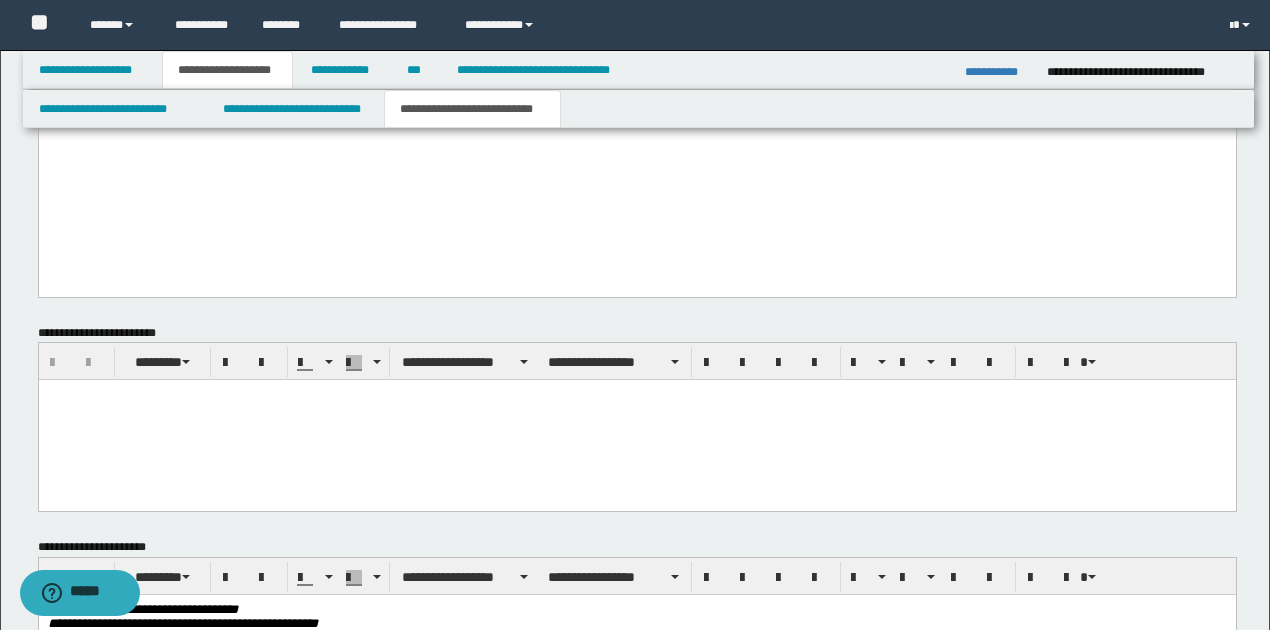 scroll, scrollTop: 1603, scrollLeft: 0, axis: vertical 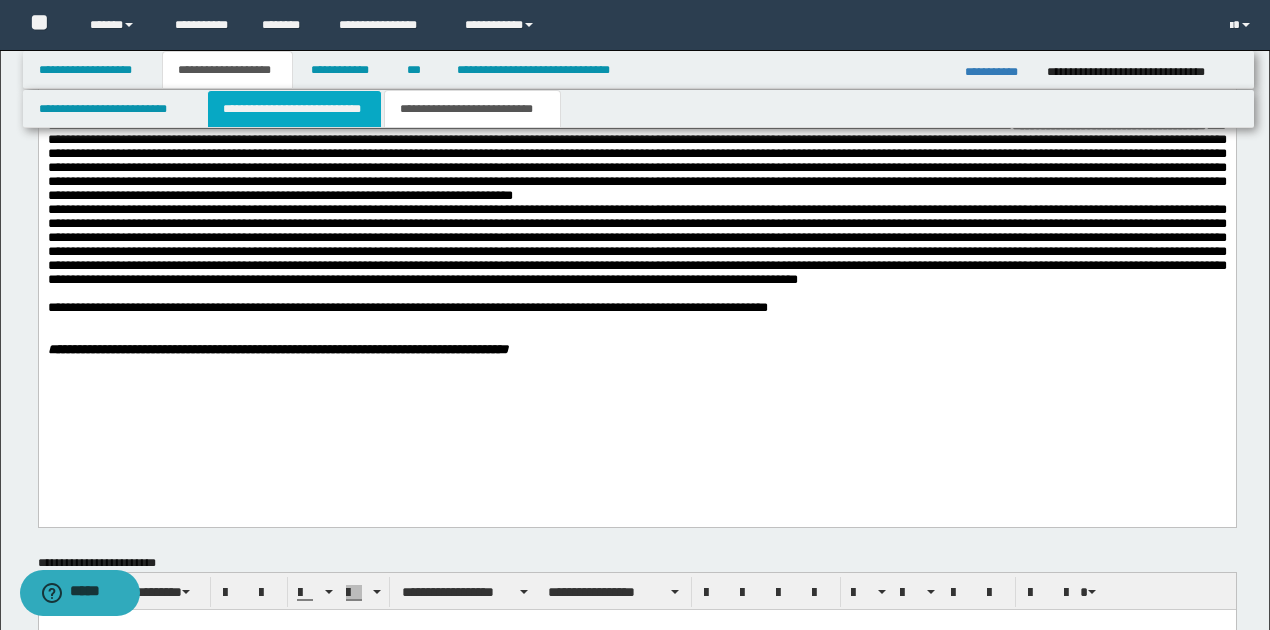 click on "**********" at bounding box center [294, 109] 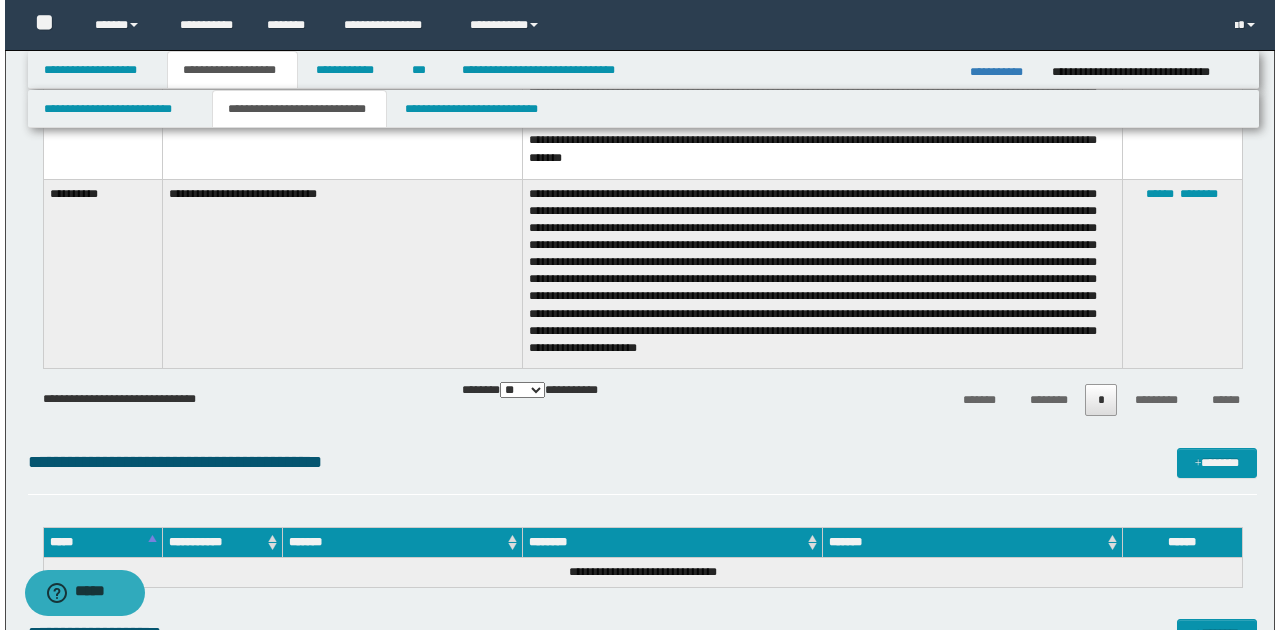 scroll, scrollTop: 2403, scrollLeft: 0, axis: vertical 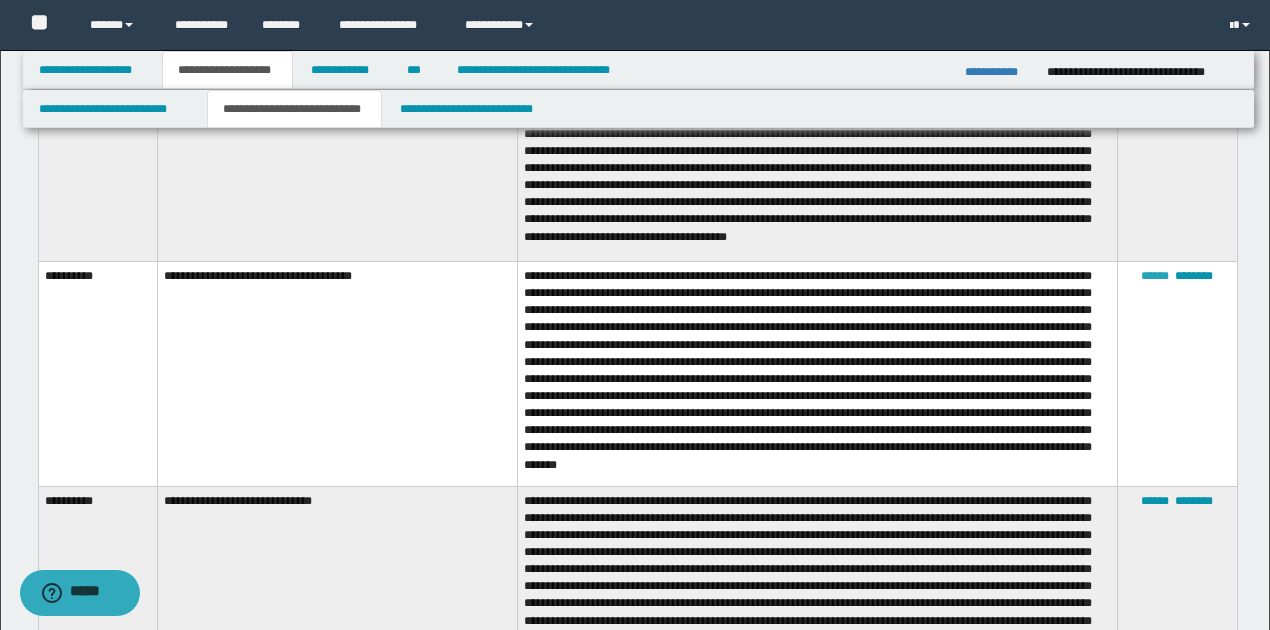 click on "******" at bounding box center (1155, 276) 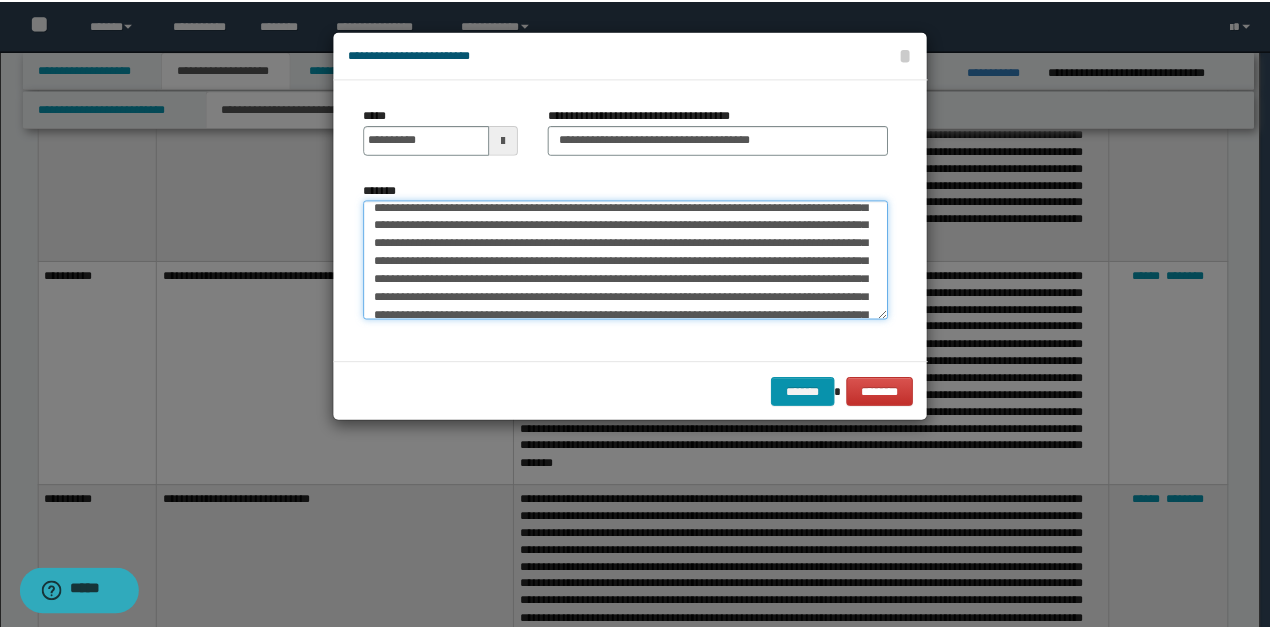 scroll, scrollTop: 162, scrollLeft: 0, axis: vertical 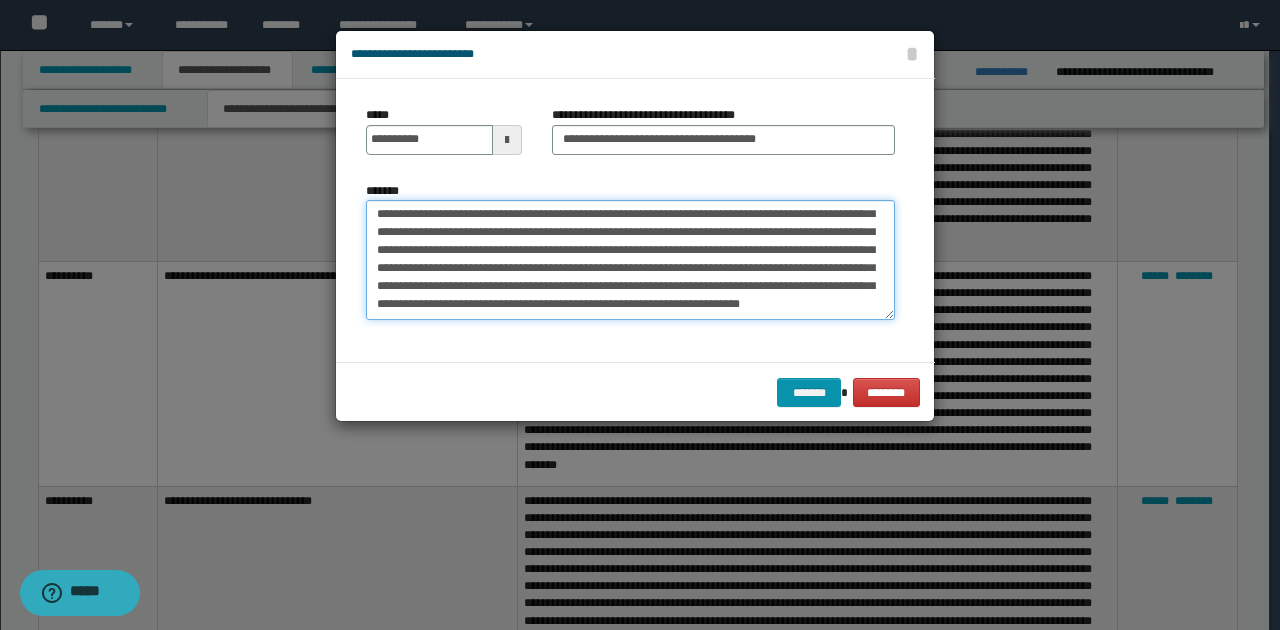 drag, startPoint x: 626, startPoint y: 218, endPoint x: 765, endPoint y: 324, distance: 174.8056 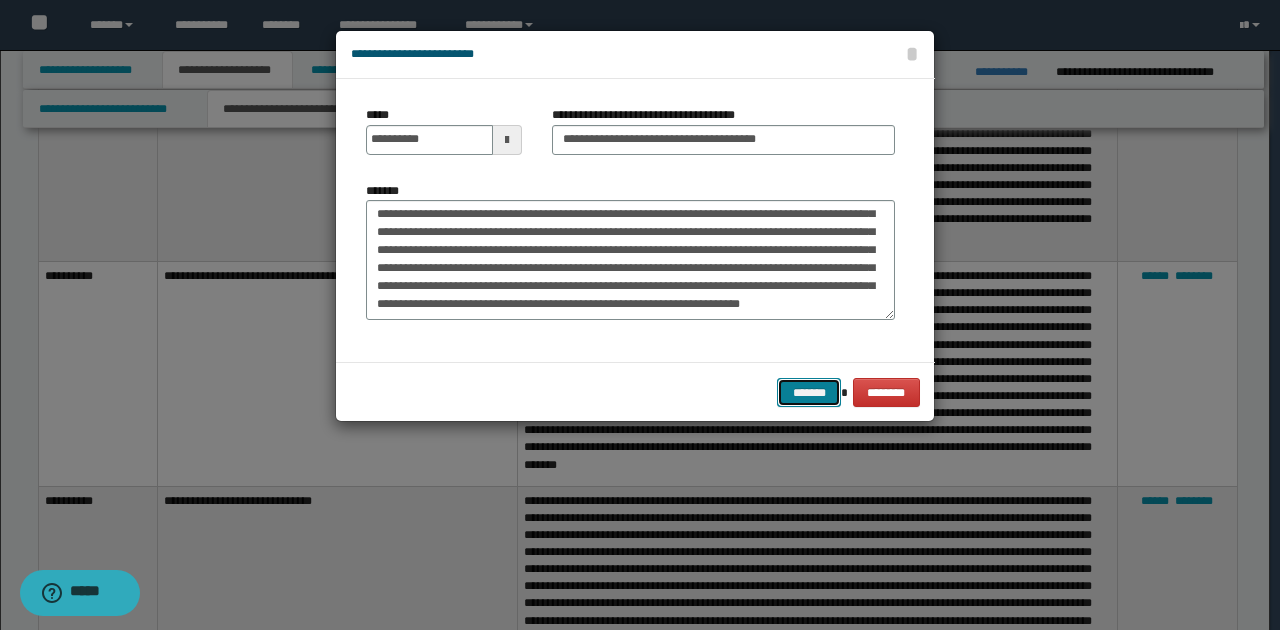 click on "*******" at bounding box center [809, 392] 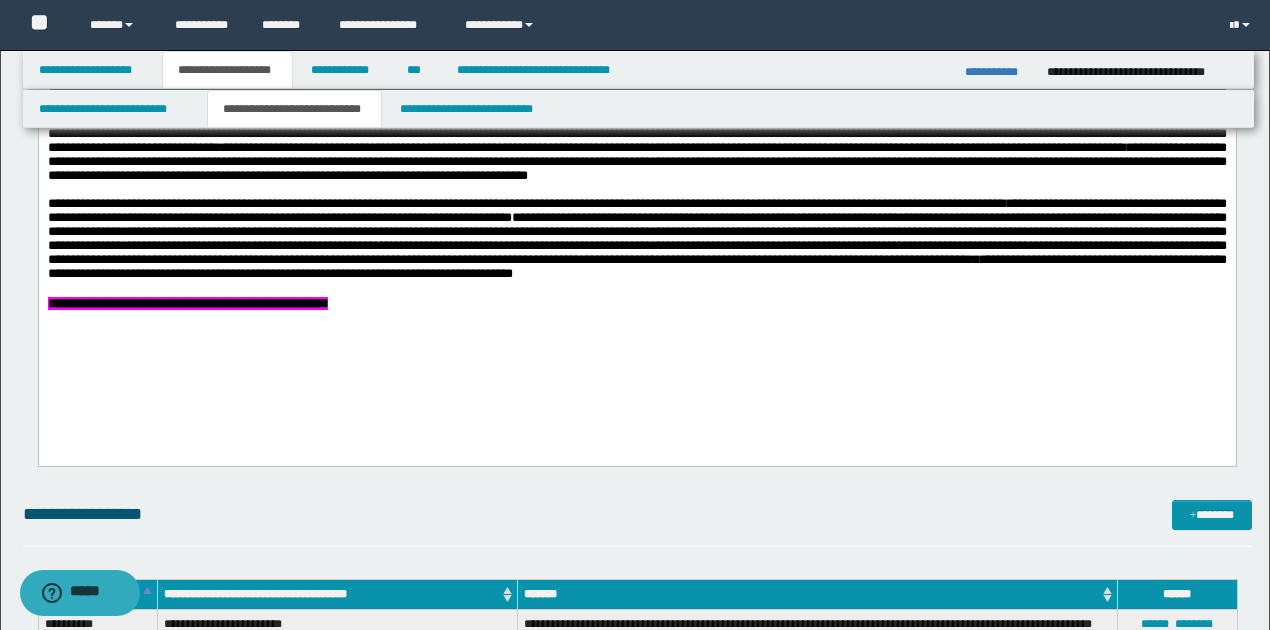 scroll, scrollTop: 1070, scrollLeft: 0, axis: vertical 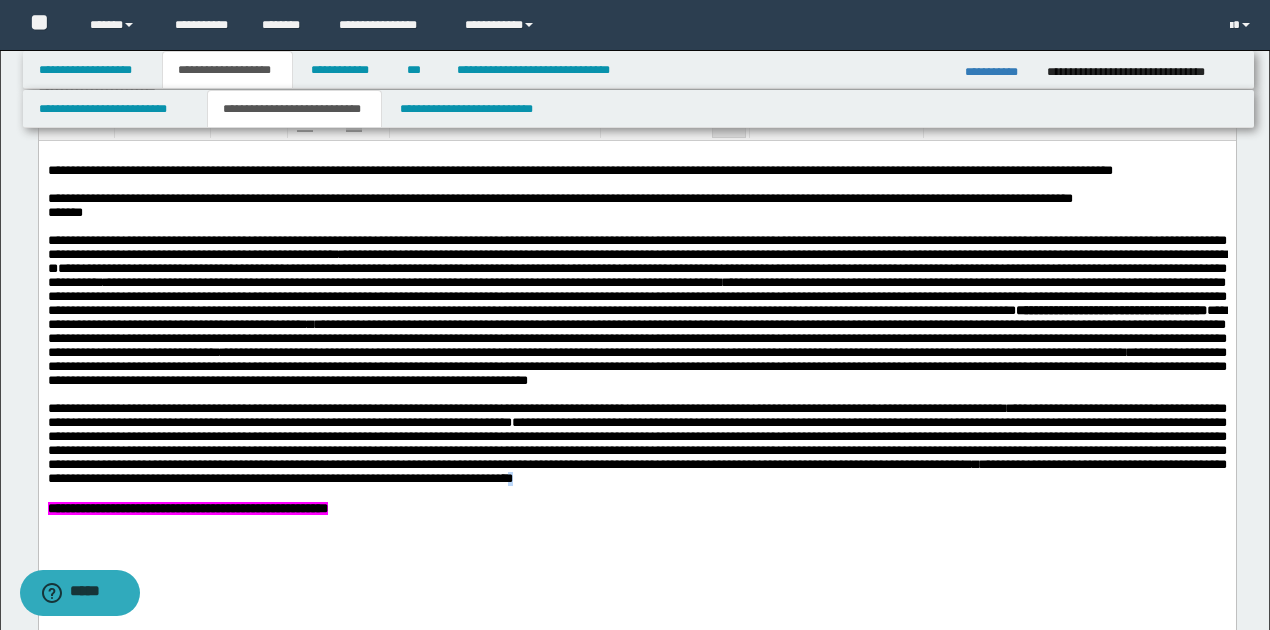 click on "**********" at bounding box center (636, 443) 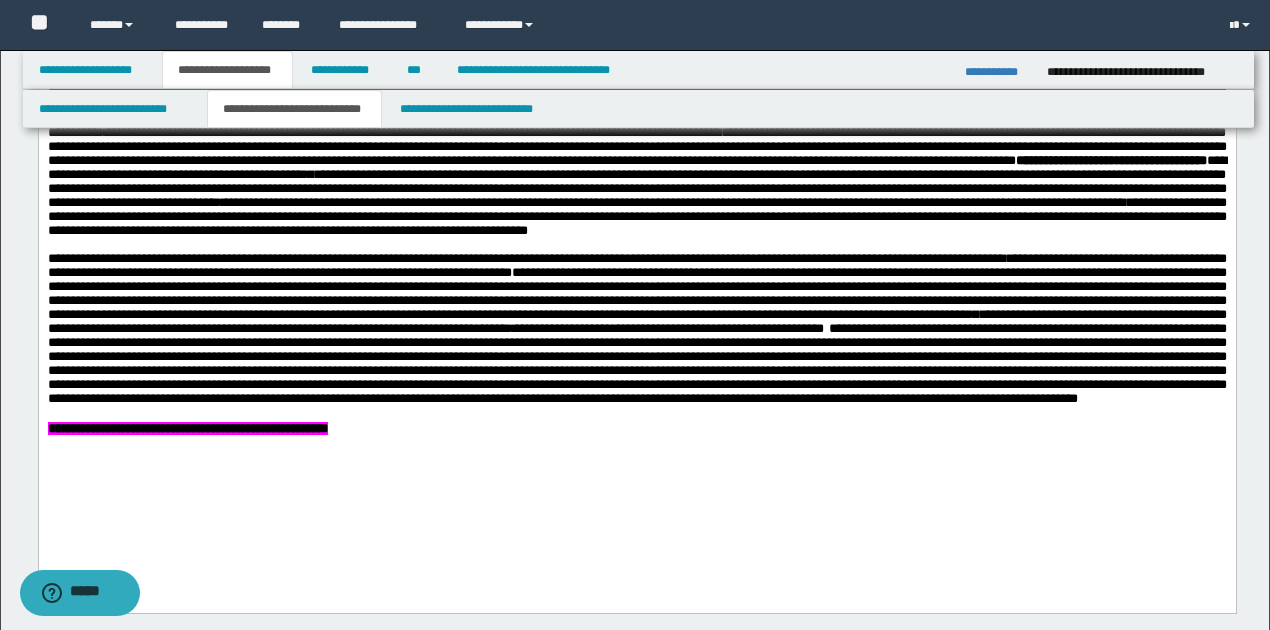 scroll, scrollTop: 1270, scrollLeft: 0, axis: vertical 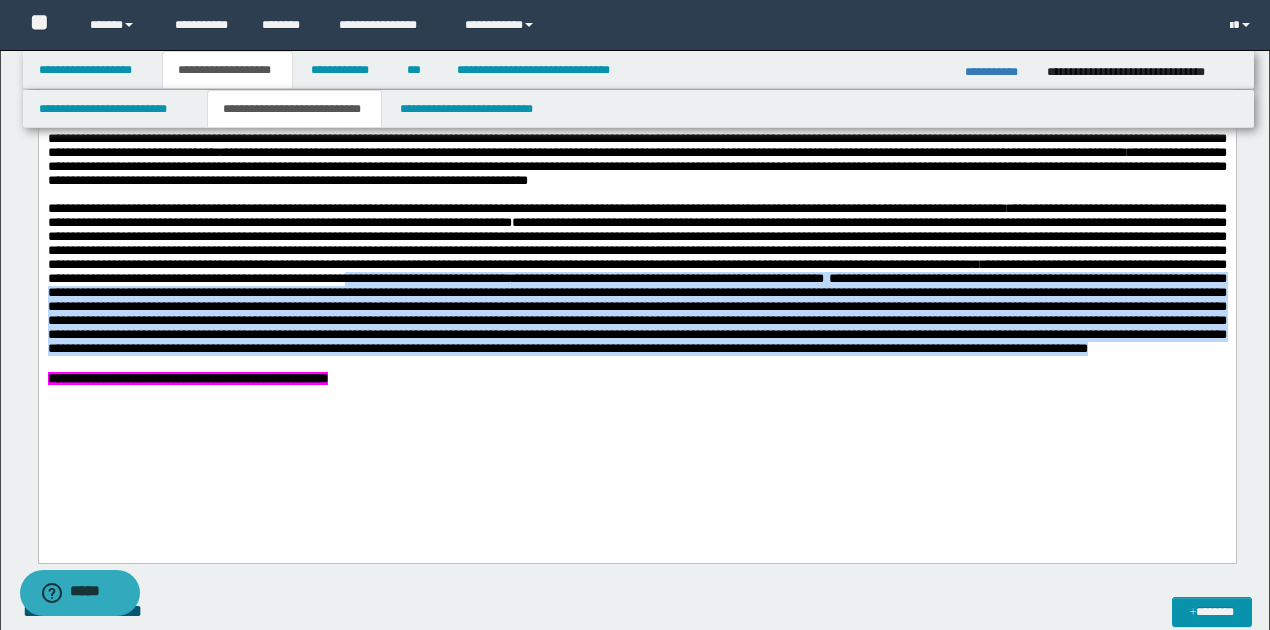 drag, startPoint x: 850, startPoint y: 324, endPoint x: 910, endPoint y: 417, distance: 110.6752 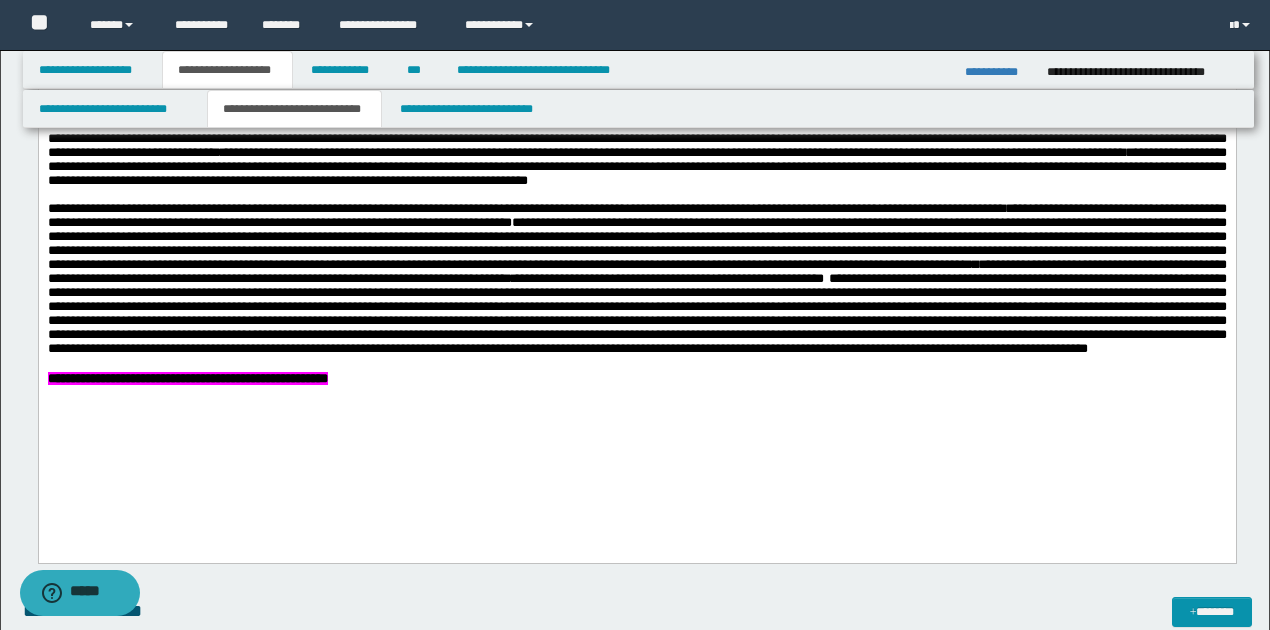 click on "**********" at bounding box center [636, 380] 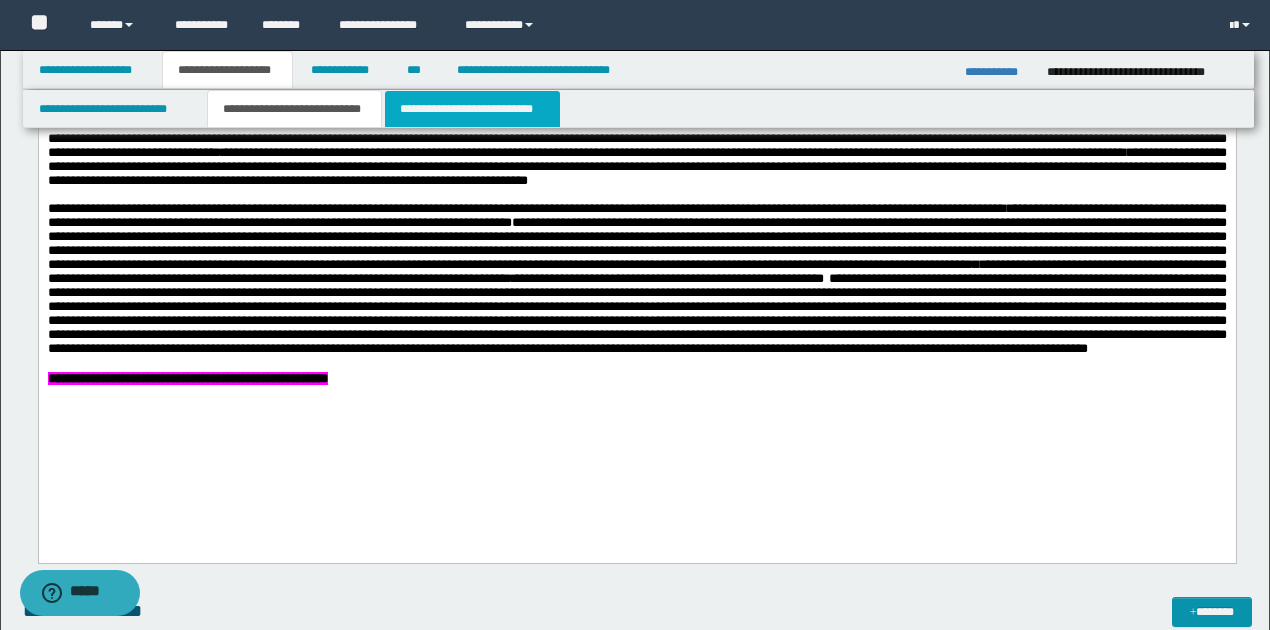 click on "**********" at bounding box center (472, 109) 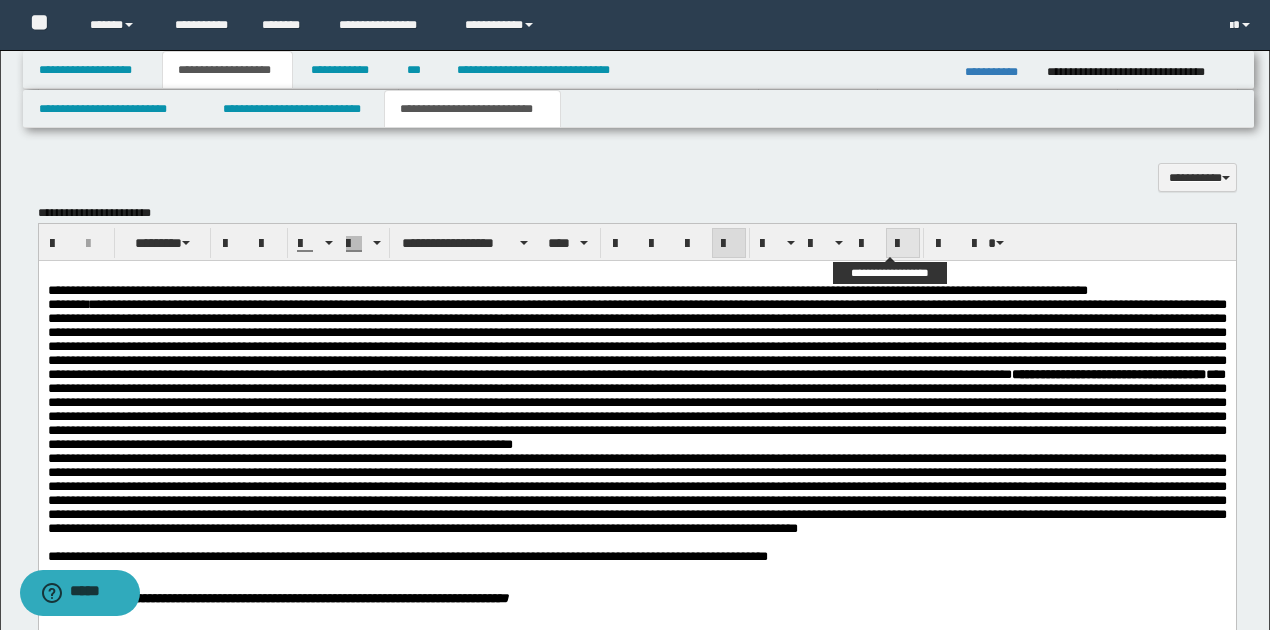 scroll, scrollTop: 1536, scrollLeft: 0, axis: vertical 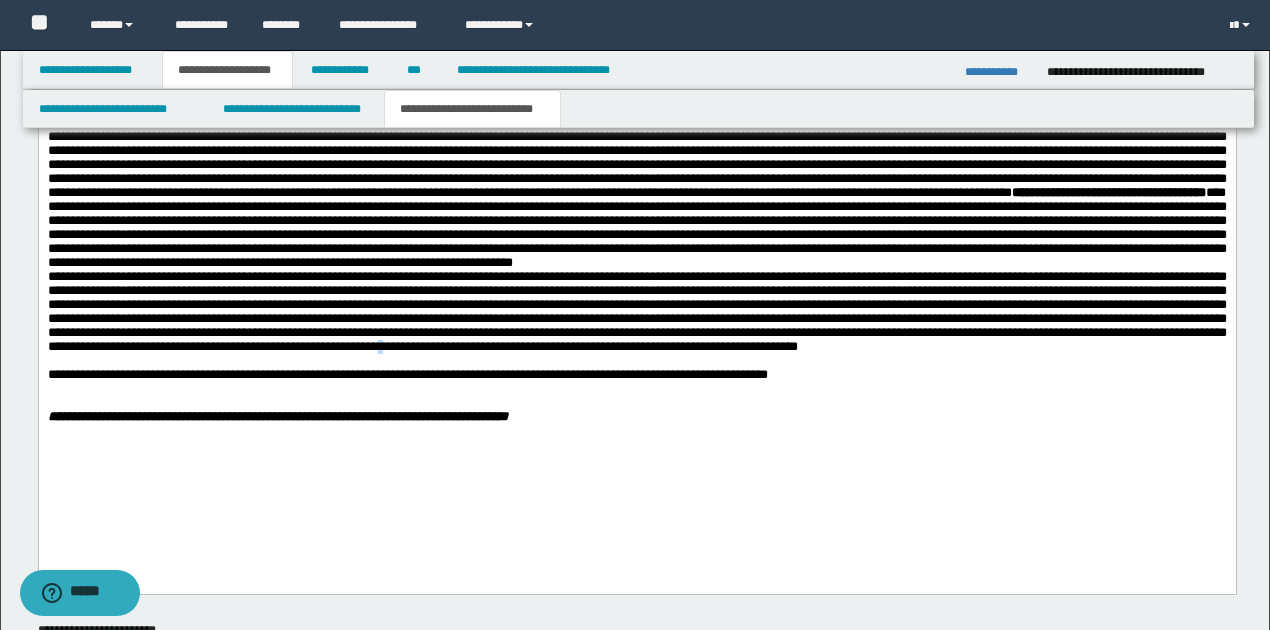 click at bounding box center [636, 311] 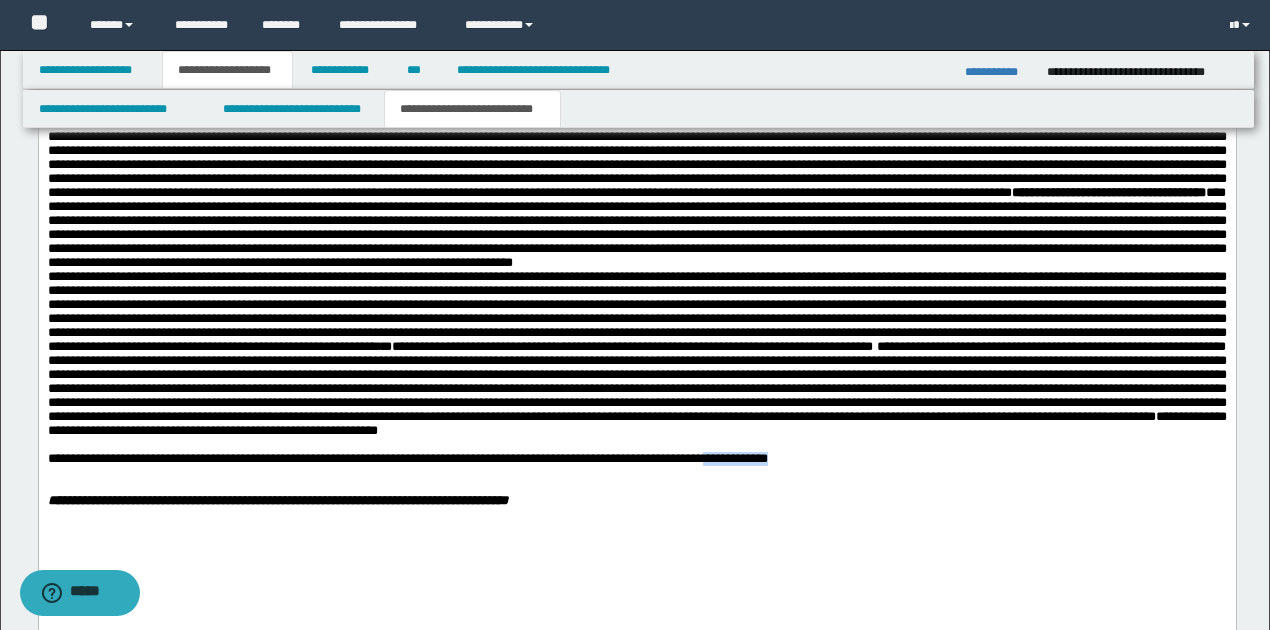 drag, startPoint x: 740, startPoint y: 527, endPoint x: 822, endPoint y: 527, distance: 82 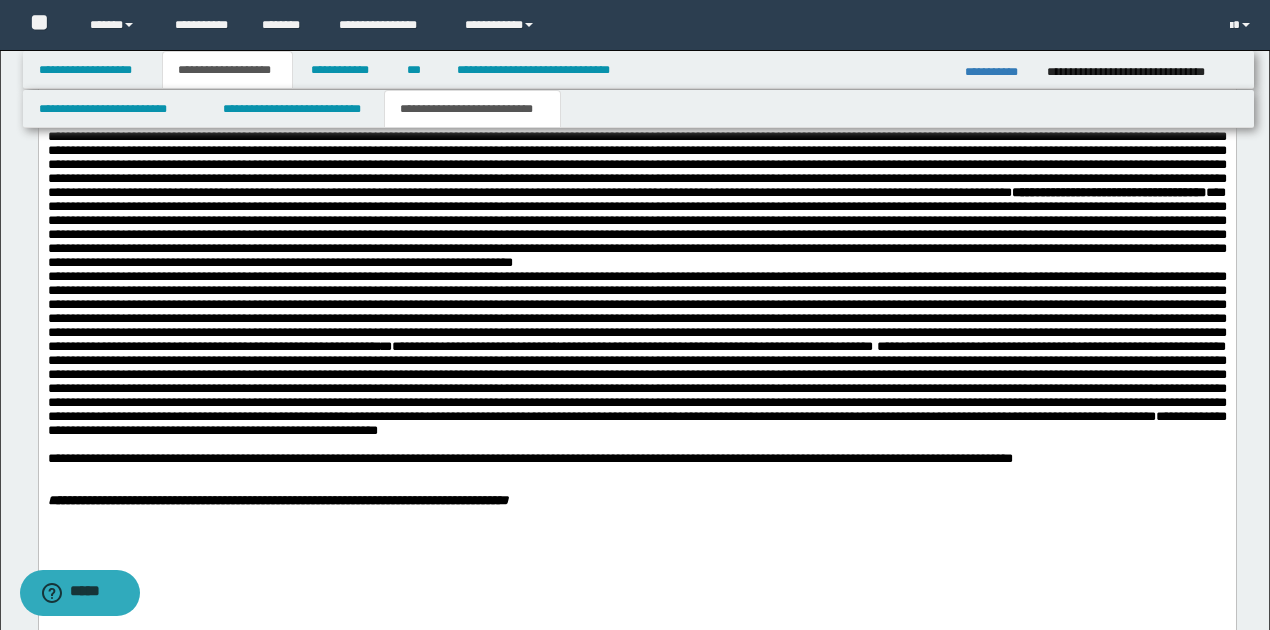 click on "**********" at bounding box center (529, 458) 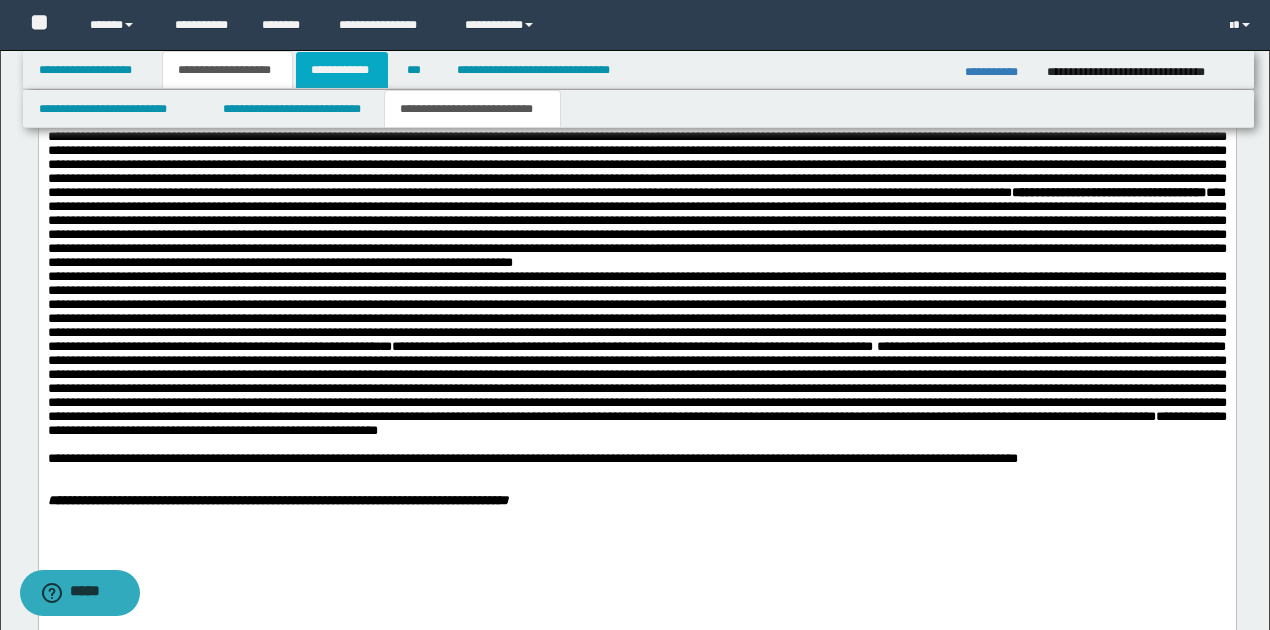 click on "**********" at bounding box center [342, 70] 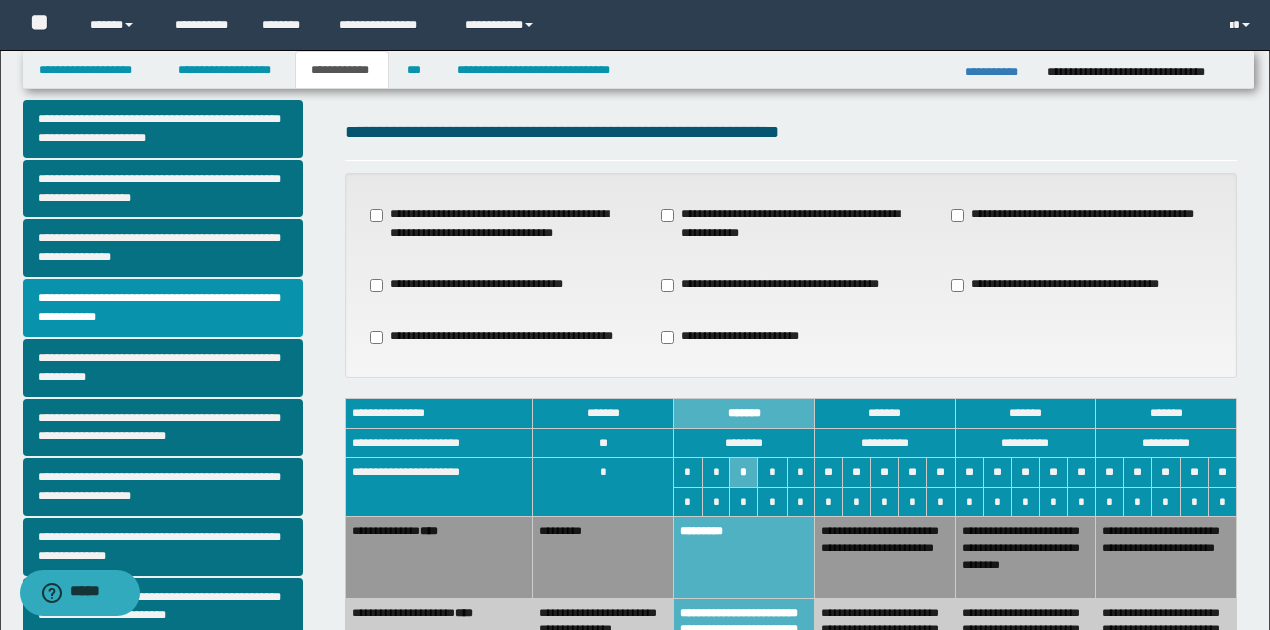 scroll, scrollTop: 13, scrollLeft: 0, axis: vertical 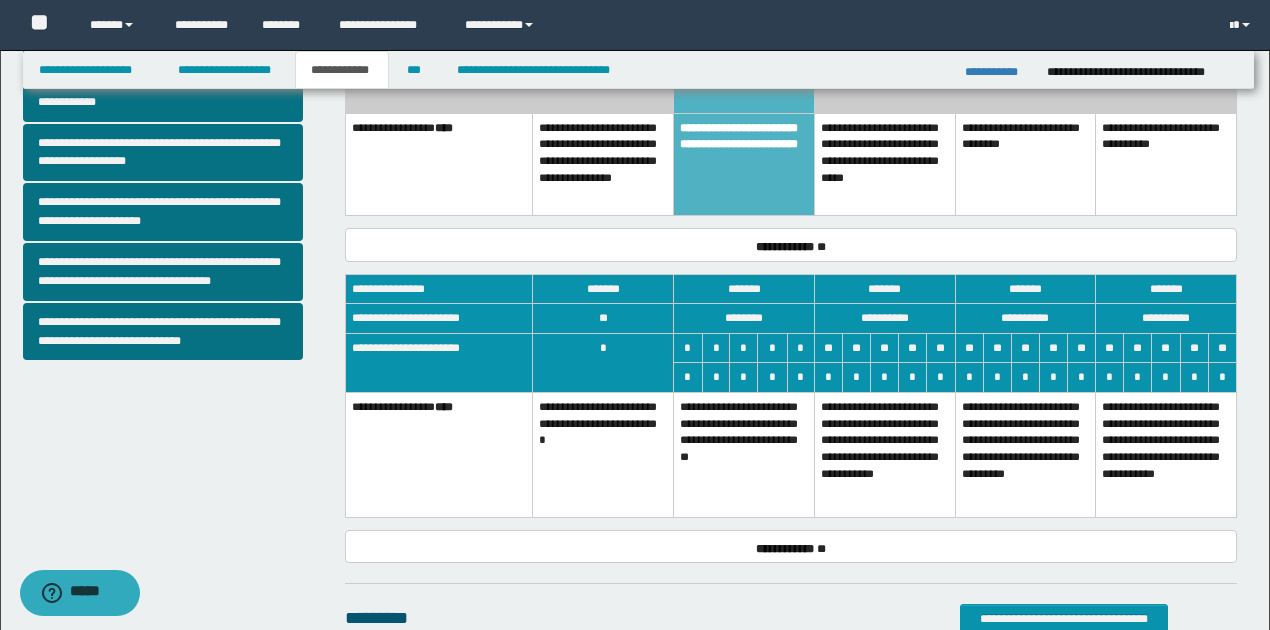 click on "**********" at bounding box center (744, 455) 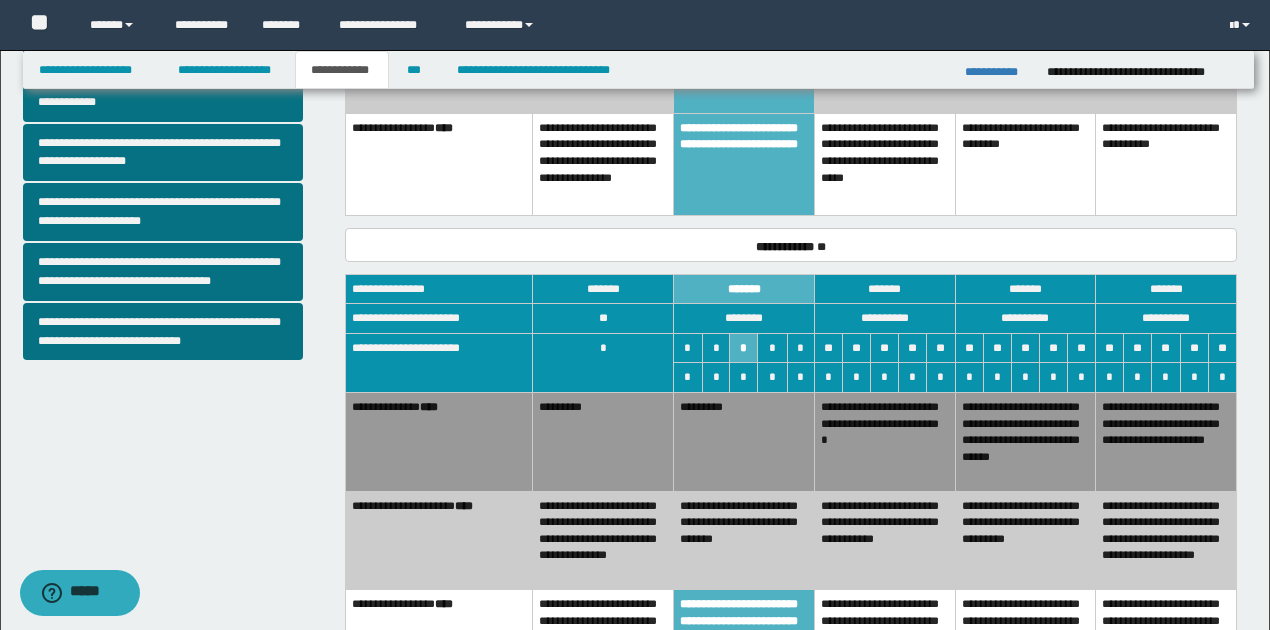 click on "**********" at bounding box center (744, 540) 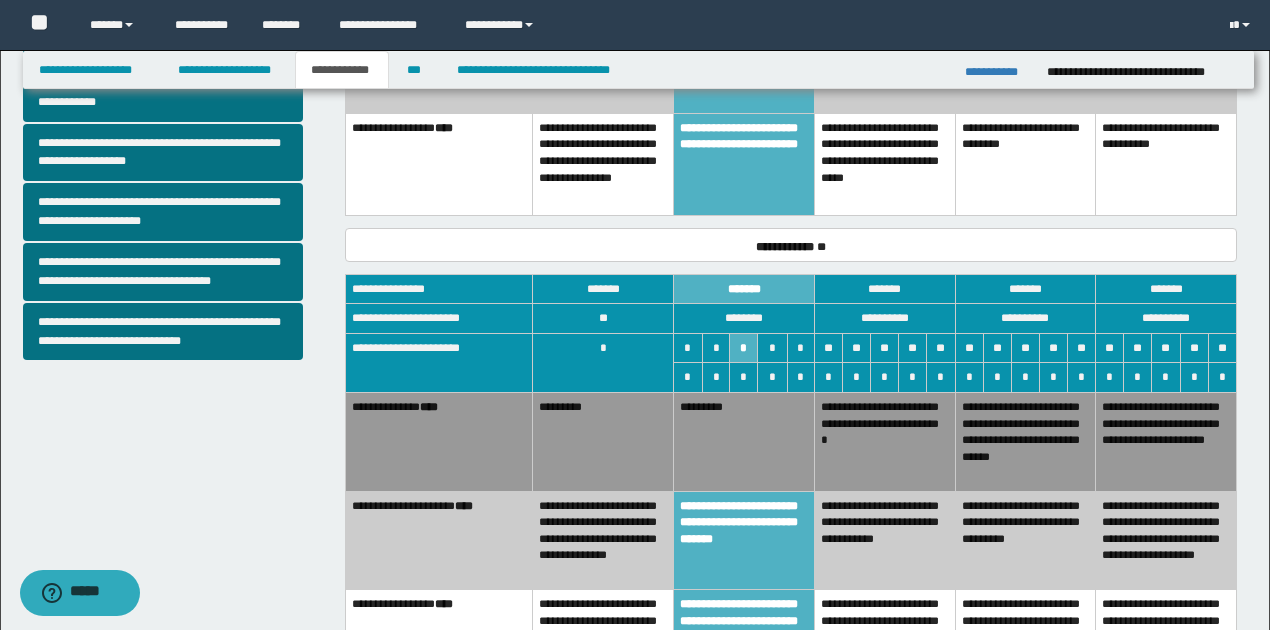 click on "*********" at bounding box center (744, 442) 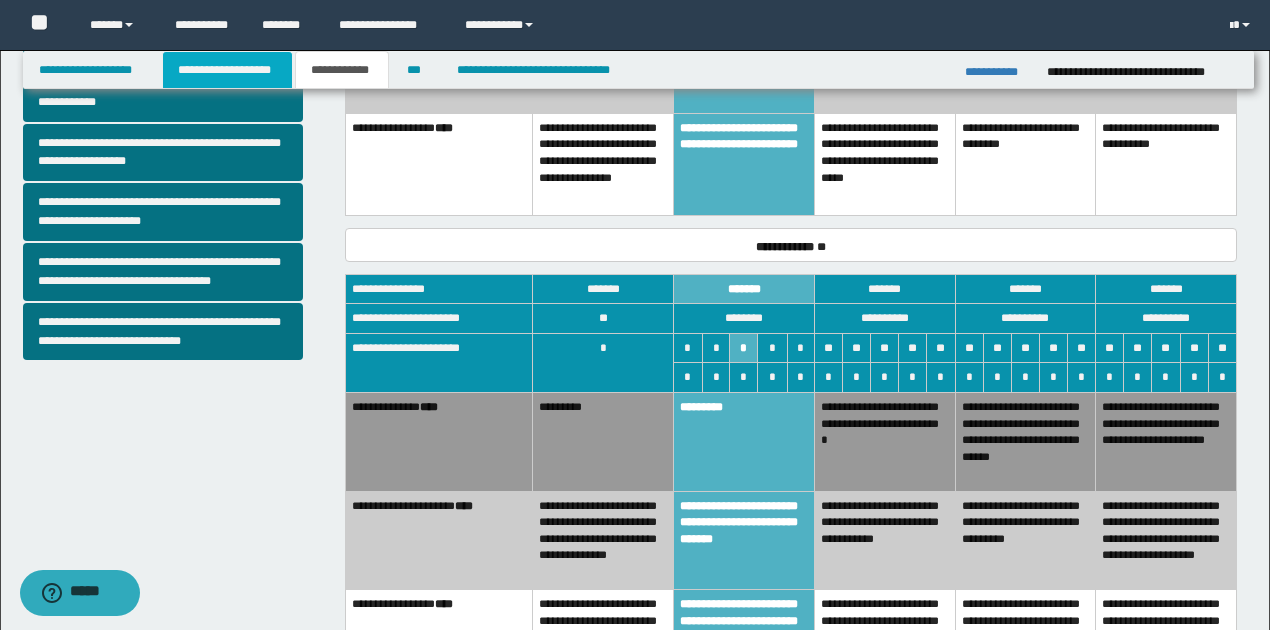 click on "**********" at bounding box center [227, 70] 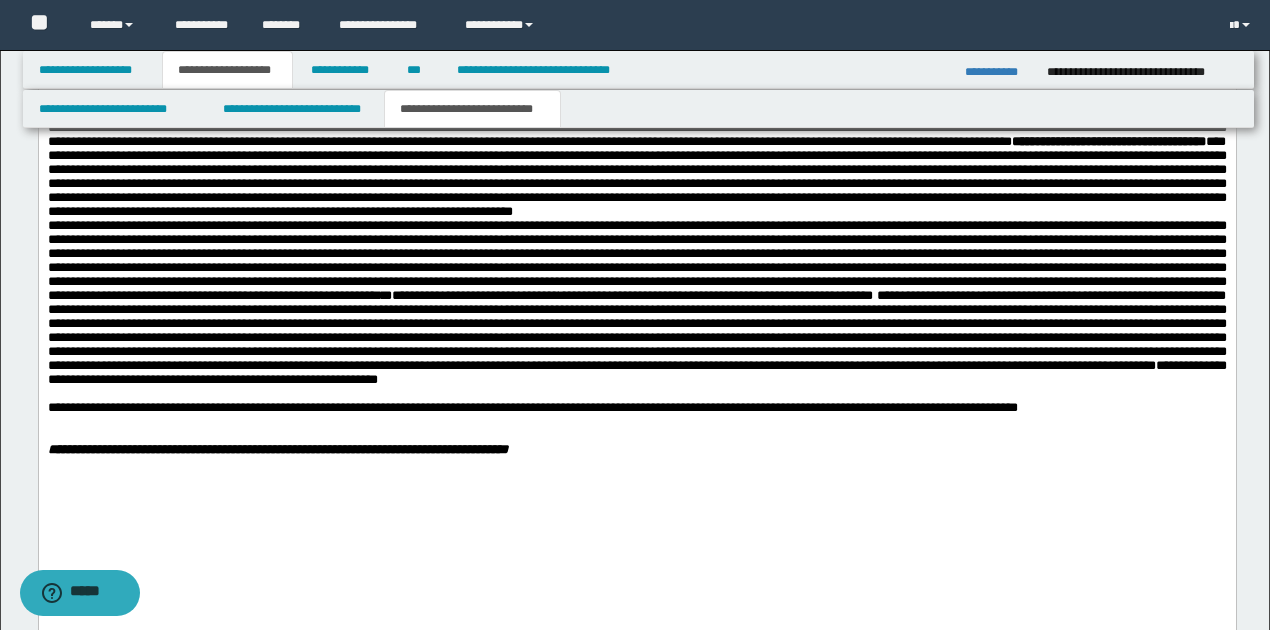 scroll, scrollTop: 1710, scrollLeft: 0, axis: vertical 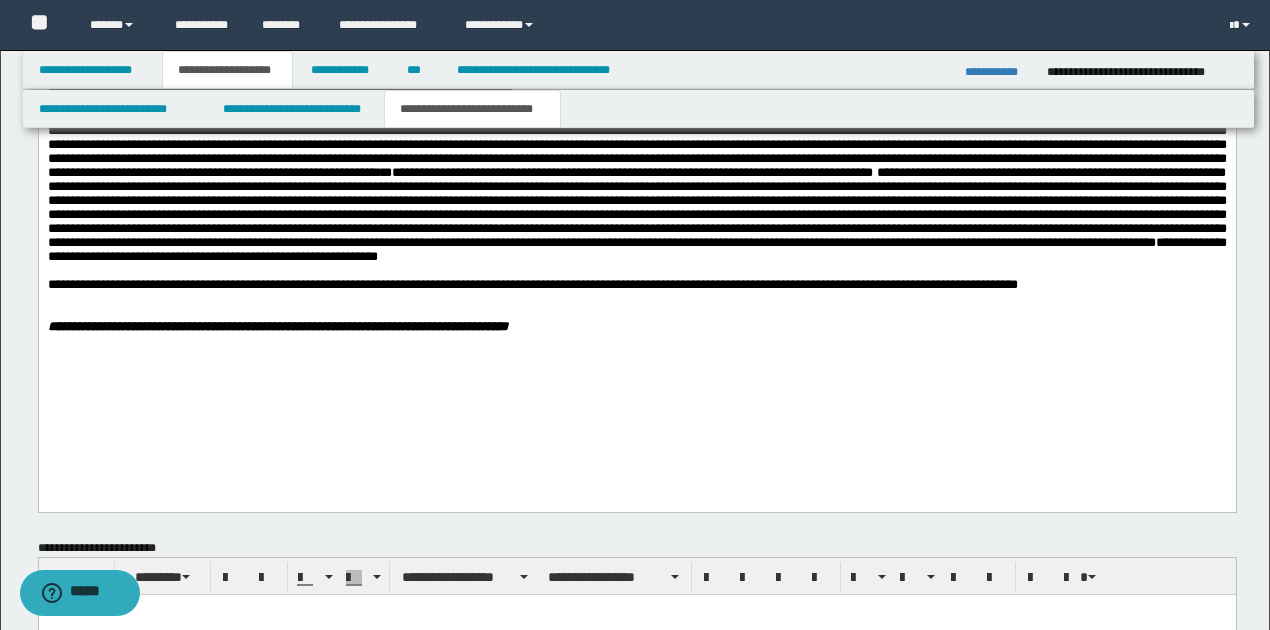 click on "**********" at bounding box center [532, 285] 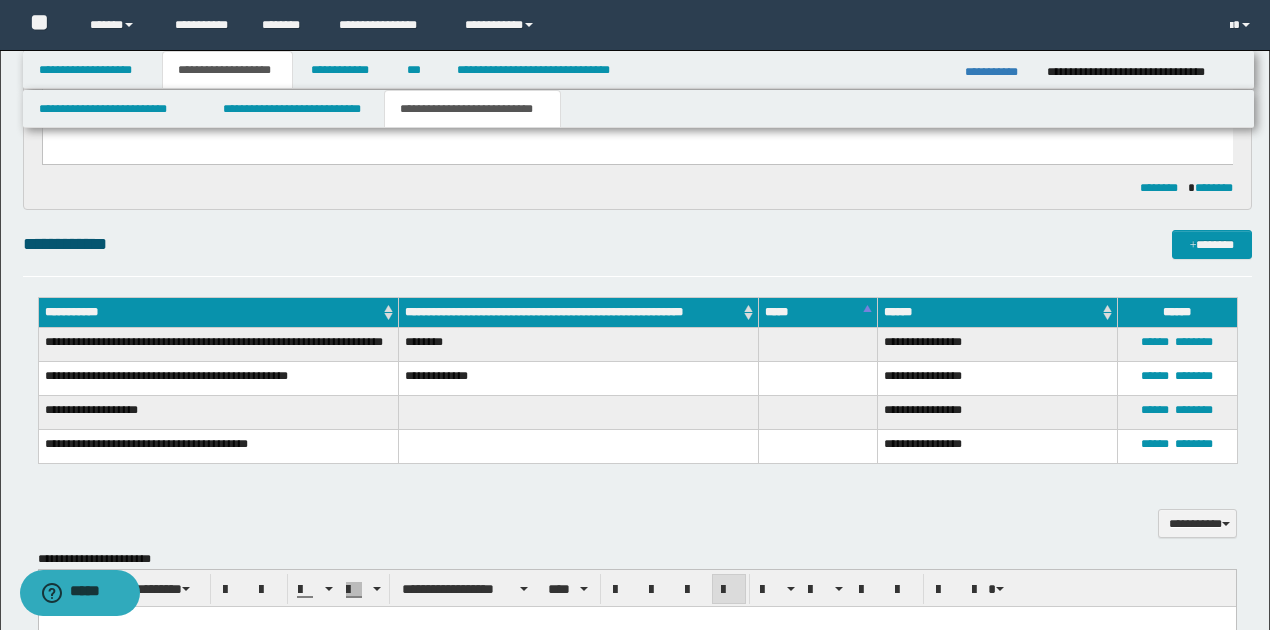 scroll, scrollTop: 977, scrollLeft: 0, axis: vertical 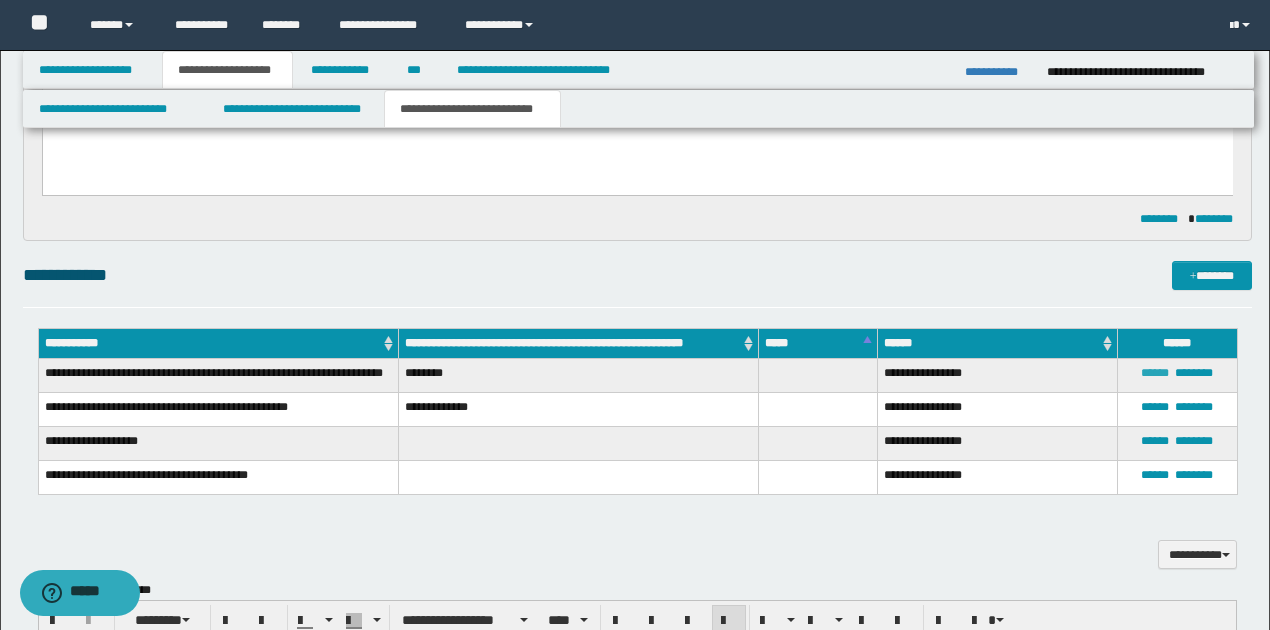 click on "******" at bounding box center [1155, 373] 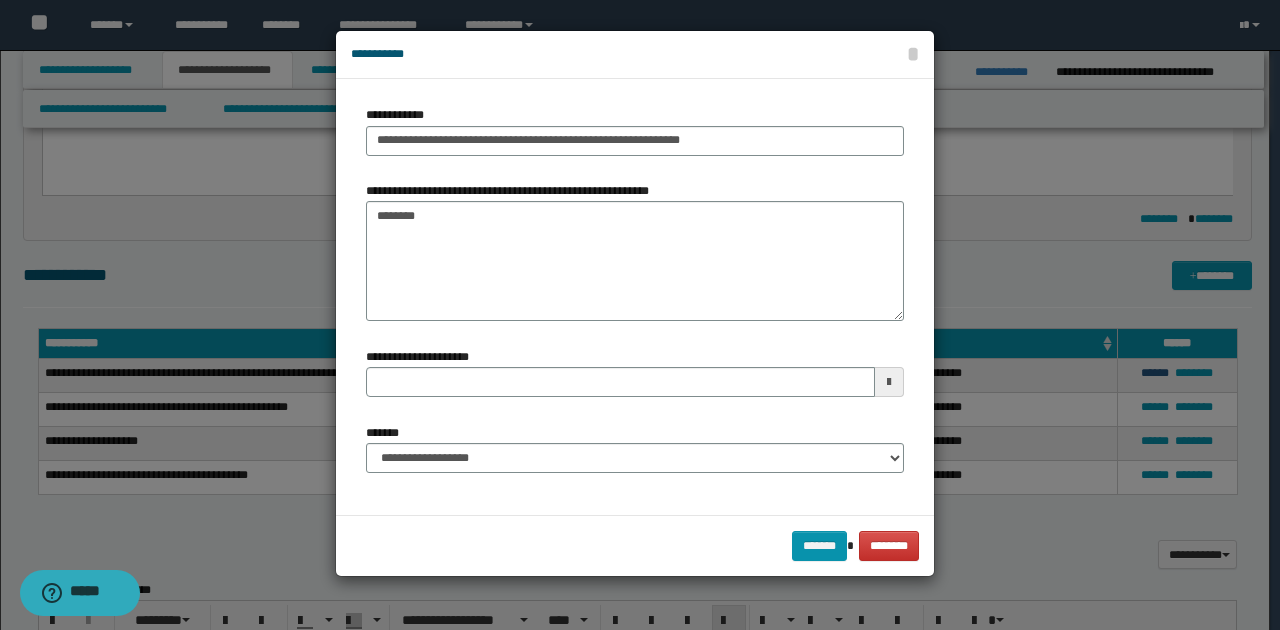 type 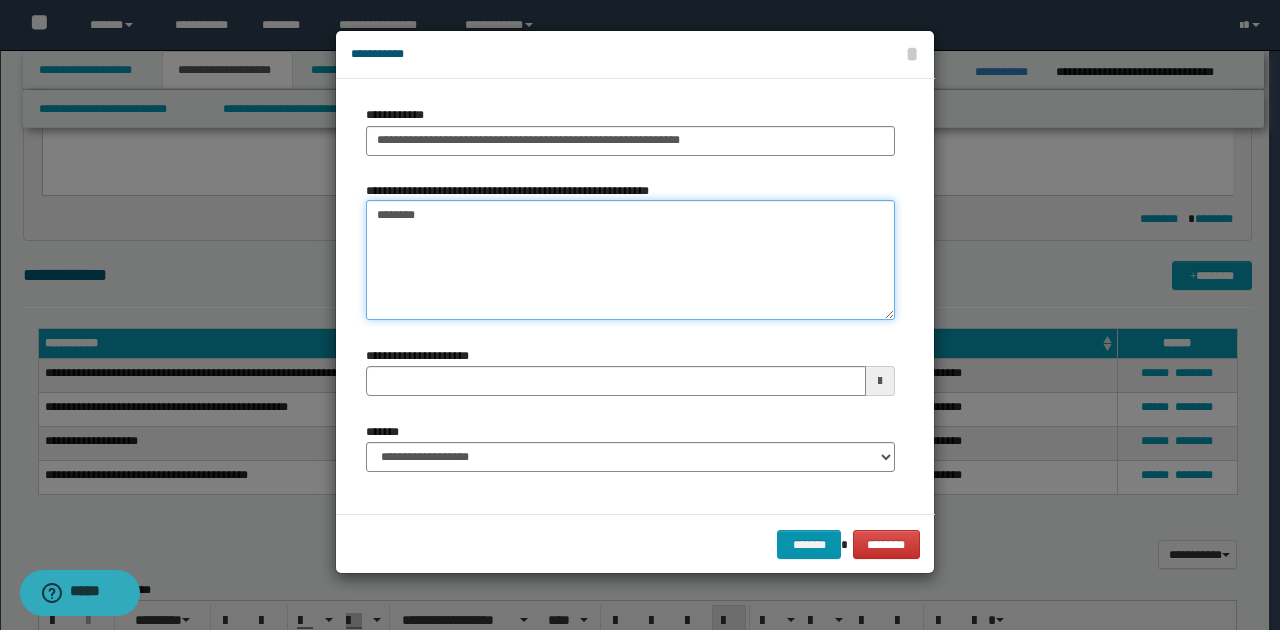 click on "********" at bounding box center (630, 260) 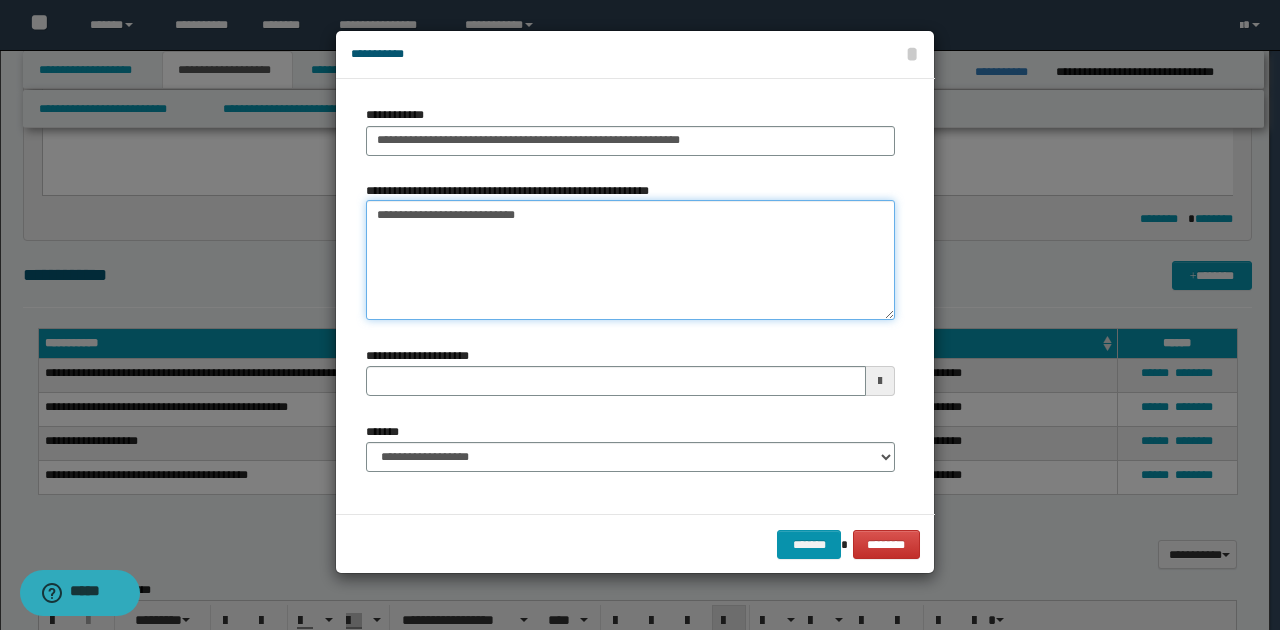 click on "**********" at bounding box center (630, 260) 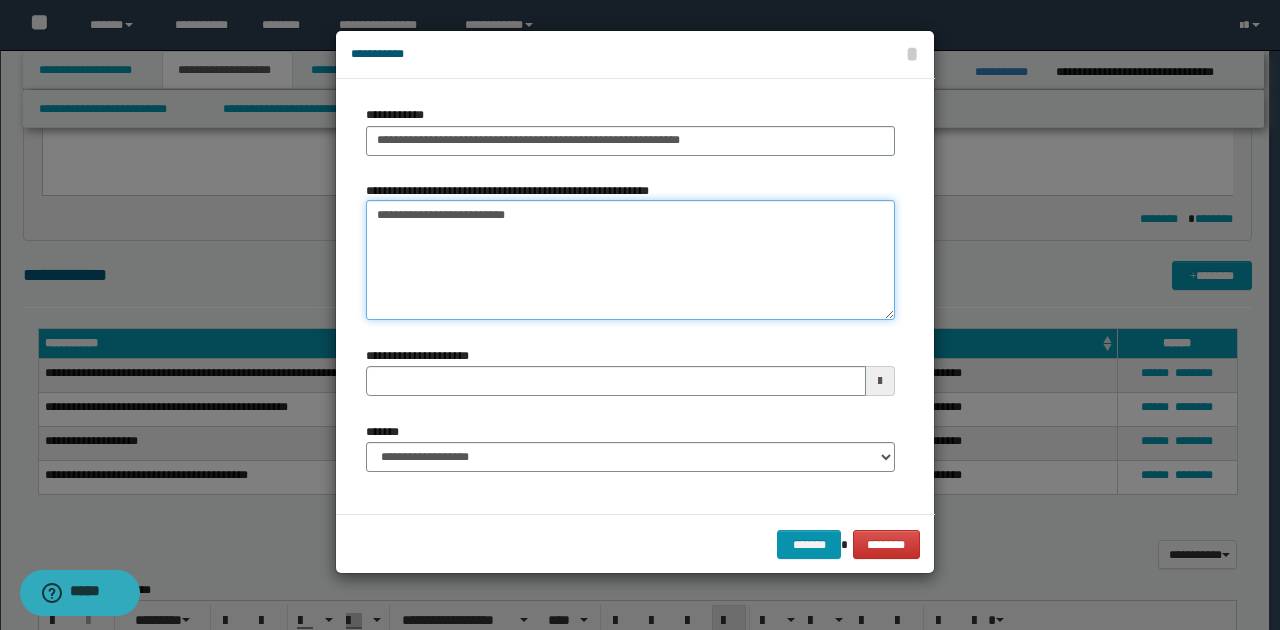 type 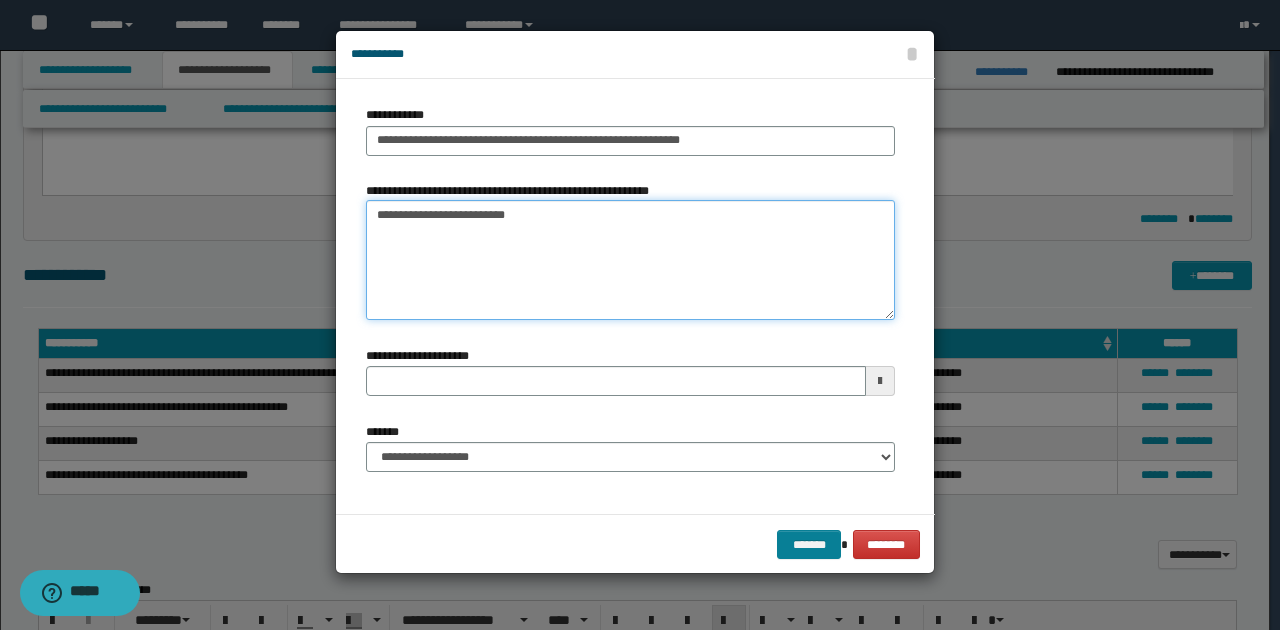 type on "**********" 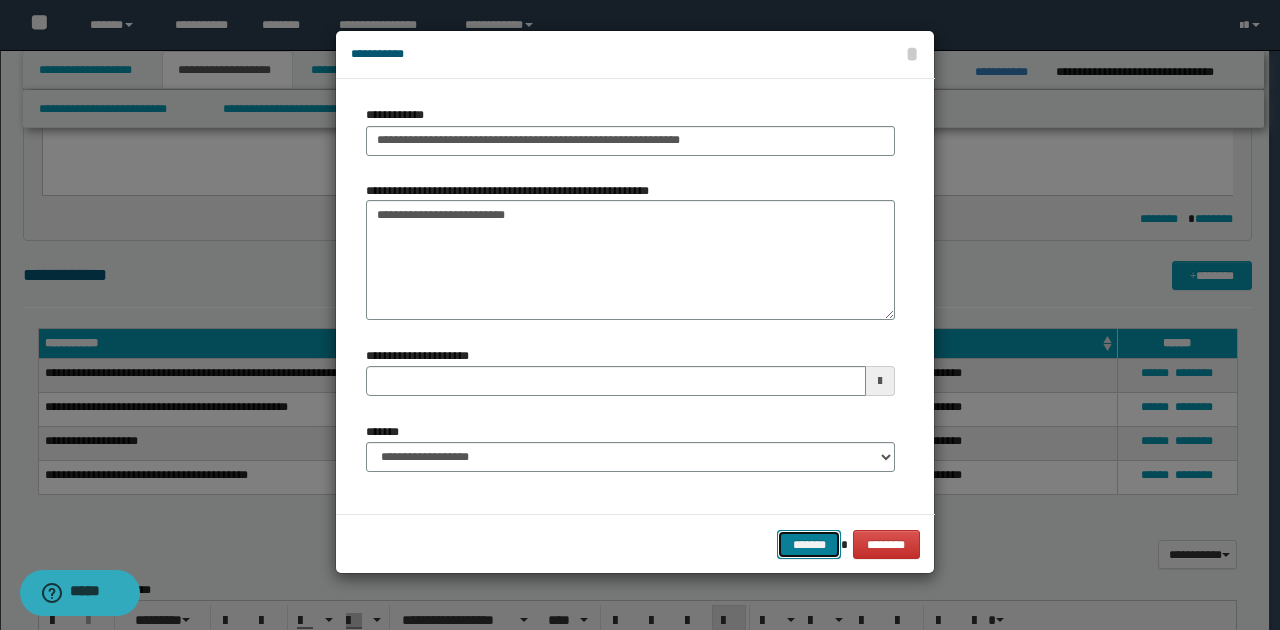 click on "*******" at bounding box center (809, 544) 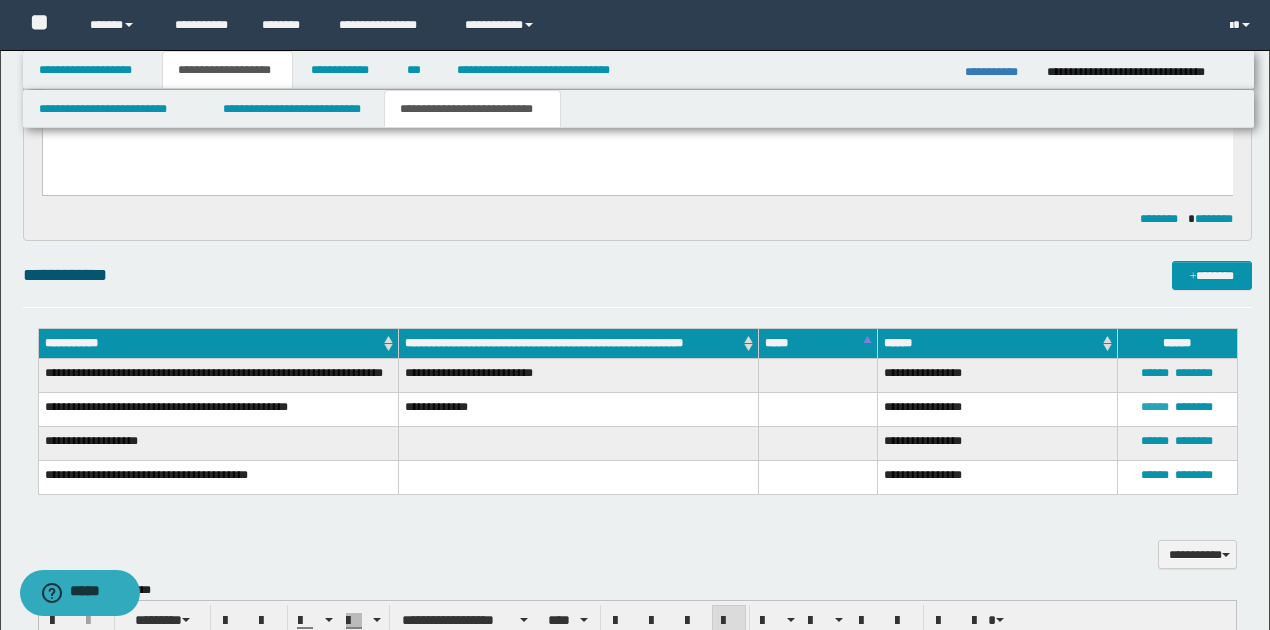 click on "******" at bounding box center (1155, 407) 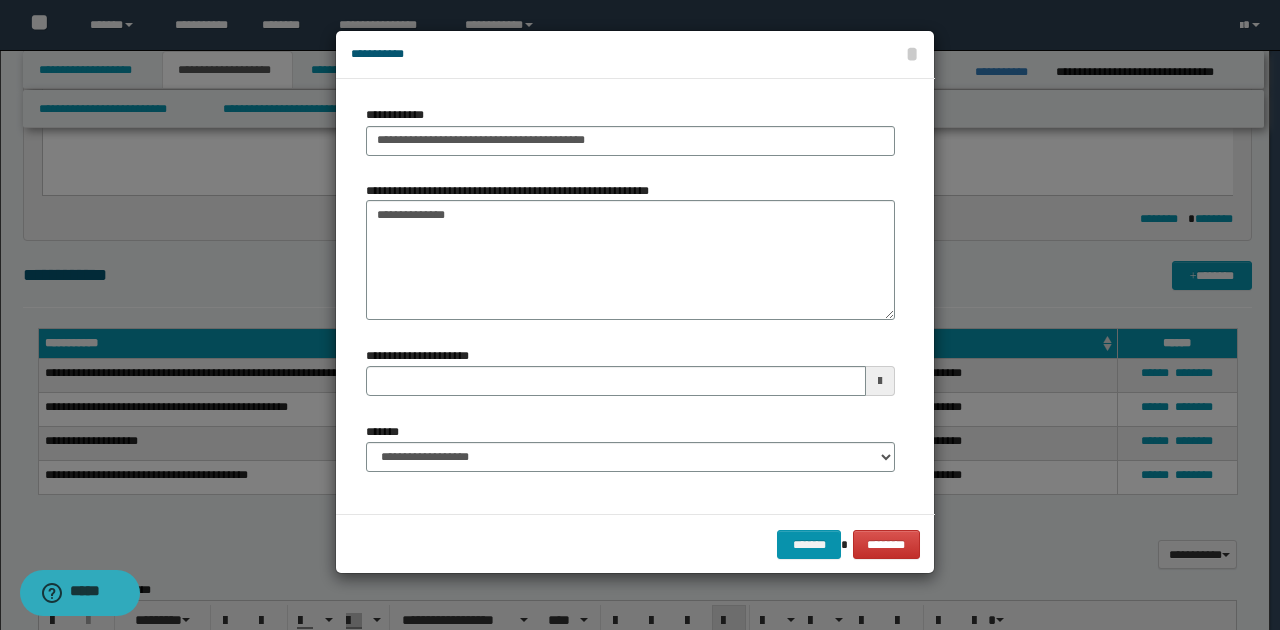 type 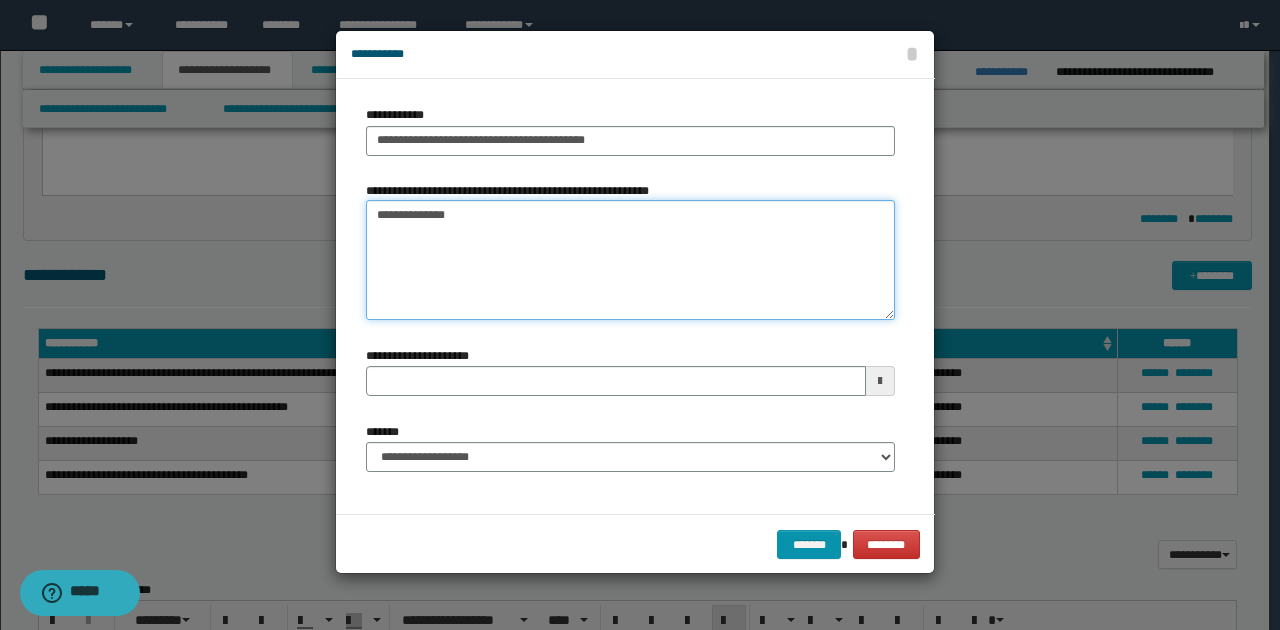 click on "**********" at bounding box center [630, 260] 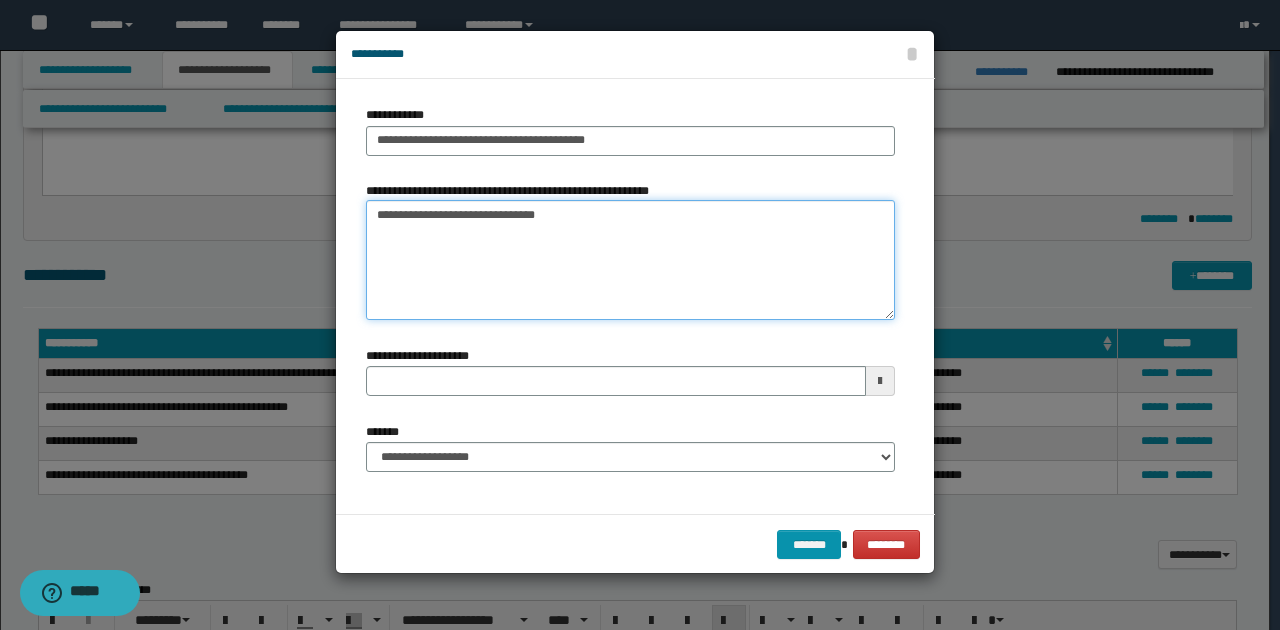 type on "**********" 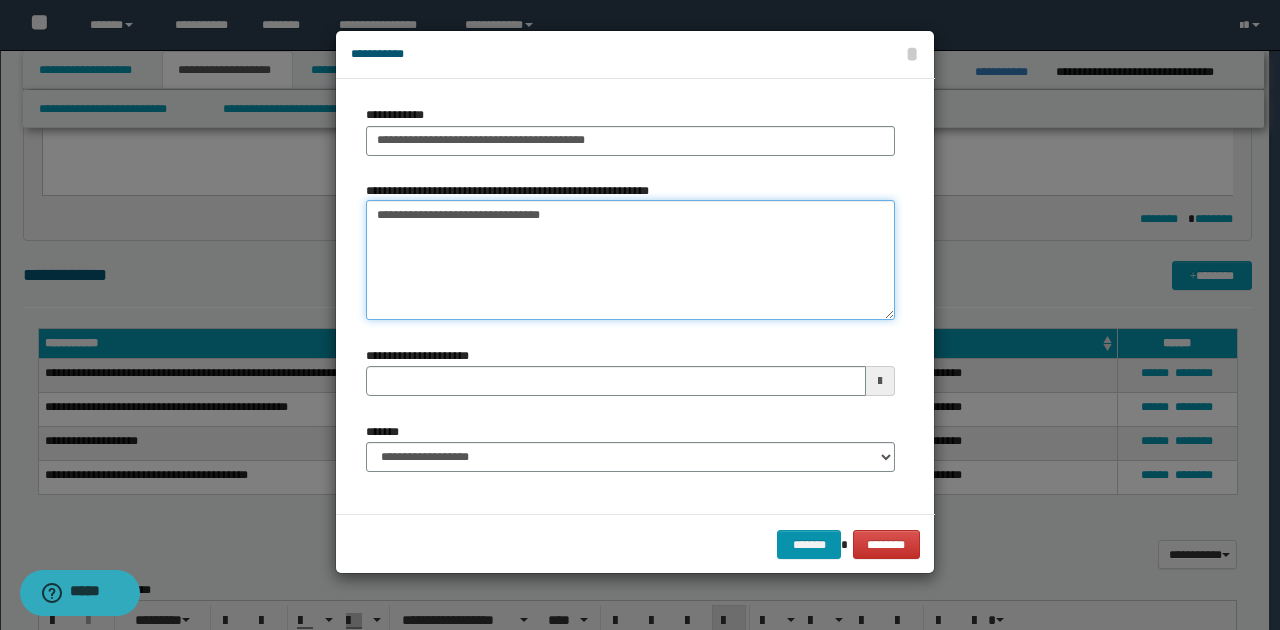 type 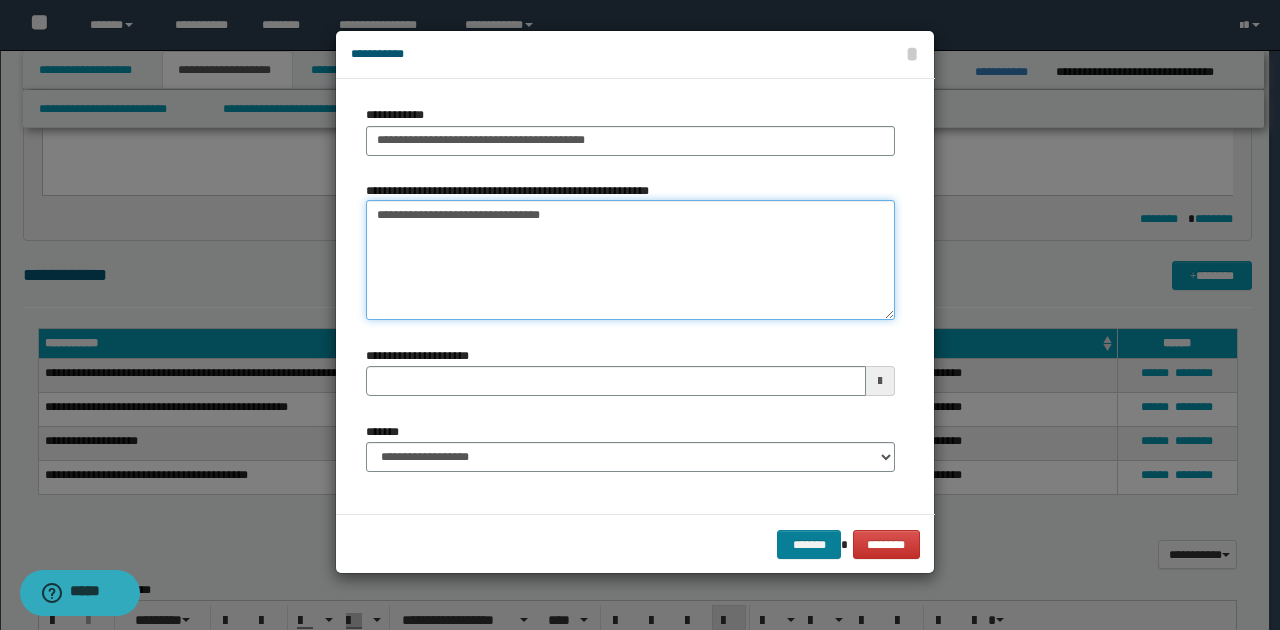 type on "**********" 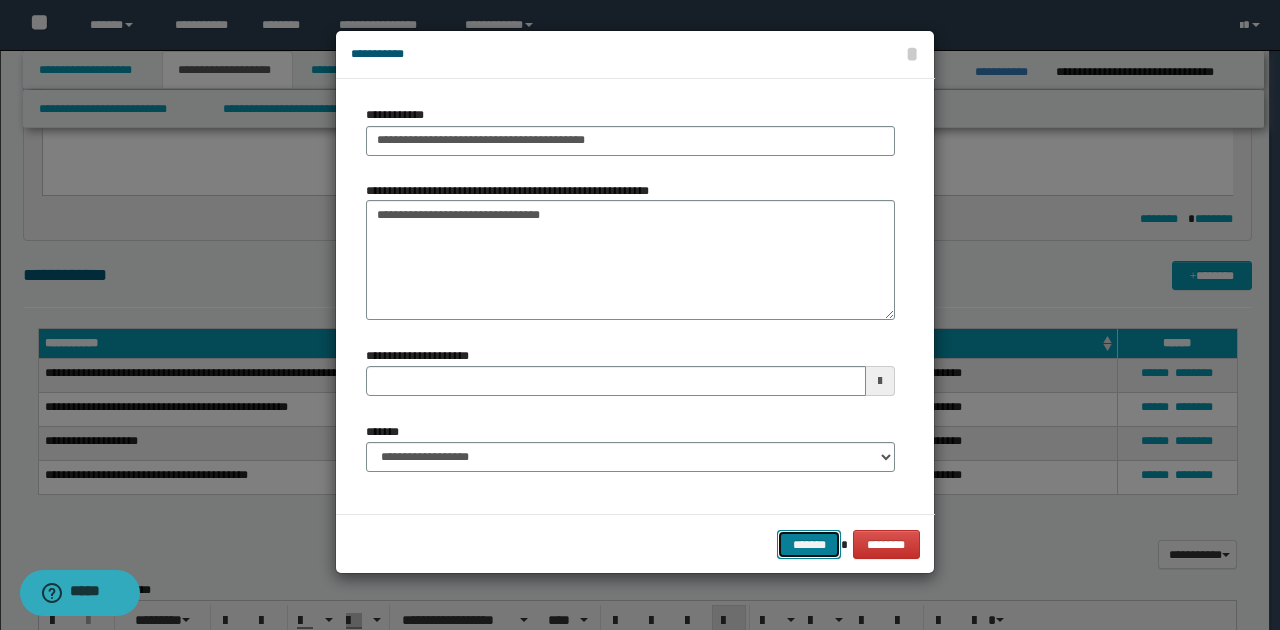 click on "*******" at bounding box center [809, 544] 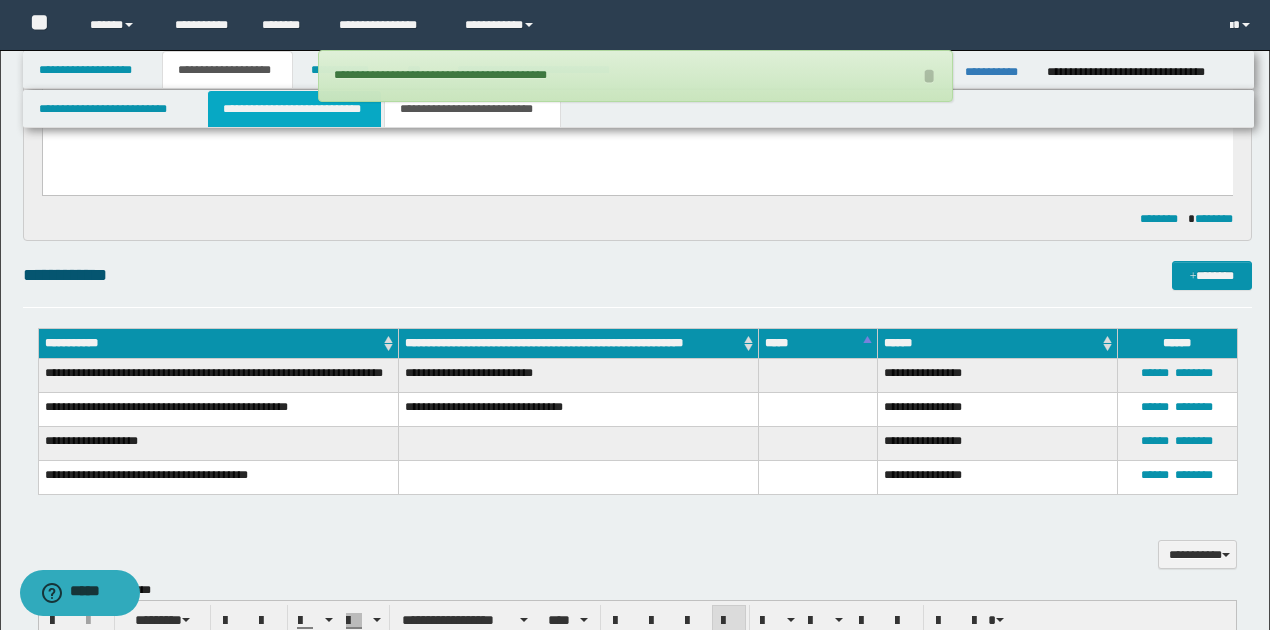 click on "**********" at bounding box center [294, 109] 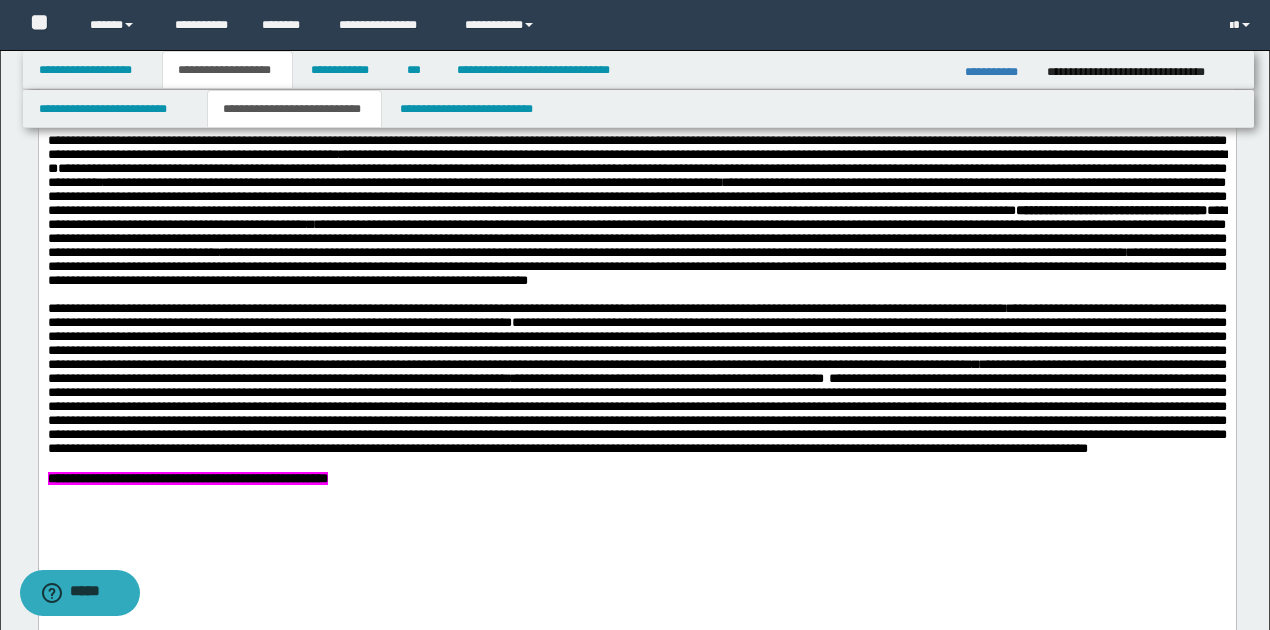 scroll, scrollTop: 1177, scrollLeft: 0, axis: vertical 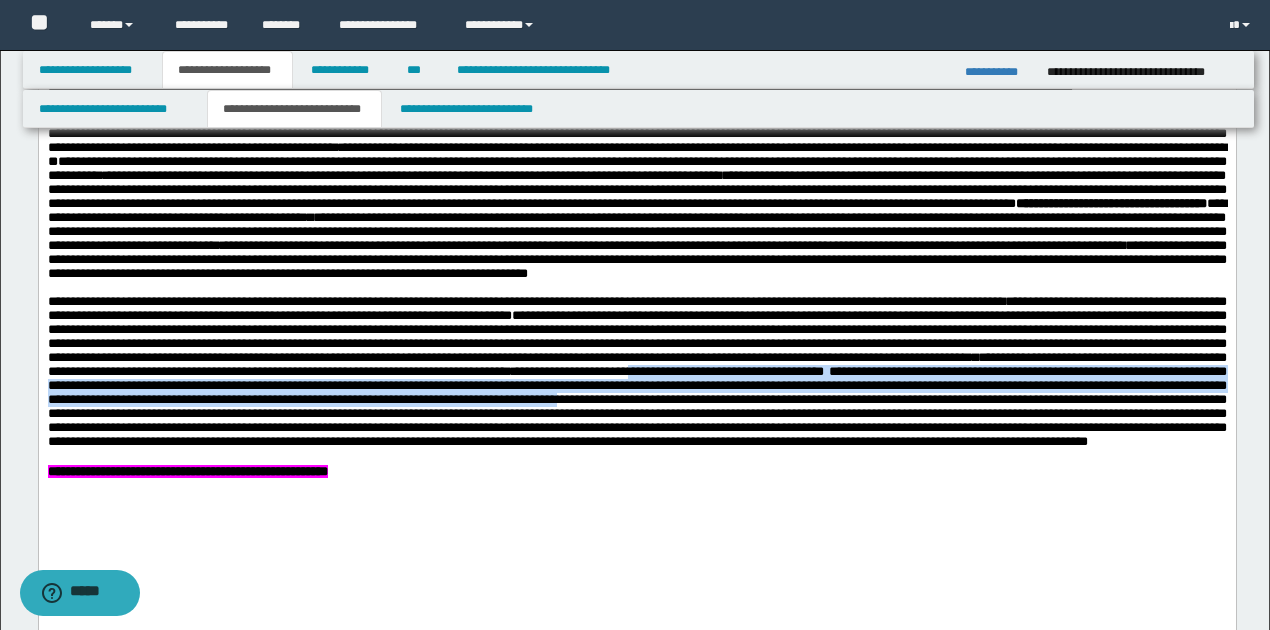 drag, startPoint x: 1137, startPoint y: 423, endPoint x: 1265, endPoint y: 445, distance: 129.87686 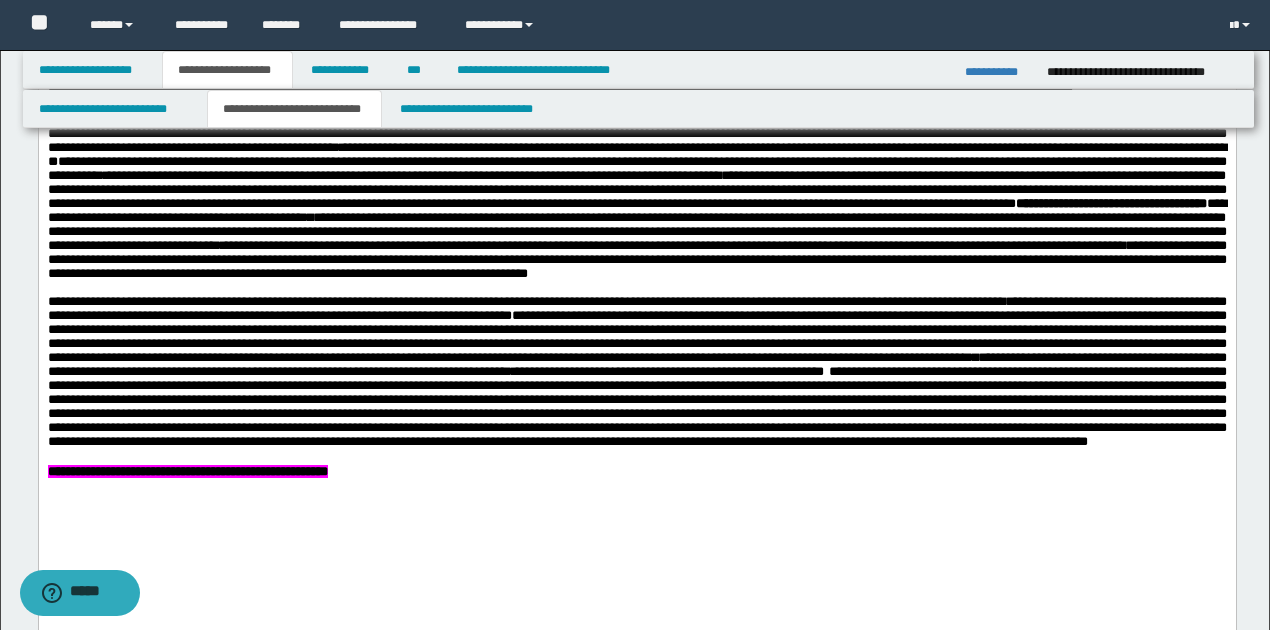 click on "**********" at bounding box center [636, 371] 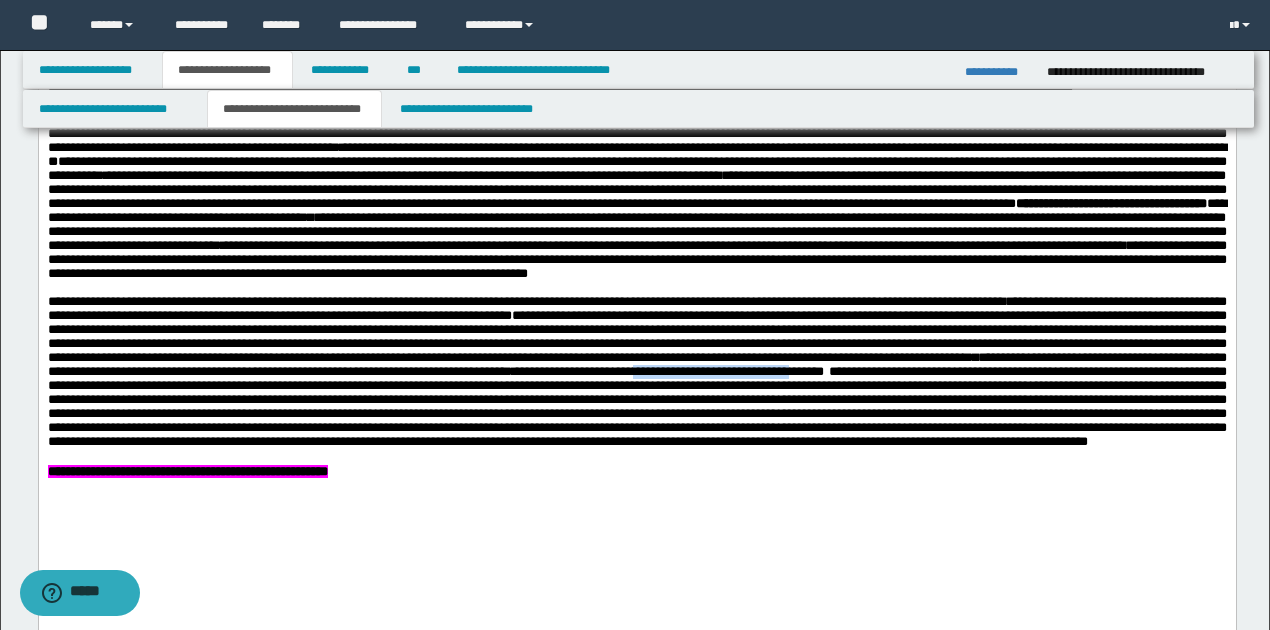 drag, startPoint x: 1146, startPoint y: 414, endPoint x: 126, endPoint y: 435, distance: 1020.2161 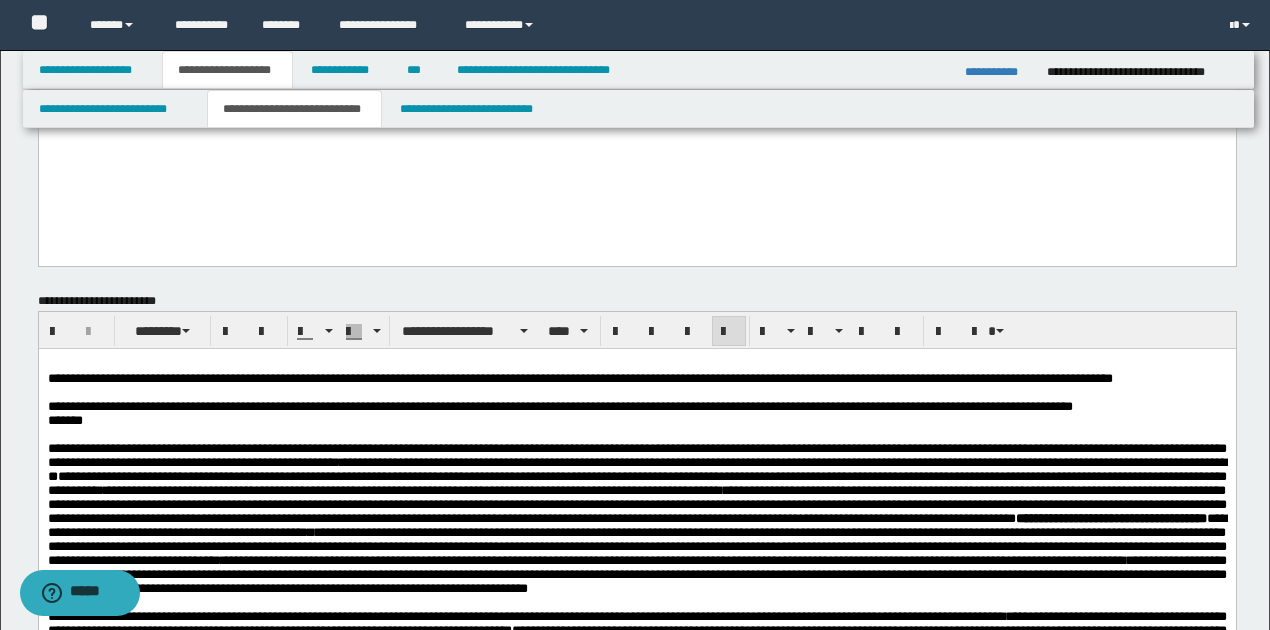 scroll, scrollTop: 844, scrollLeft: 0, axis: vertical 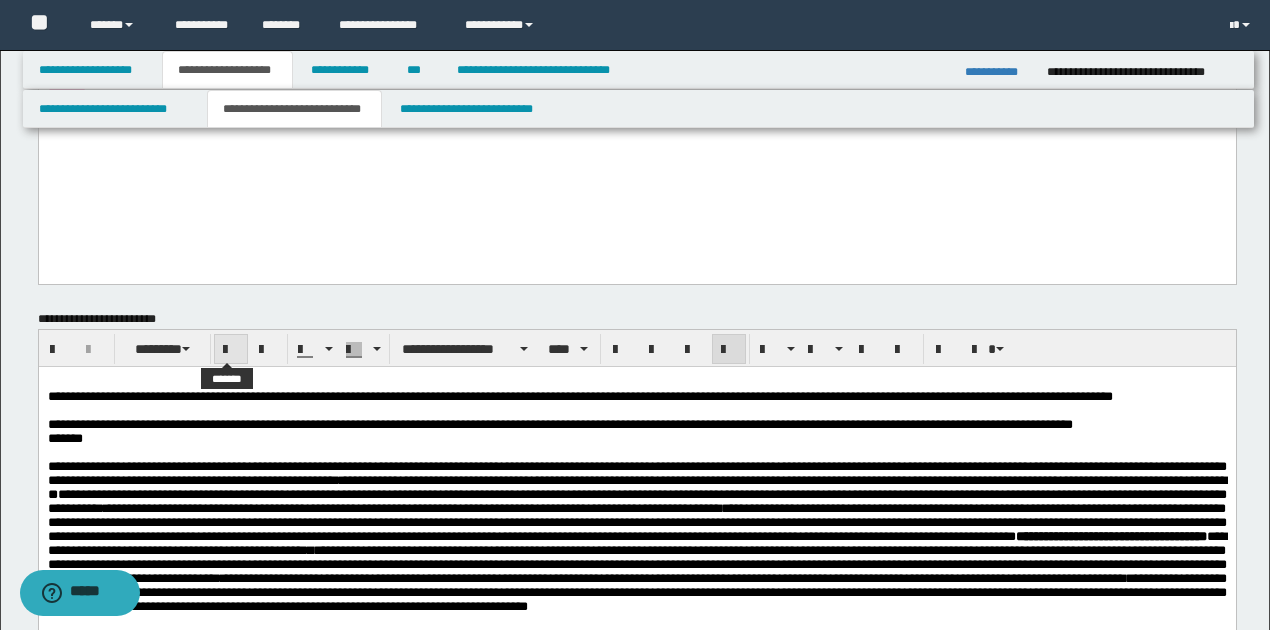 click at bounding box center (231, 350) 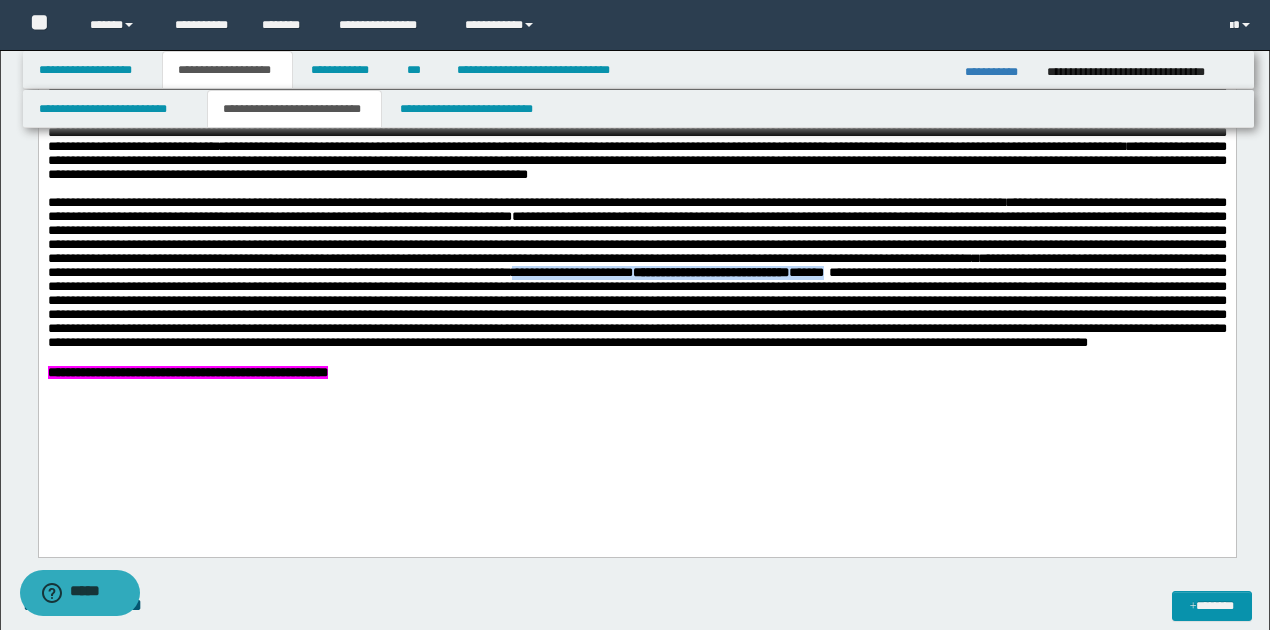 scroll, scrollTop: 1310, scrollLeft: 0, axis: vertical 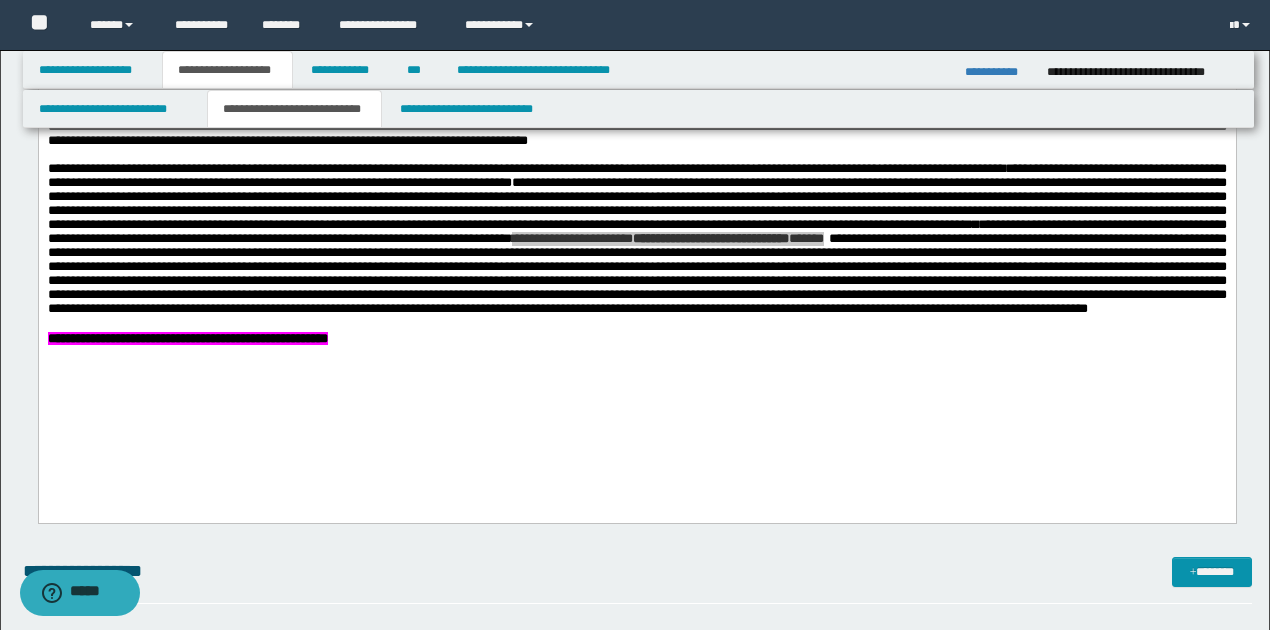 click on "**********" at bounding box center [637, 1078] 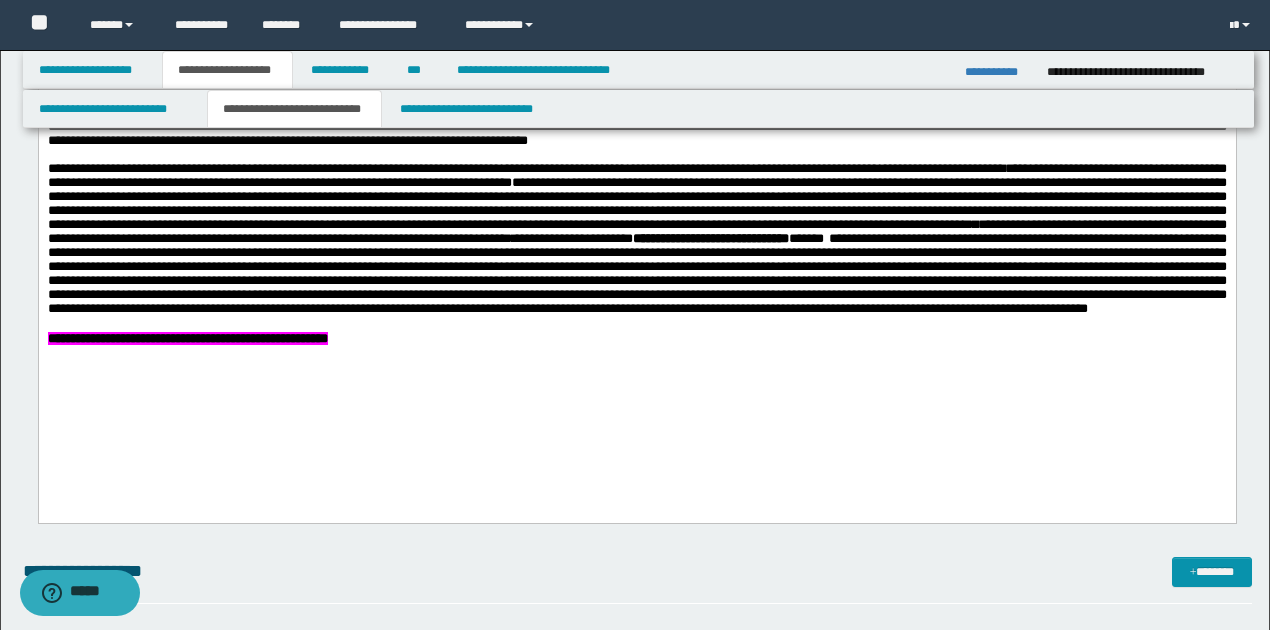 click on "**********" at bounding box center [636, 153] 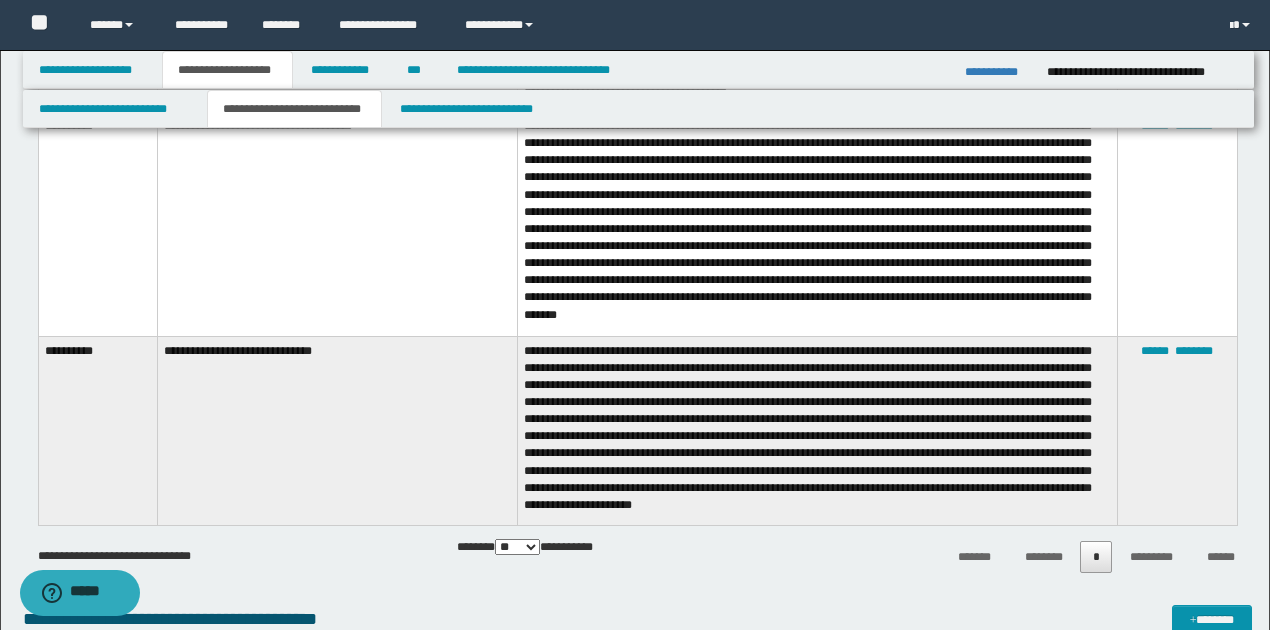 scroll, scrollTop: 2777, scrollLeft: 0, axis: vertical 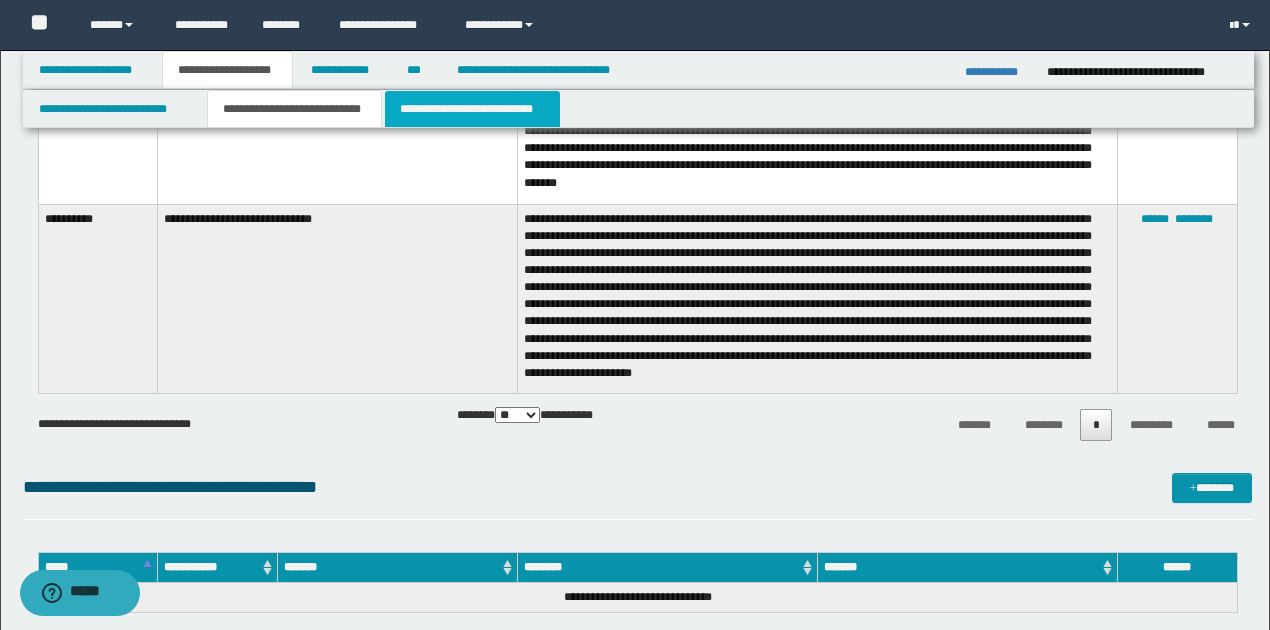 click on "**********" at bounding box center (472, 109) 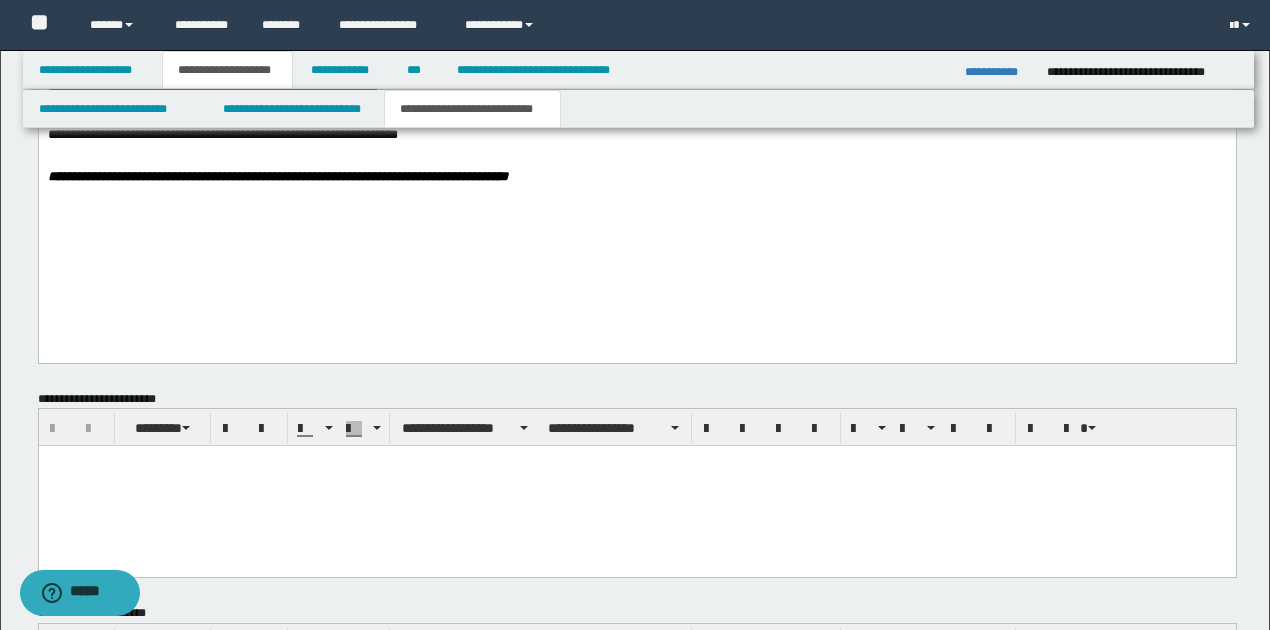 scroll, scrollTop: 1843, scrollLeft: 0, axis: vertical 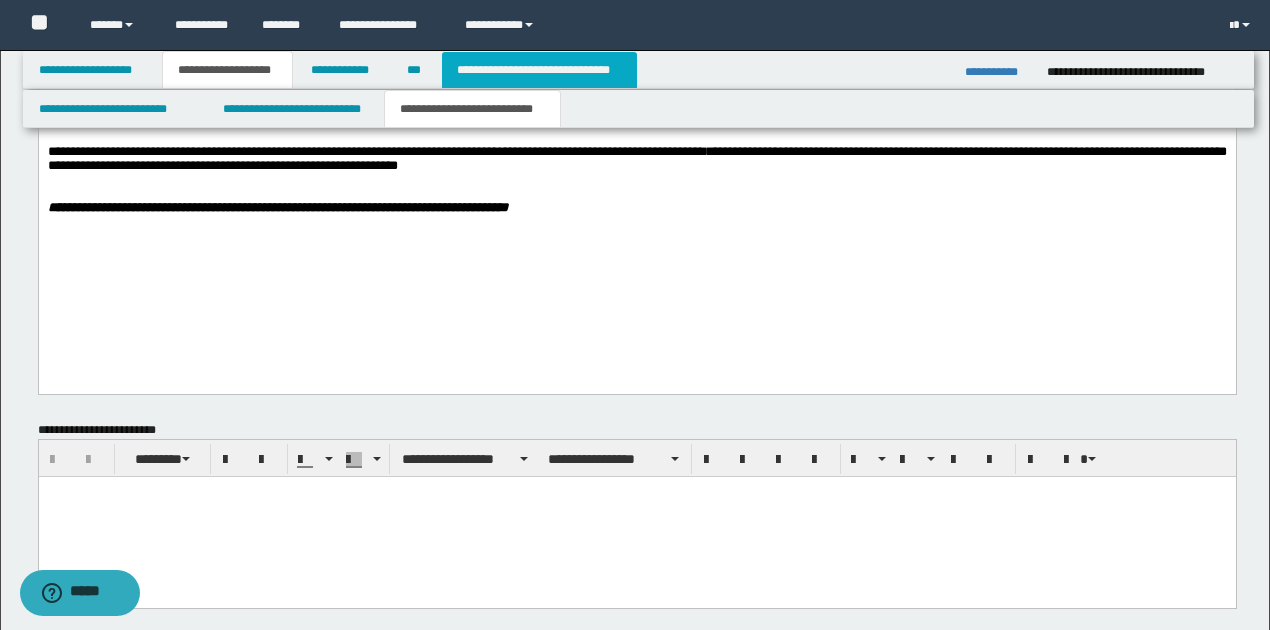 click on "**********" at bounding box center (539, 70) 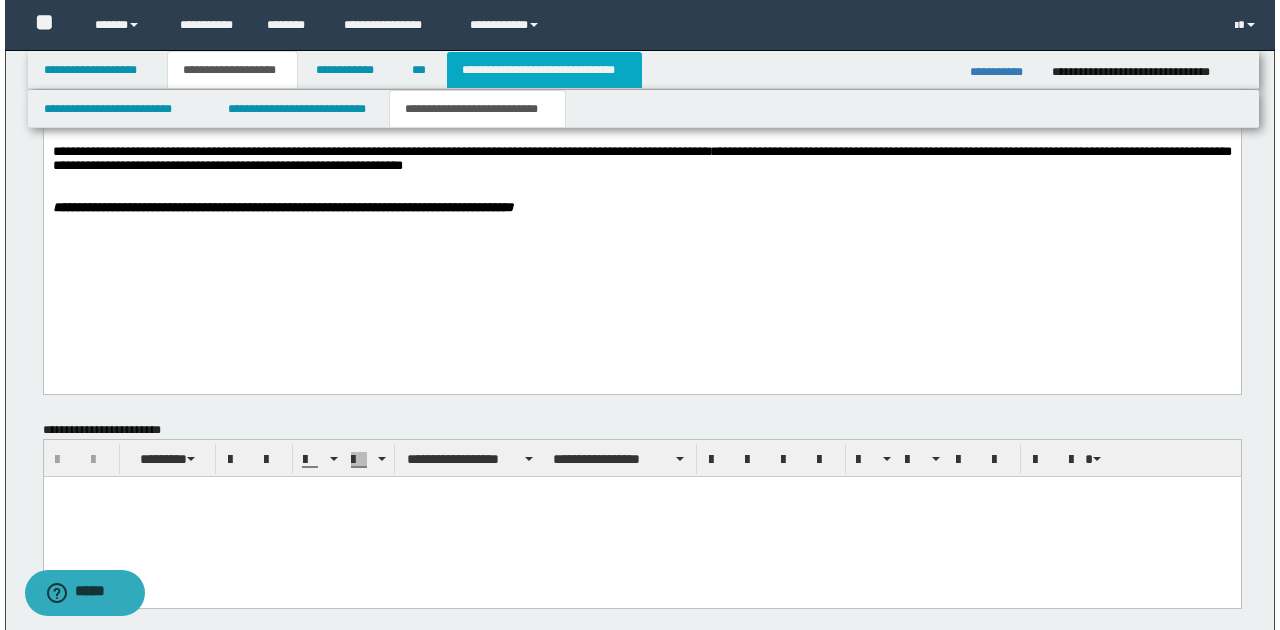 scroll, scrollTop: 0, scrollLeft: 0, axis: both 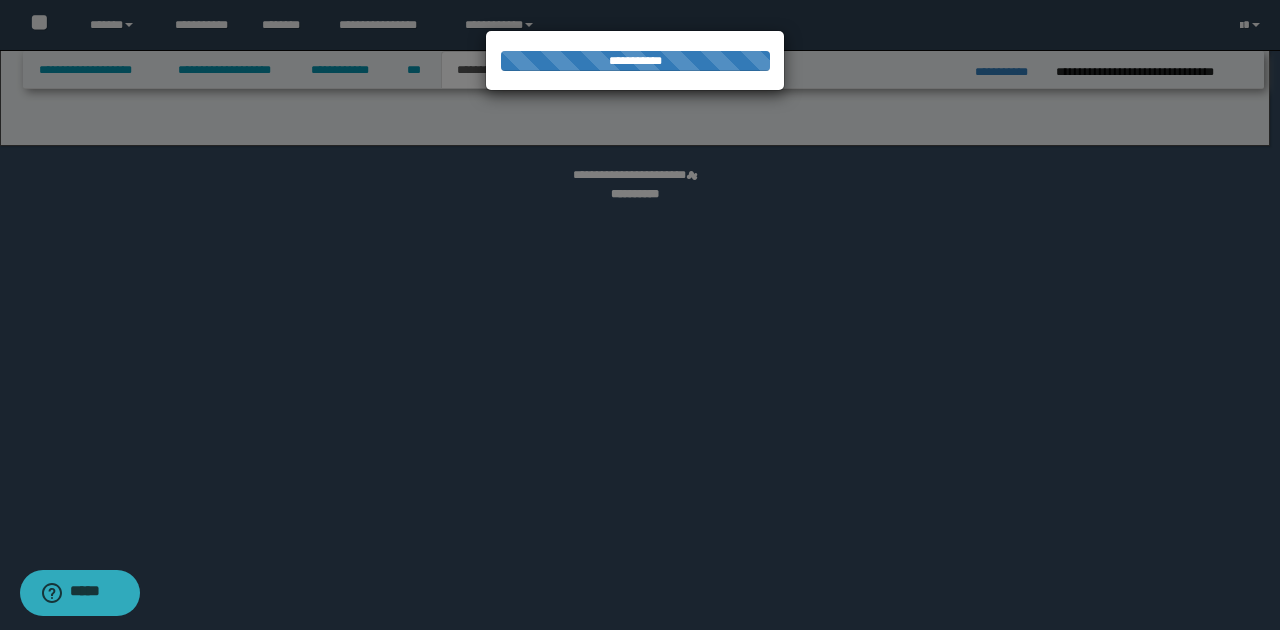 select on "*" 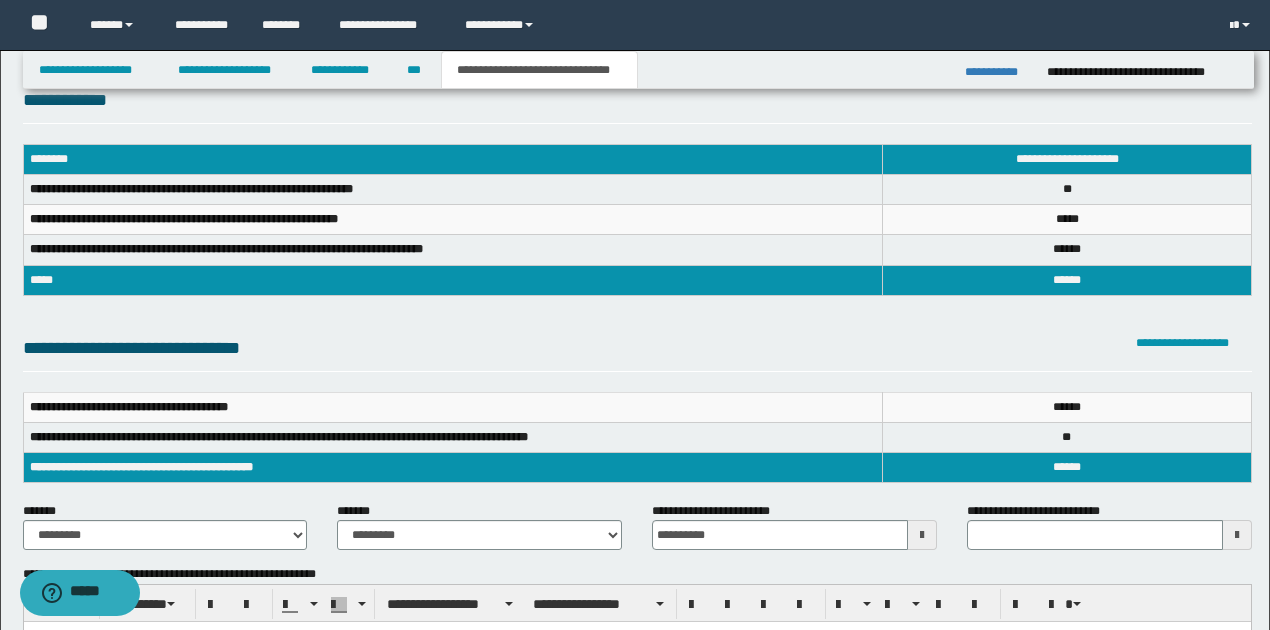 scroll, scrollTop: 66, scrollLeft: 0, axis: vertical 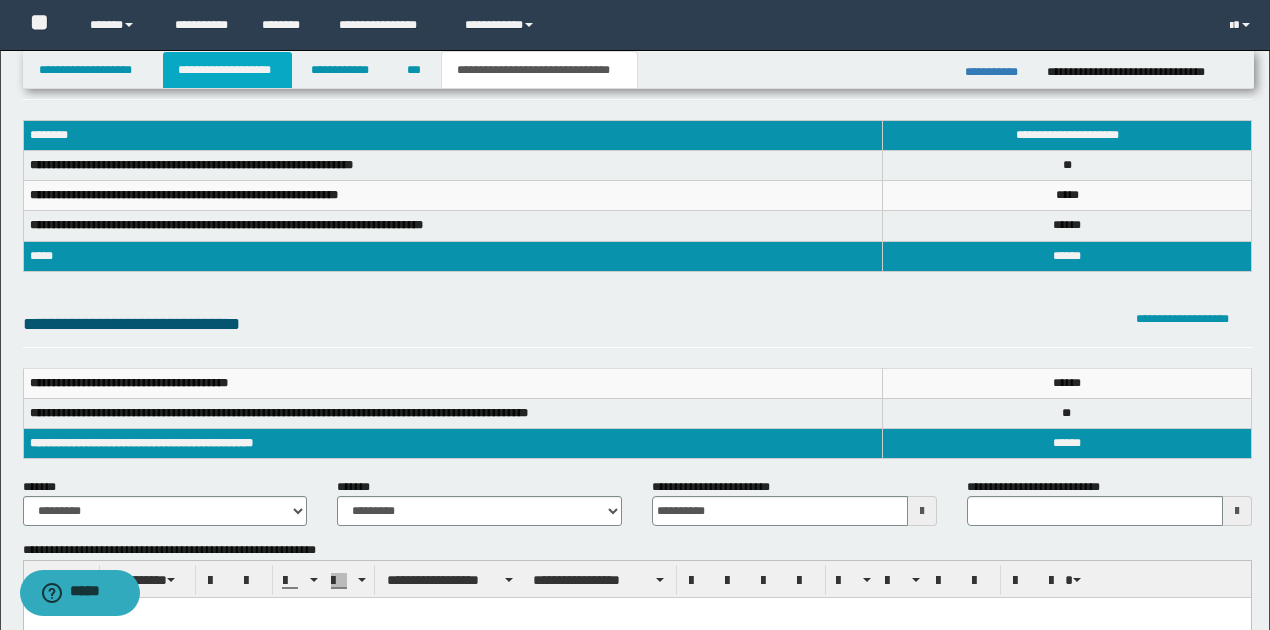 click on "**********" at bounding box center (227, 70) 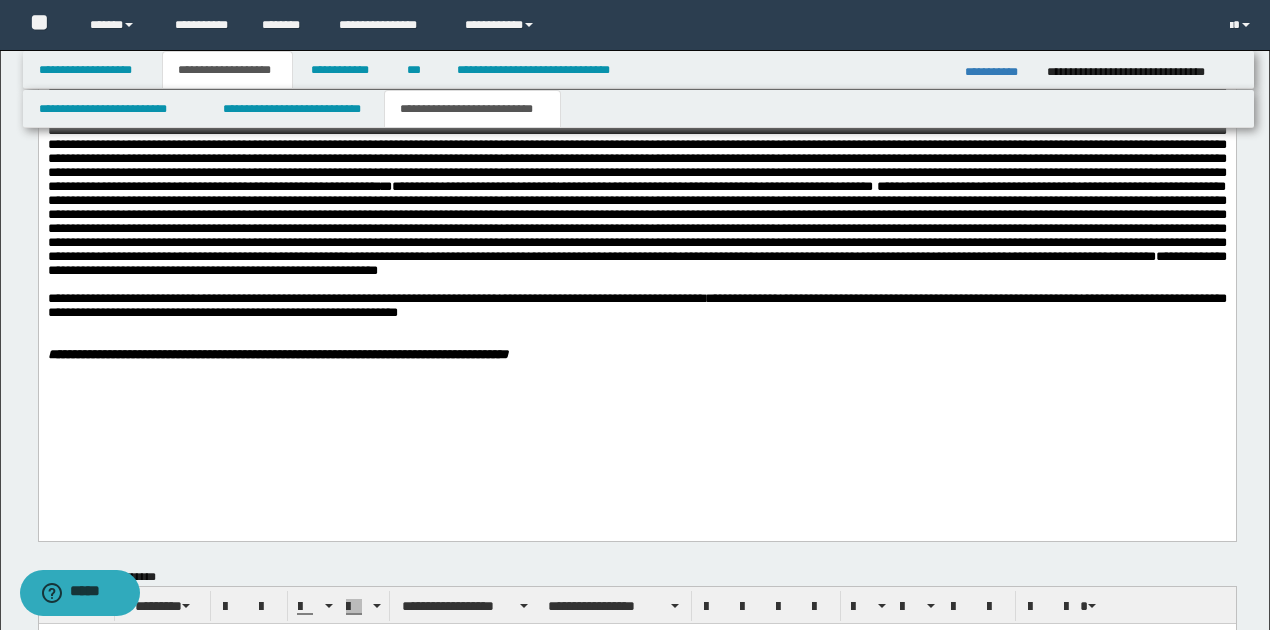 scroll, scrollTop: 1697, scrollLeft: 0, axis: vertical 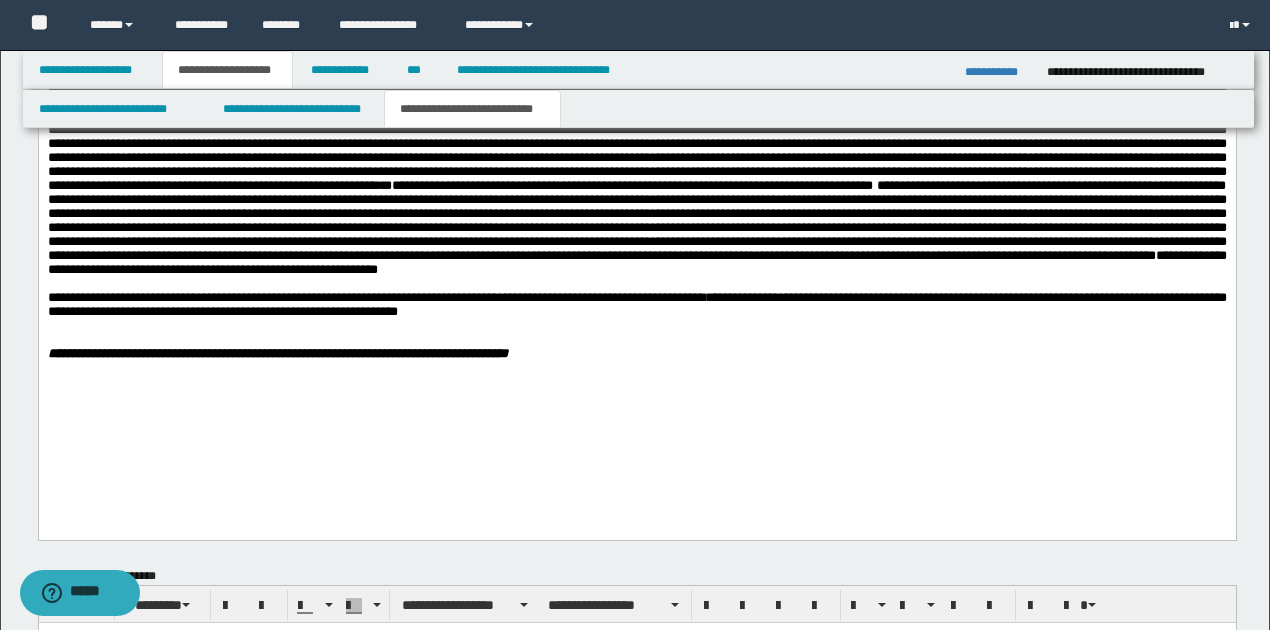 click on "**********" at bounding box center [636, 305] 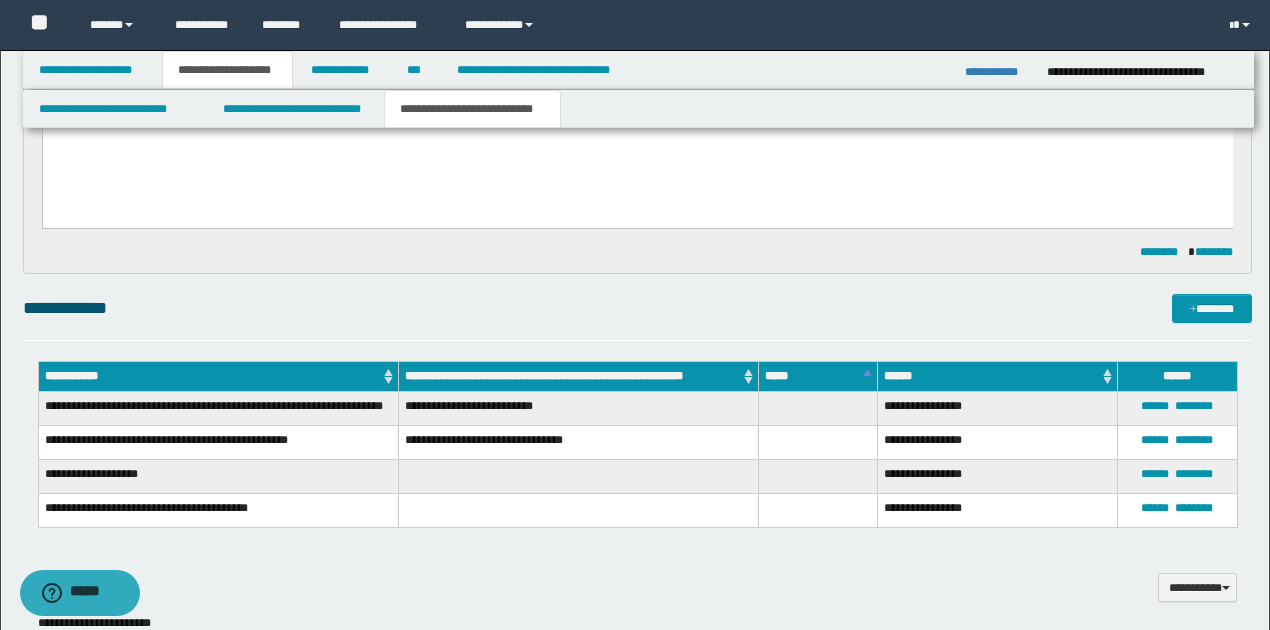 scroll, scrollTop: 1097, scrollLeft: 0, axis: vertical 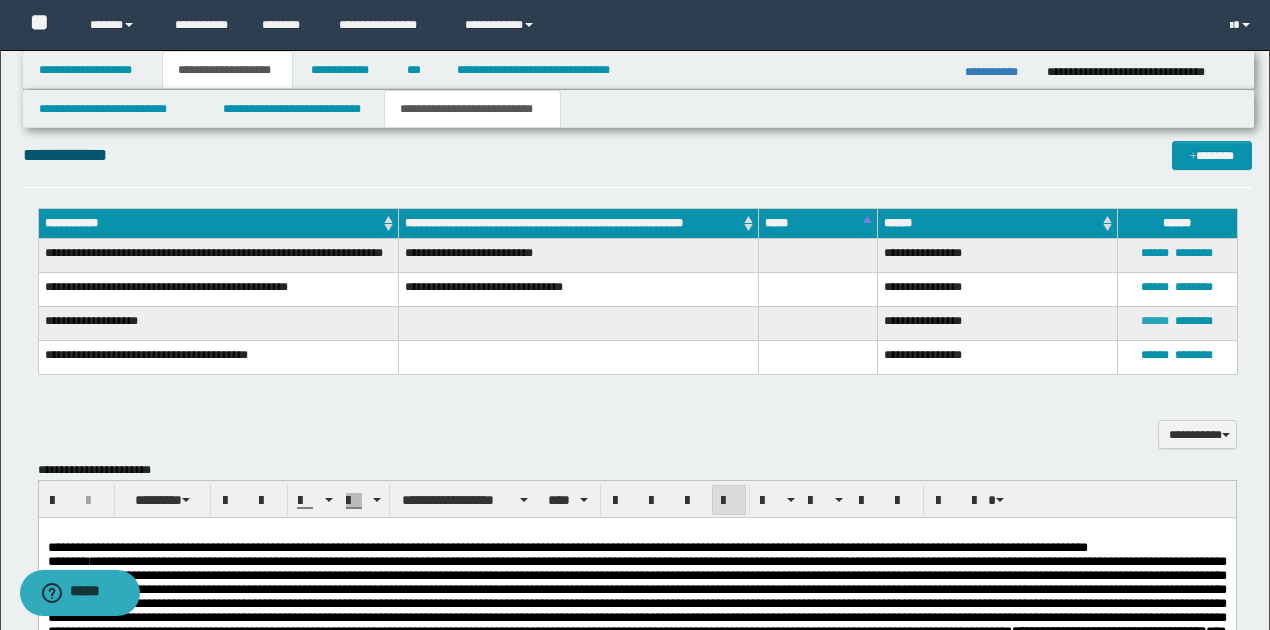 click on "******" at bounding box center [1155, 321] 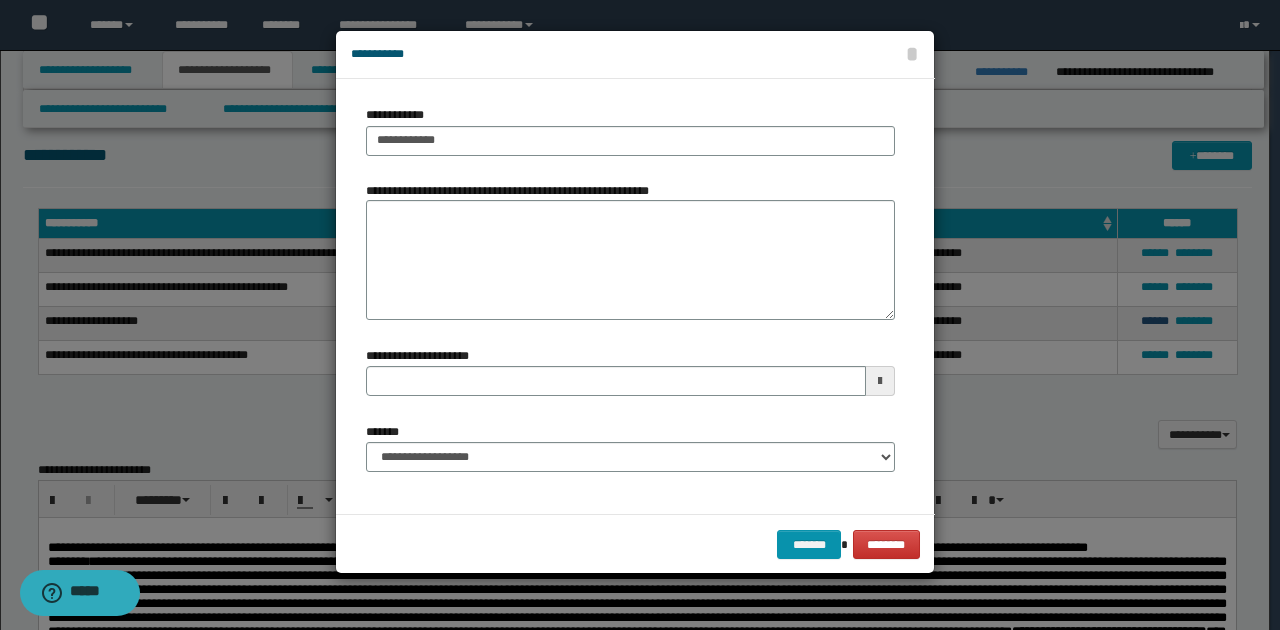type 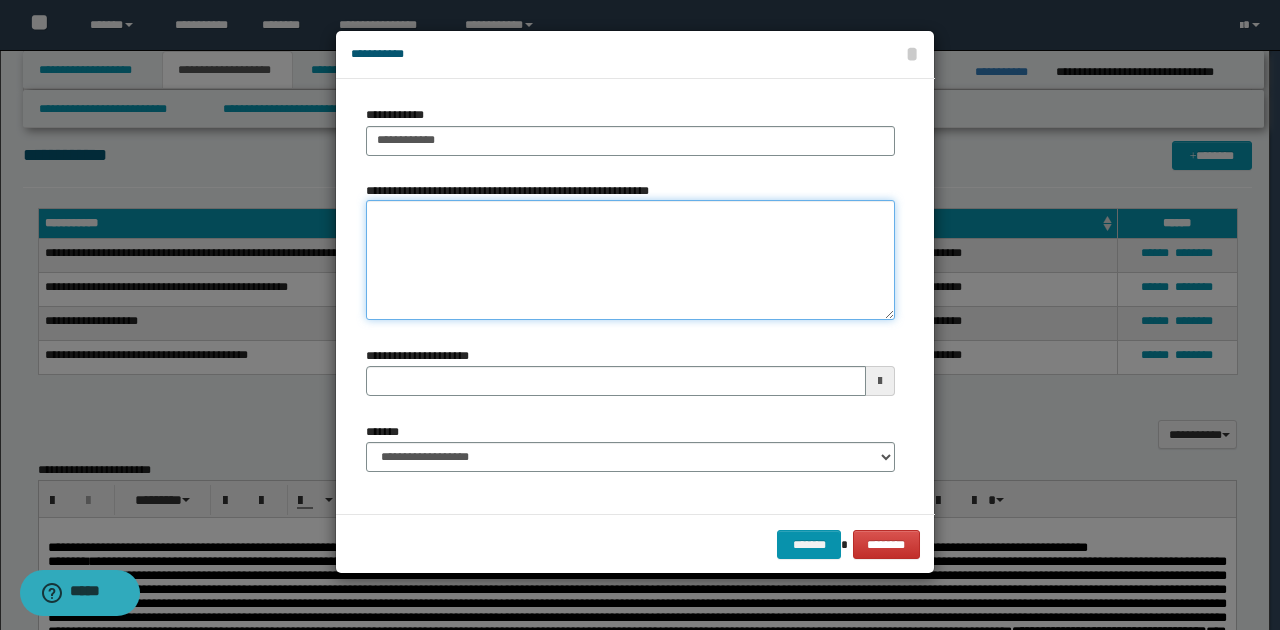 click on "**********" at bounding box center [630, 260] 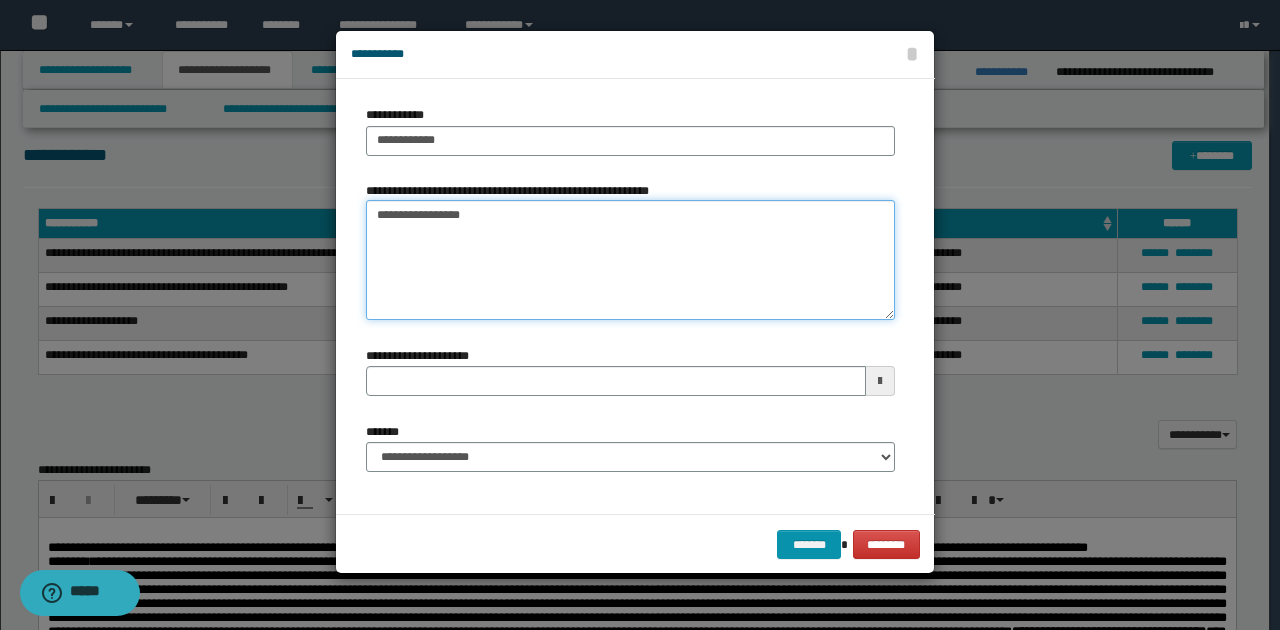 type on "**********" 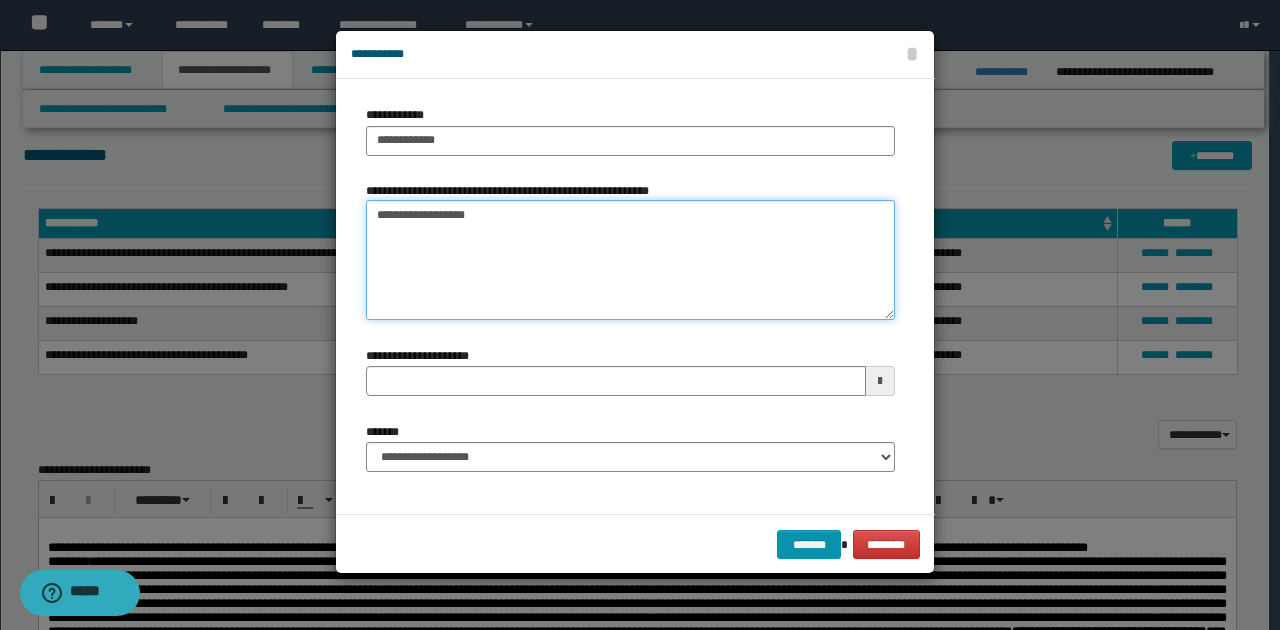 type 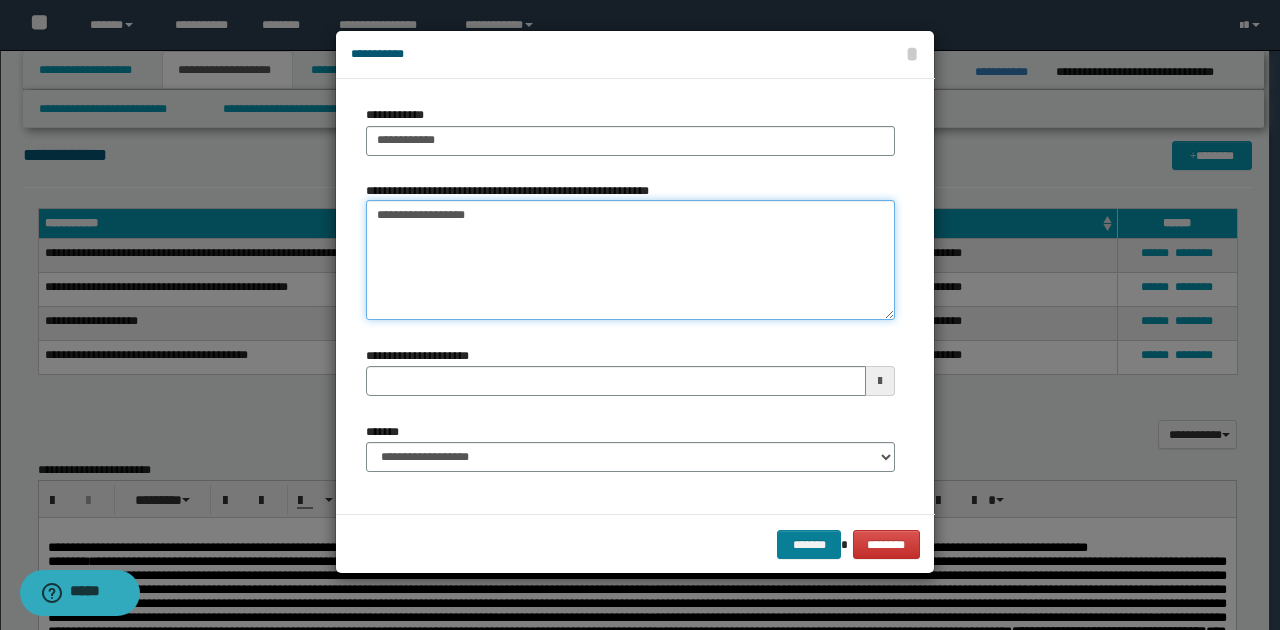type on "**********" 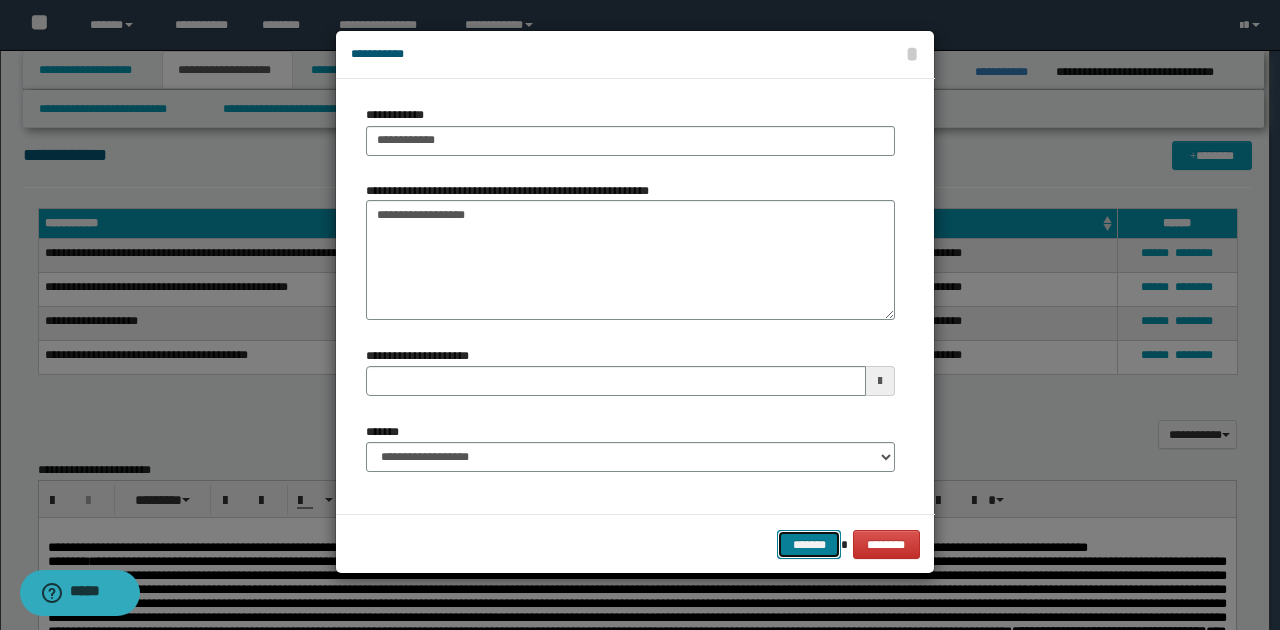 click on "*******" at bounding box center [809, 544] 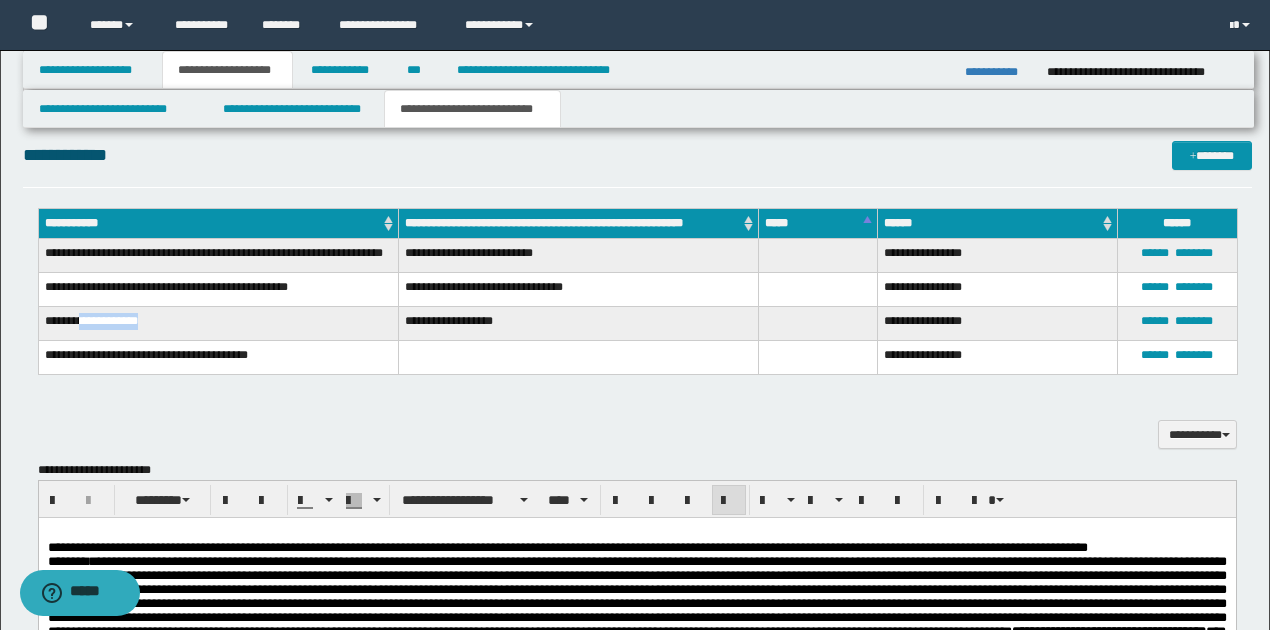 drag, startPoint x: 82, startPoint y: 328, endPoint x: 162, endPoint y: 328, distance: 80 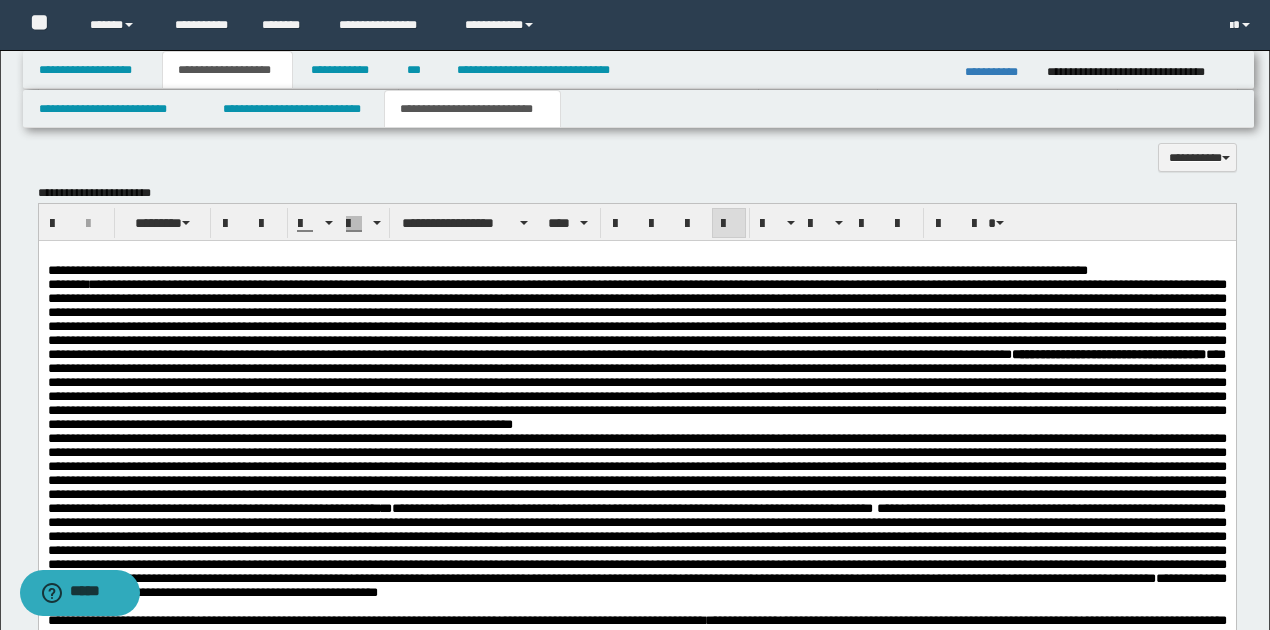scroll, scrollTop: 1364, scrollLeft: 0, axis: vertical 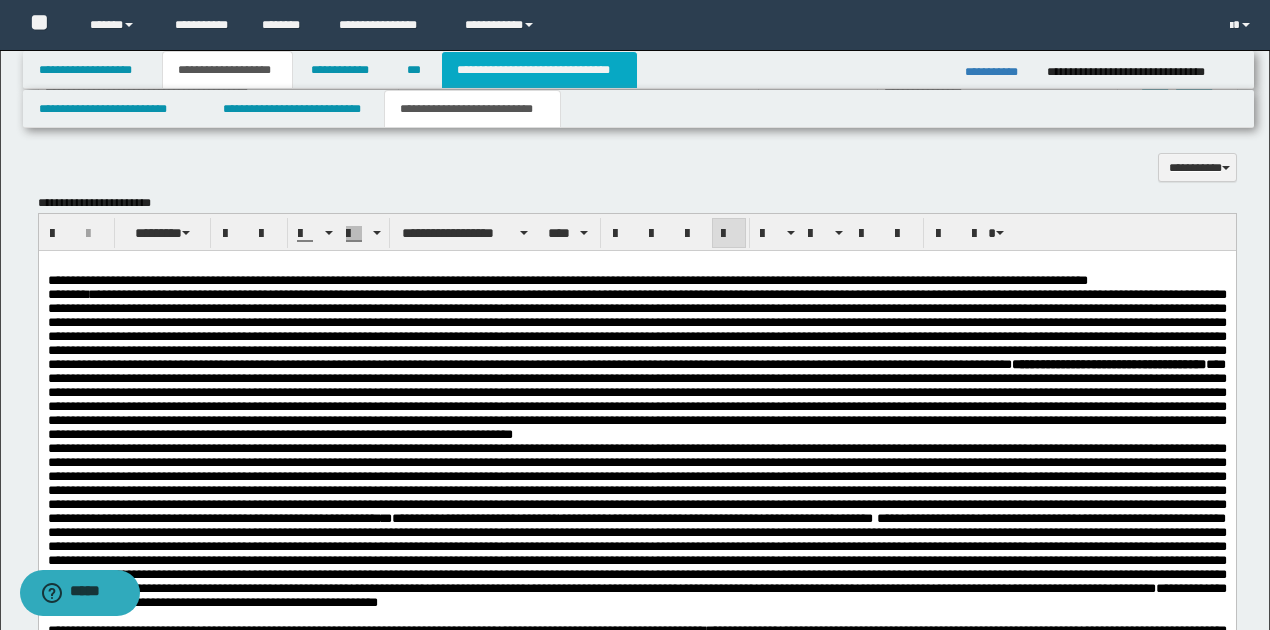 click on "**********" at bounding box center (539, 70) 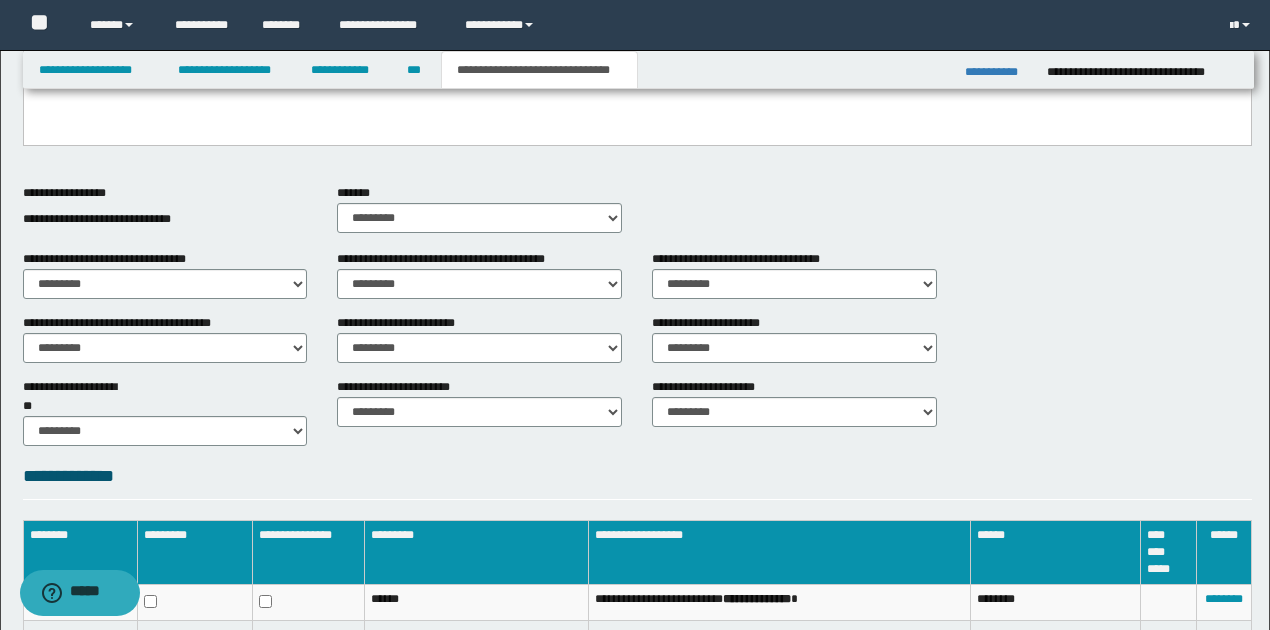 scroll, scrollTop: 454, scrollLeft: 0, axis: vertical 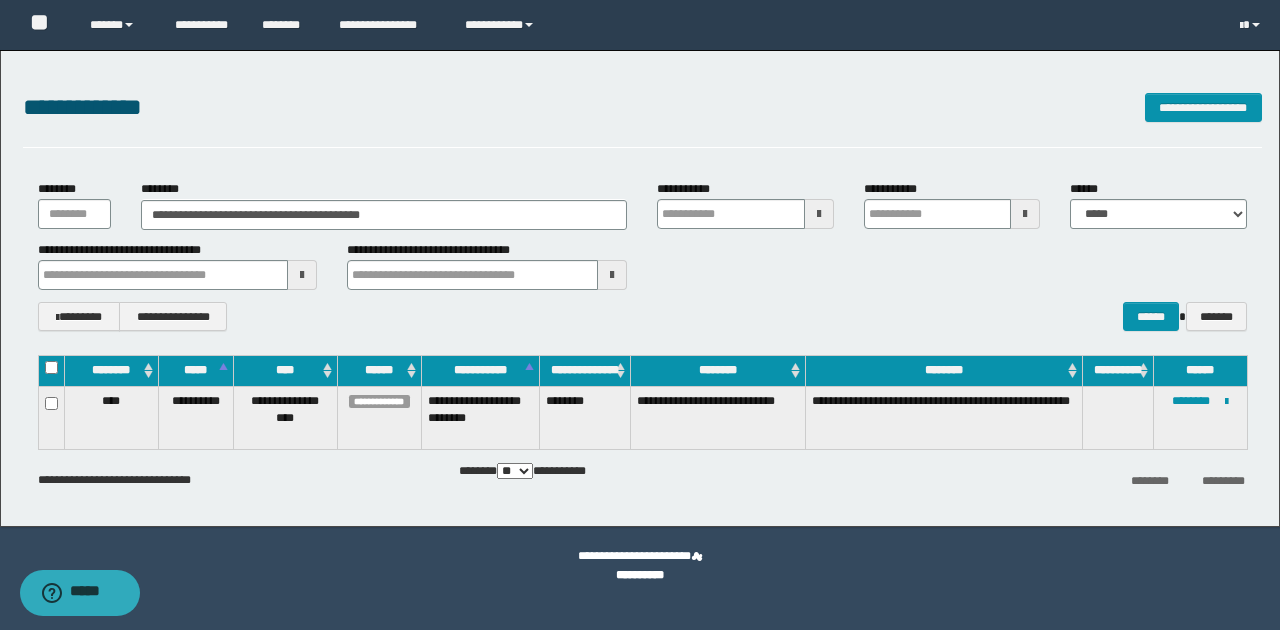 click on "**********" at bounding box center (384, 215) 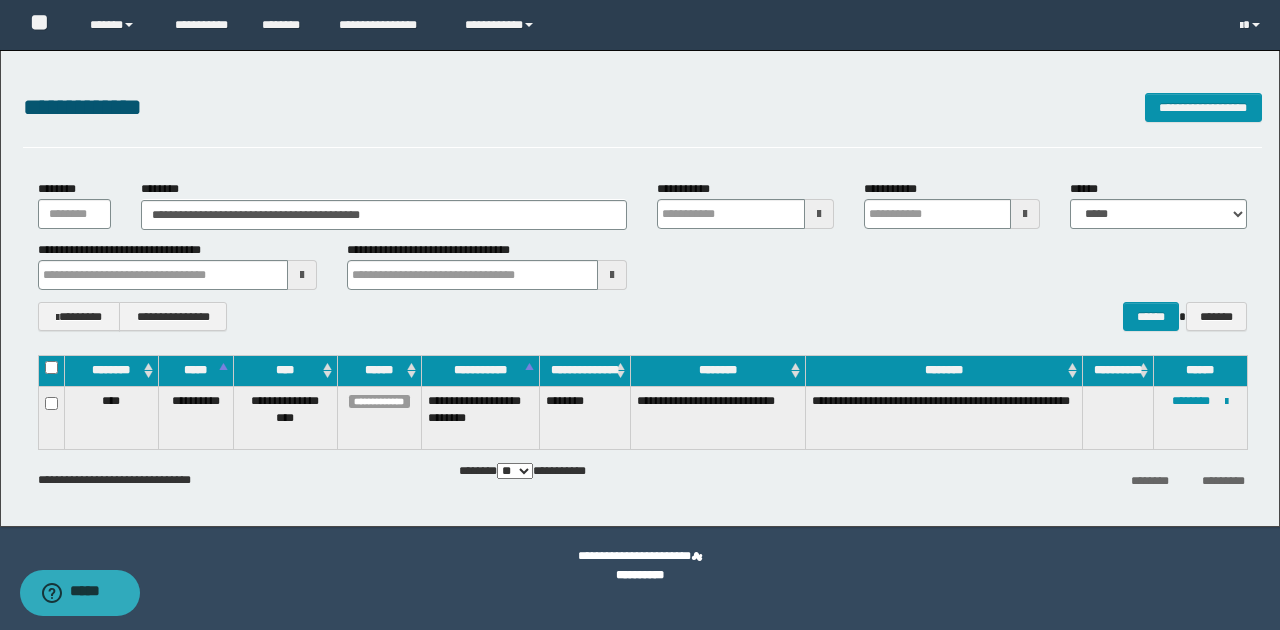 drag, startPoint x: 151, startPoint y: 215, endPoint x: 459, endPoint y: 202, distance: 308.27423 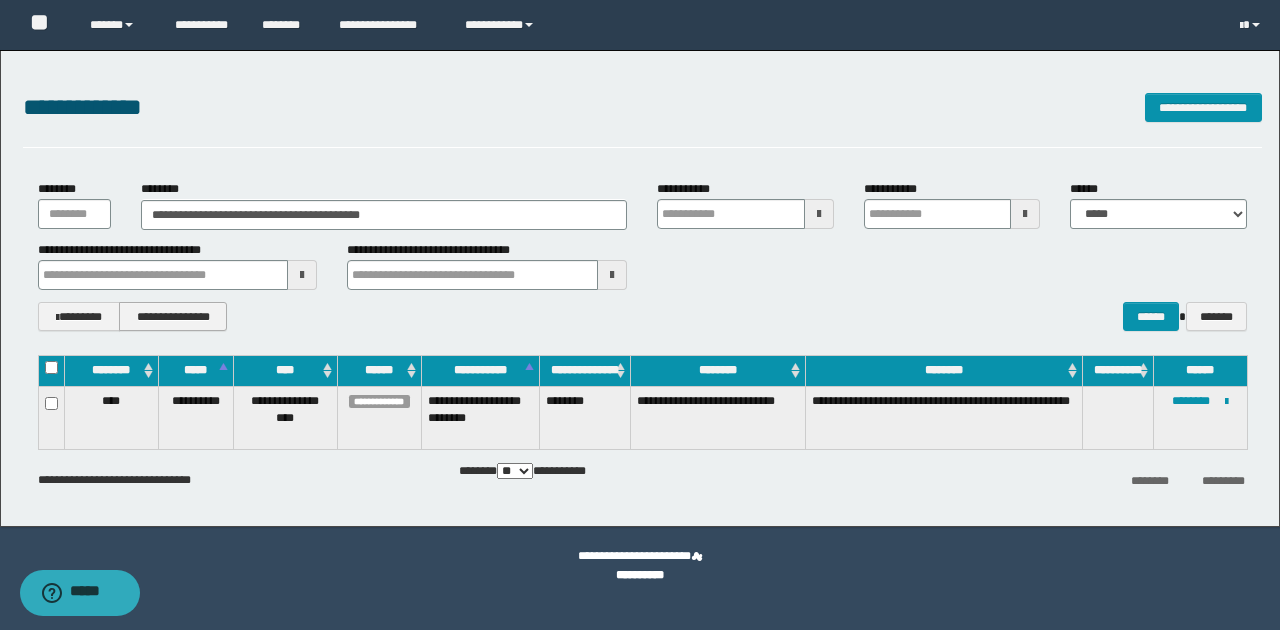 type on "********" 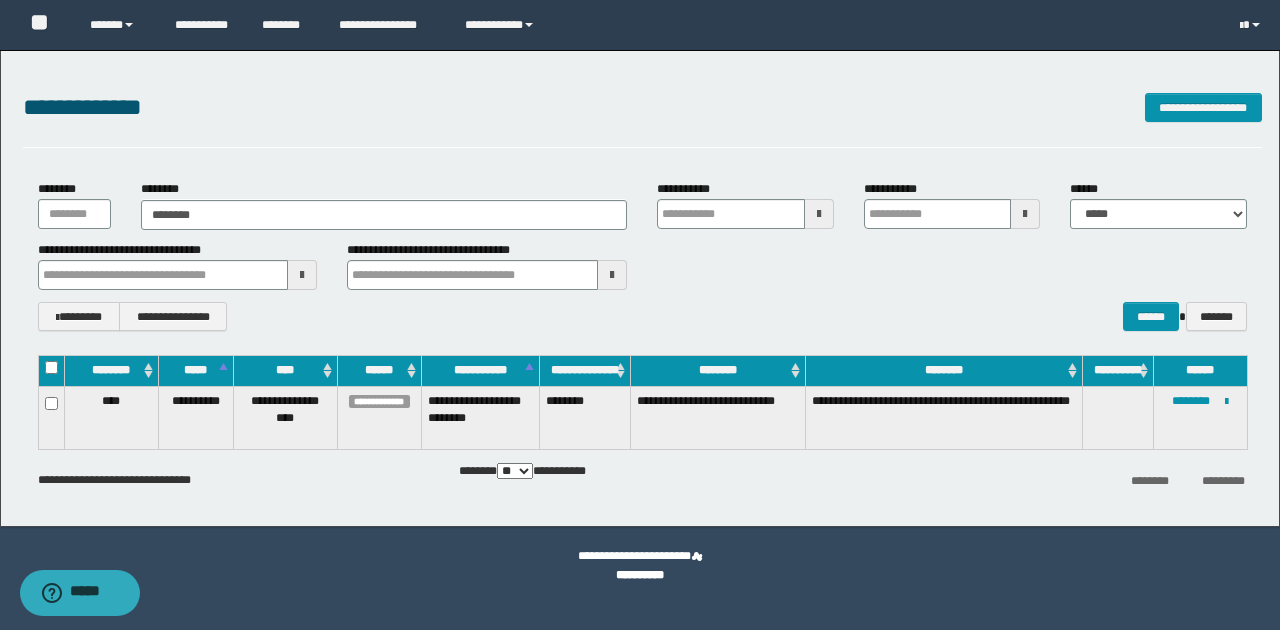 type on "********" 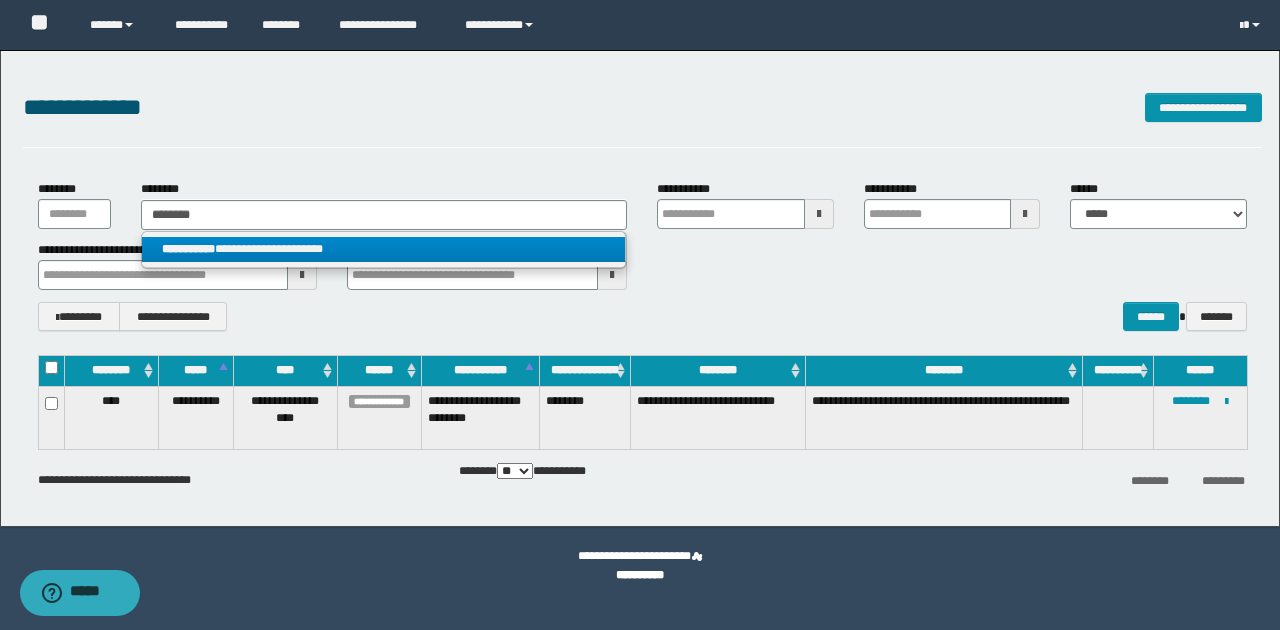 type on "********" 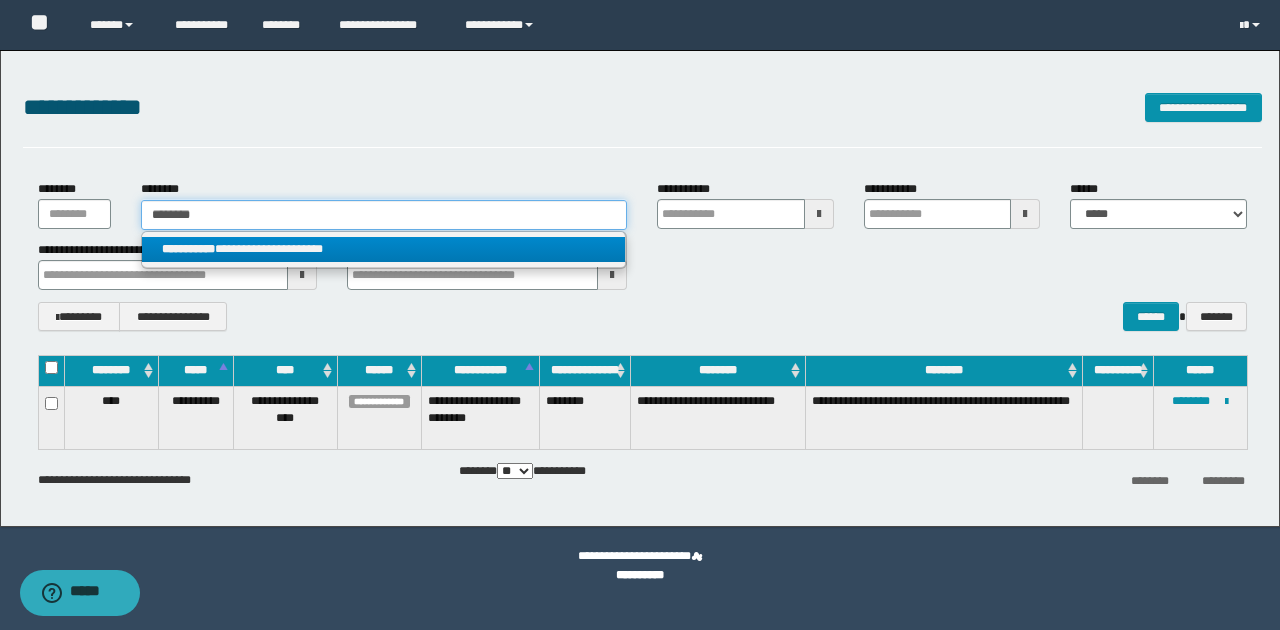 type 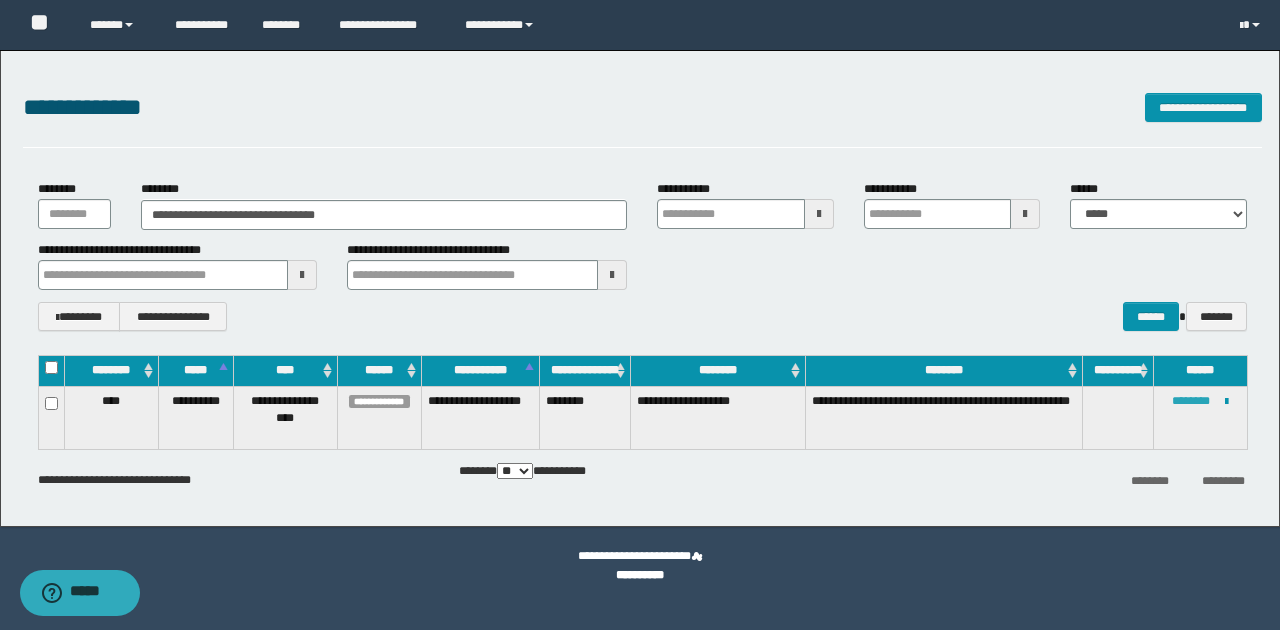 click on "********" at bounding box center (1191, 401) 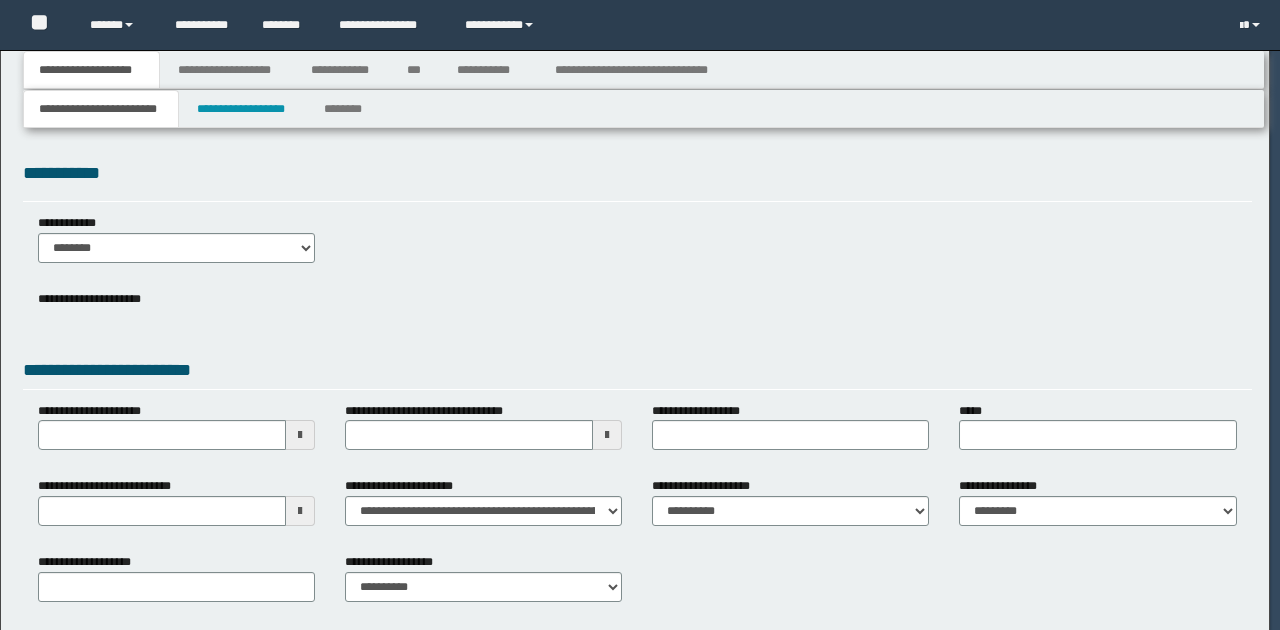 scroll, scrollTop: 0, scrollLeft: 0, axis: both 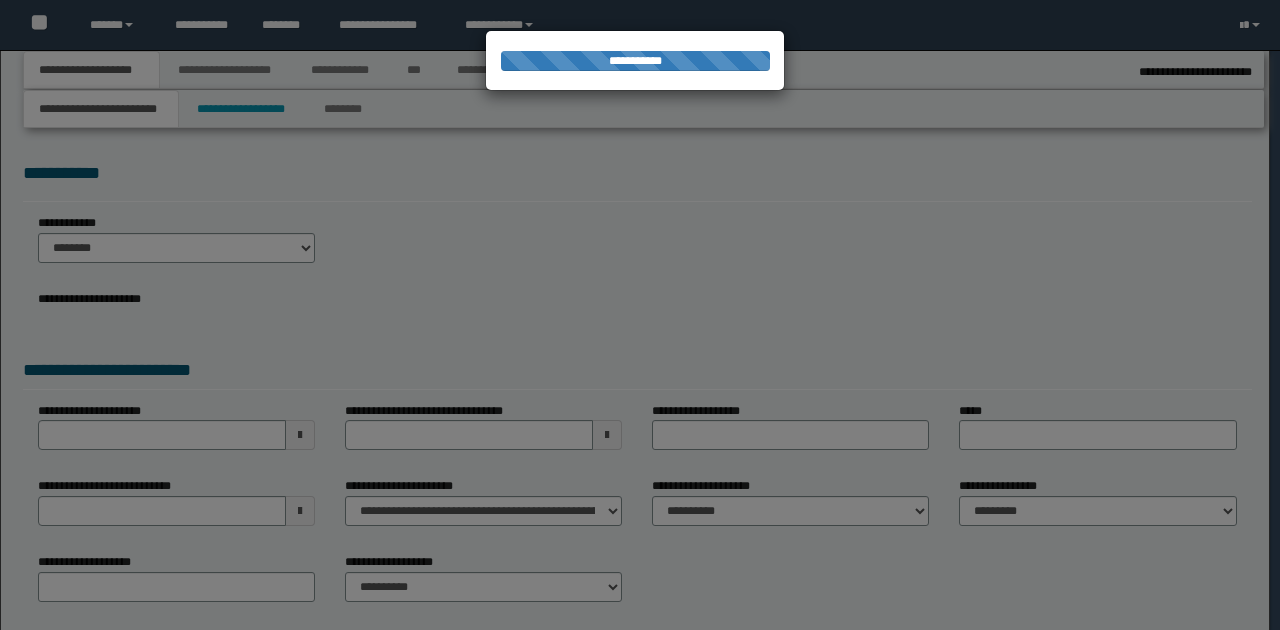 type on "**********" 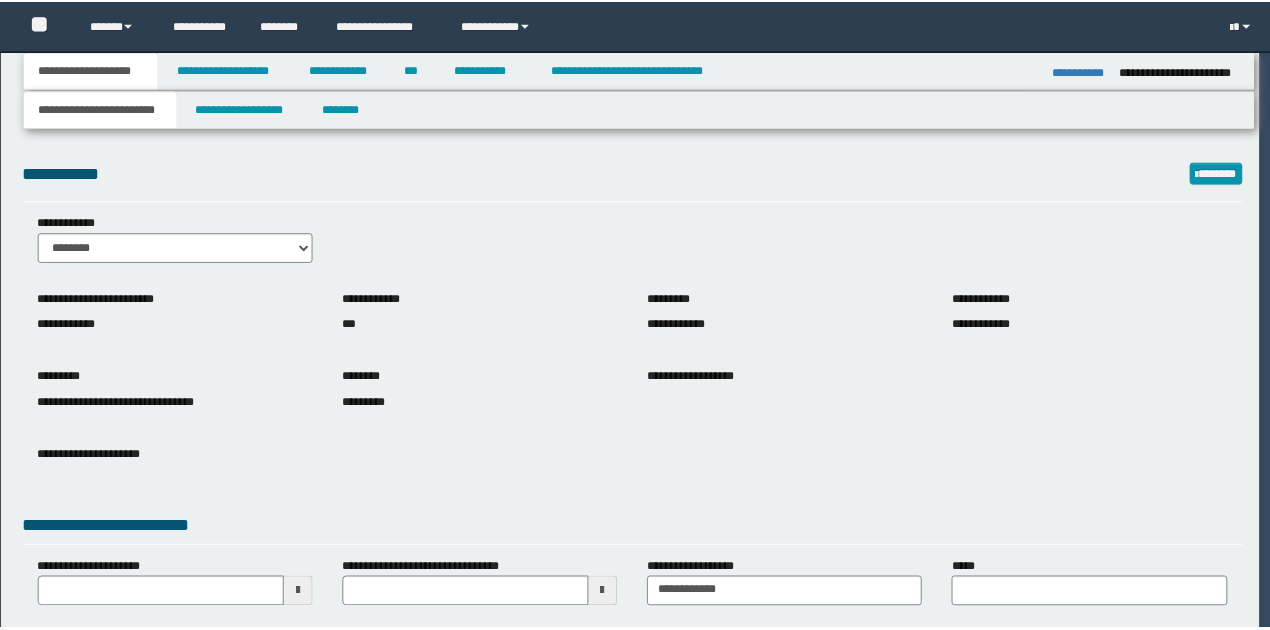 scroll, scrollTop: 0, scrollLeft: 0, axis: both 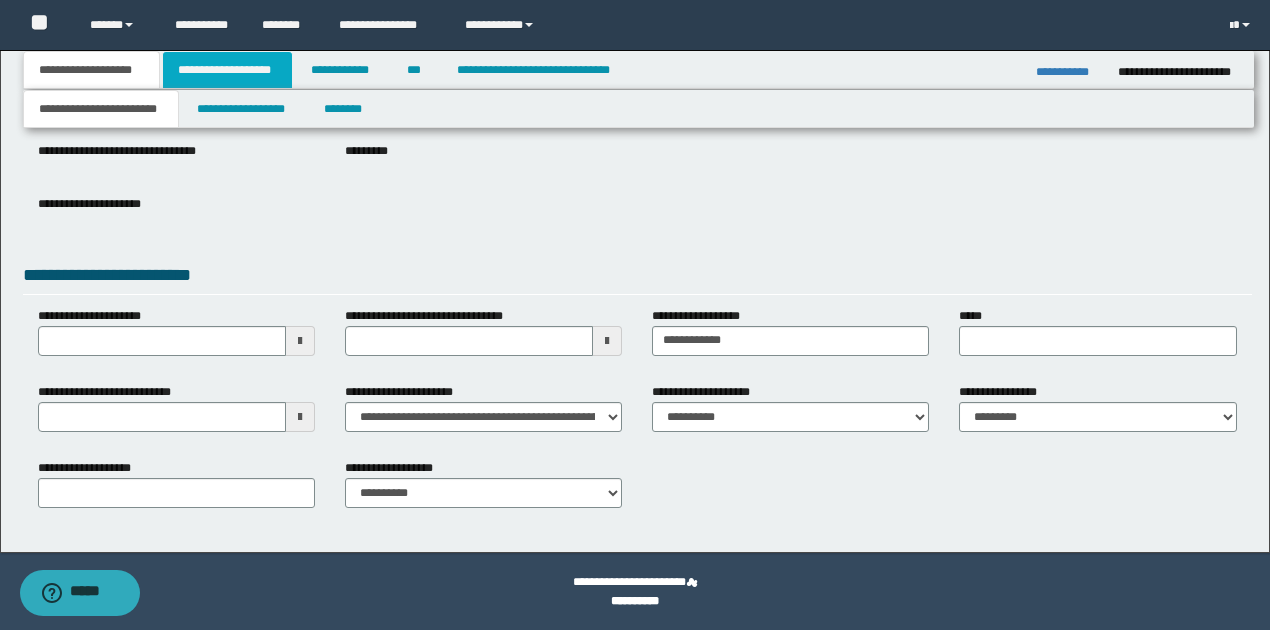 click on "**********" at bounding box center (227, 70) 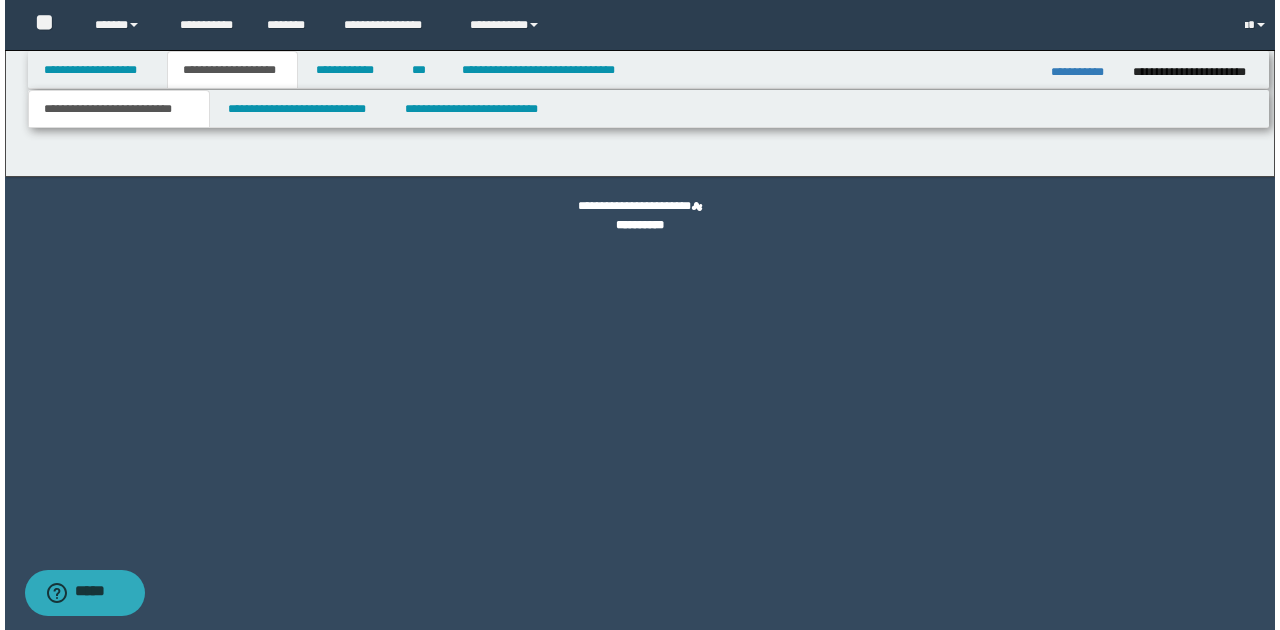 scroll, scrollTop: 0, scrollLeft: 0, axis: both 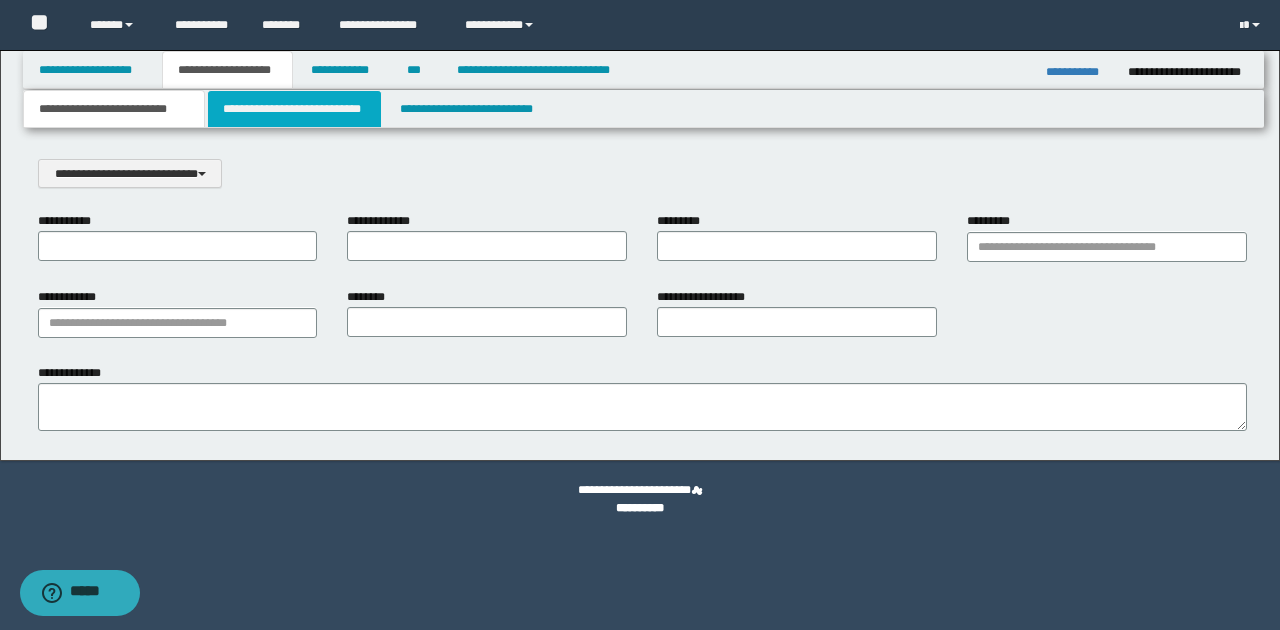 click on "**********" at bounding box center (294, 109) 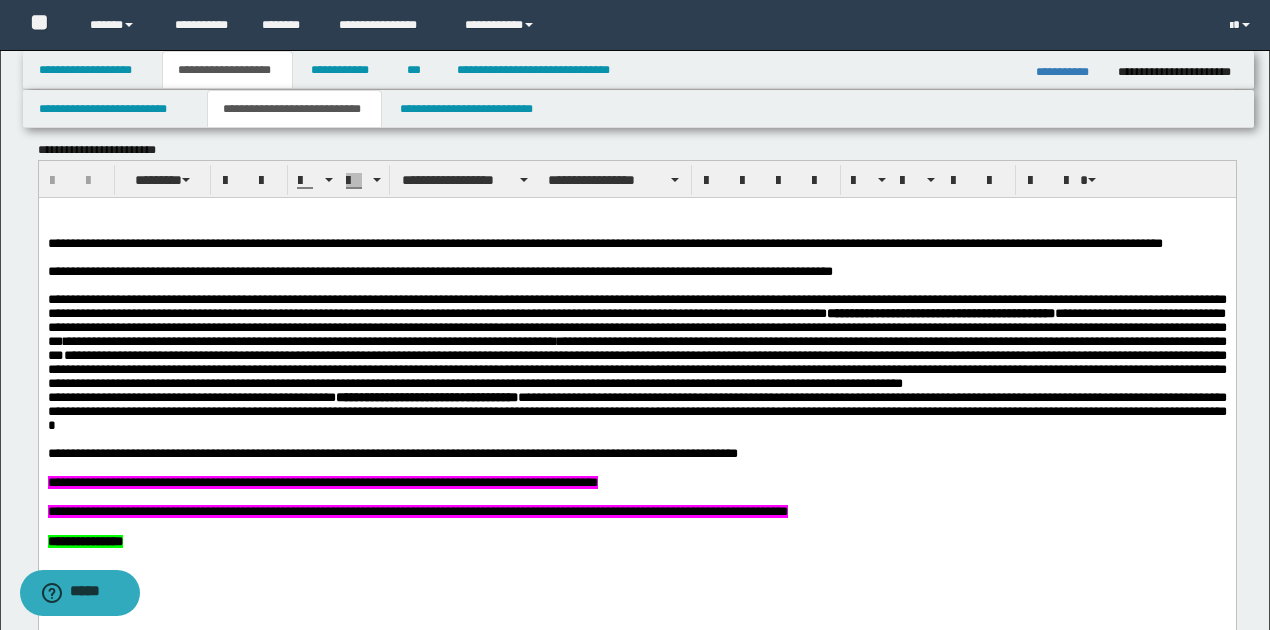 scroll, scrollTop: 933, scrollLeft: 0, axis: vertical 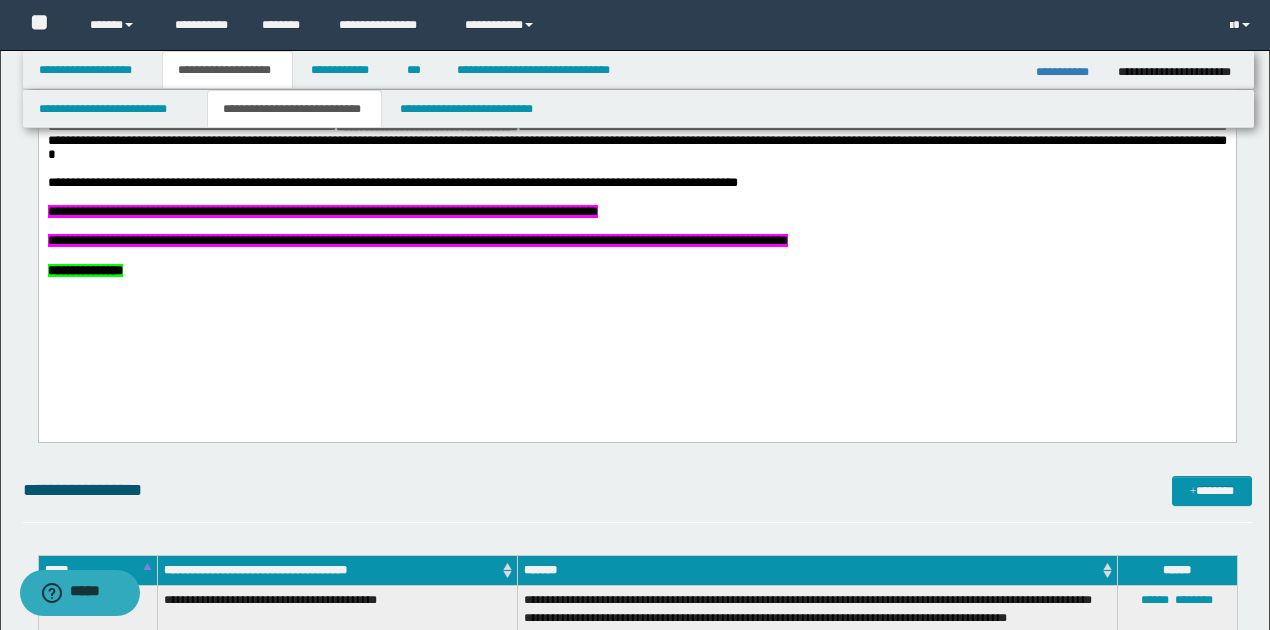 click on "**********" at bounding box center [1069, 72] 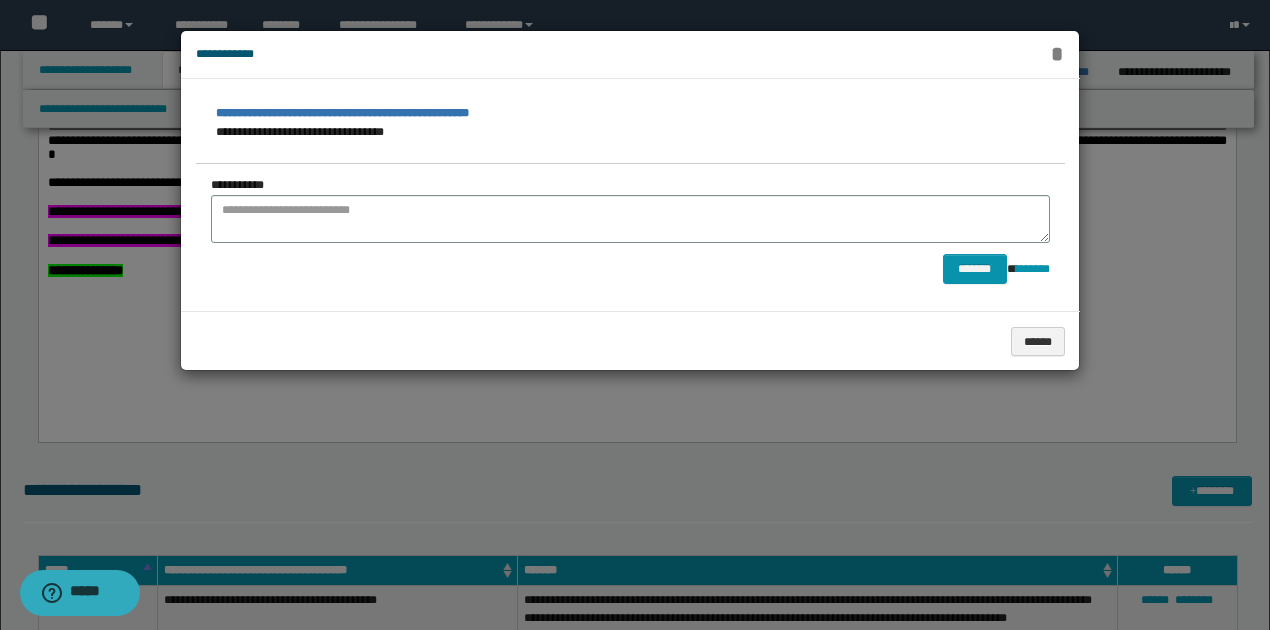 click on "*" at bounding box center [1057, 54] 